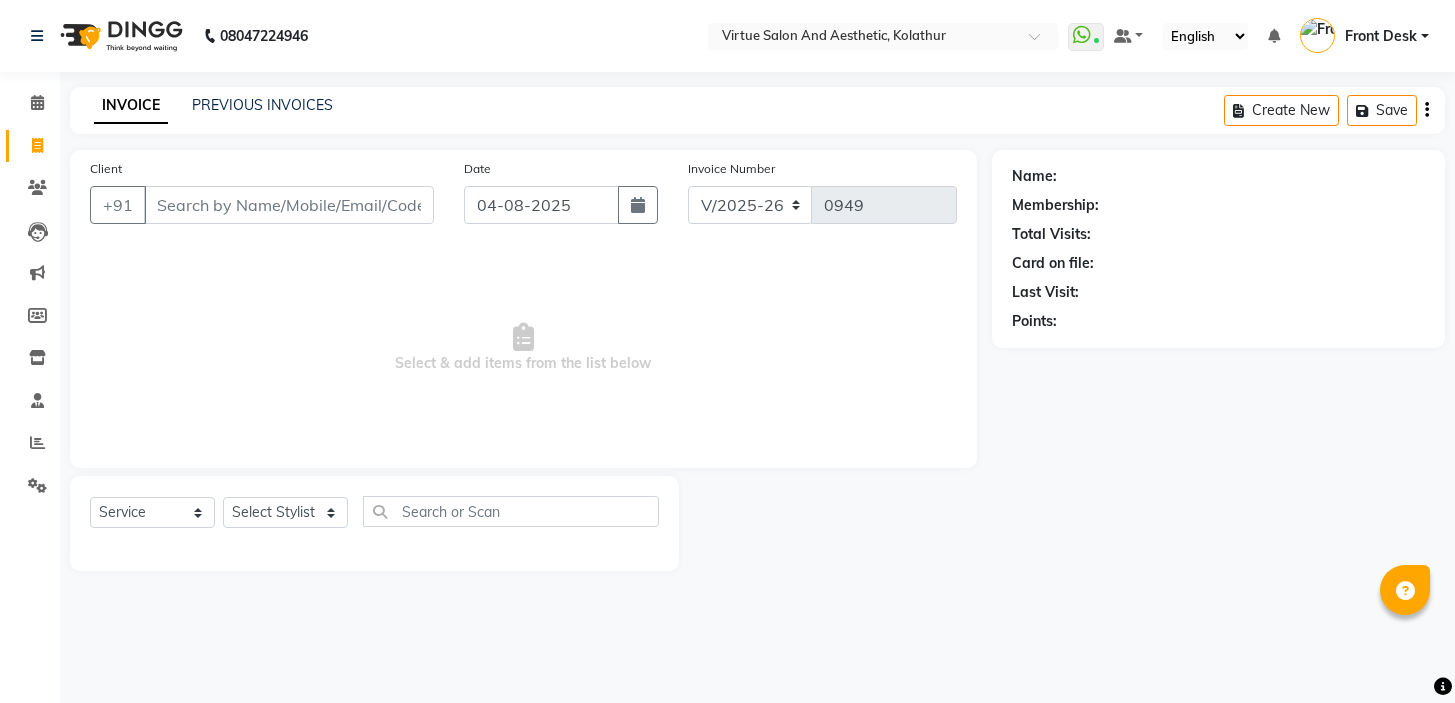 select on "7053" 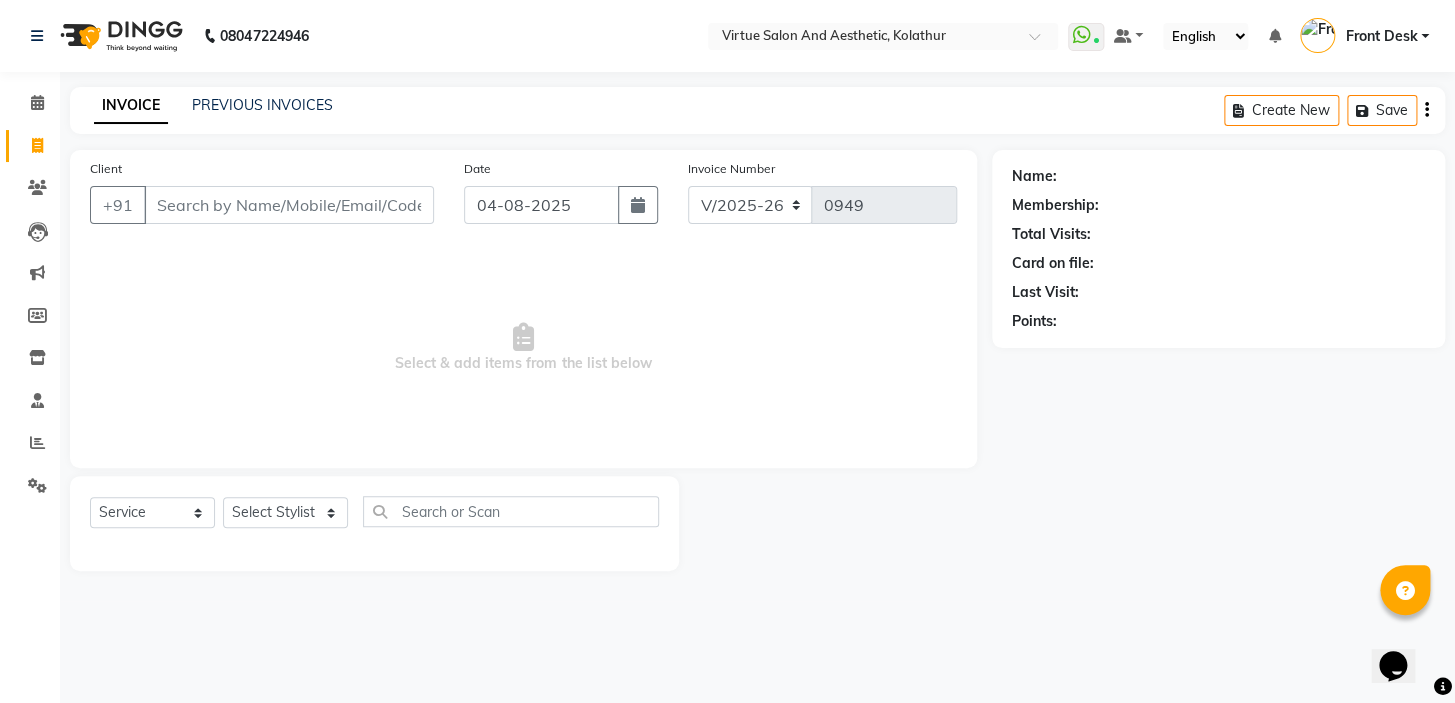 scroll, scrollTop: 0, scrollLeft: 0, axis: both 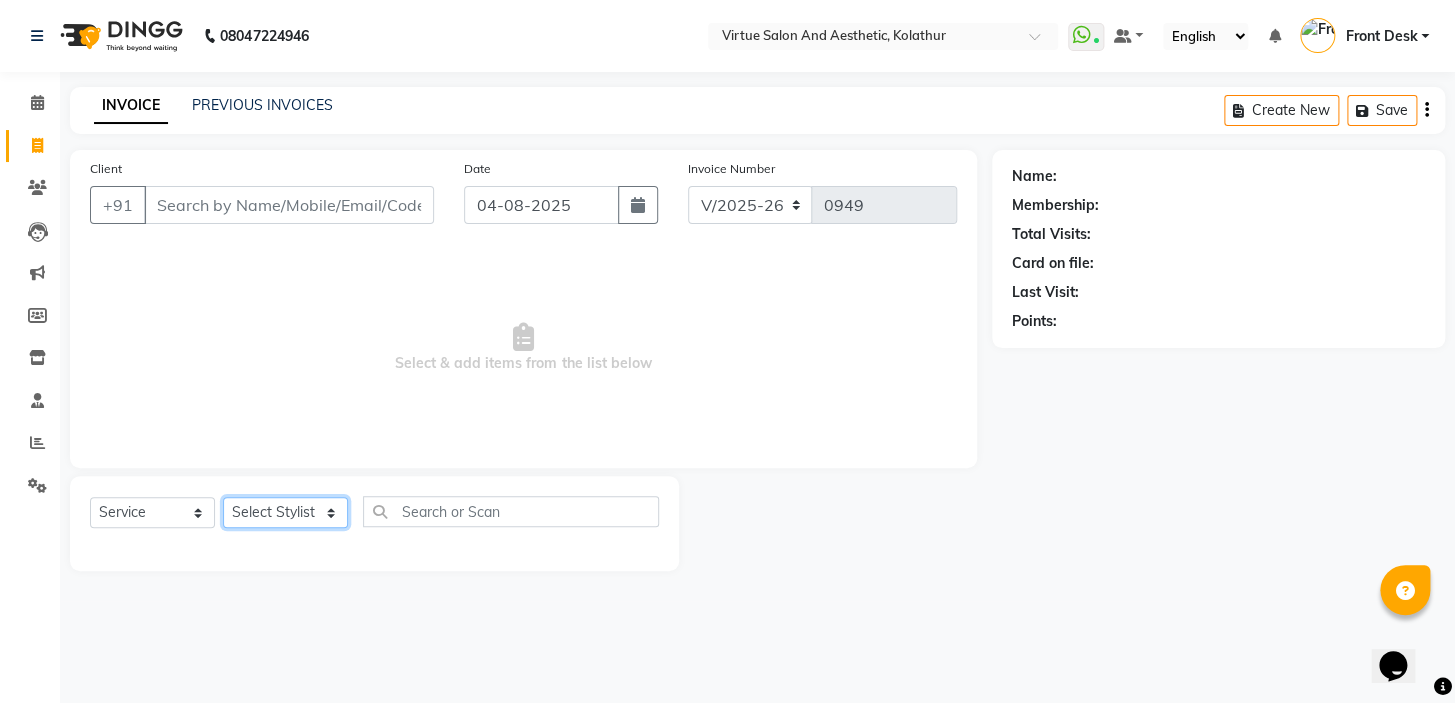 click on "Select Stylist BALAJI DIVYA FAMITHA Front Desk ILAKKIYA ISHWARYA MANISHA MILLI RAJAN RAMESH" 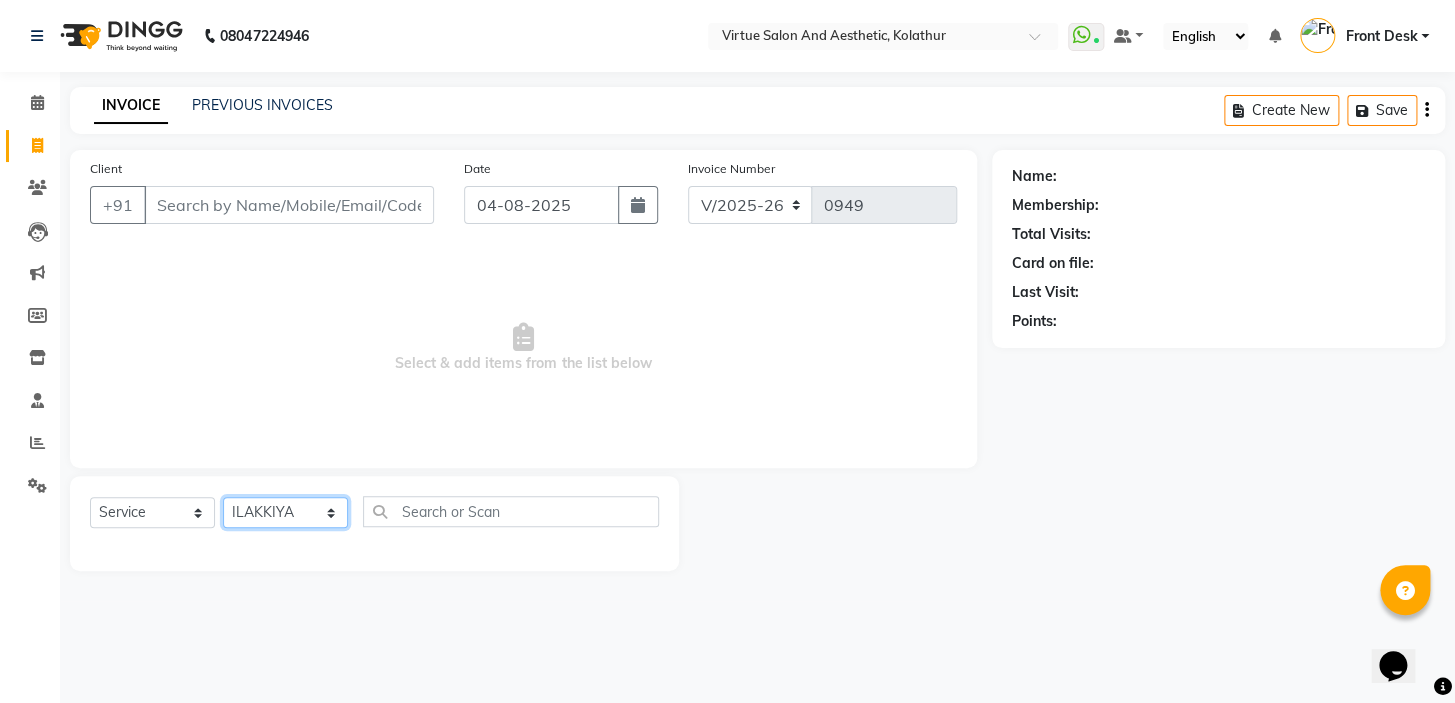 click on "Select Stylist BALAJI DIVYA FAMITHA Front Desk ILAKKIYA ISHWARYA MANISHA MILLI RAJAN RAMESH" 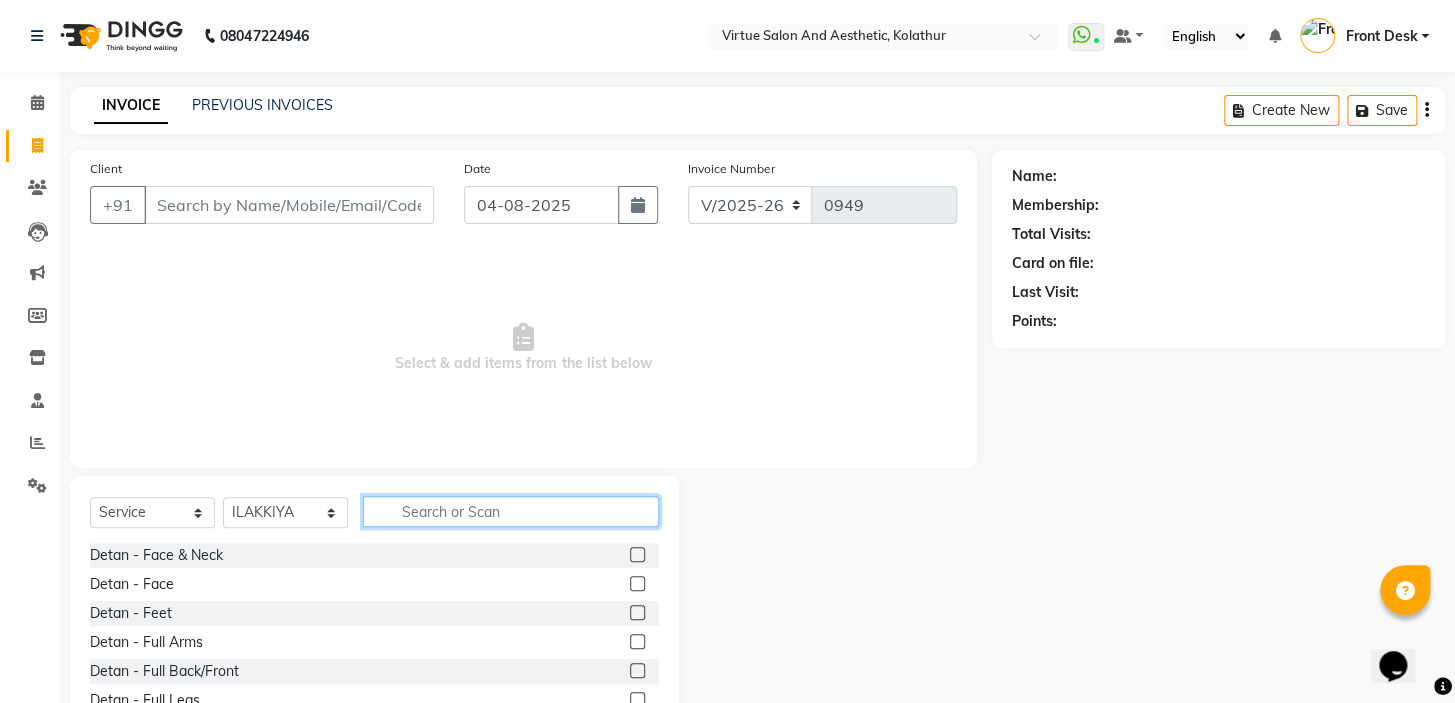 click 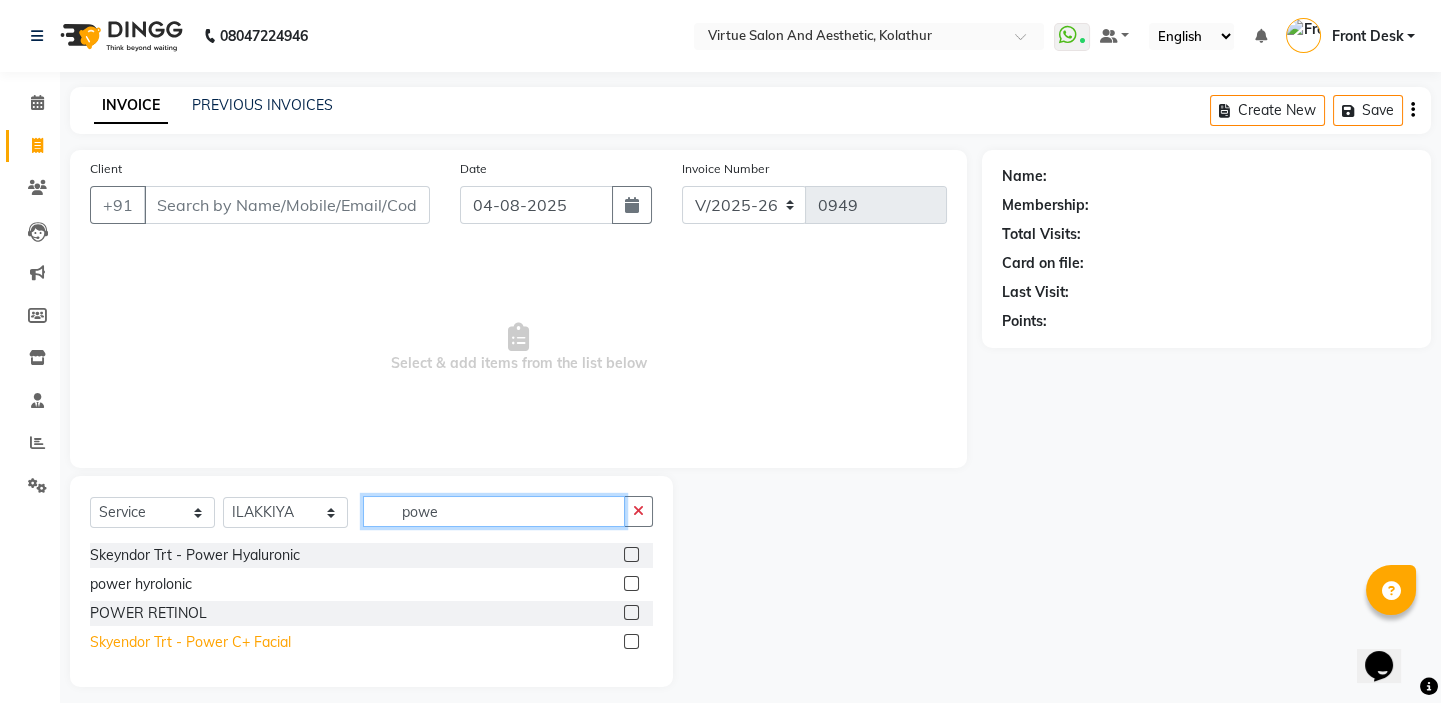 type on "powe" 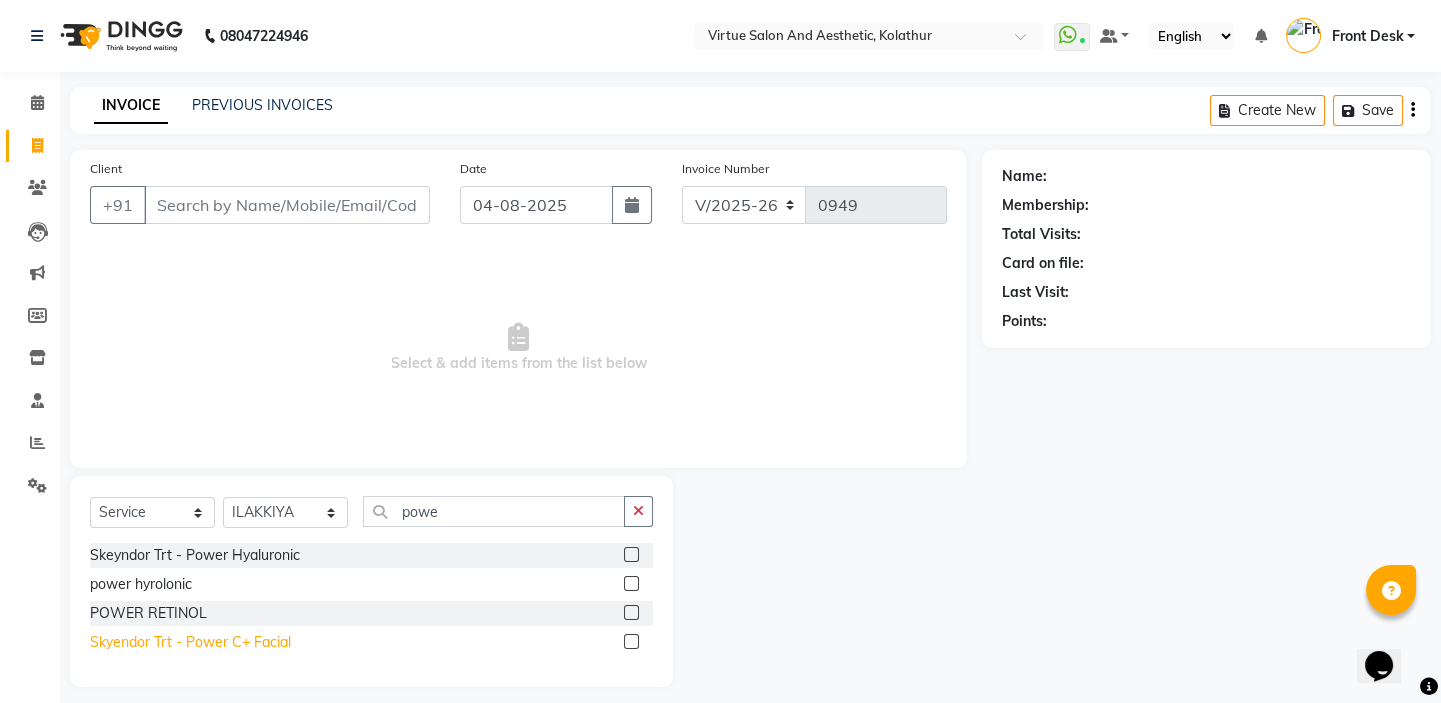 click on "Skyendor Trt - Power C+ Facial" 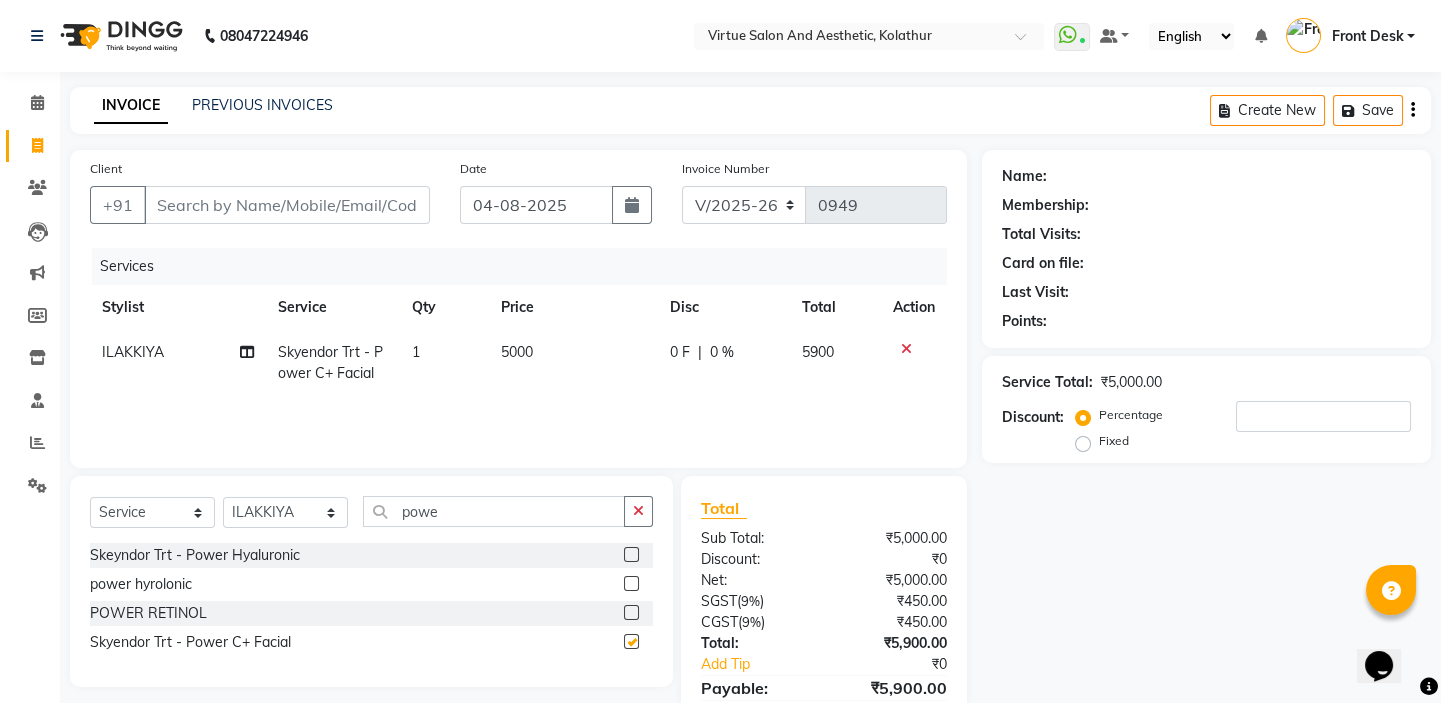 checkbox on "false" 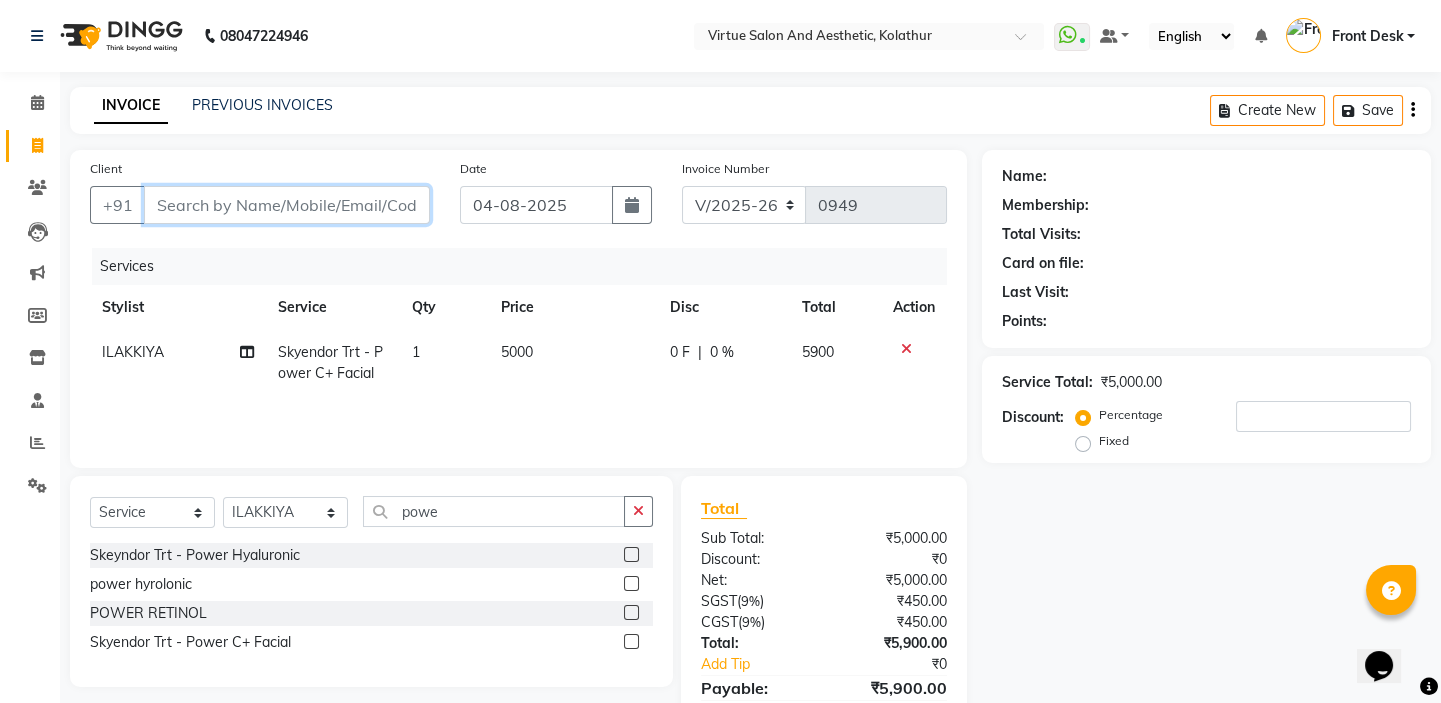 click on "Client" at bounding box center [287, 205] 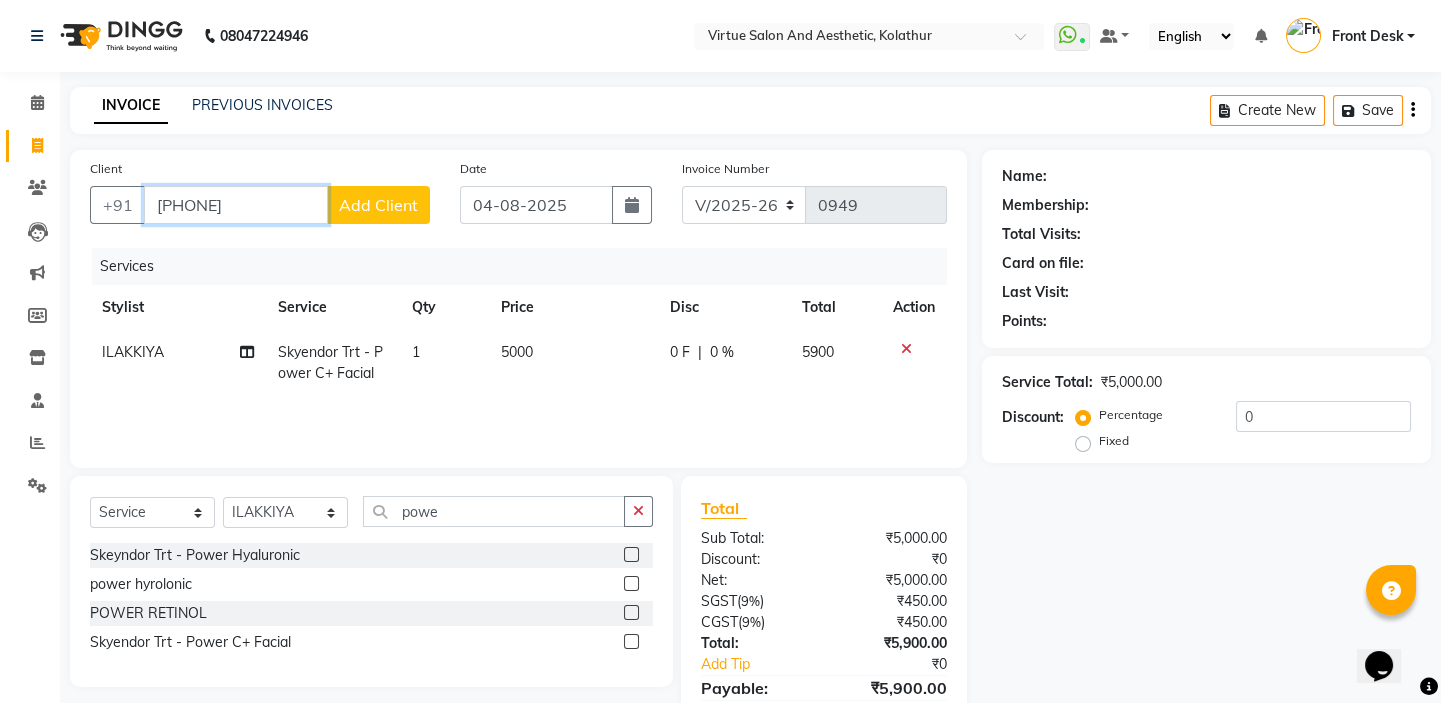 type on "[PHONE]" 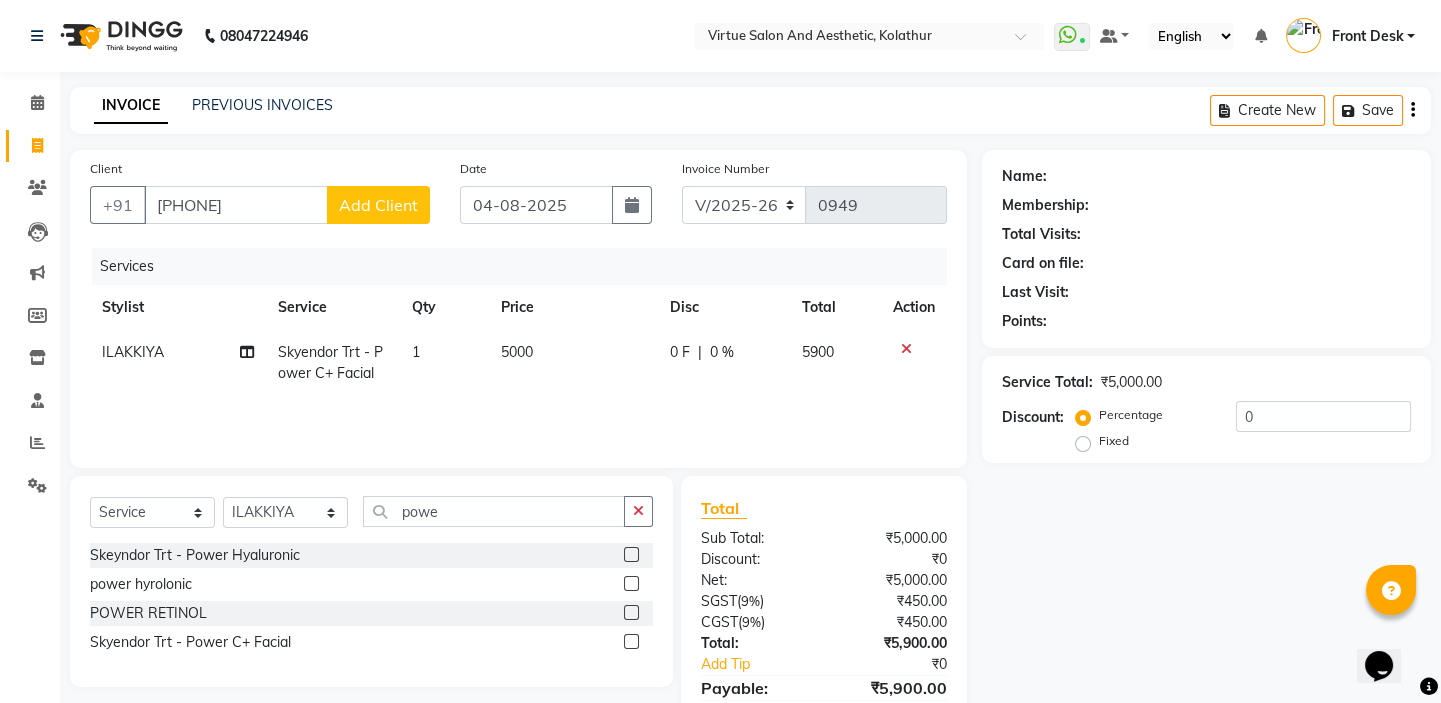 click on "Add Client" 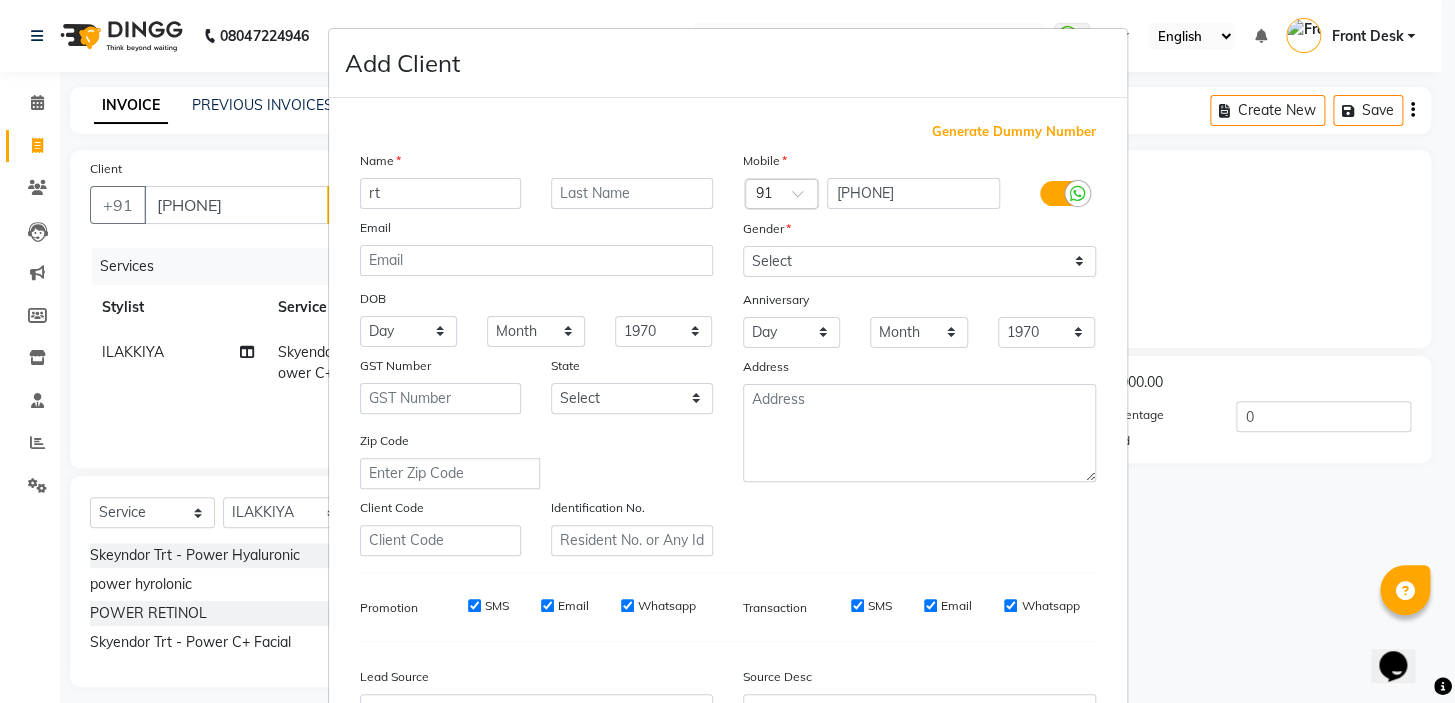 type on "r" 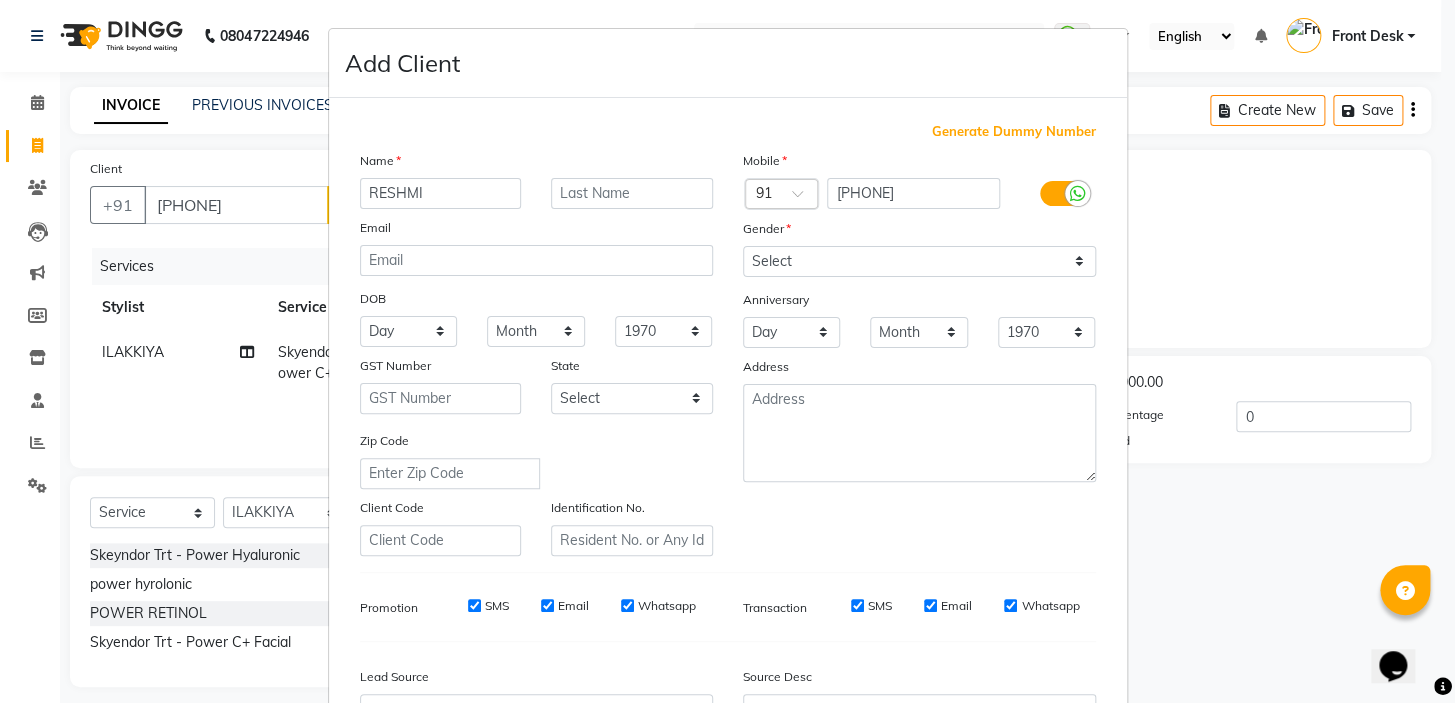type on "RESHMI" 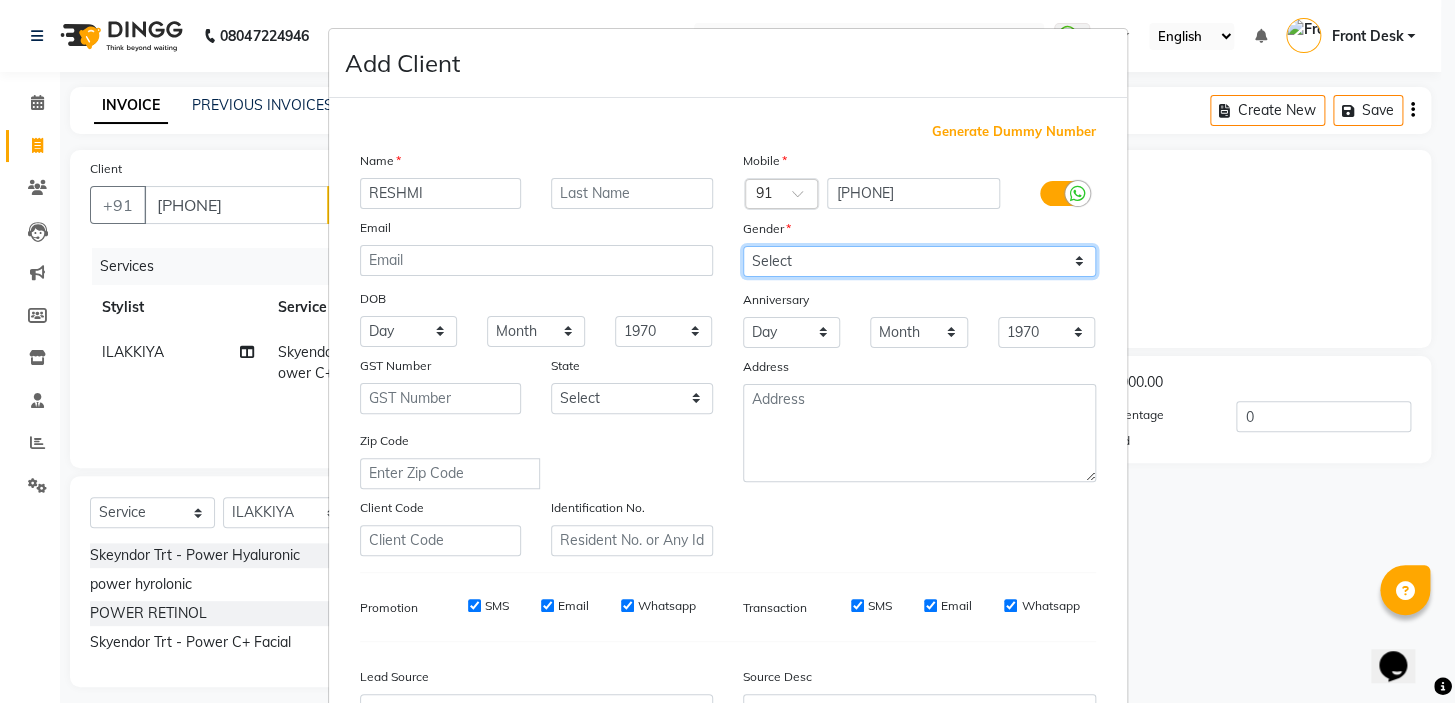 click on "Select Male Female Other Prefer Not To Say" at bounding box center (919, 261) 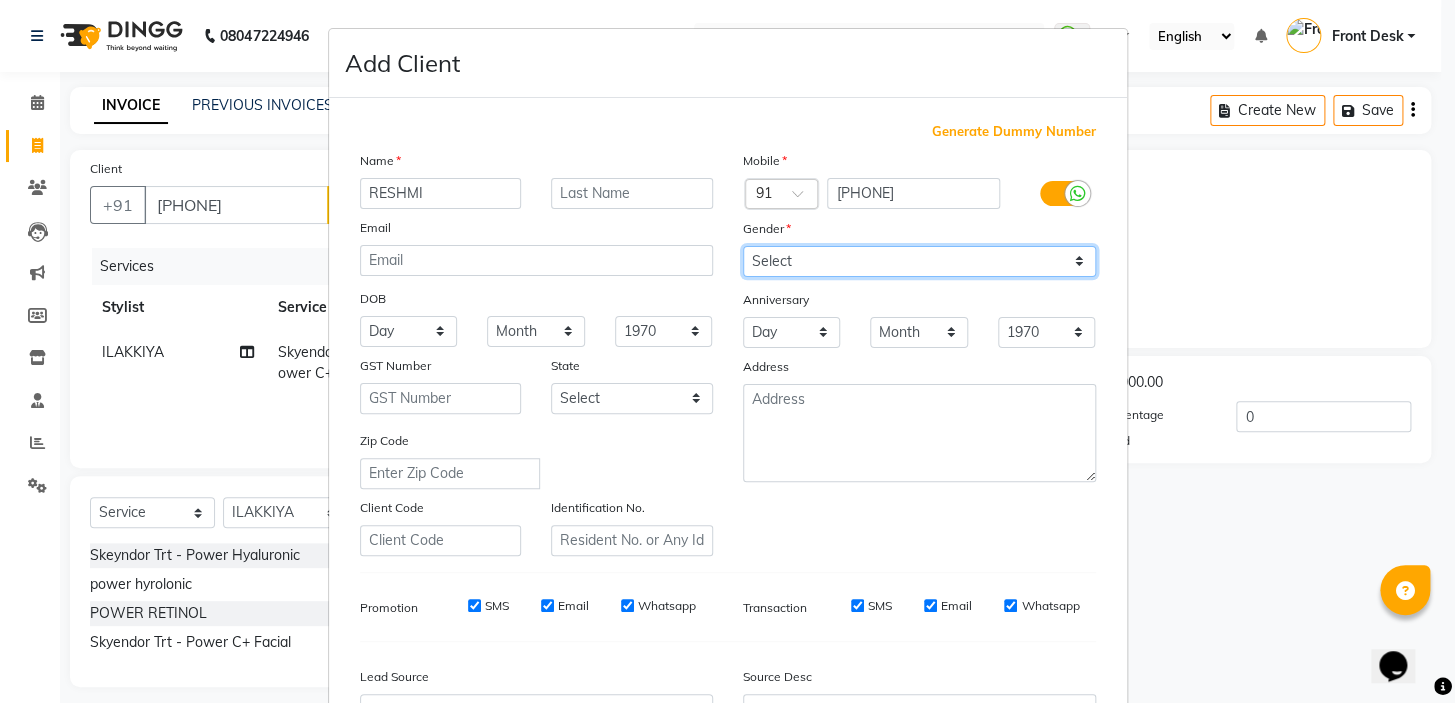 select on "female" 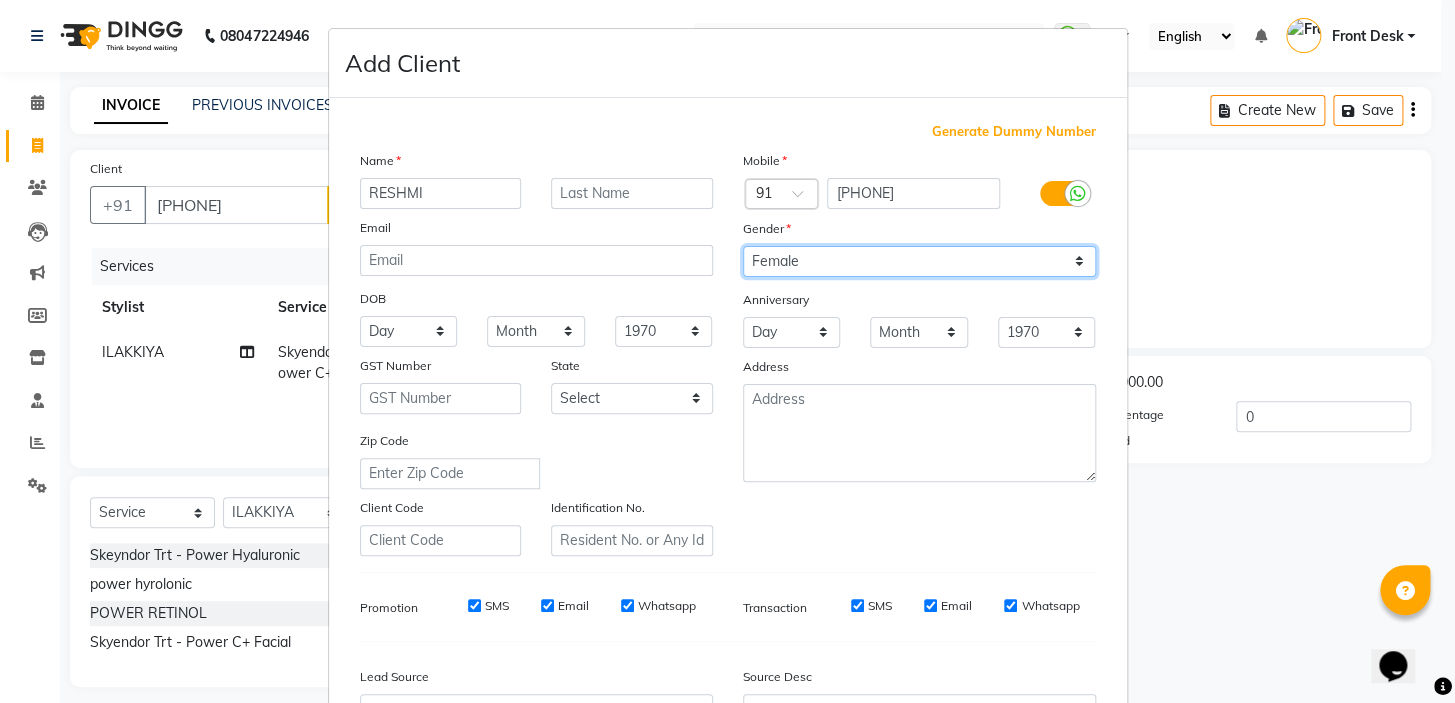 click on "Select Male Female Other Prefer Not To Say" at bounding box center (919, 261) 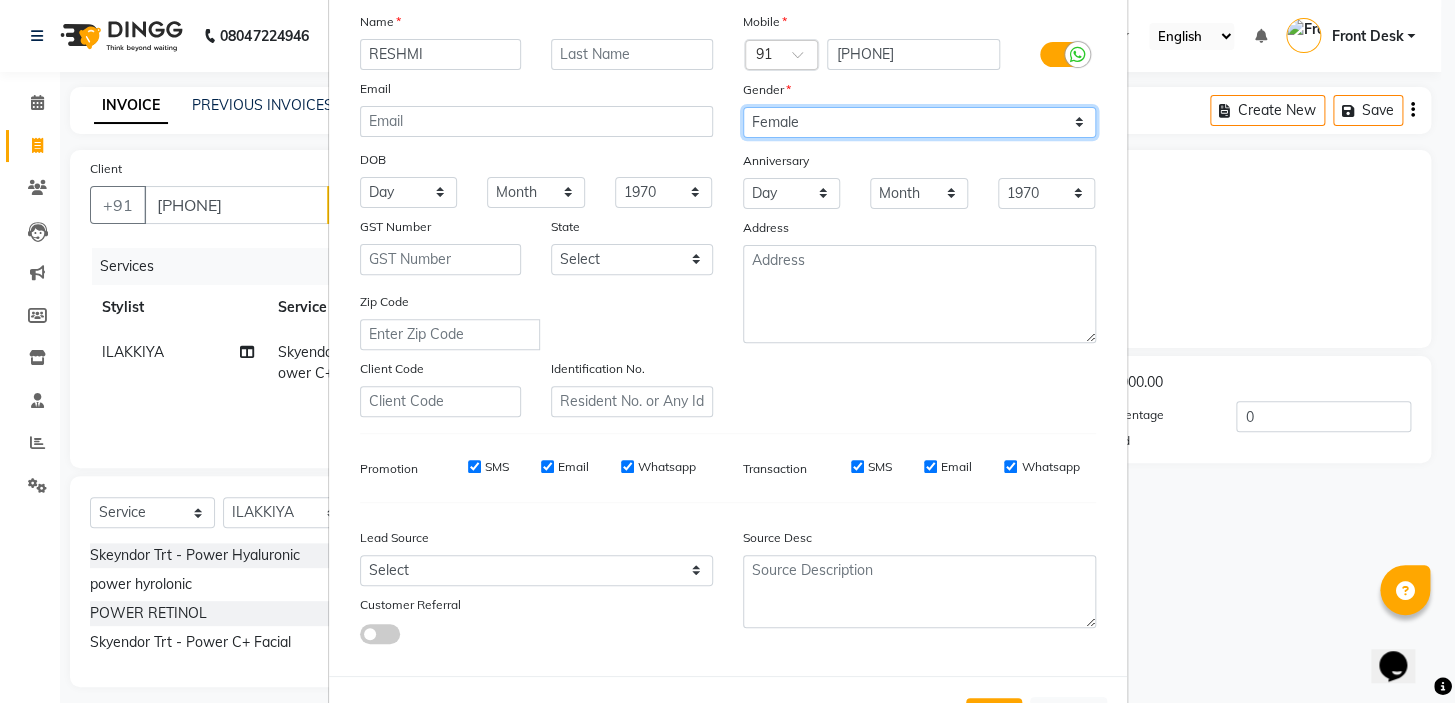 scroll, scrollTop: 181, scrollLeft: 0, axis: vertical 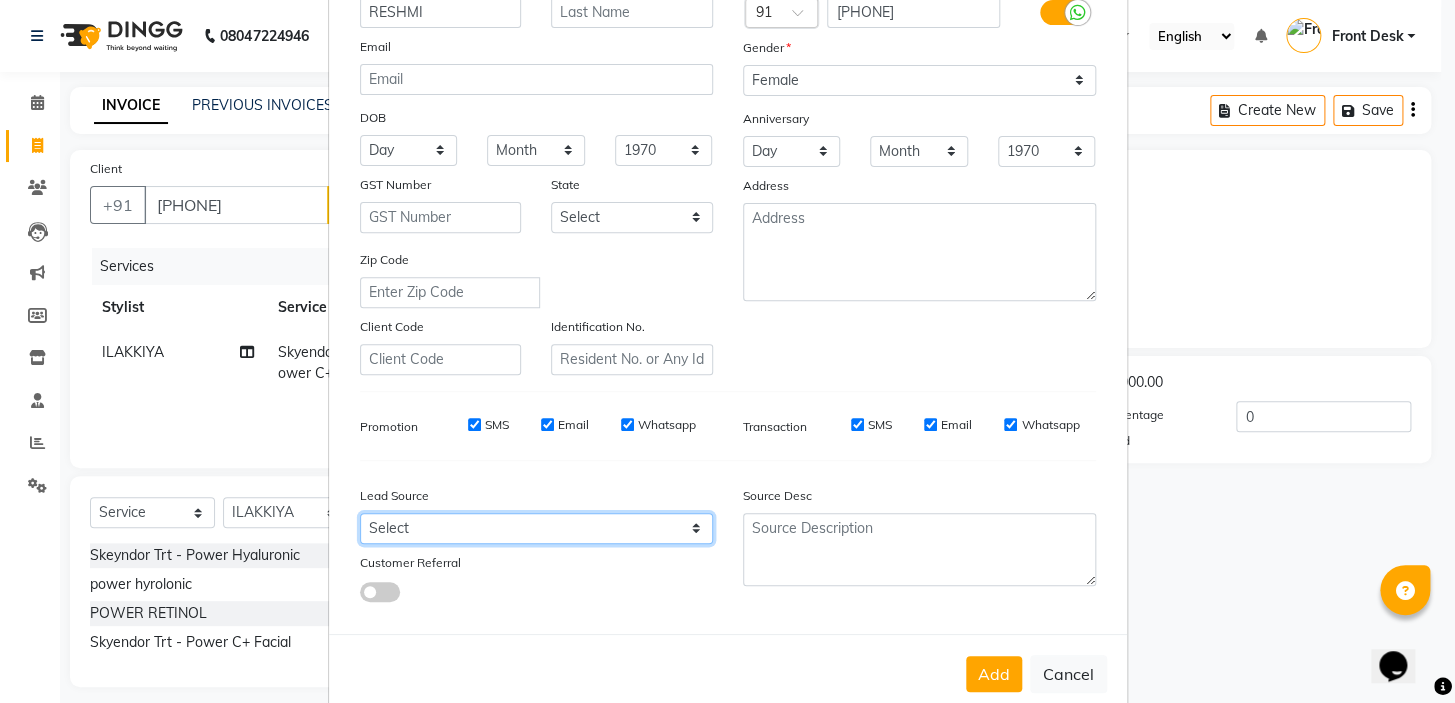 click on "Select Walk-in Referral Internet Friend Word of Mouth Advertisement Facebook JustDial Google Other" at bounding box center (536, 528) 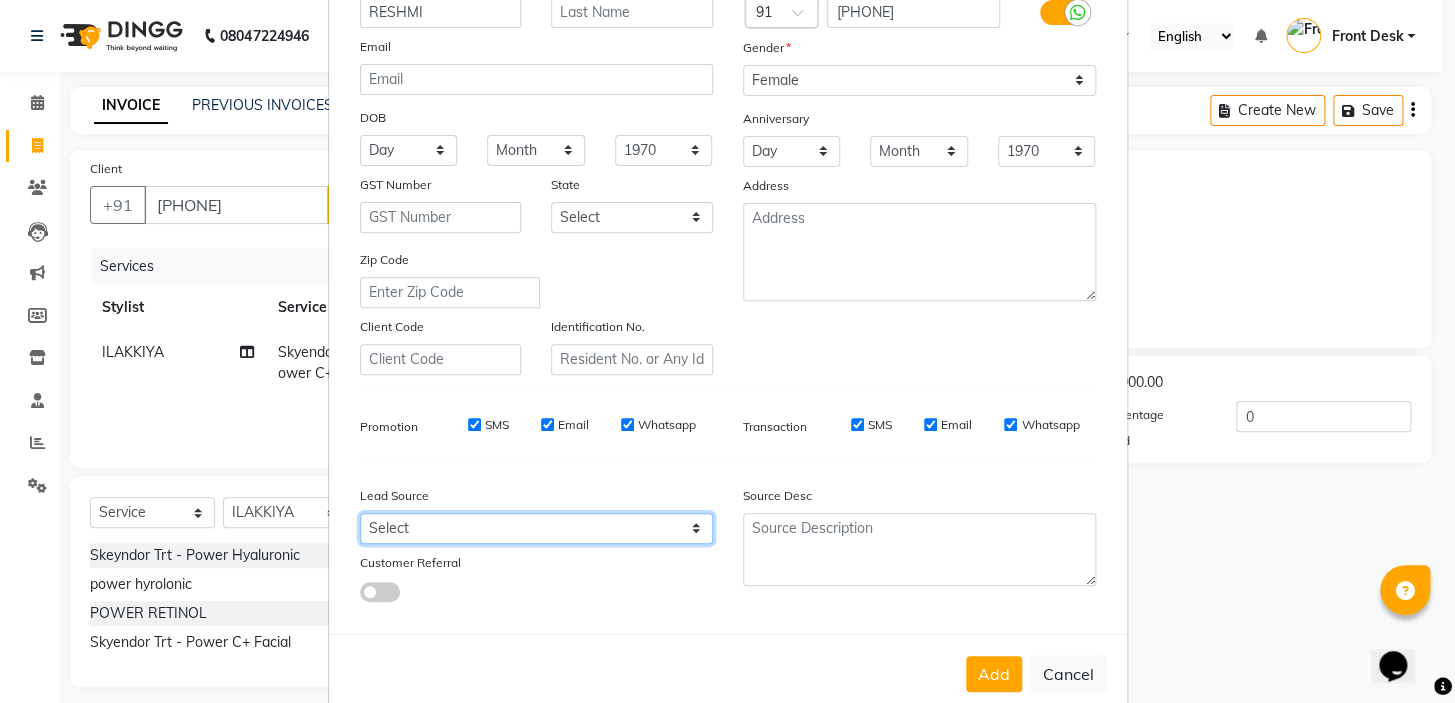 select on "48932" 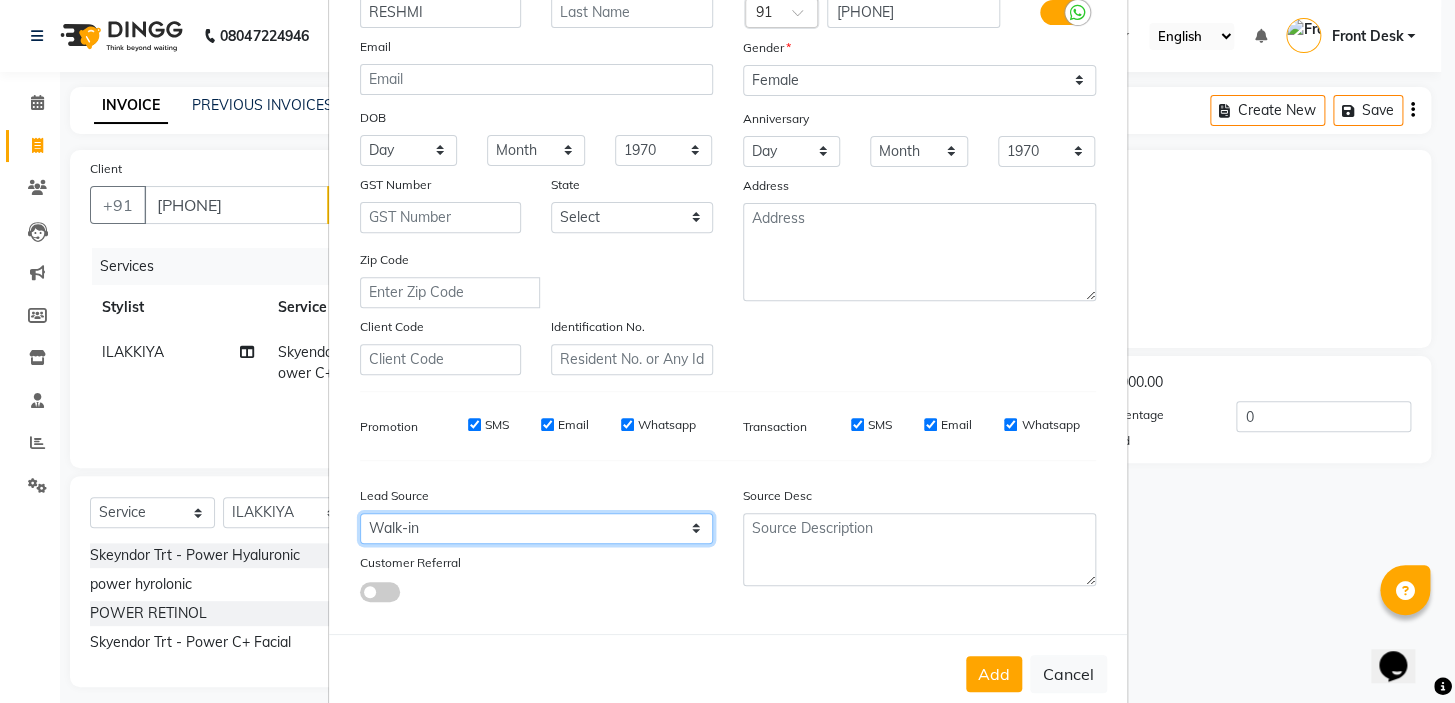 click on "Select Walk-in Referral Internet Friend Word of Mouth Advertisement Facebook JustDial Google Other" at bounding box center [536, 528] 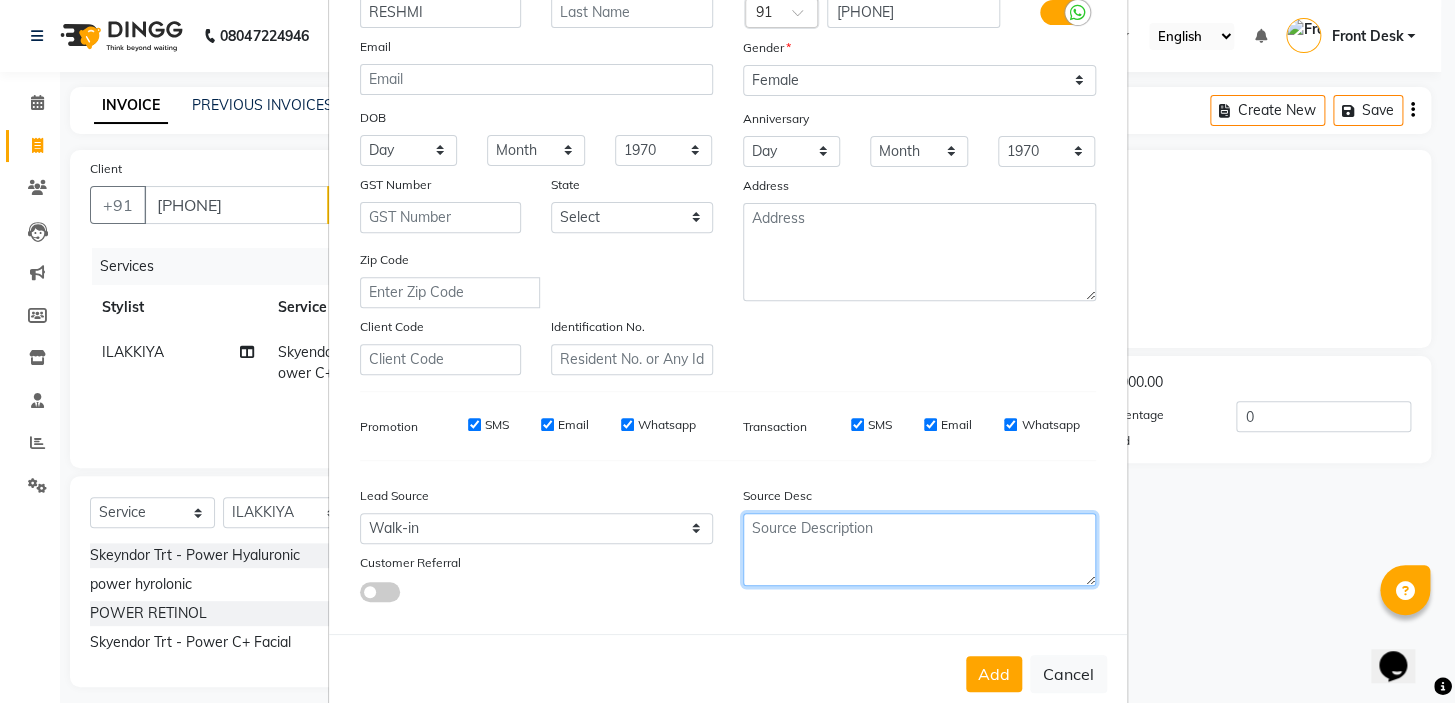click at bounding box center [919, 549] 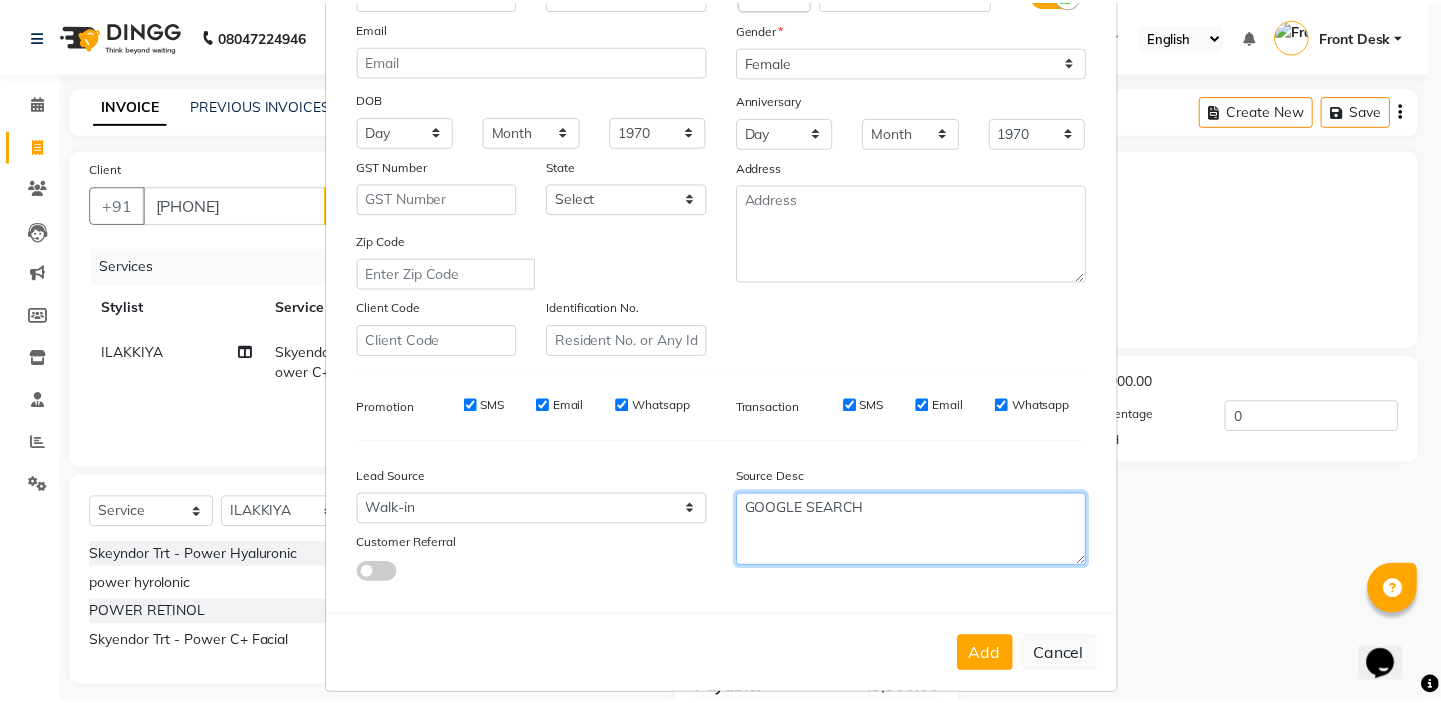 scroll, scrollTop: 226, scrollLeft: 0, axis: vertical 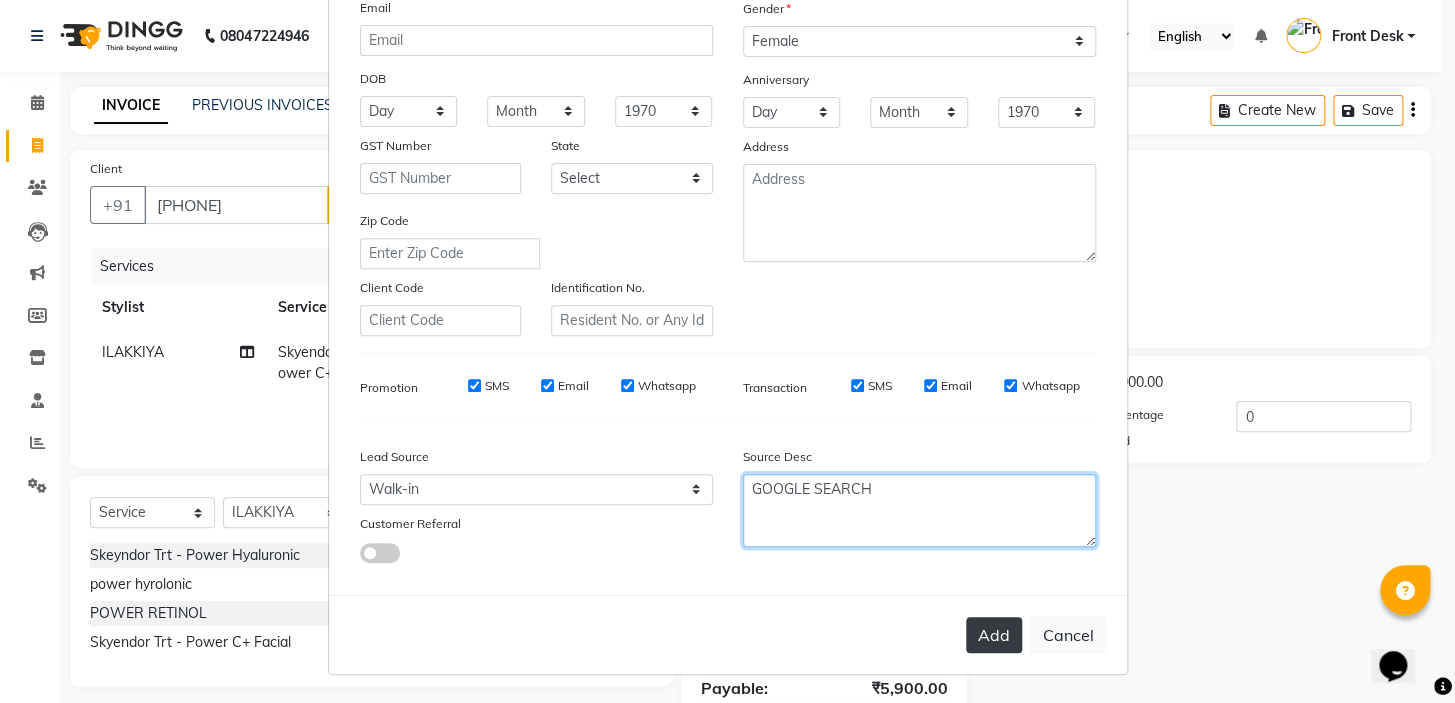 type on "GOOGLE SEARCH" 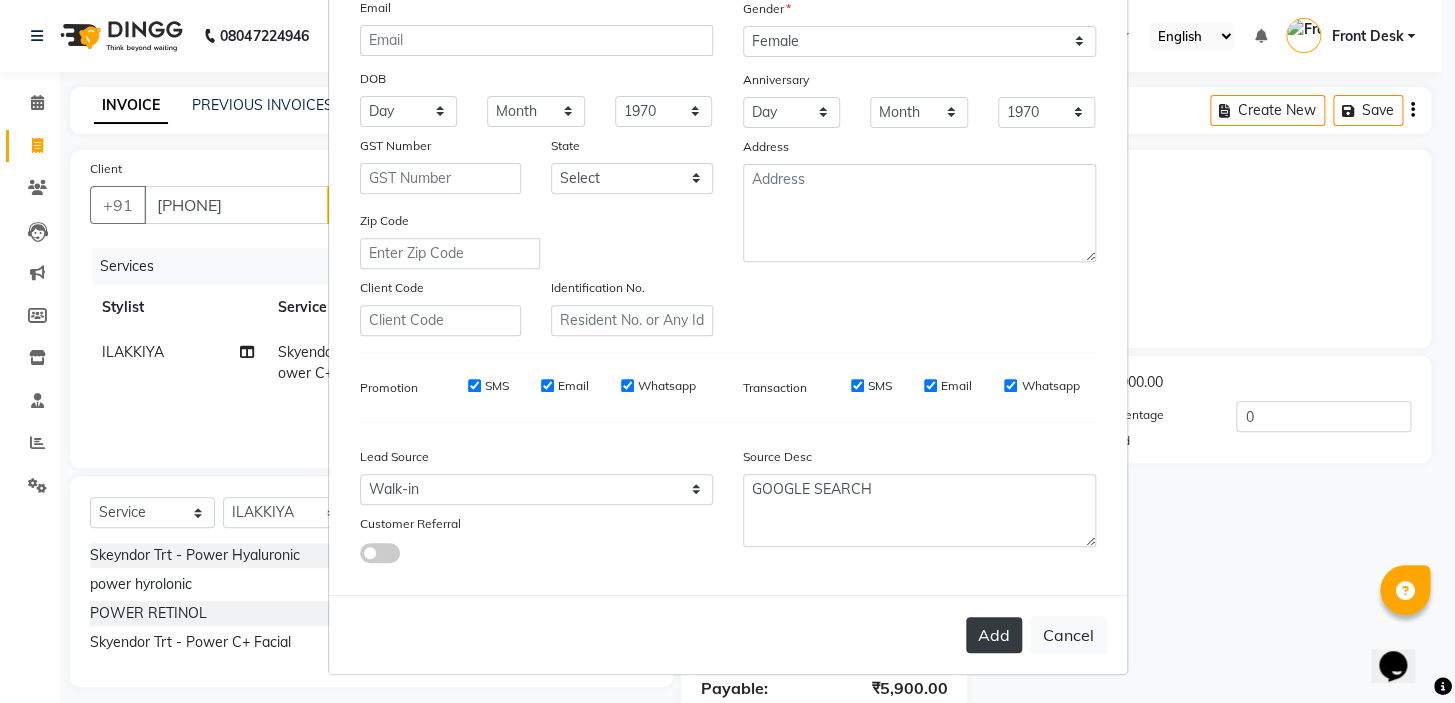 click on "Add" at bounding box center [994, 635] 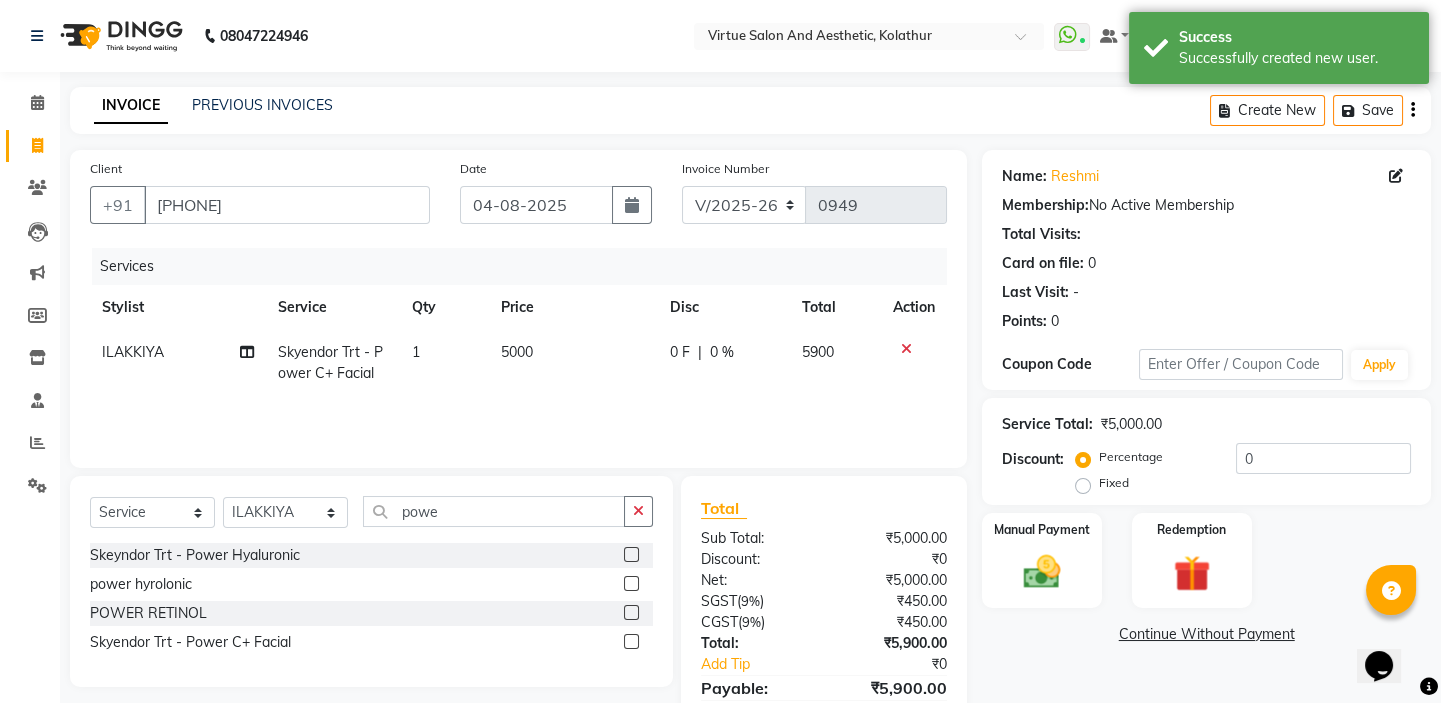 click 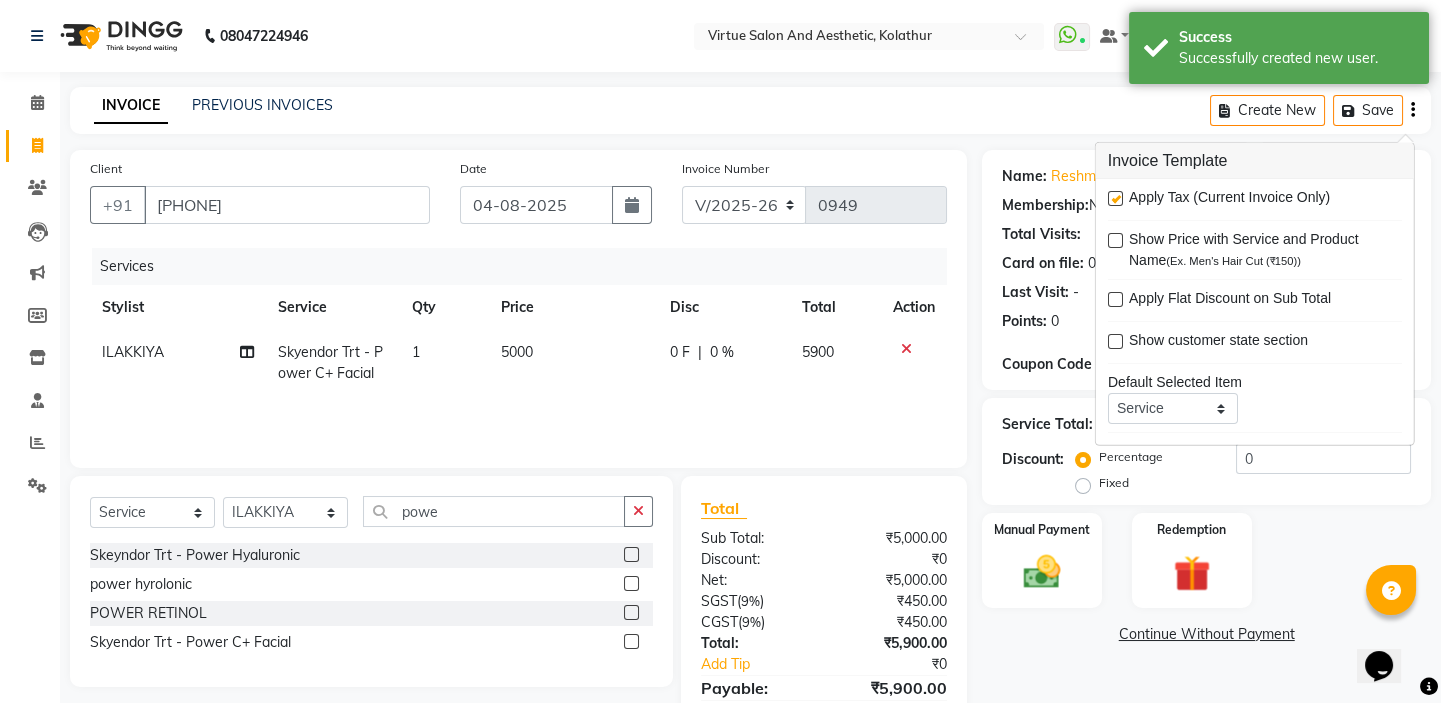 click at bounding box center (1115, 198) 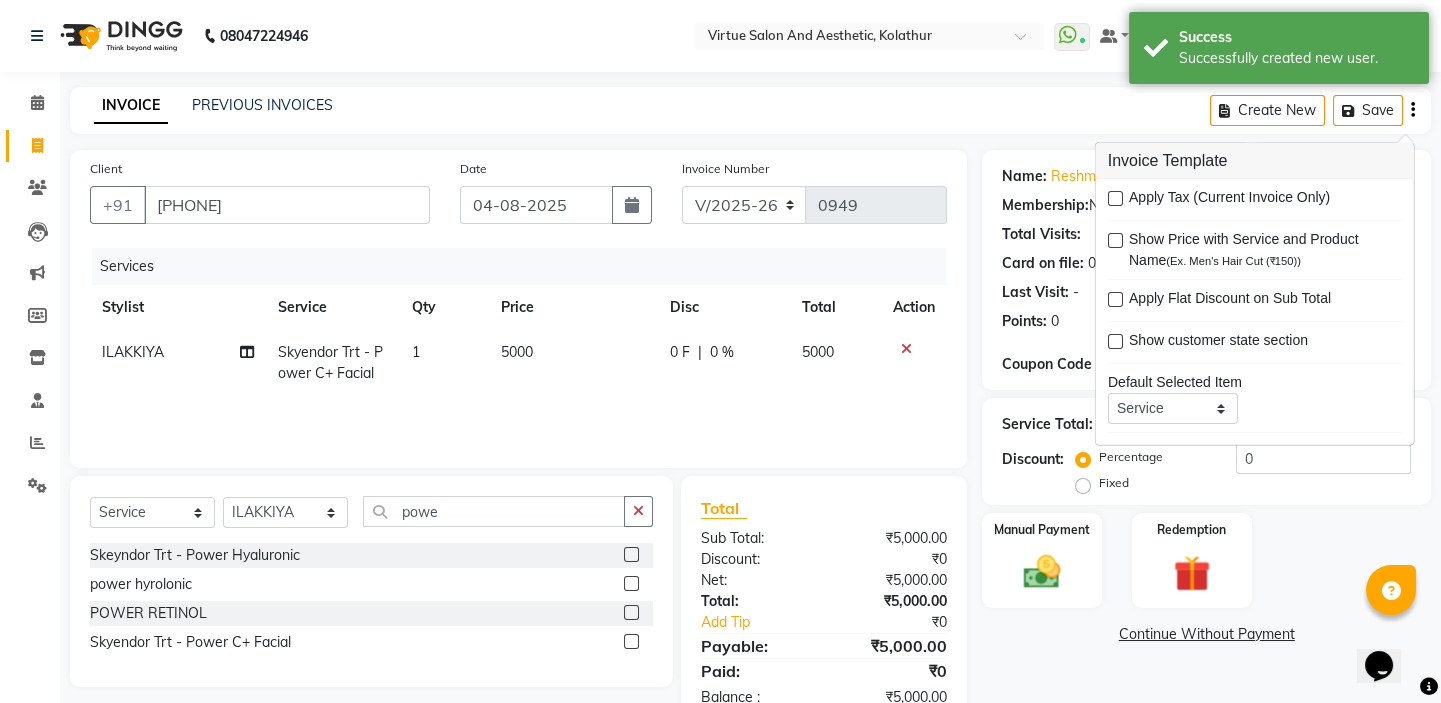 click on "INVOICE PREVIOUS INVOICES Create New   Save  Client +91 [PHONE] Date 04-08-2025 Invoice Number V/2025 V/2025-26 0949 Services Stylist Service Qty Price Disc Total Action [FIRST] Skyendor Trt - Power C+ Facial 1 5000 0 F | 0 % 5000 Select  Service  Product  Membership  Package Voucher Prepaid Gift Card  Select Stylist [FIRST] [FIRST] [FIRST] Front Desk [FIRST] [FIRST] [FIRST] [FIRST] [FIRST] [FIRST] powe Skeyndor Trt - Power Hyaluronic  power hyrolonic  POWER RETINOL  Skyendor Trt - Power C+ Facial  Total Sub Total: ₹5,000.00 Discount: ₹0 Net: ₹5,000.00 Total: ₹5,000.00 Add Tip ₹0 Payable: ₹5,000.00 Paid: ₹0 Balance   : ₹5,000.00 Name: [FIRST]  Membership:  No Active Membership  Total Visits:   Card on file:  0 Last Visit:   - Points:   0  Coupon Code Apply Service Total:  ₹5,000.00  Discount:  Percentage   Fixed  0 Manual Payment Redemption  Continue Without Payment" 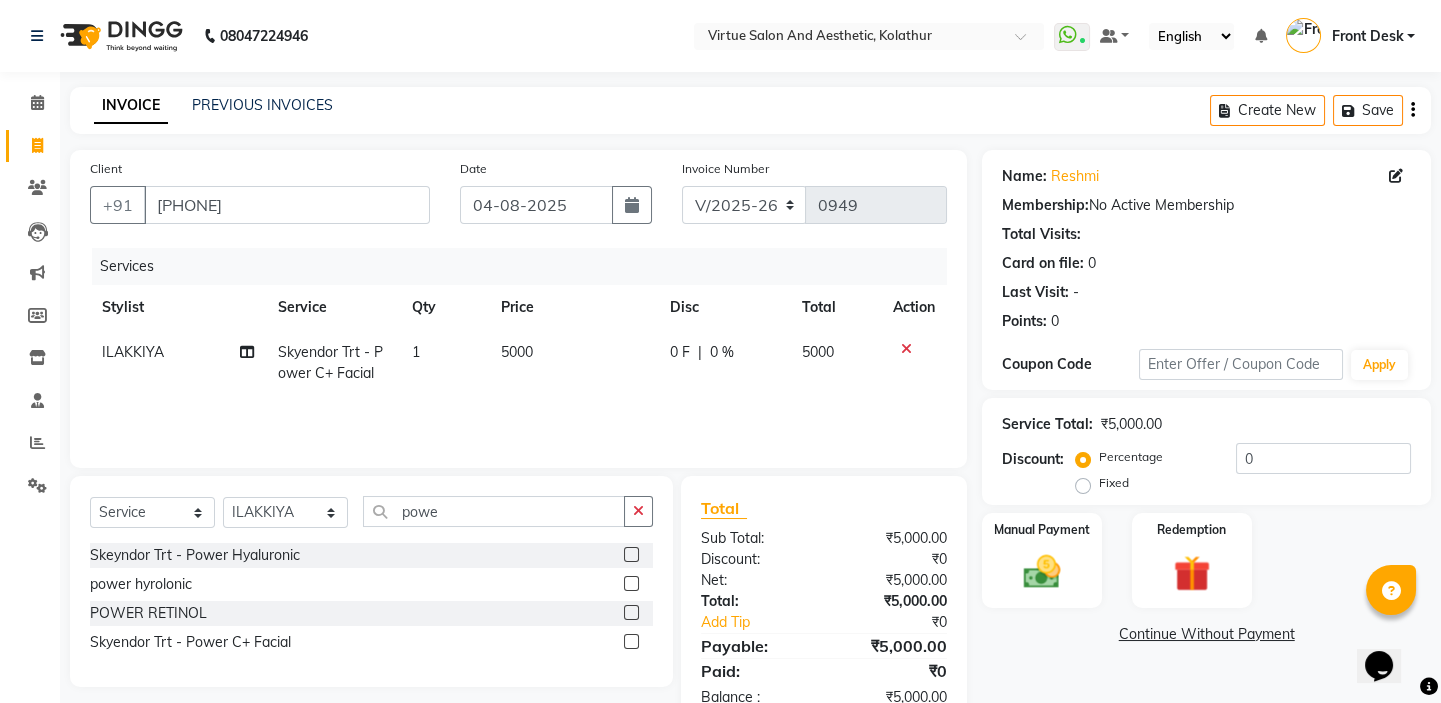 scroll, scrollTop: 55, scrollLeft: 0, axis: vertical 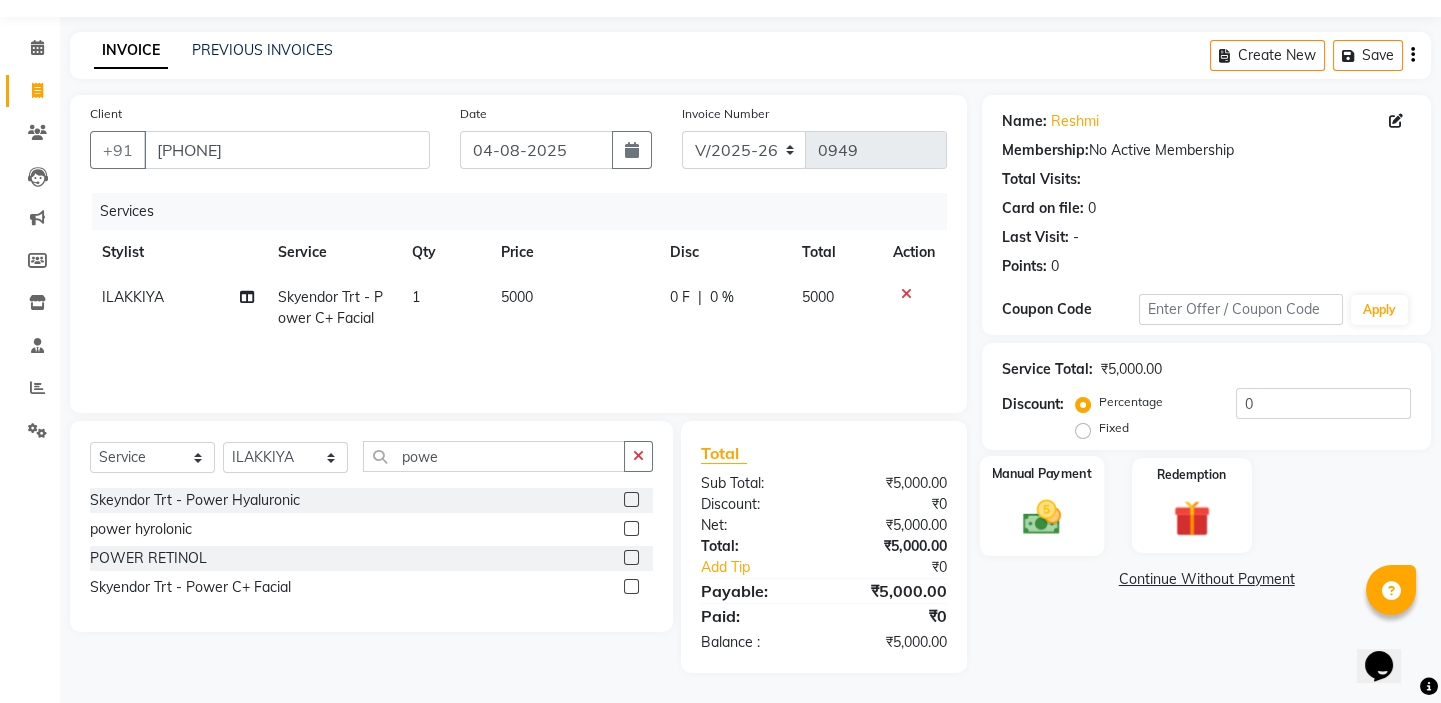click on "Manual Payment" 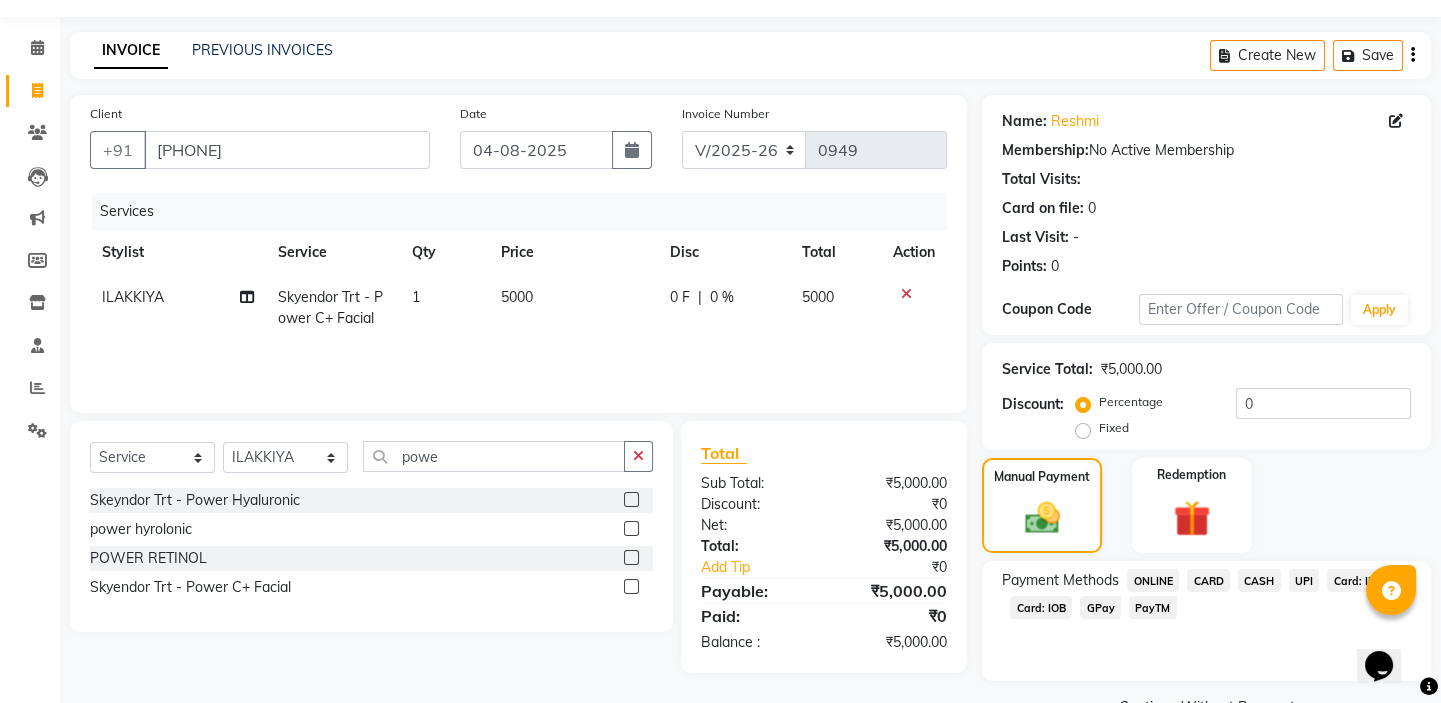 click on "UPI" 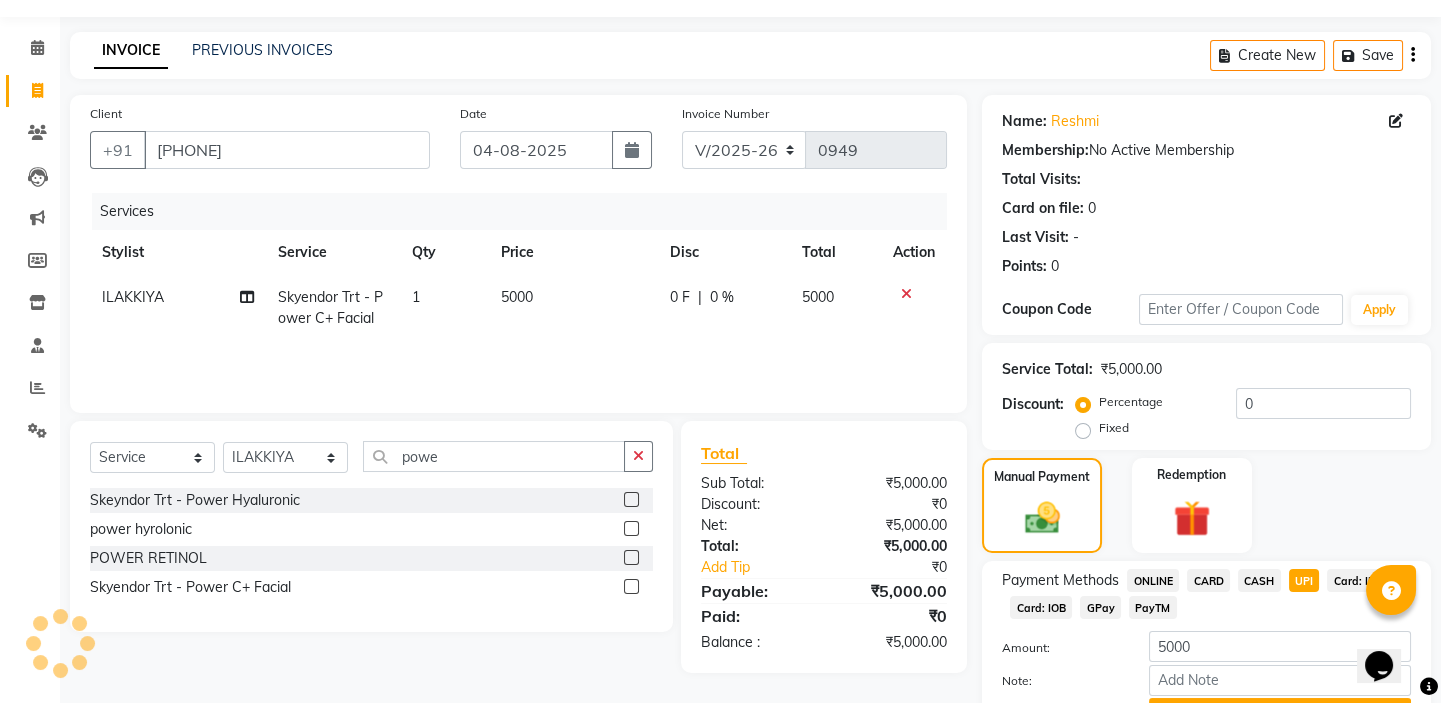 scroll, scrollTop: 160, scrollLeft: 0, axis: vertical 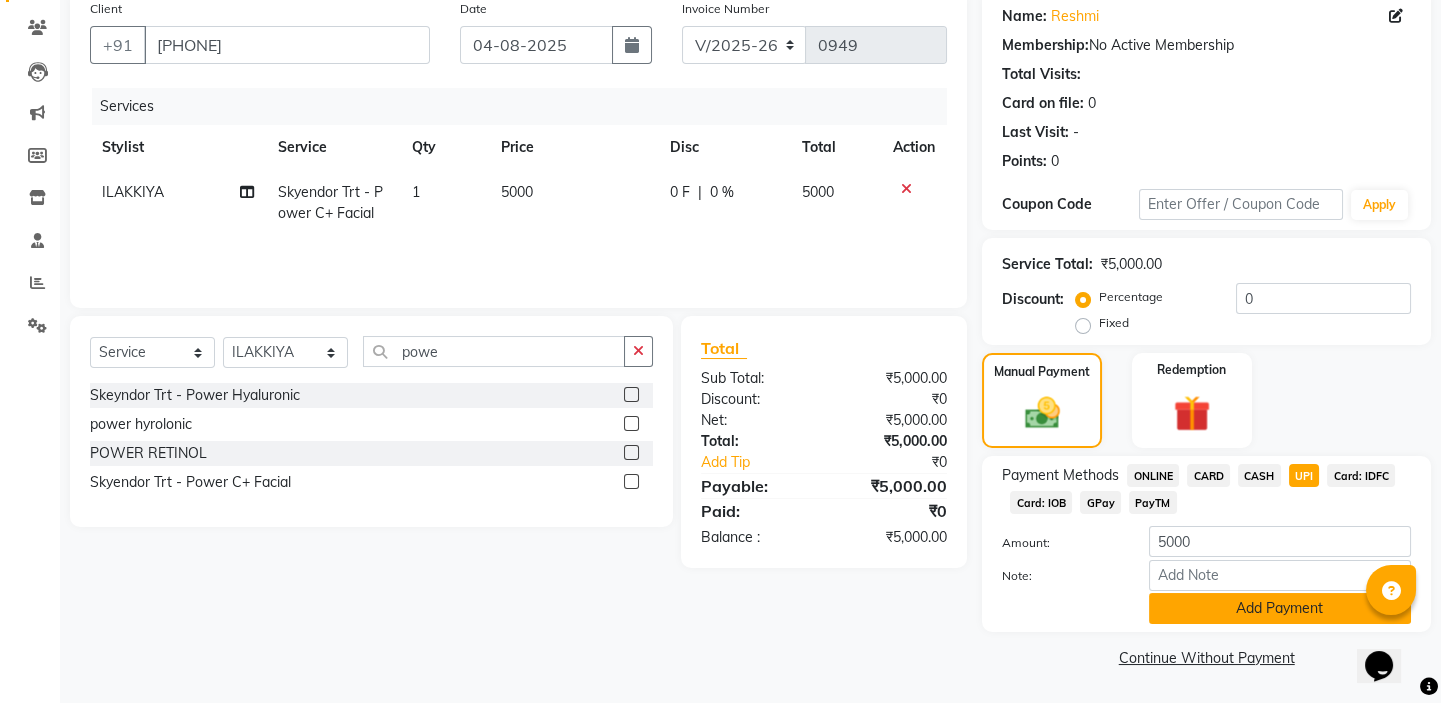click on "Add Payment" 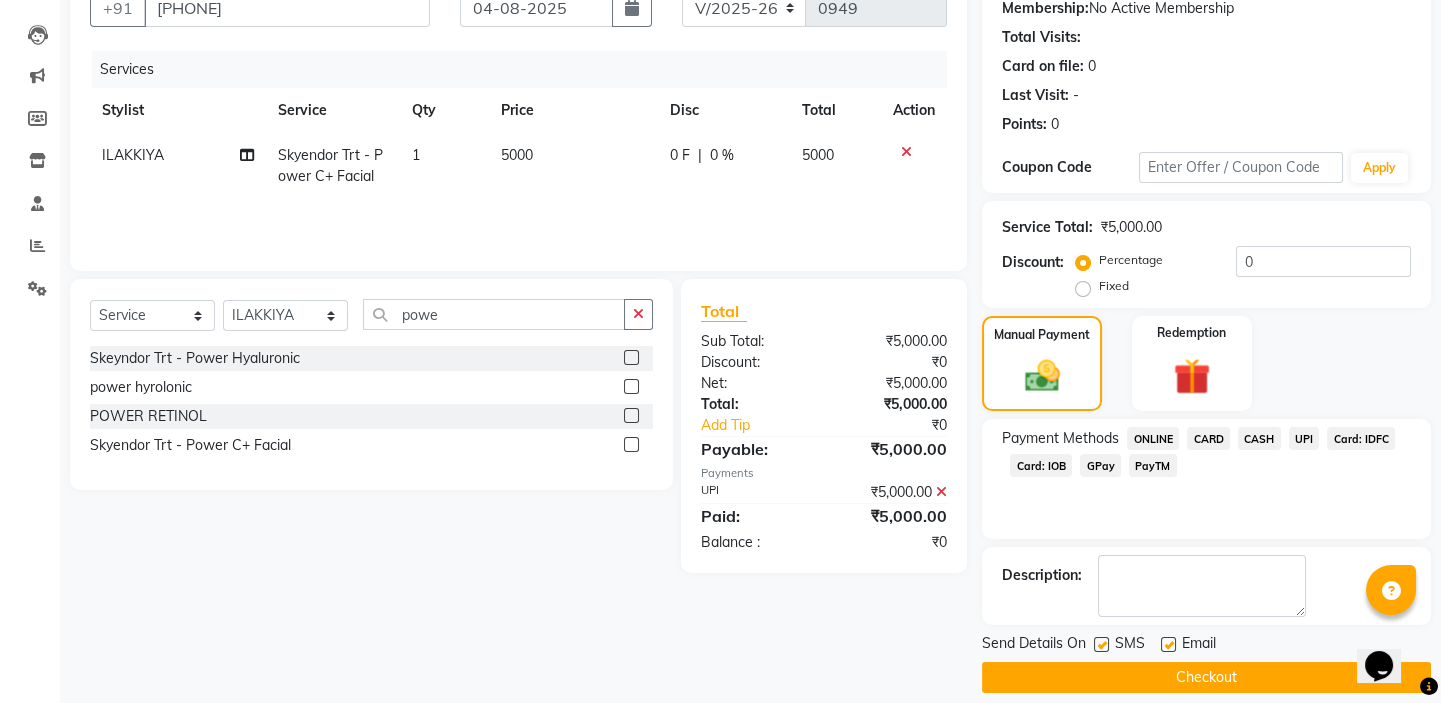 scroll, scrollTop: 216, scrollLeft: 0, axis: vertical 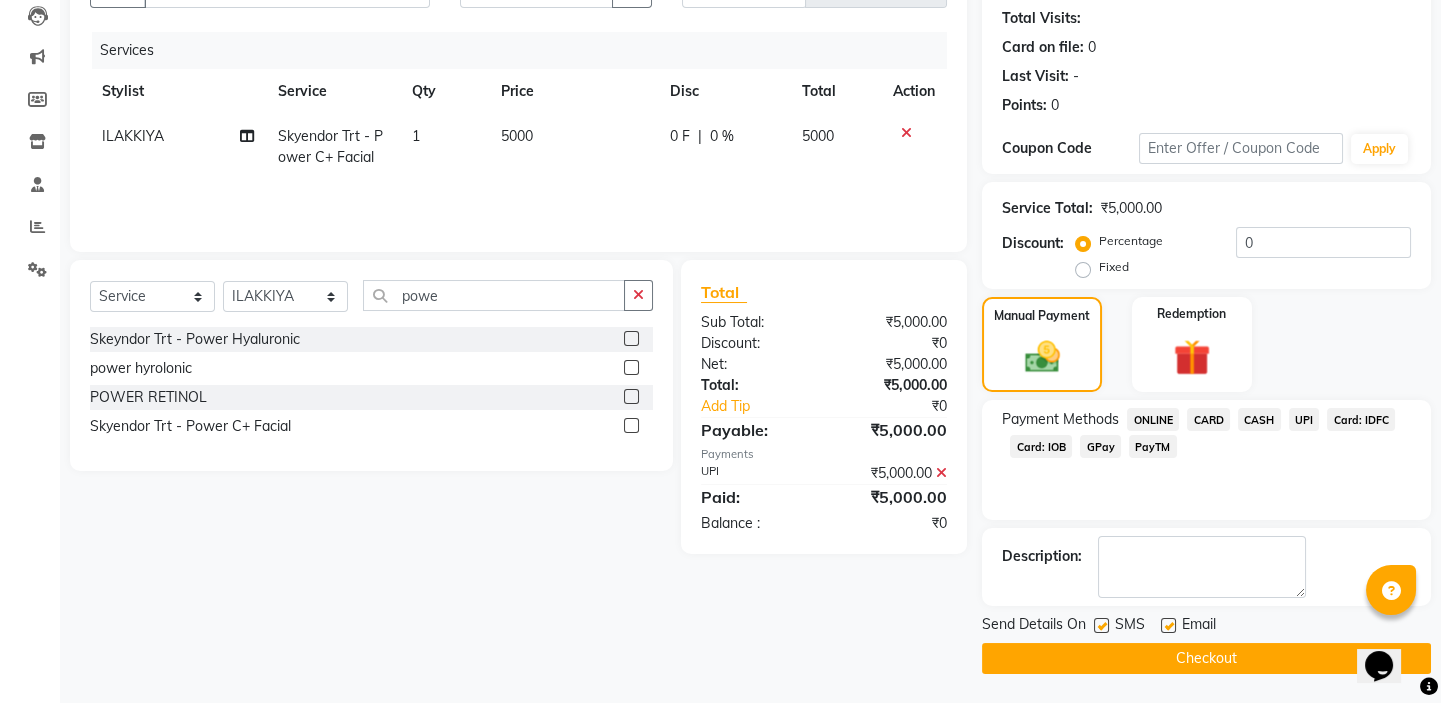 click on "Checkout" 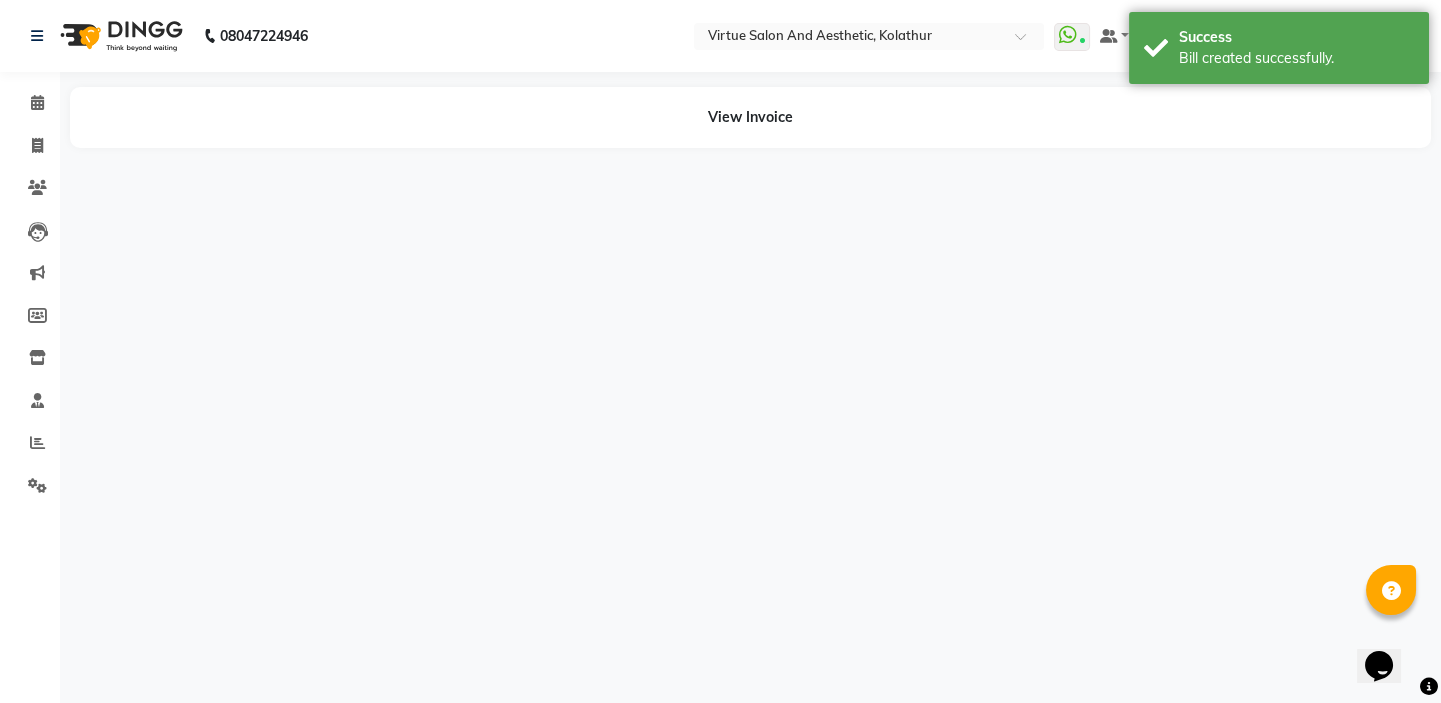 scroll, scrollTop: 0, scrollLeft: 0, axis: both 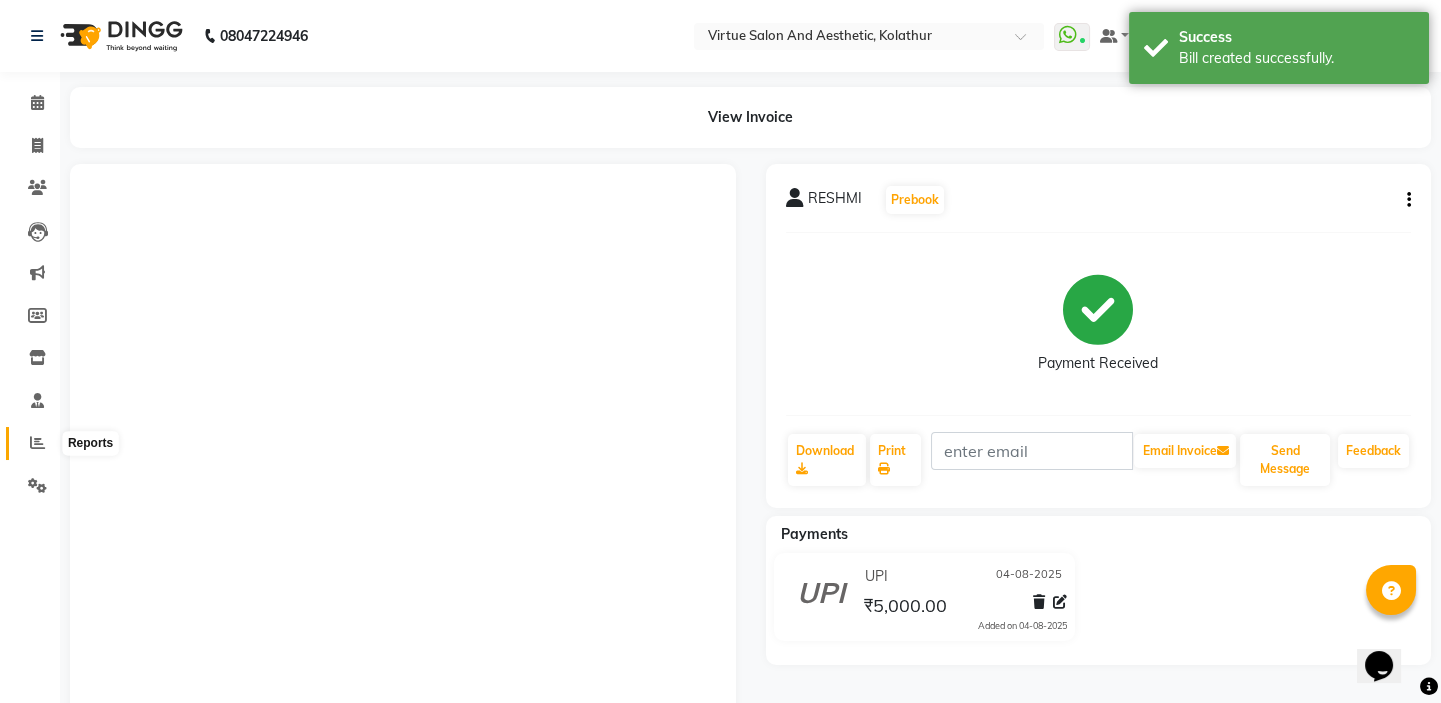 click 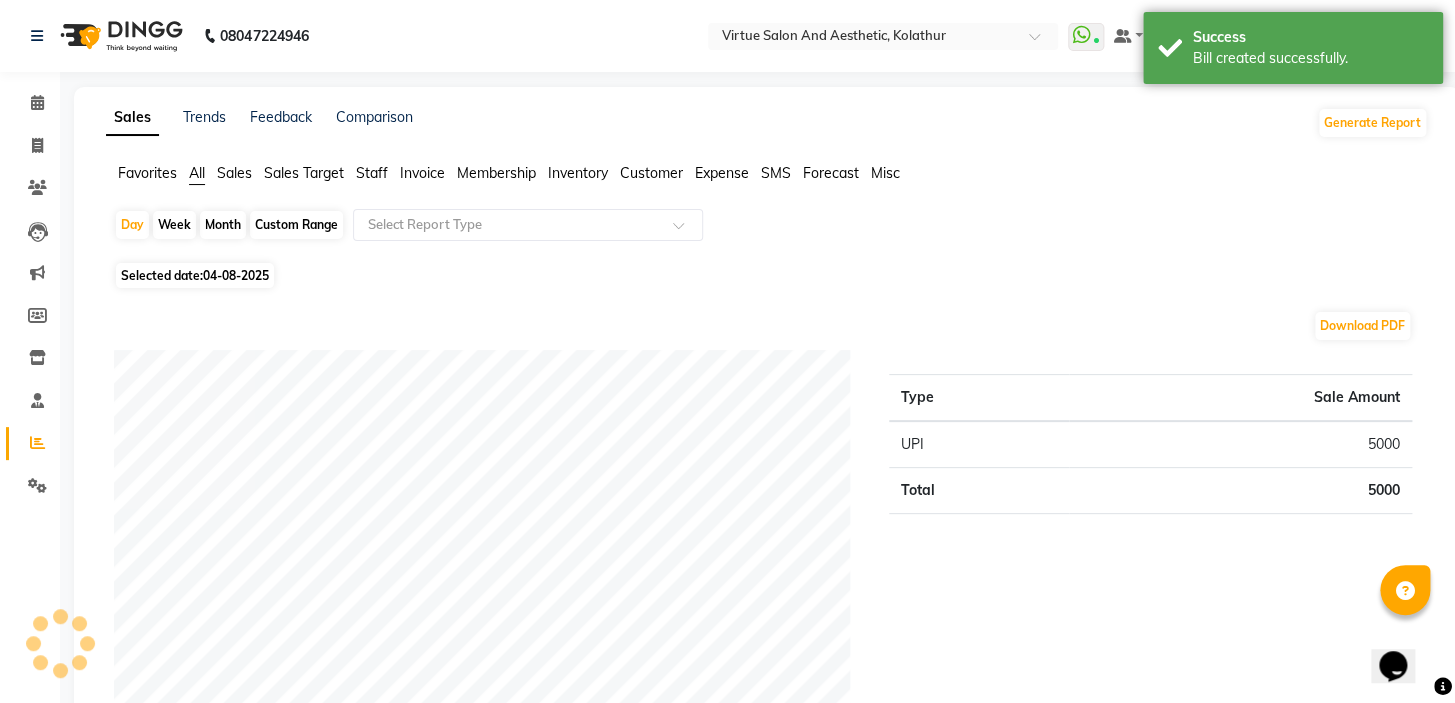 click on "Sales" 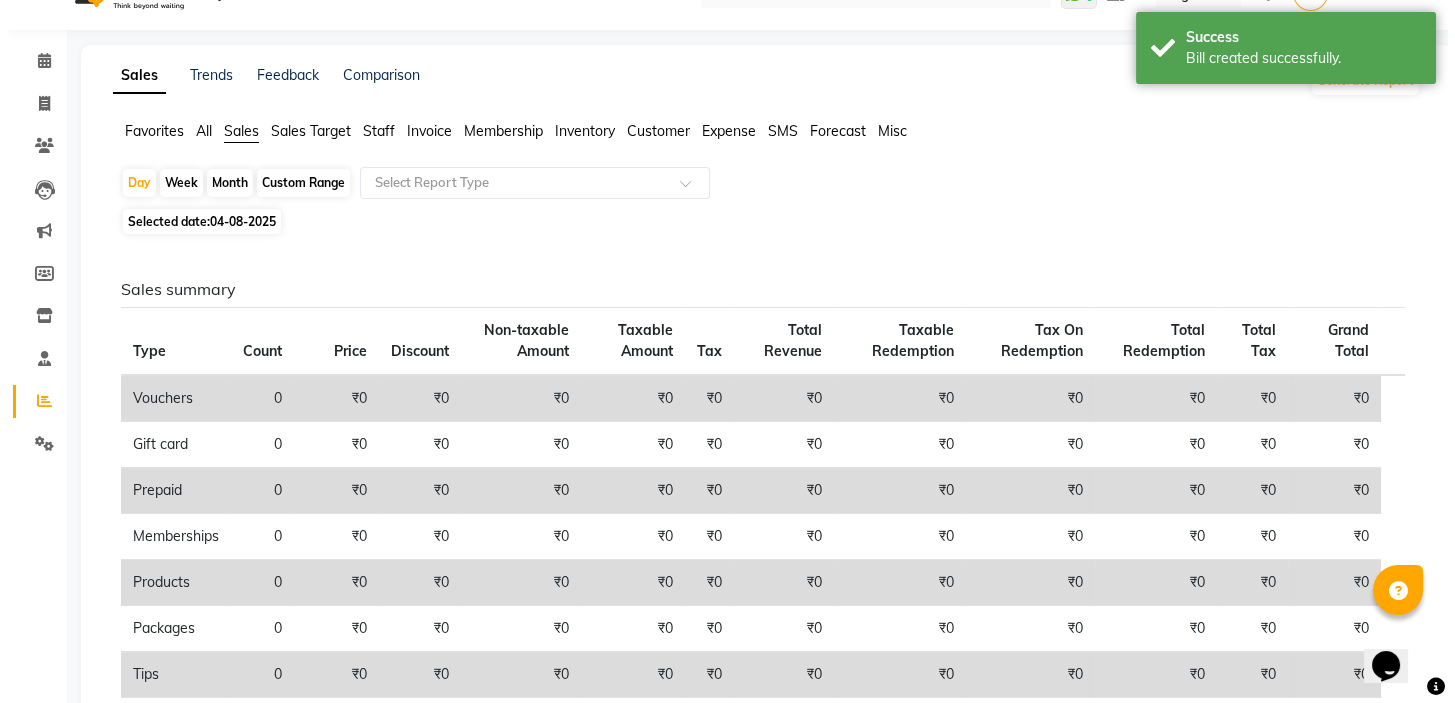 scroll, scrollTop: 0, scrollLeft: 0, axis: both 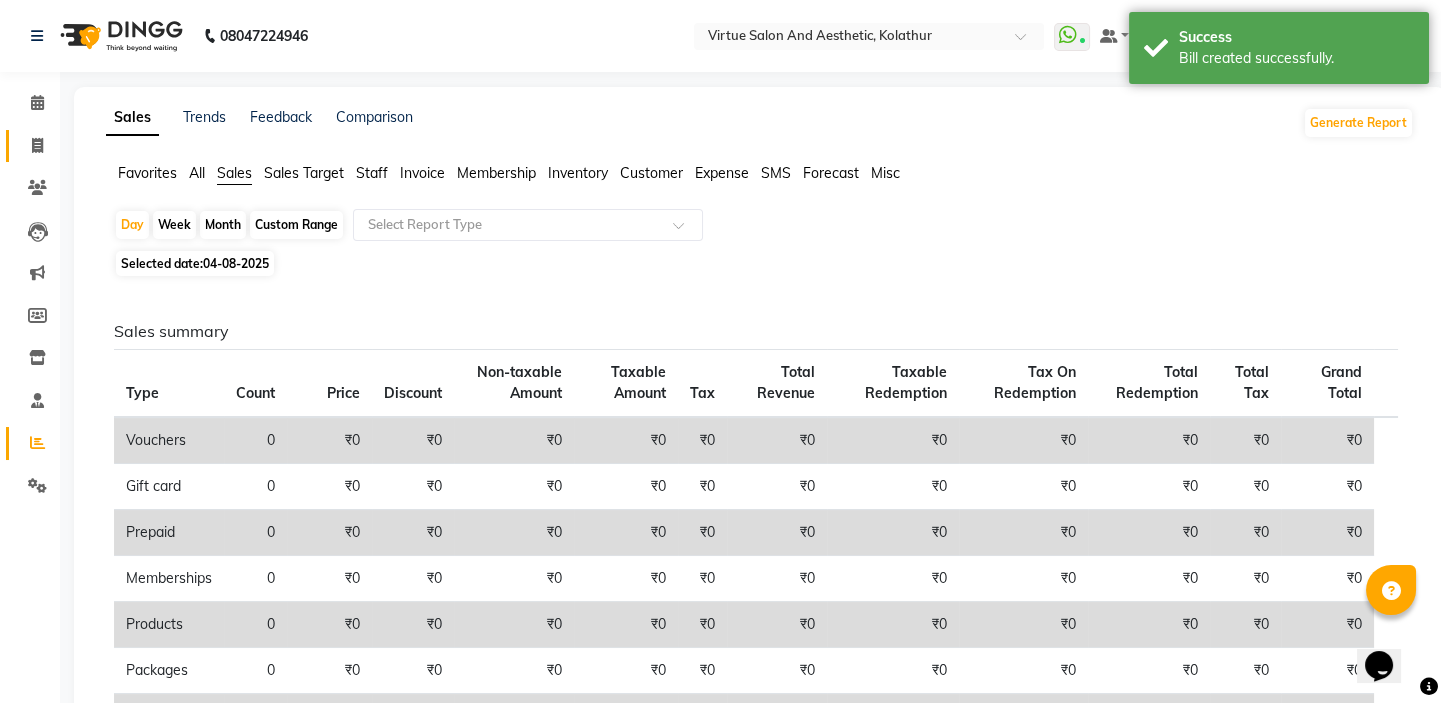 click on "Invoice" 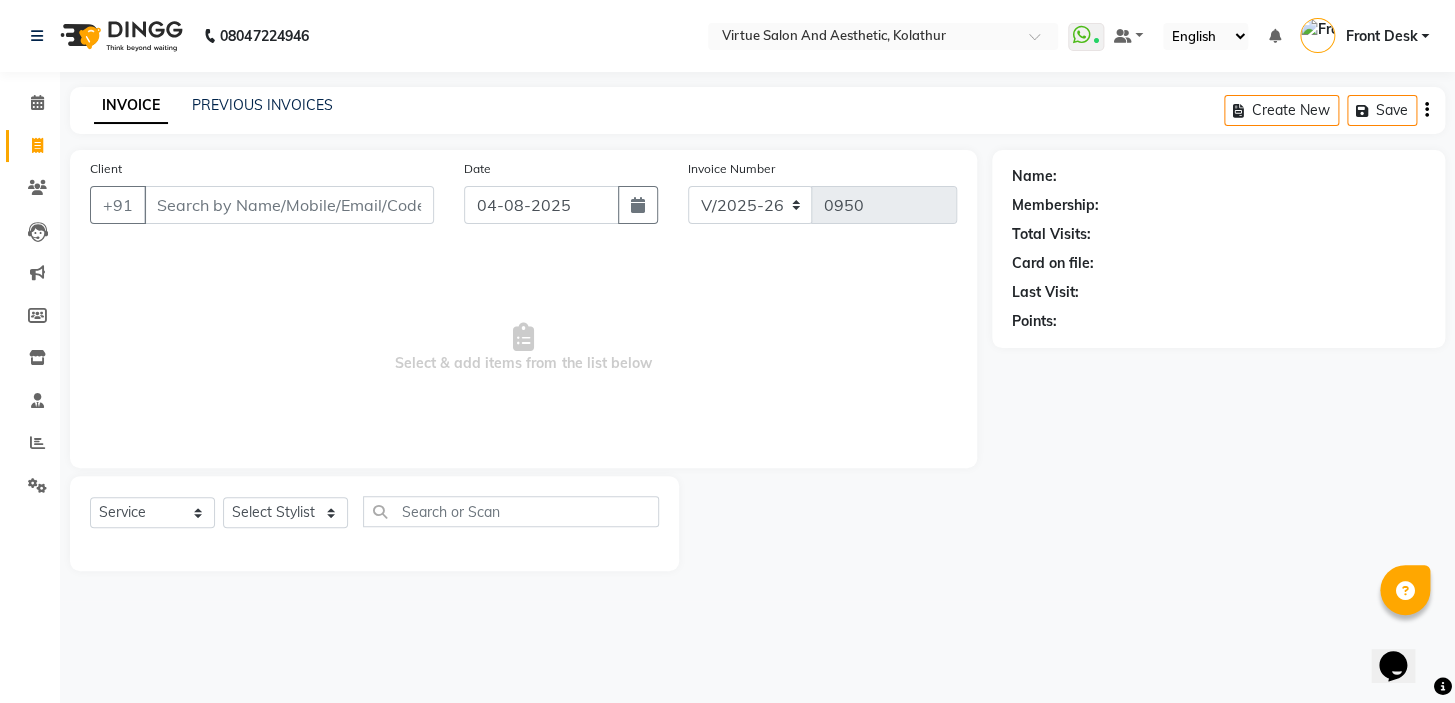 click on "Client" at bounding box center (289, 205) 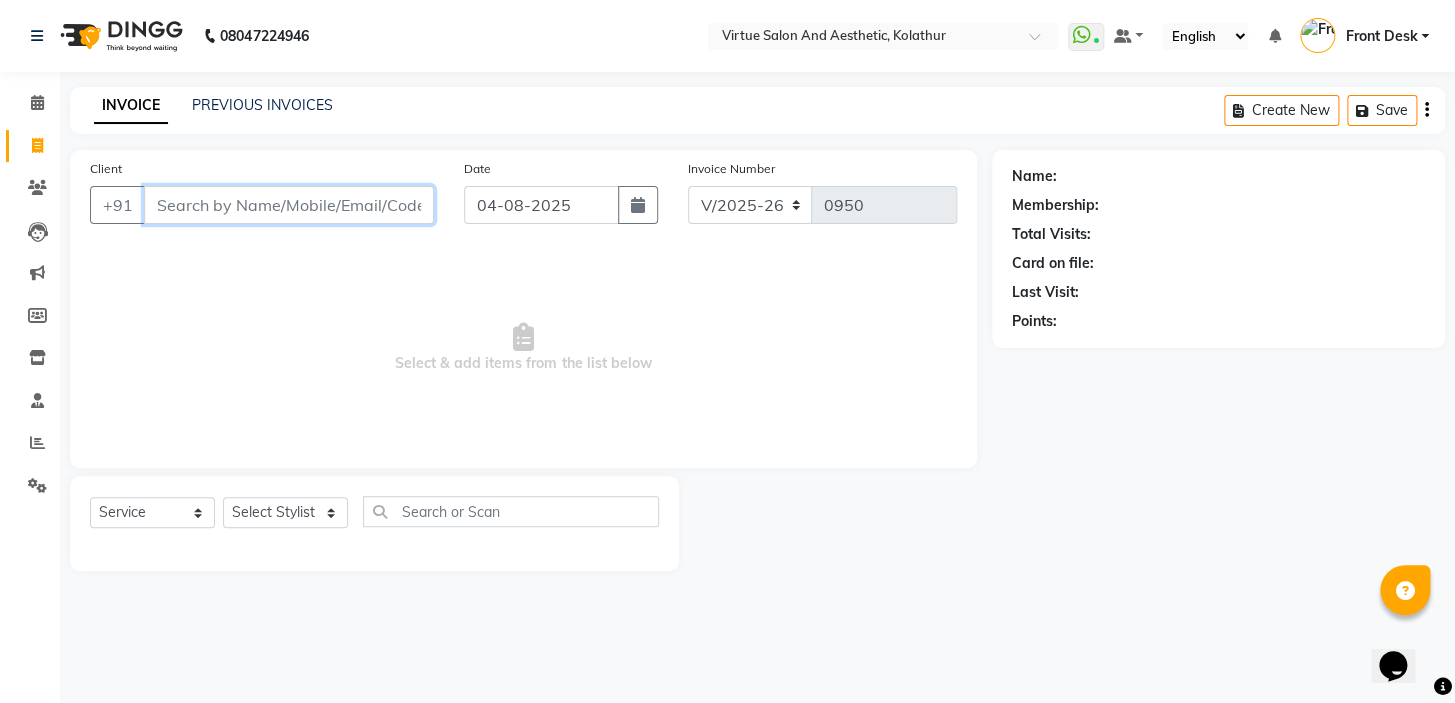 click on "Client" at bounding box center [289, 205] 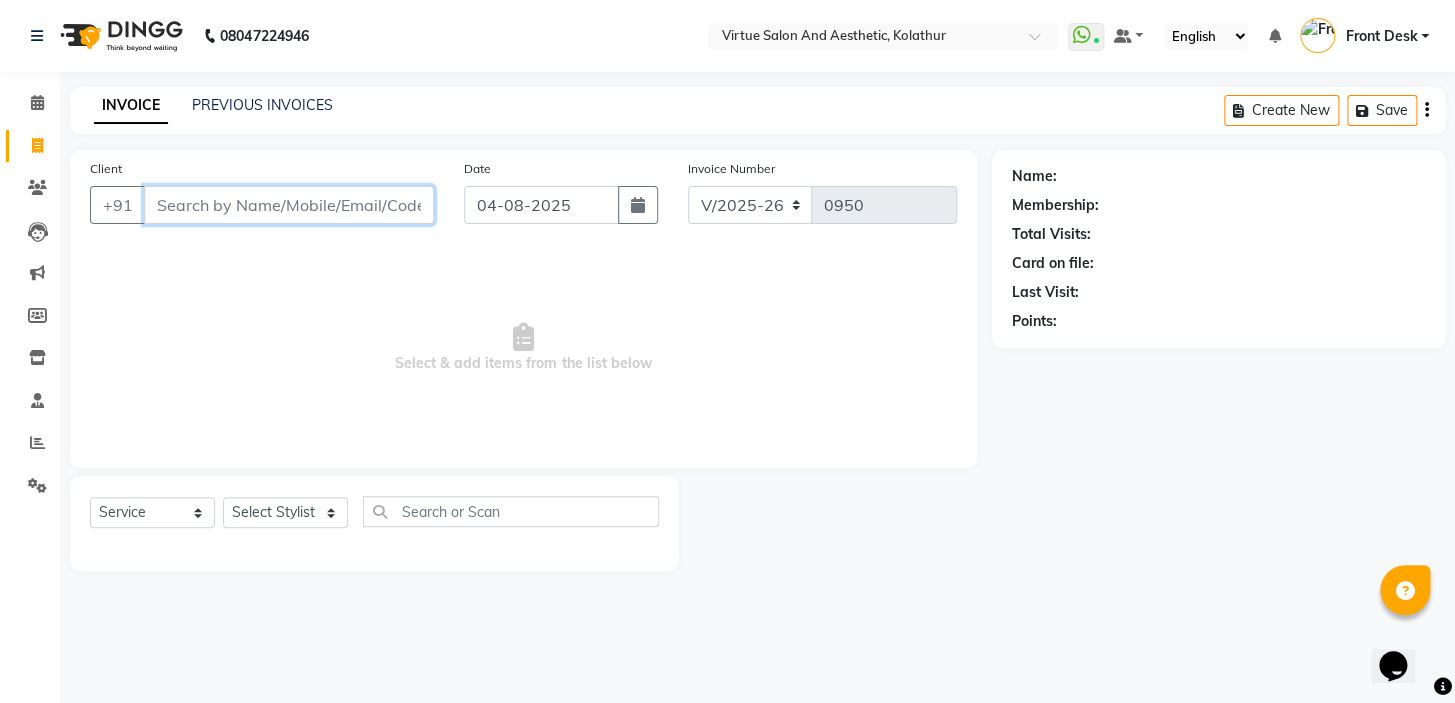click on "Client" at bounding box center (289, 205) 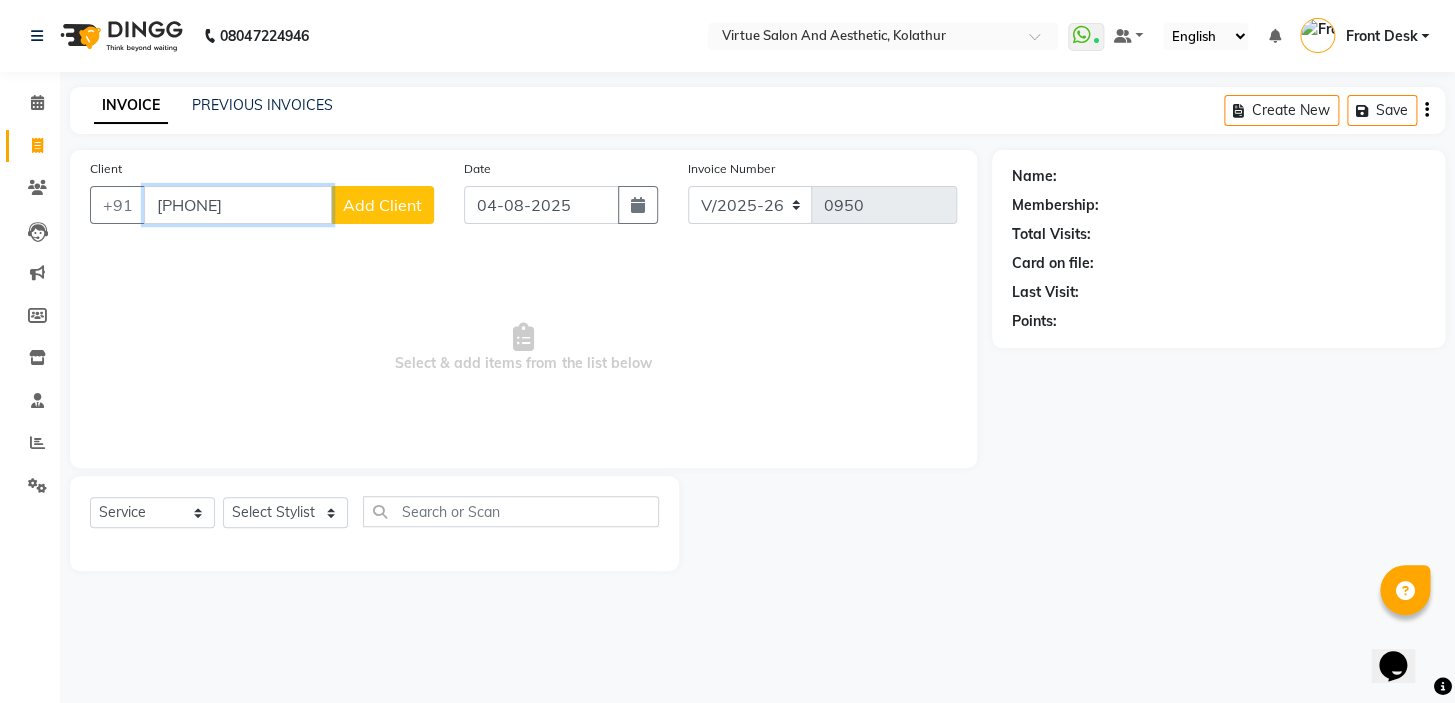type on "[PHONE]" 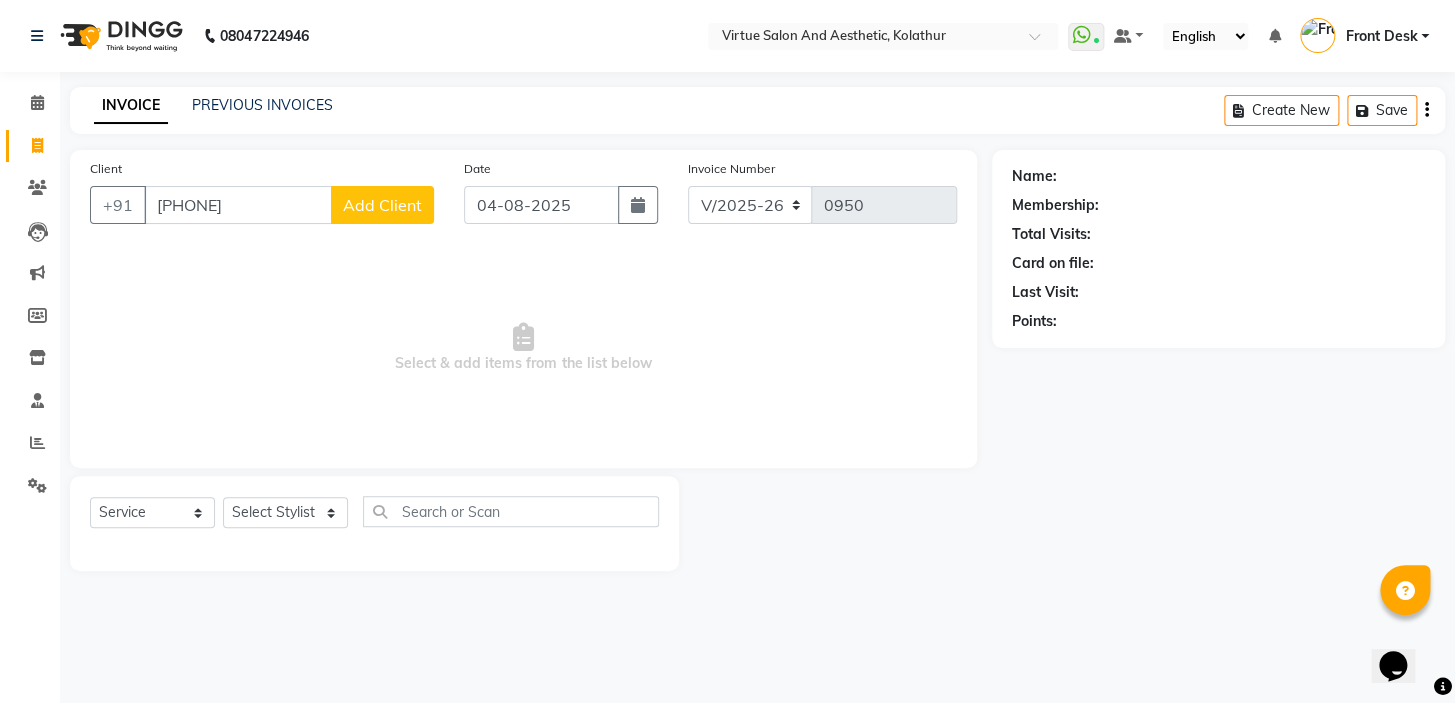 click on "Add Client" 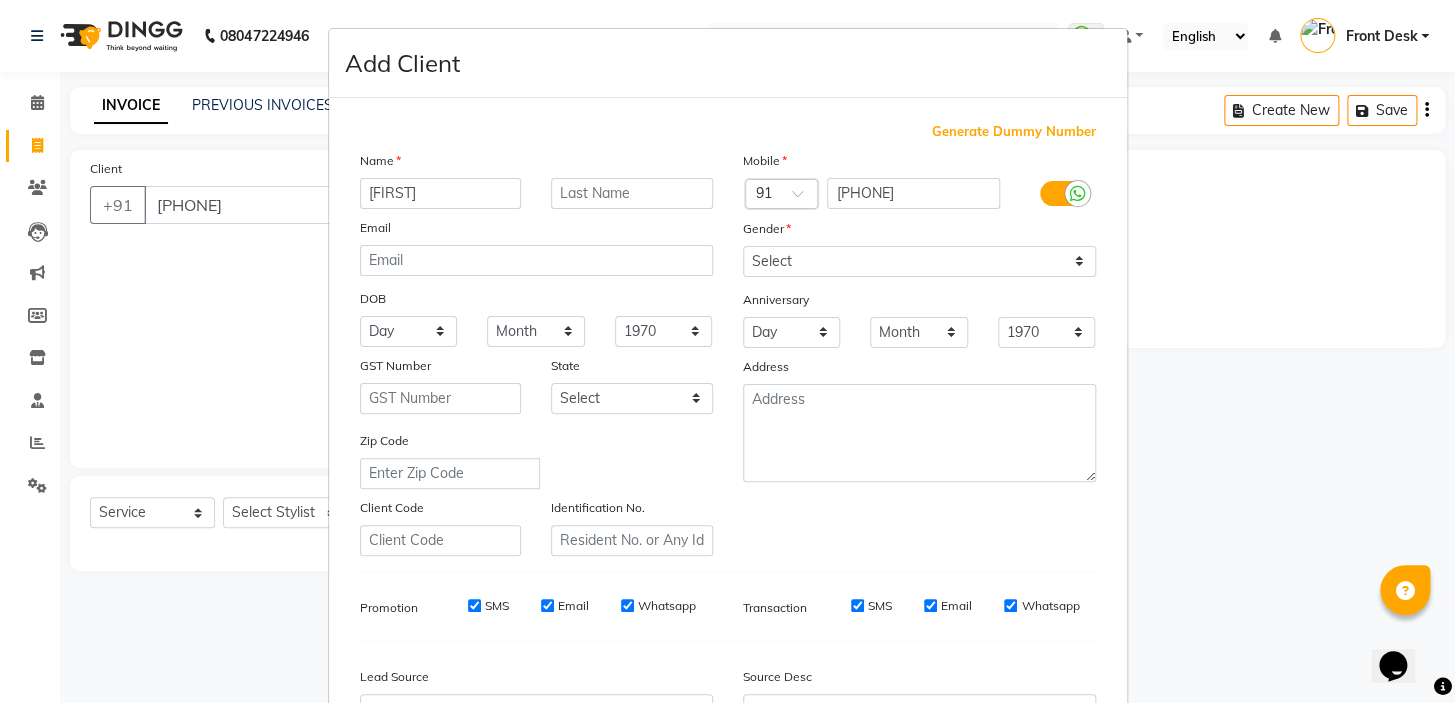click on "[FIRST]" at bounding box center [441, 193] 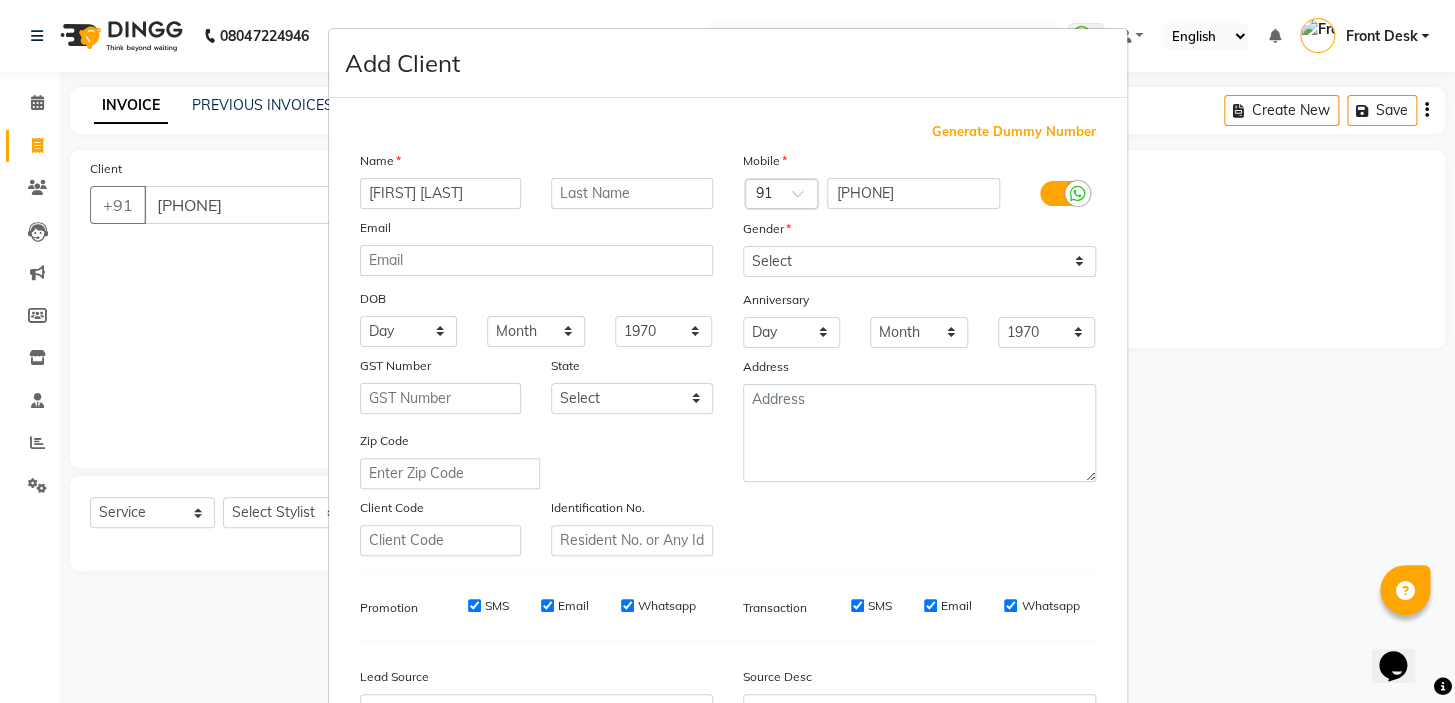 type on "[FIRST] [LAST]" 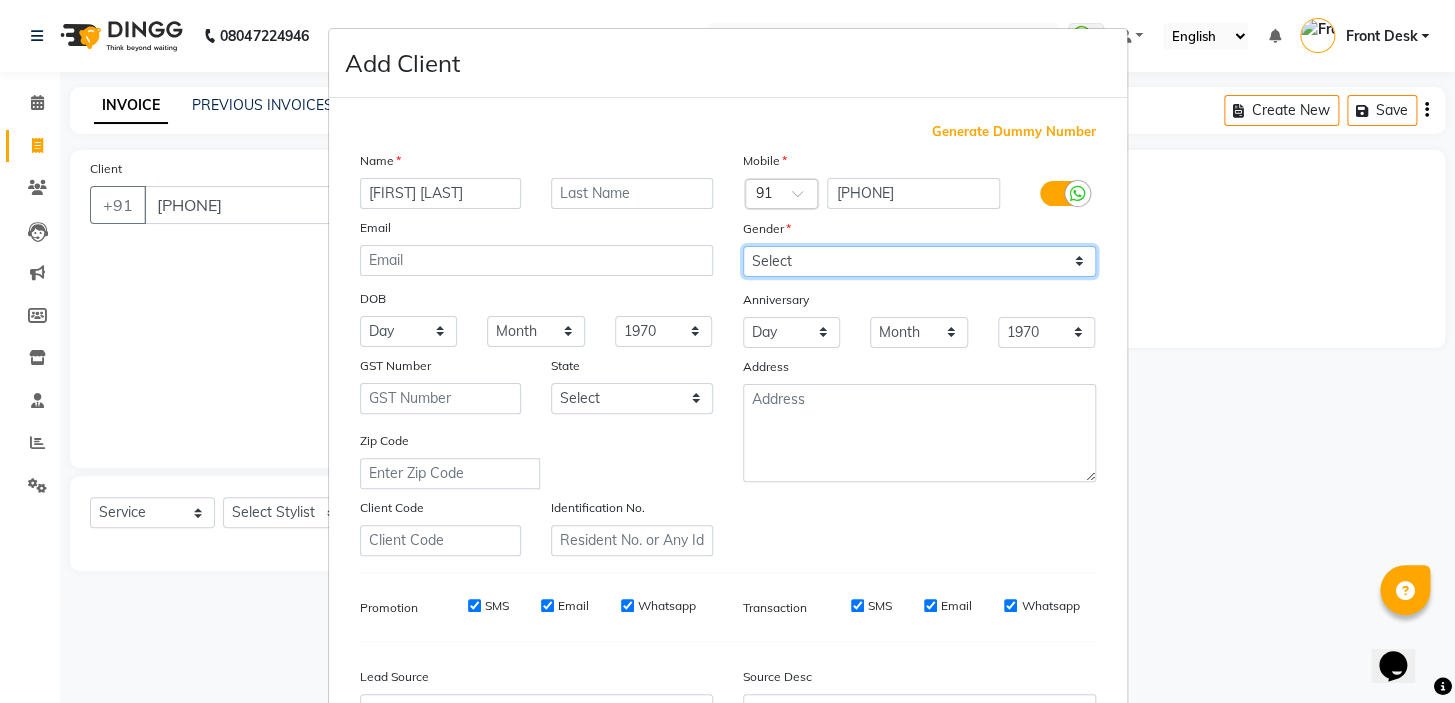 drag, startPoint x: 797, startPoint y: 260, endPoint x: 794, endPoint y: 270, distance: 10.440307 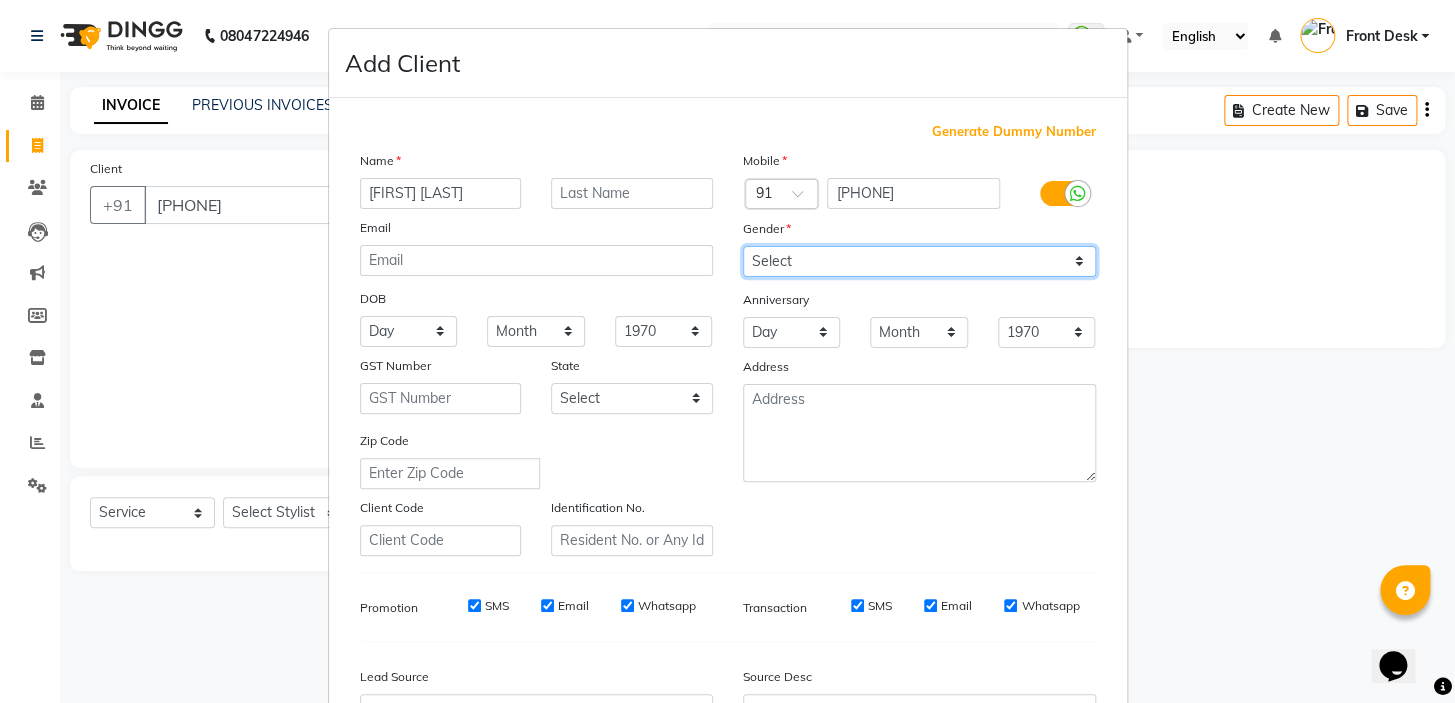 click on "Select Male Female Other Prefer Not To Say" at bounding box center [919, 261] 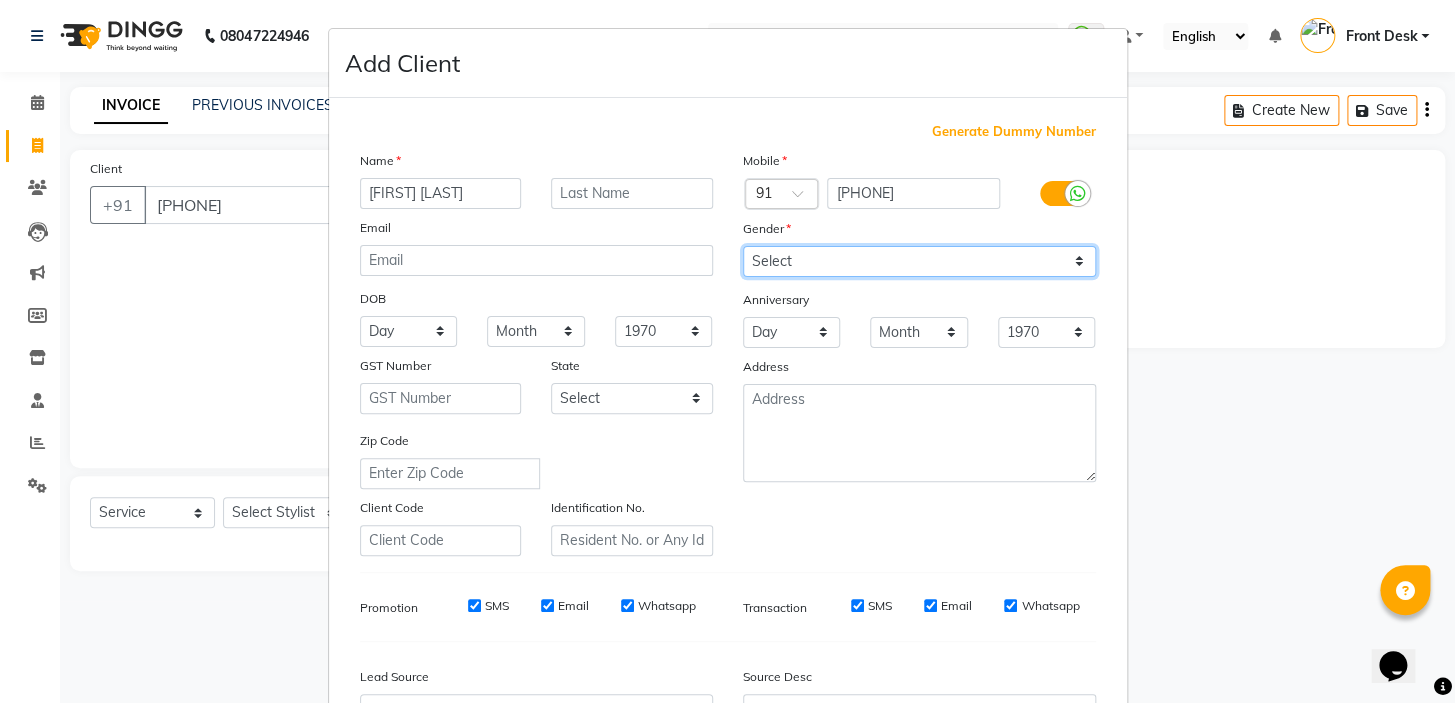 select on "female" 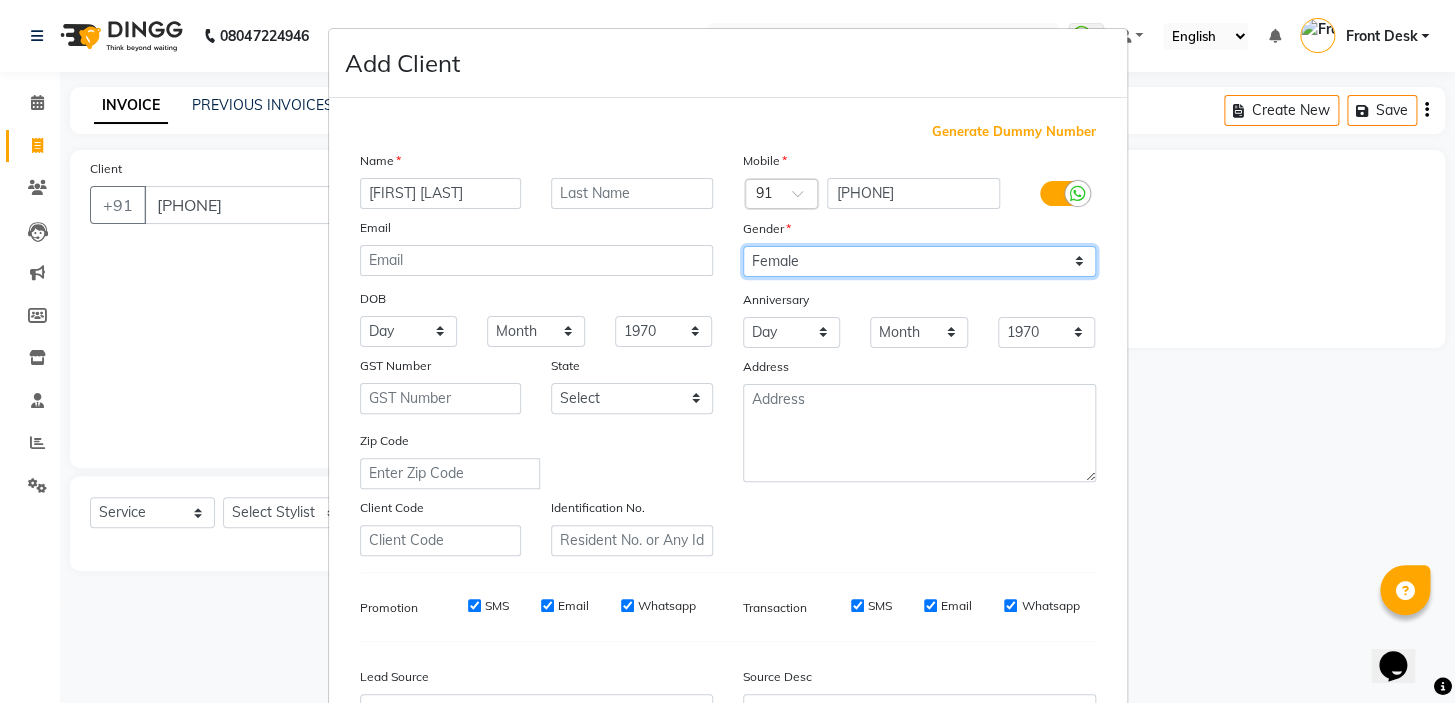 click on "Select Male Female Other Prefer Not To Say" at bounding box center (919, 261) 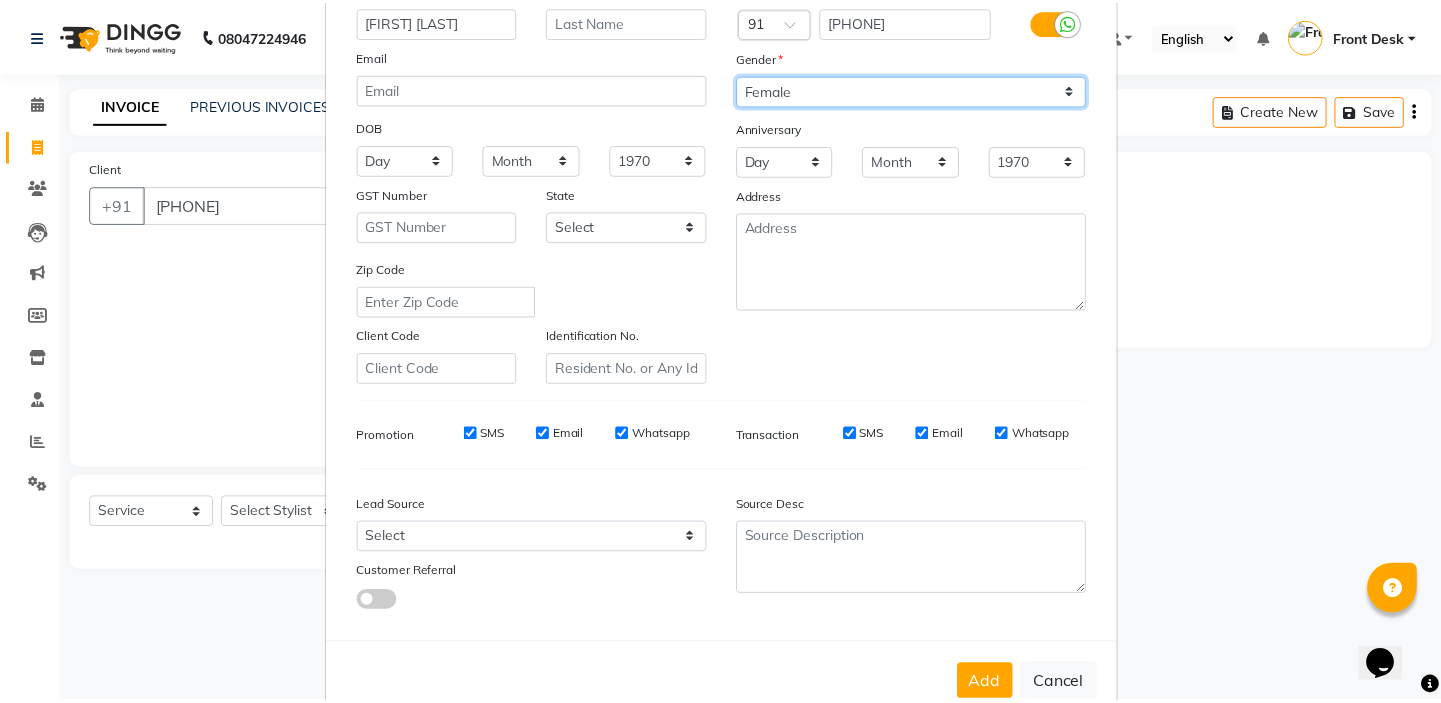 scroll, scrollTop: 226, scrollLeft: 0, axis: vertical 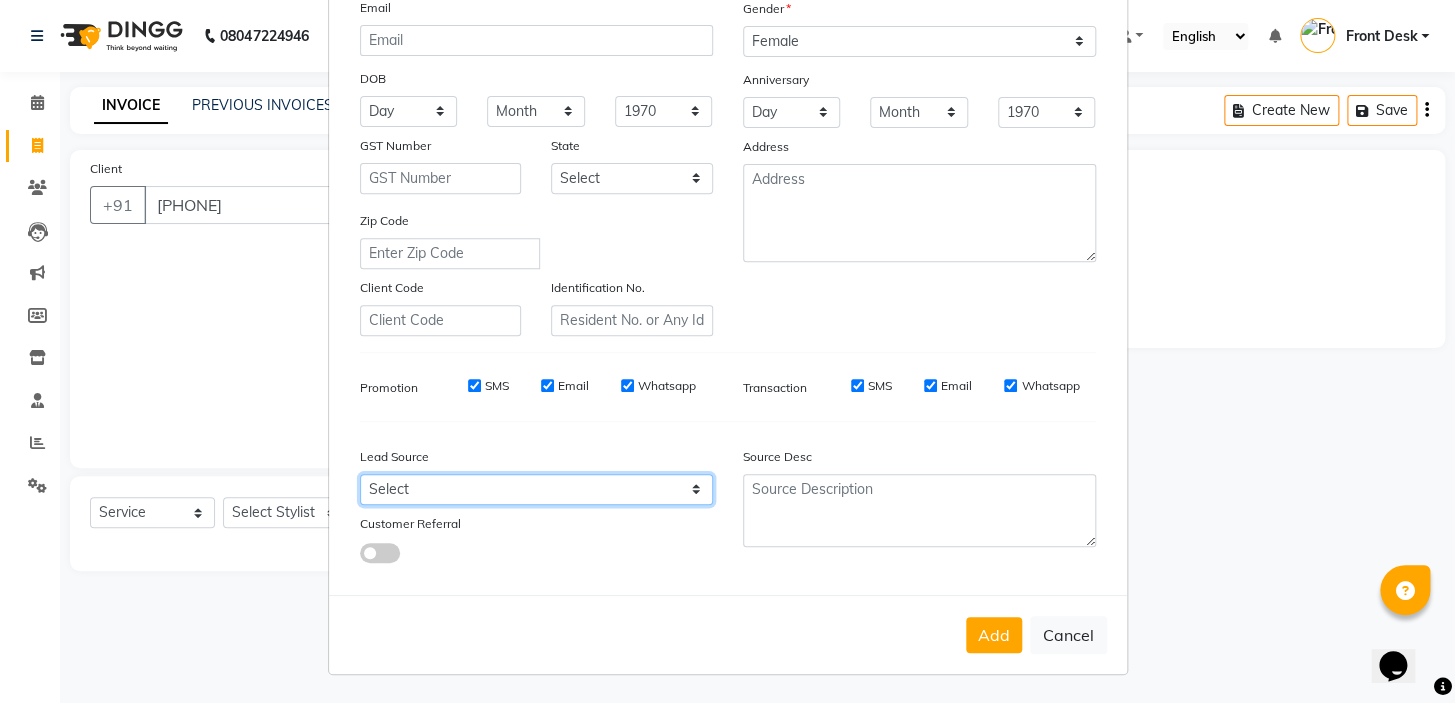 drag, startPoint x: 431, startPoint y: 489, endPoint x: 419, endPoint y: 474, distance: 19.209373 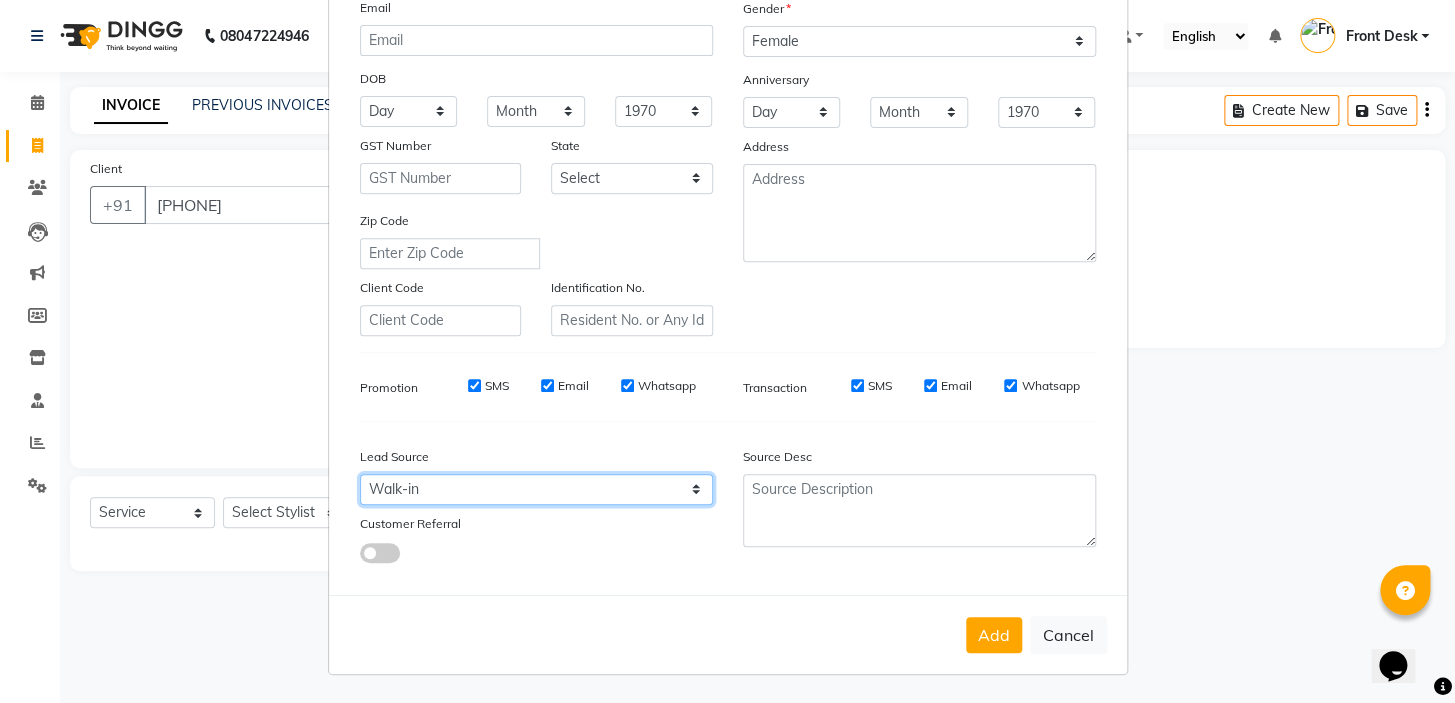 click on "Select Walk-in Referral Internet Friend Word of Mouth Advertisement Facebook JustDial Google Other" at bounding box center (536, 489) 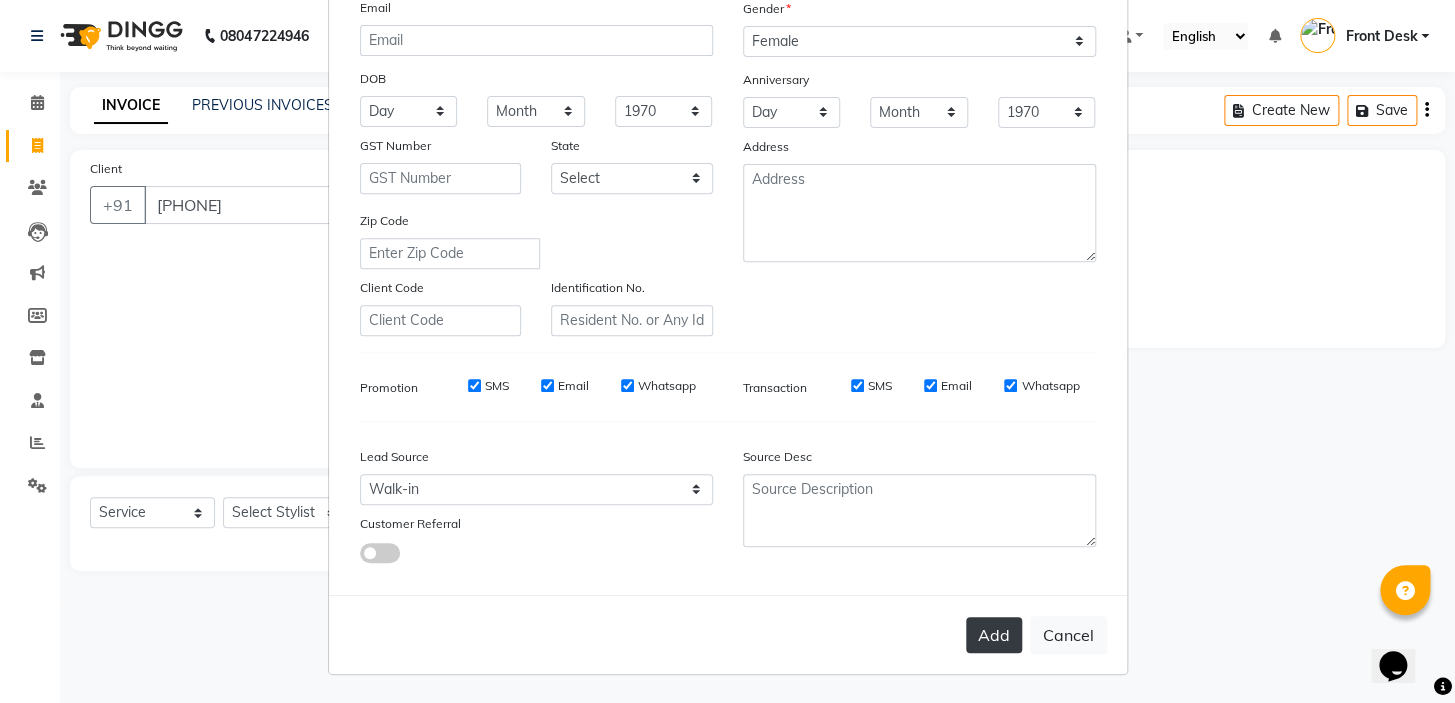 click on "Add" at bounding box center (994, 635) 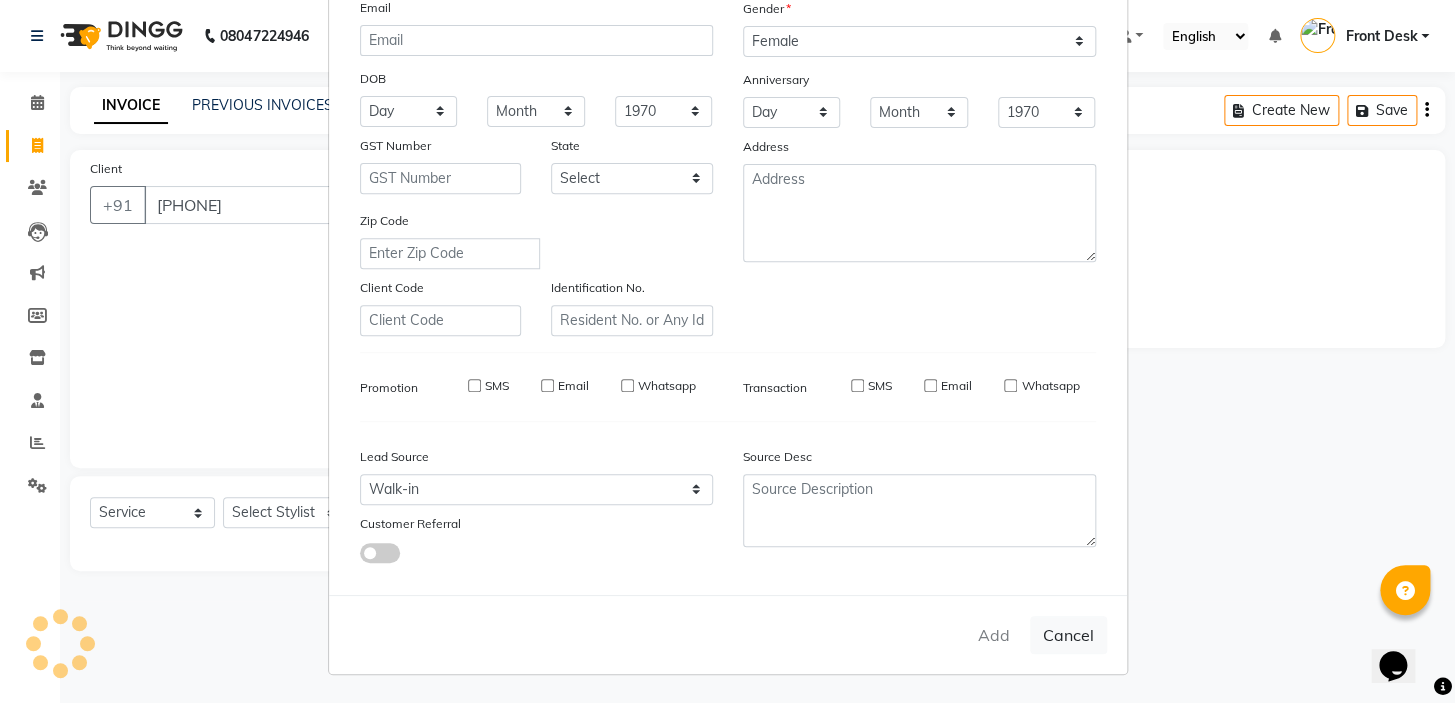 type 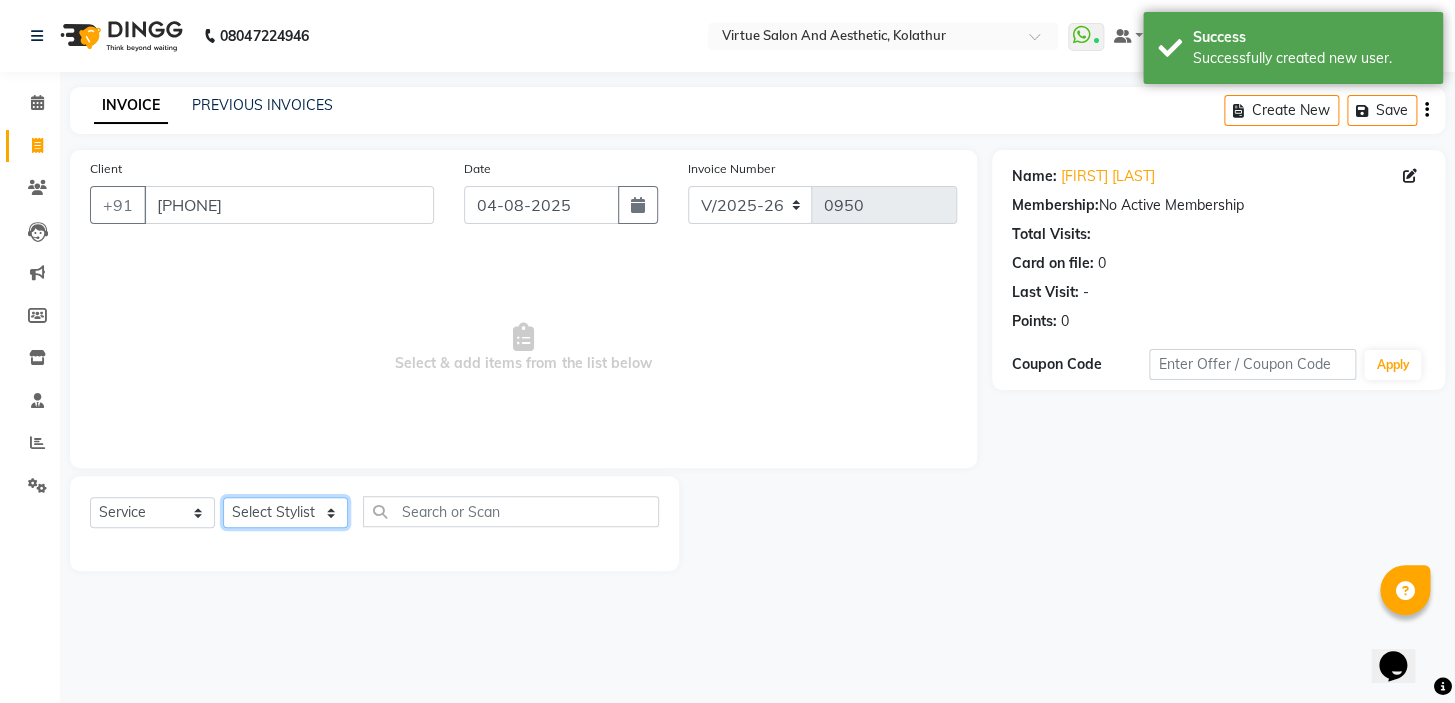 drag, startPoint x: 289, startPoint y: 515, endPoint x: 281, endPoint y: 504, distance: 13.601471 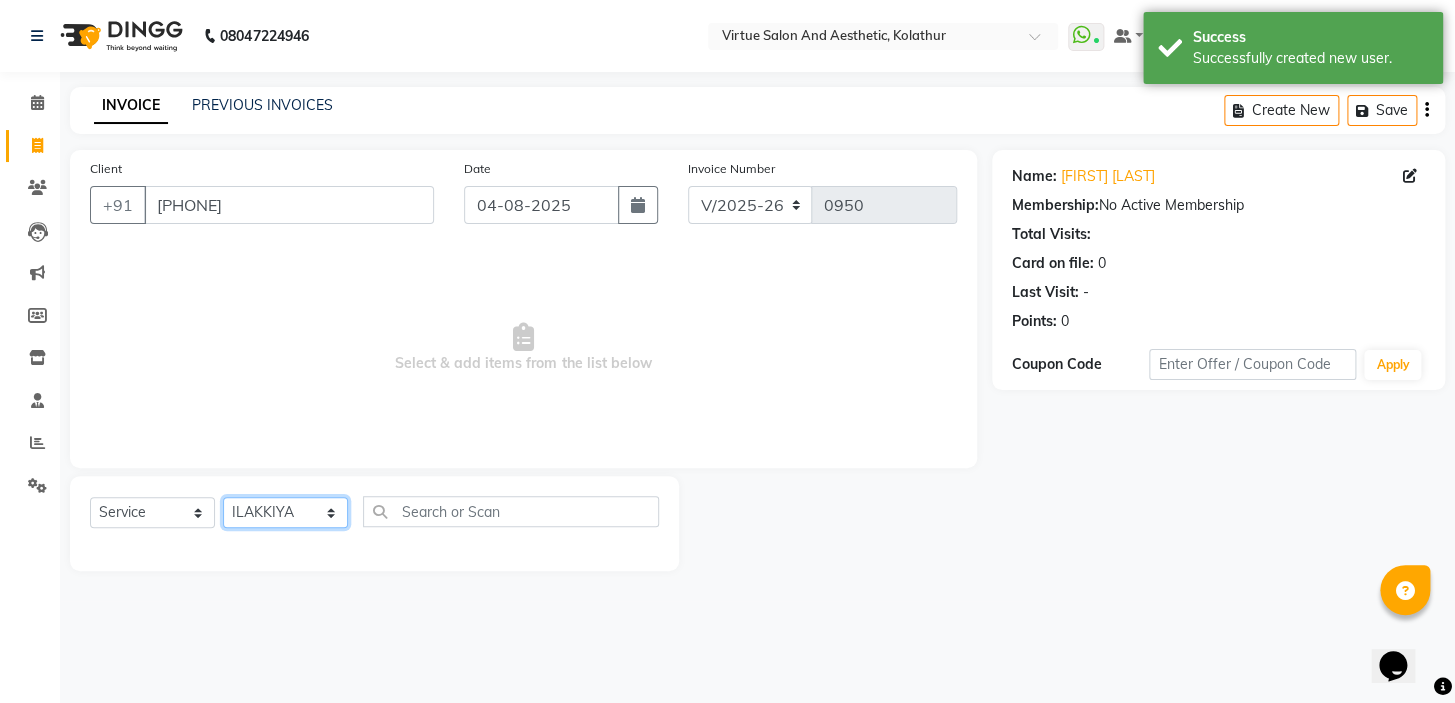 click on "Select Stylist BALAJI DIVYA FAMITHA Front Desk ILAKKIYA ISHWARYA MANISHA MILLI RAJAN RAMESH" 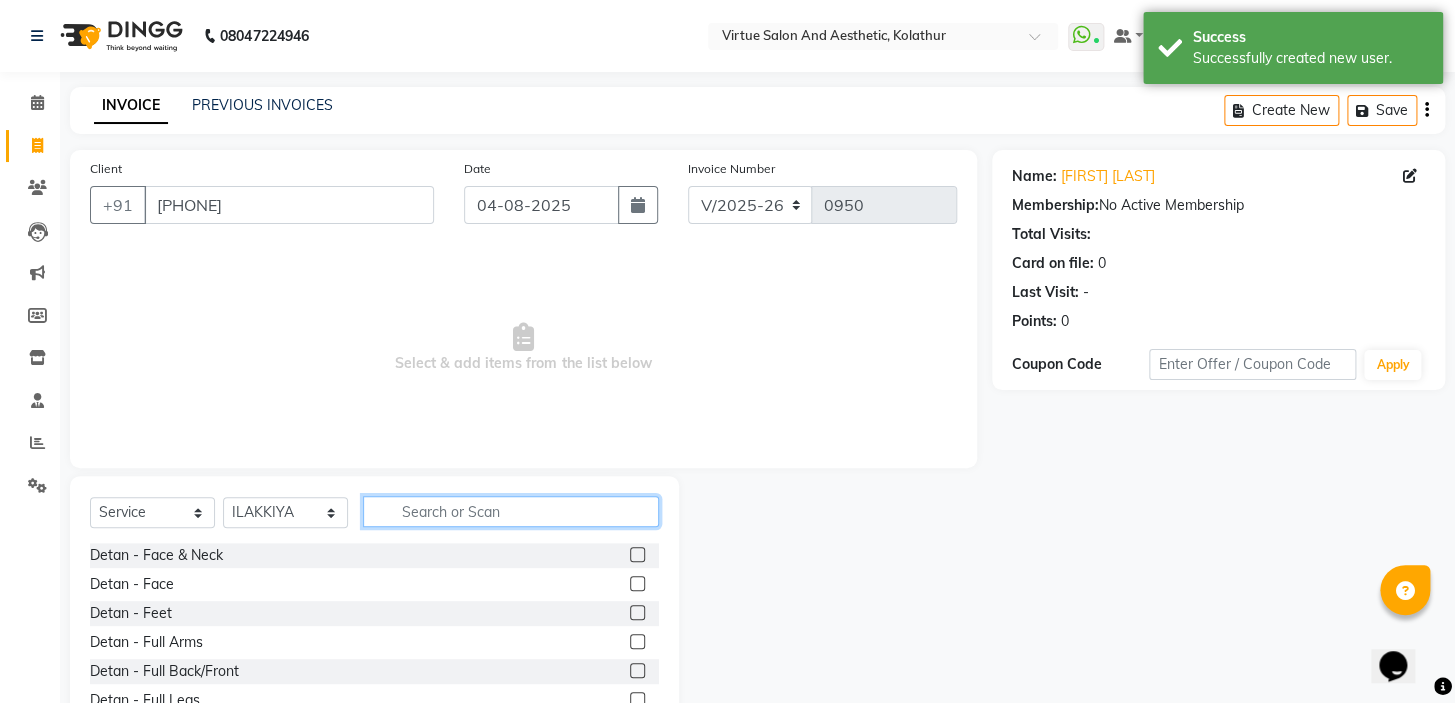 click 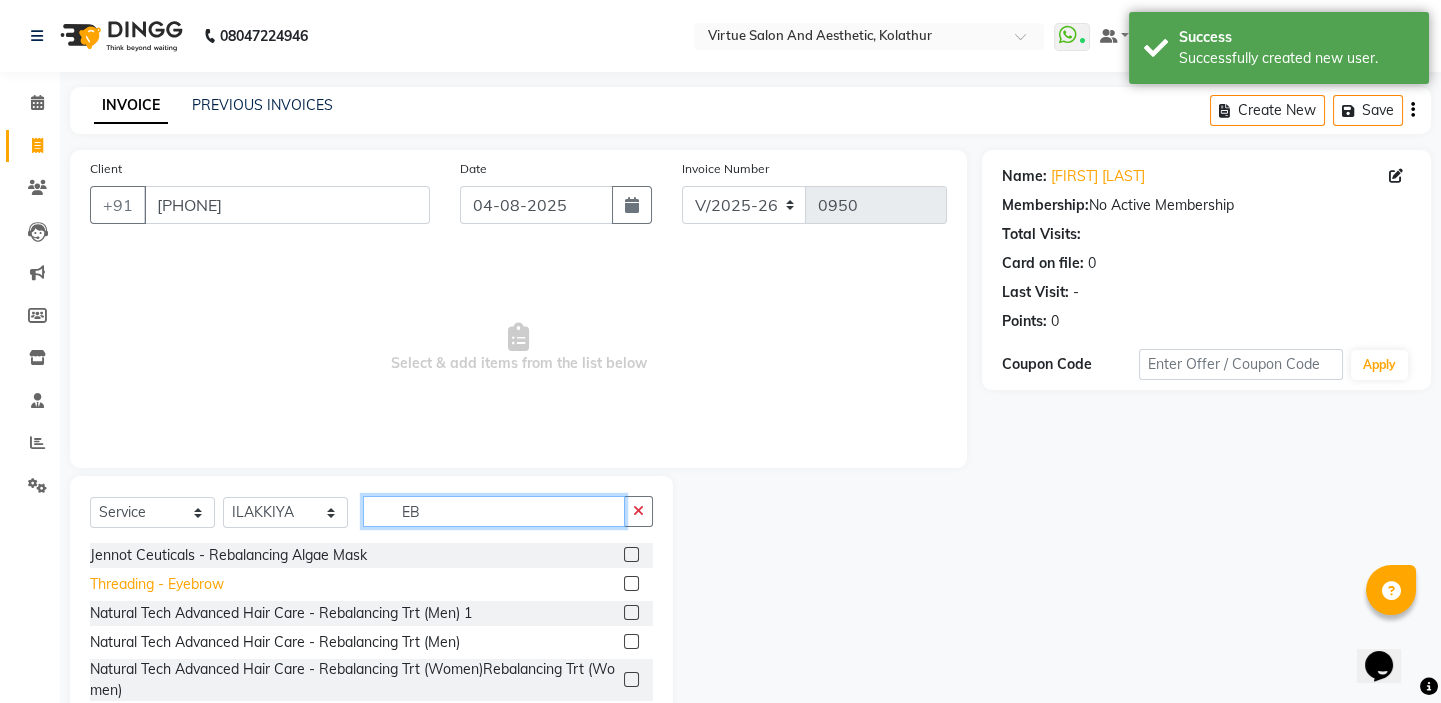 type on "EB" 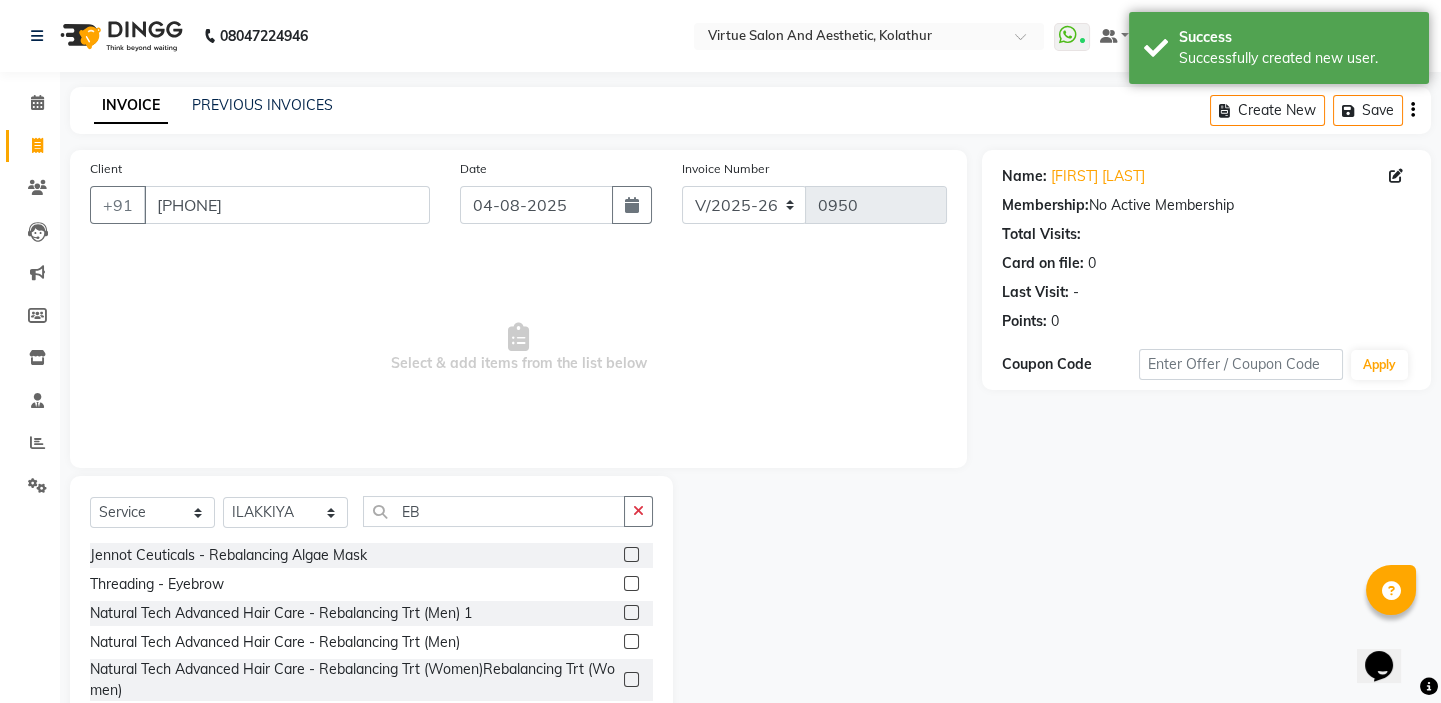 drag, startPoint x: 212, startPoint y: 581, endPoint x: 396, endPoint y: 453, distance: 224.1428 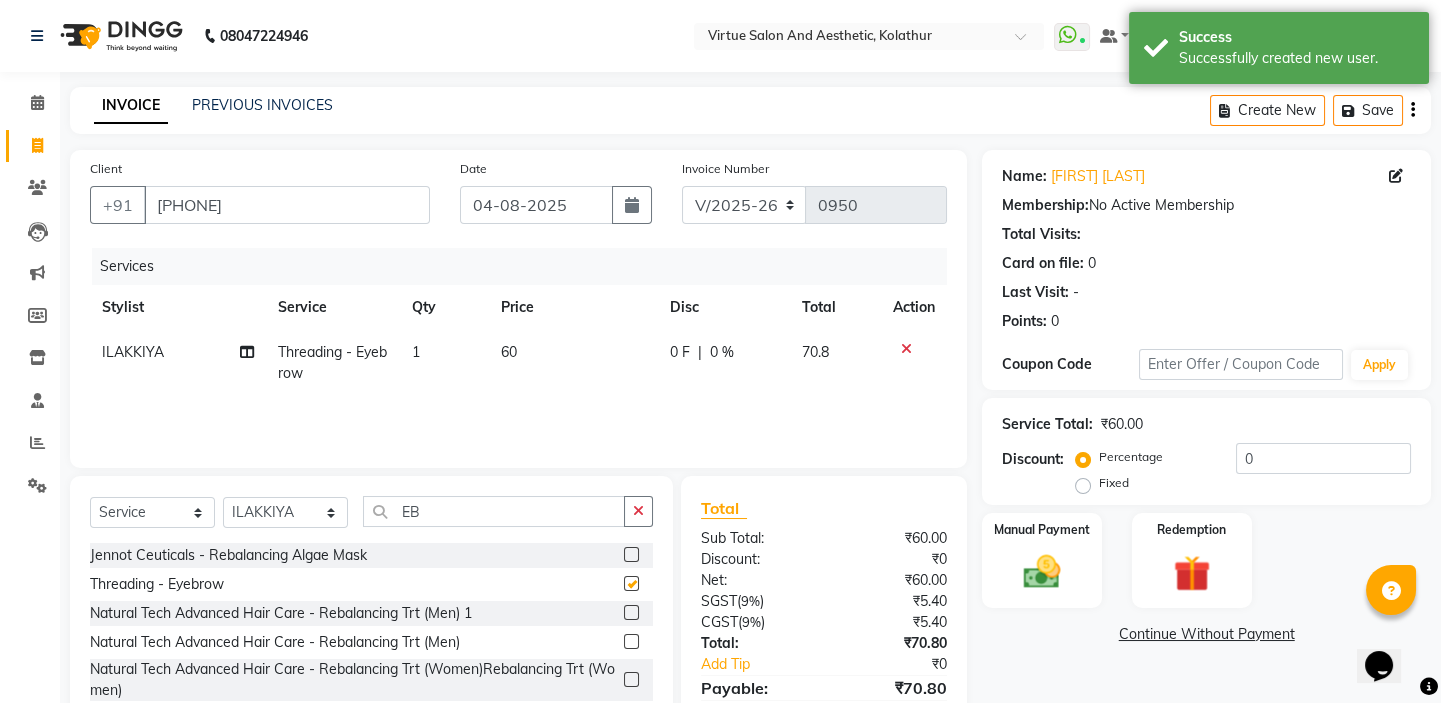 checkbox on "false" 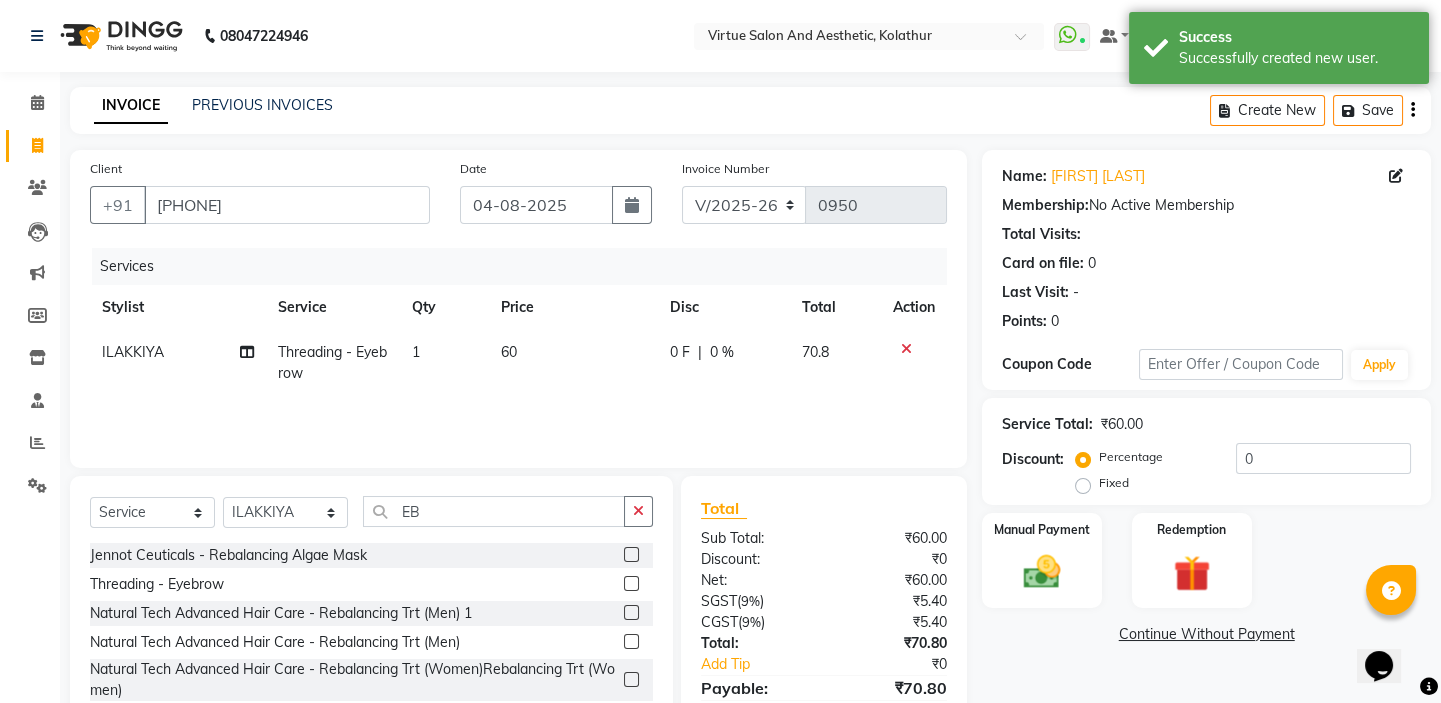 click on "60" 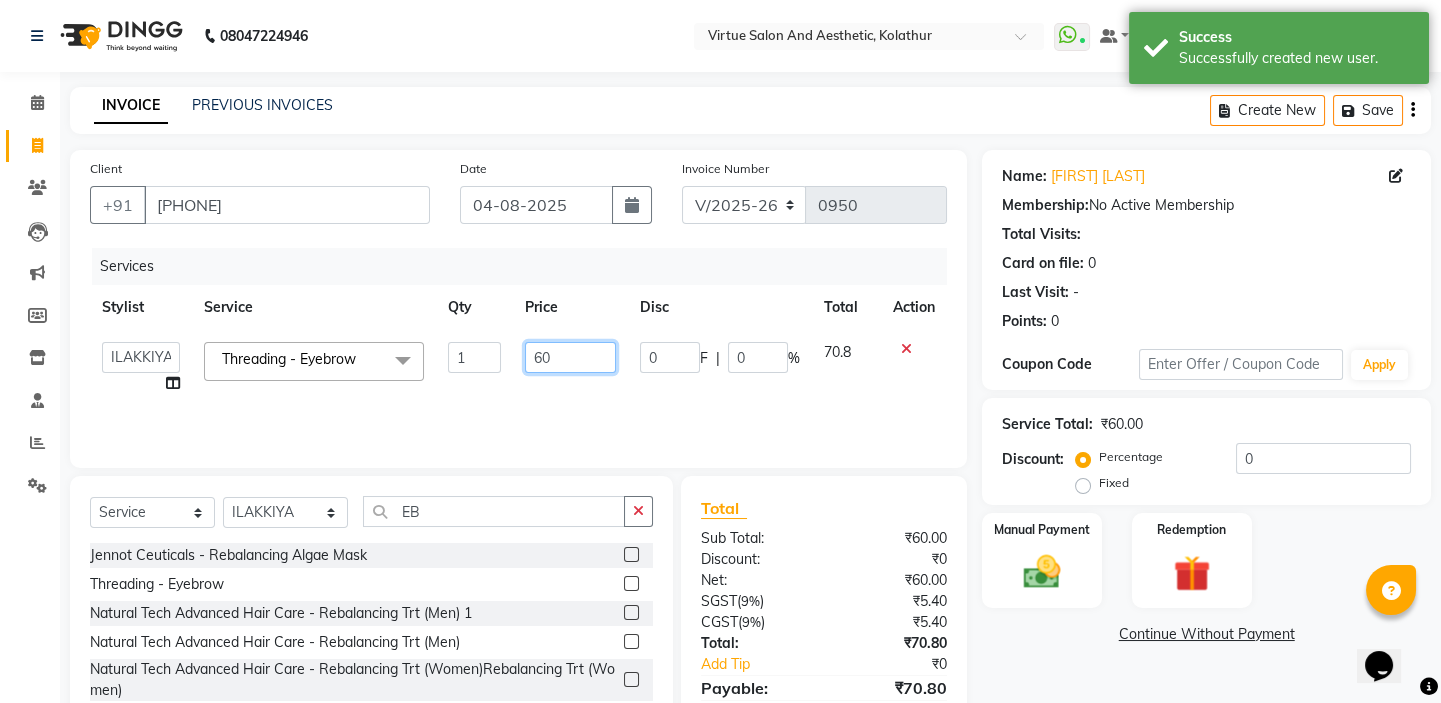 drag, startPoint x: 567, startPoint y: 354, endPoint x: 472, endPoint y: 331, distance: 97.74457 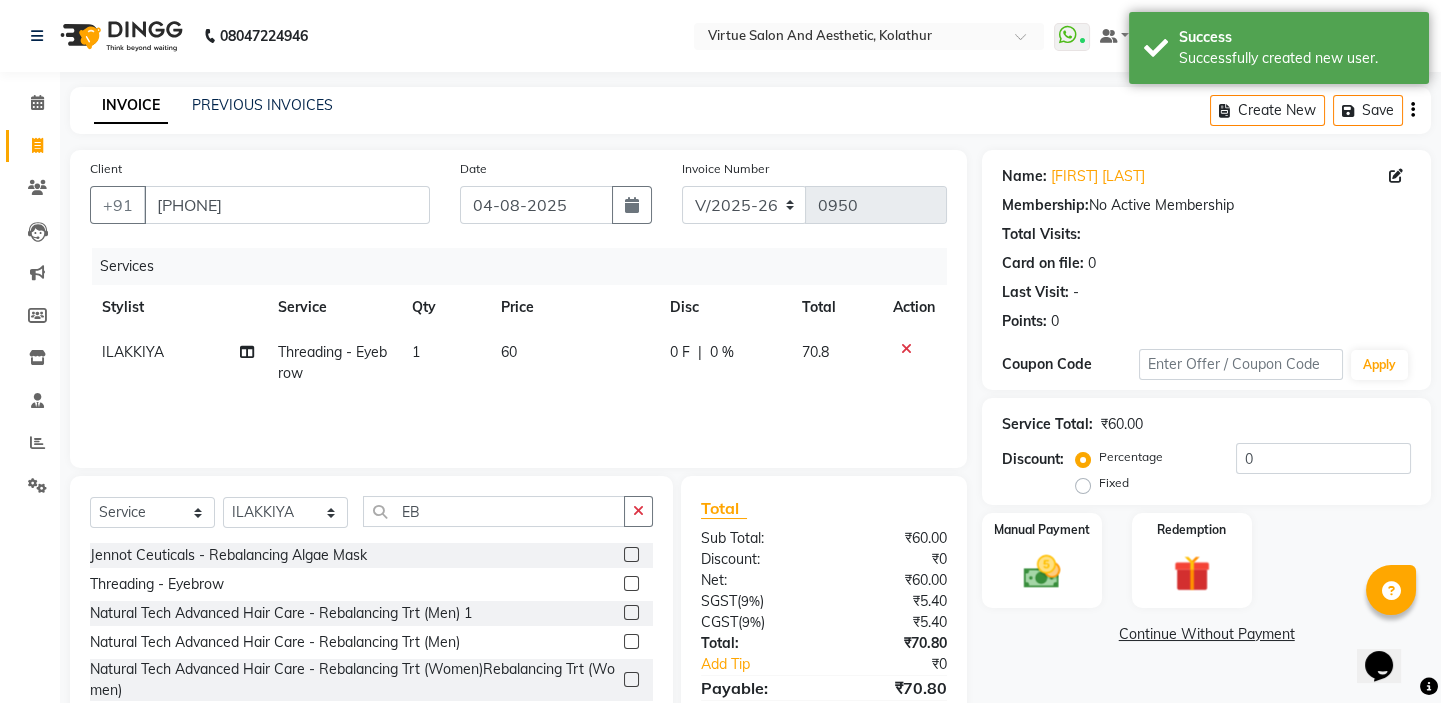 click on "1" 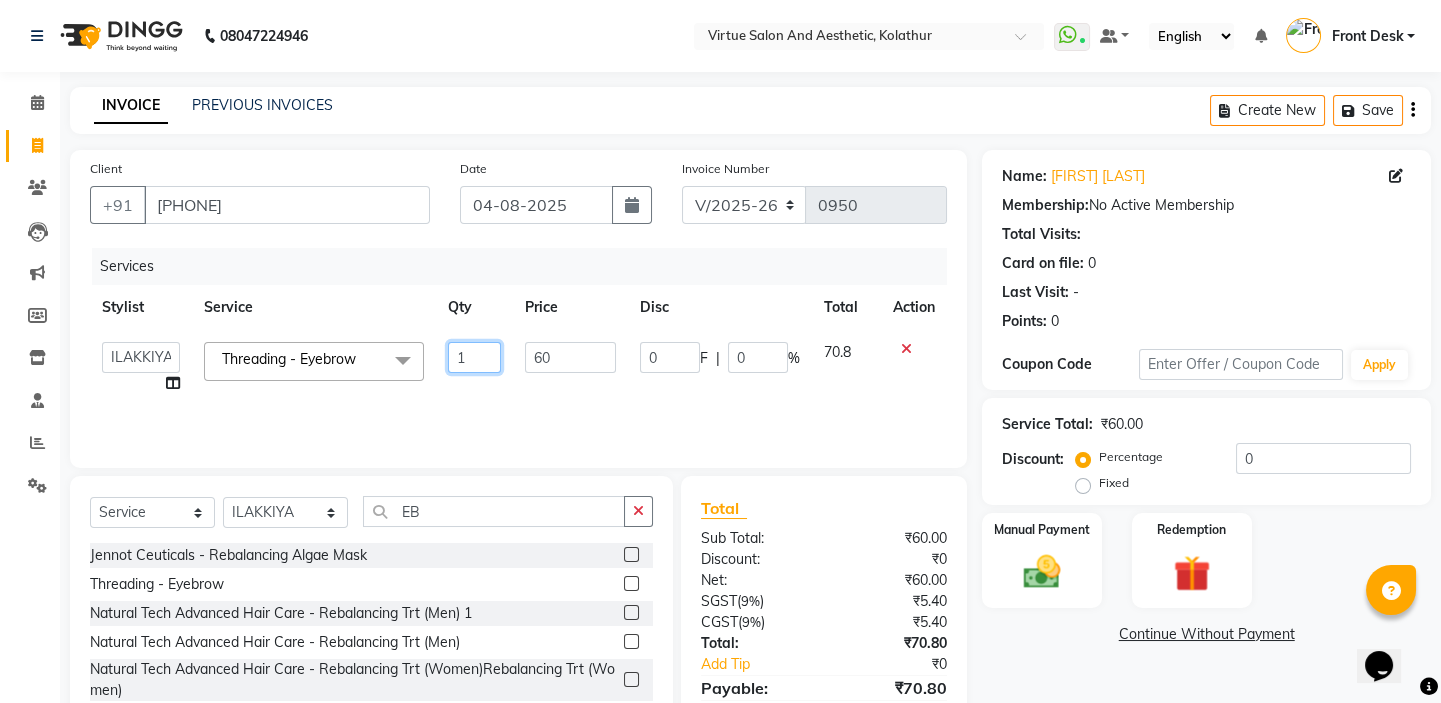 drag, startPoint x: 468, startPoint y: 359, endPoint x: 404, endPoint y: 320, distance: 74.94665 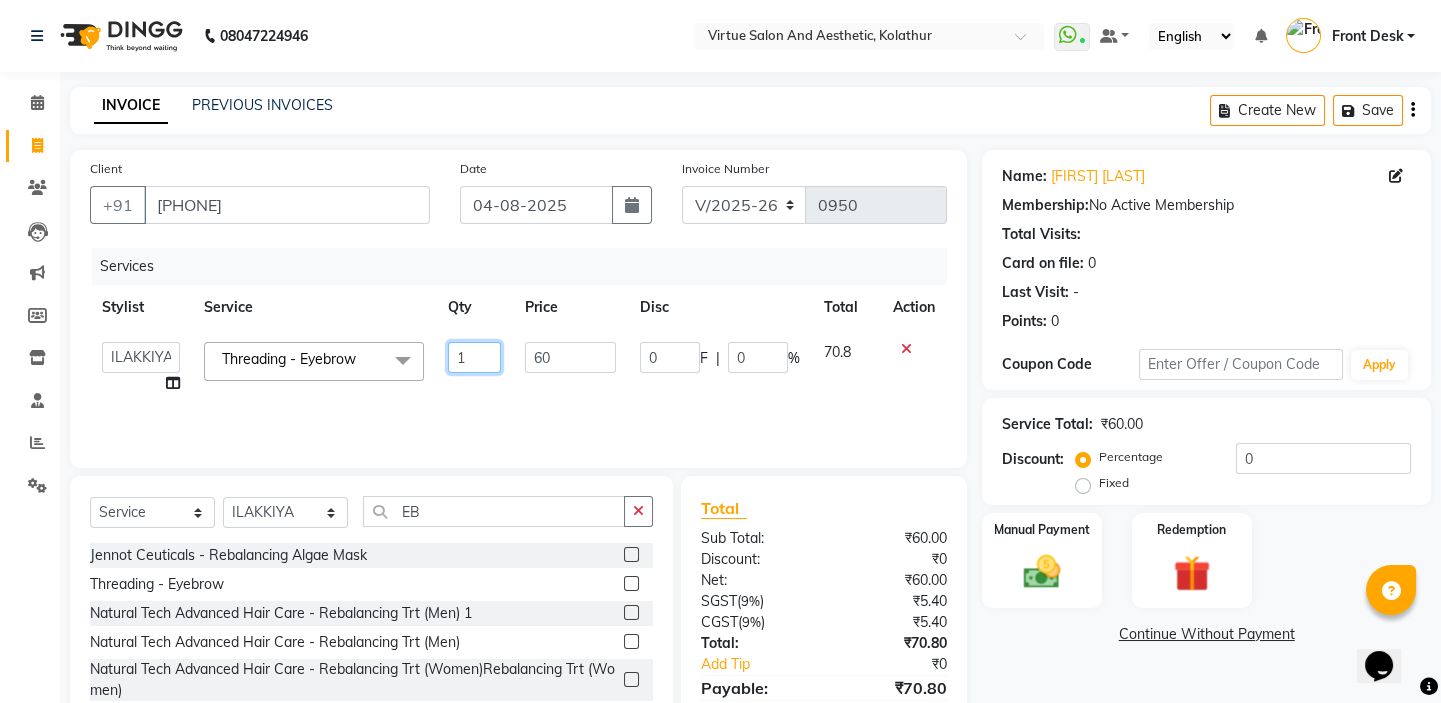 click on "Stylist Service Qty Price Disc Total Action [FIRST]   [FIRST]   [FIRST] Front Desk   [FIRST]   [FIRST]   [FIRST]   [FIRST]   [FIRST]   [FIRST]  Threading - Eyebrow  x Detan - Face &  Neck Detan - Face Detan - Feet Detan - Full Arms Detan - Full Back/Front Detan - Full Legs Detan - Half Arms Detan - Half Back/Front Detan - Half Legs Detan - Midriff Detan - Under Arms Detan - Upperlip HAIR EXTENSION-CLIPPING ADD ON - PEEL OFF MASK TEXTURE - KERA DOUX THREADING - UPPERLIP FULL FACE WAXING Pro Bio Peel facial Schwarzkopf Nourishing Hair spa Beard colour Creative haircut and Fibre clinix Combo Blow styling Hand polish Makeup - Advance payment Makeup - Trial Chin - Waxing Pedicure and hairspa 1999 MEHANDI BASIC MEHANDI ADVANCE DETAN - BLOUSELINE VAA Consultation - Hair VAA Basic Consultation - Hair VAA Advanced Consultation - Hair VAA Wart/Tags Removal Texture - Keratin Fringes Fibre clinix VAA - Master Class - (Hair & Lashes) VAA - Master Class (Micro Blading) VAA - Master Class (Hydra Facial & Micro Blading) Tongs" 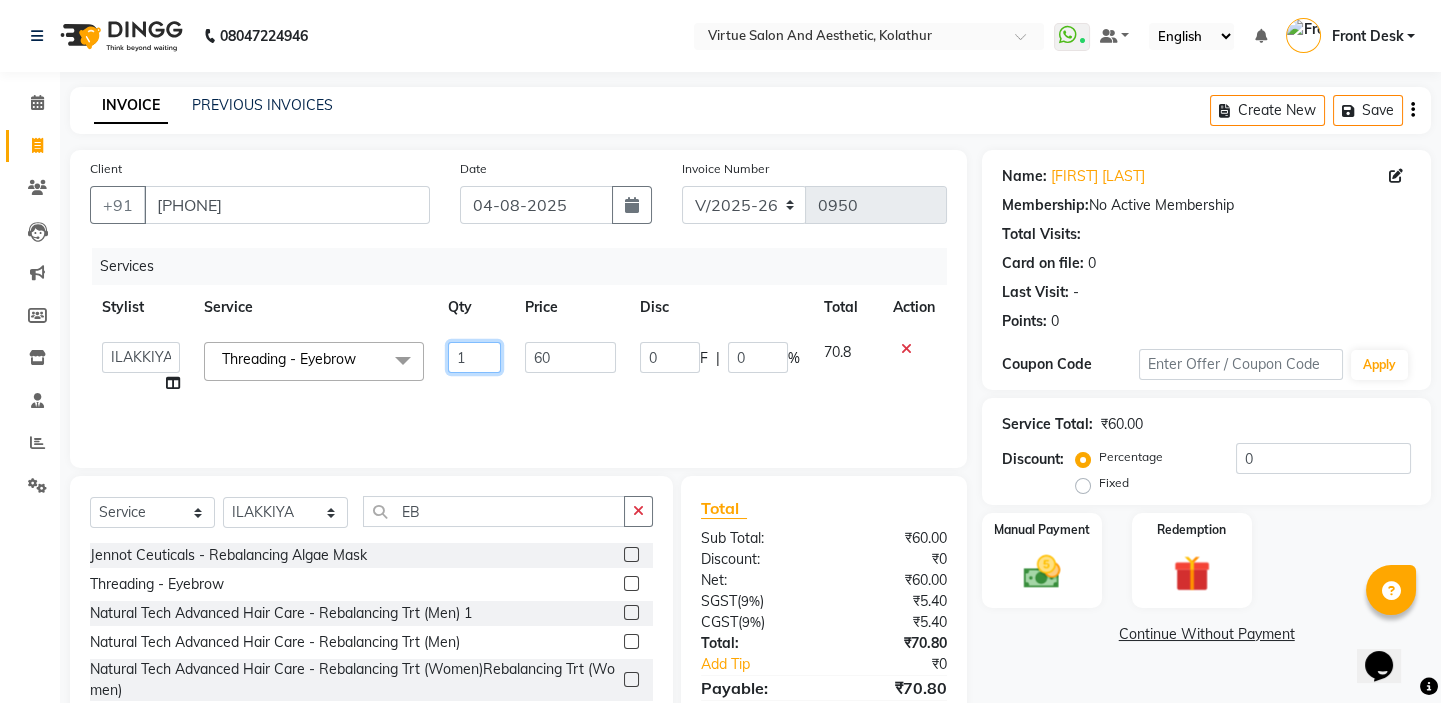 type on "2" 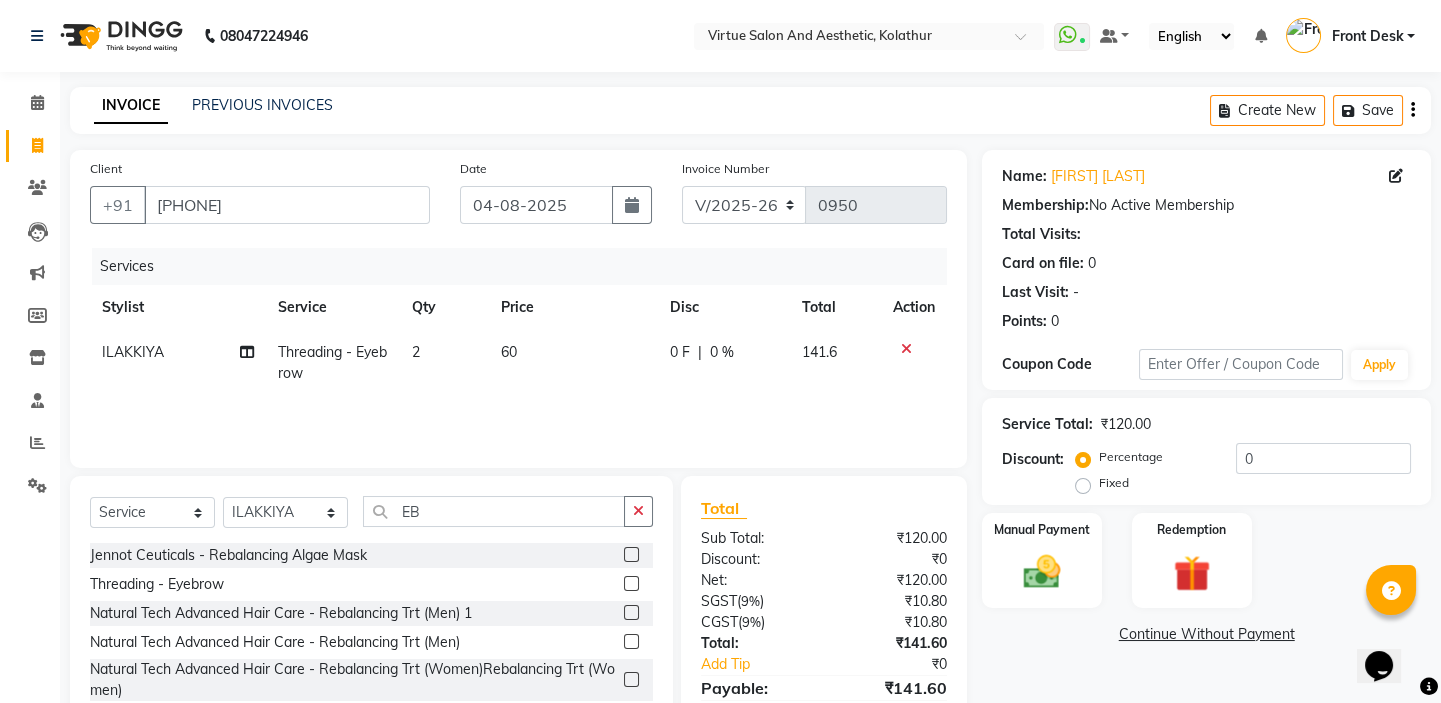 click on "INVOICE PREVIOUS INVOICES Create New   Save" 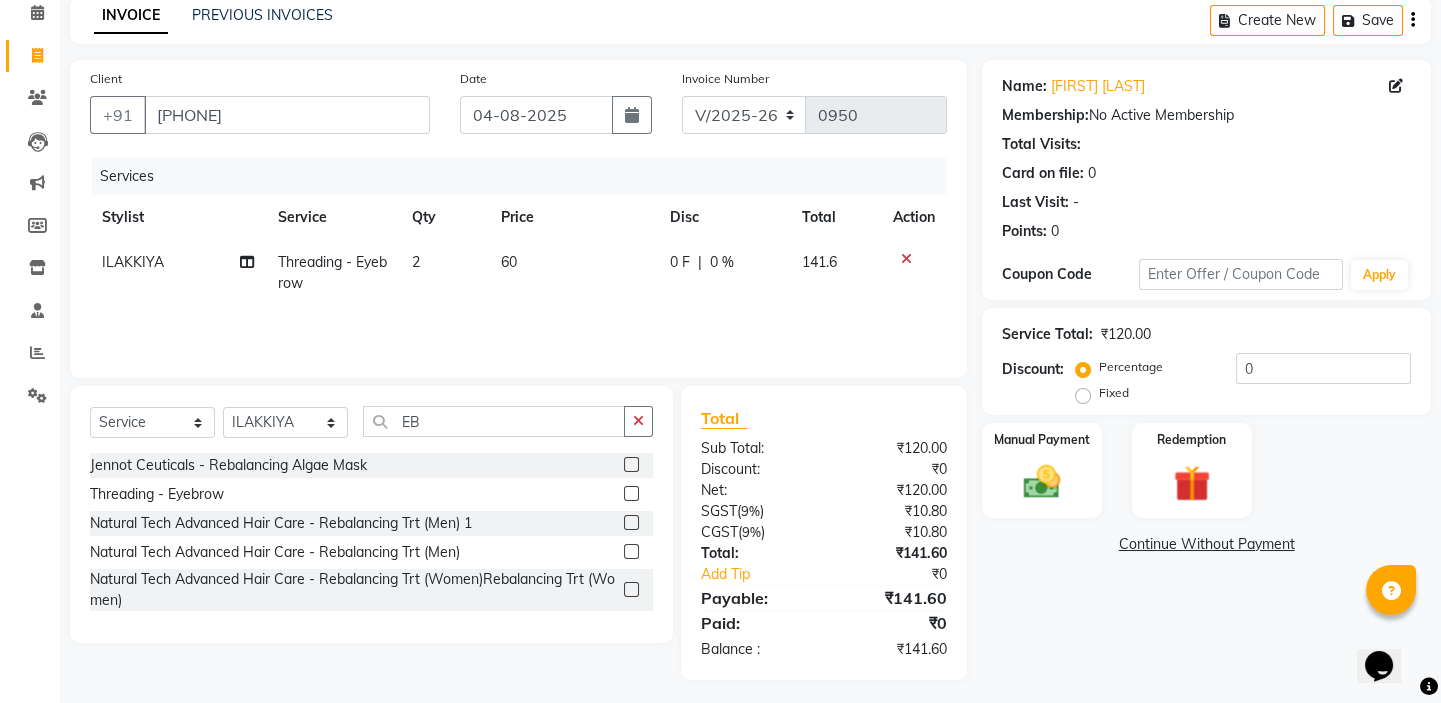 scroll, scrollTop: 98, scrollLeft: 0, axis: vertical 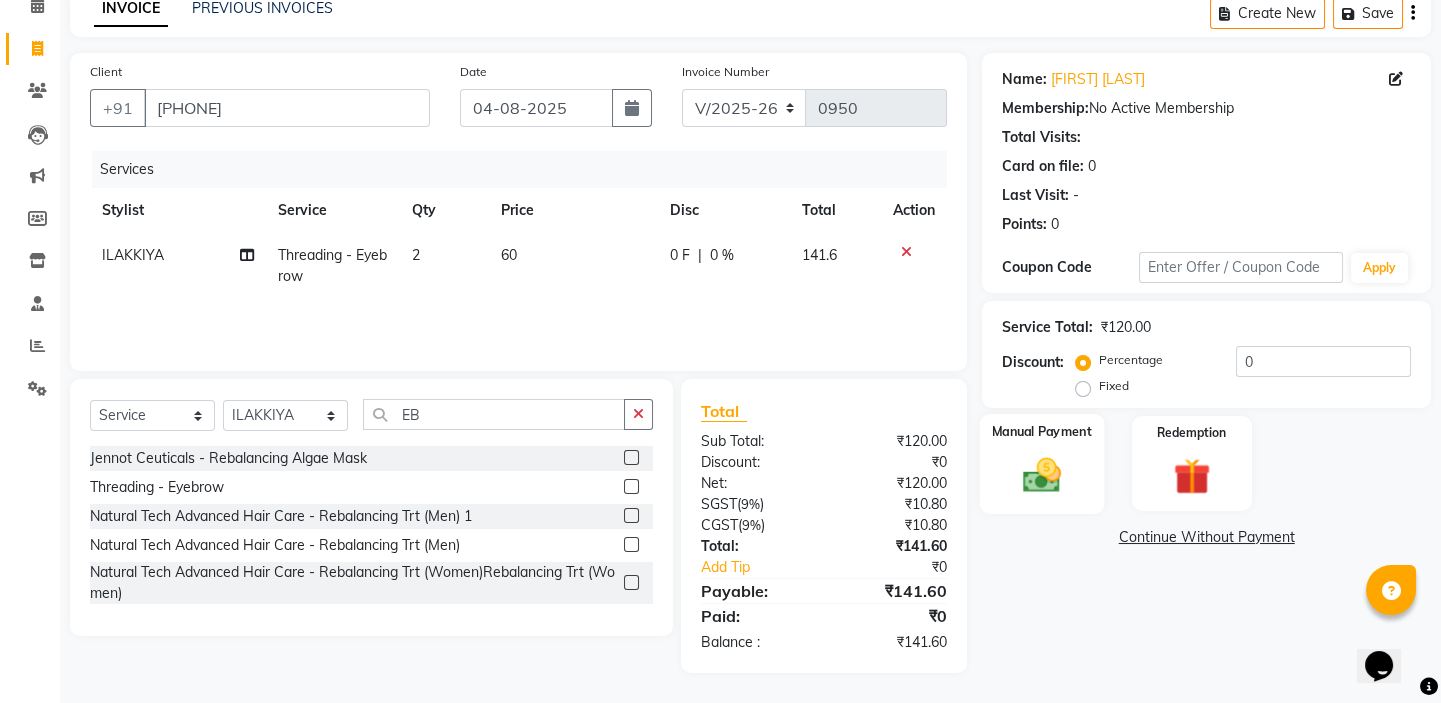 click 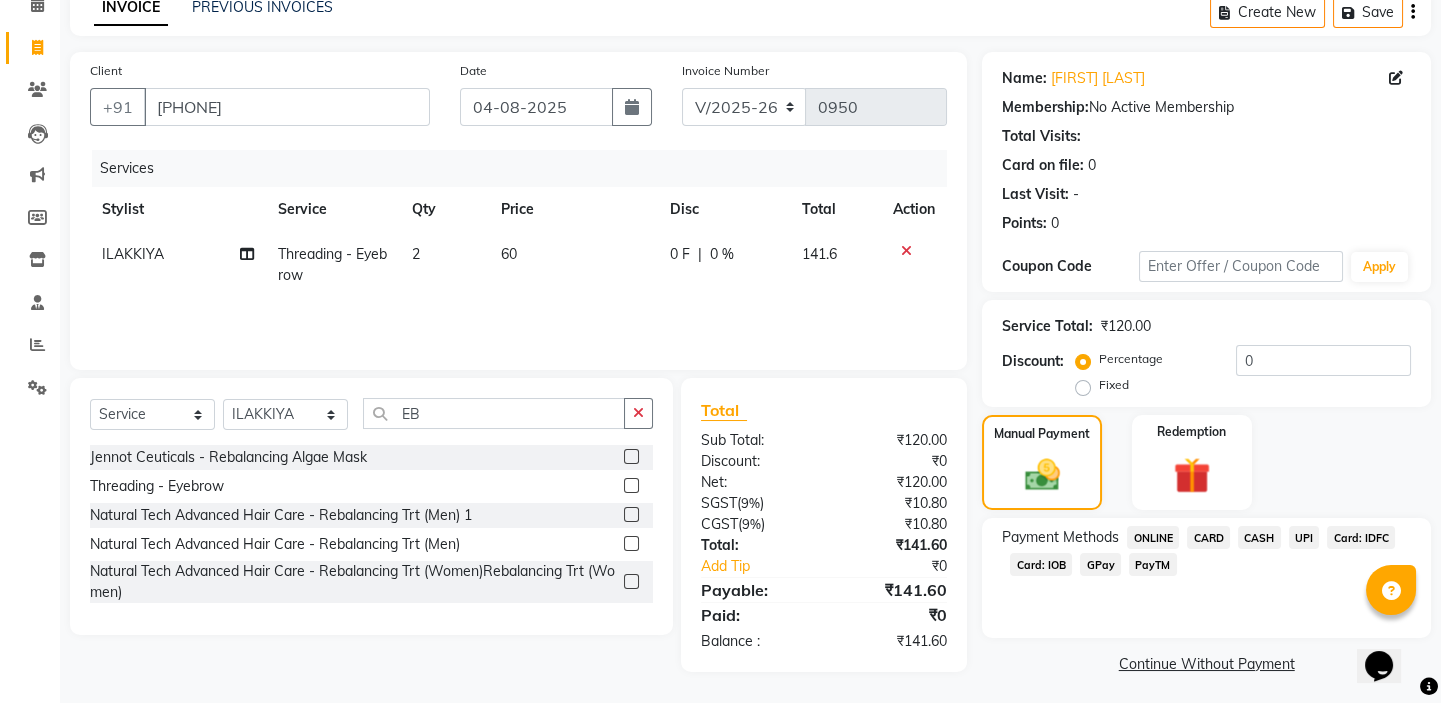click on "UPI" 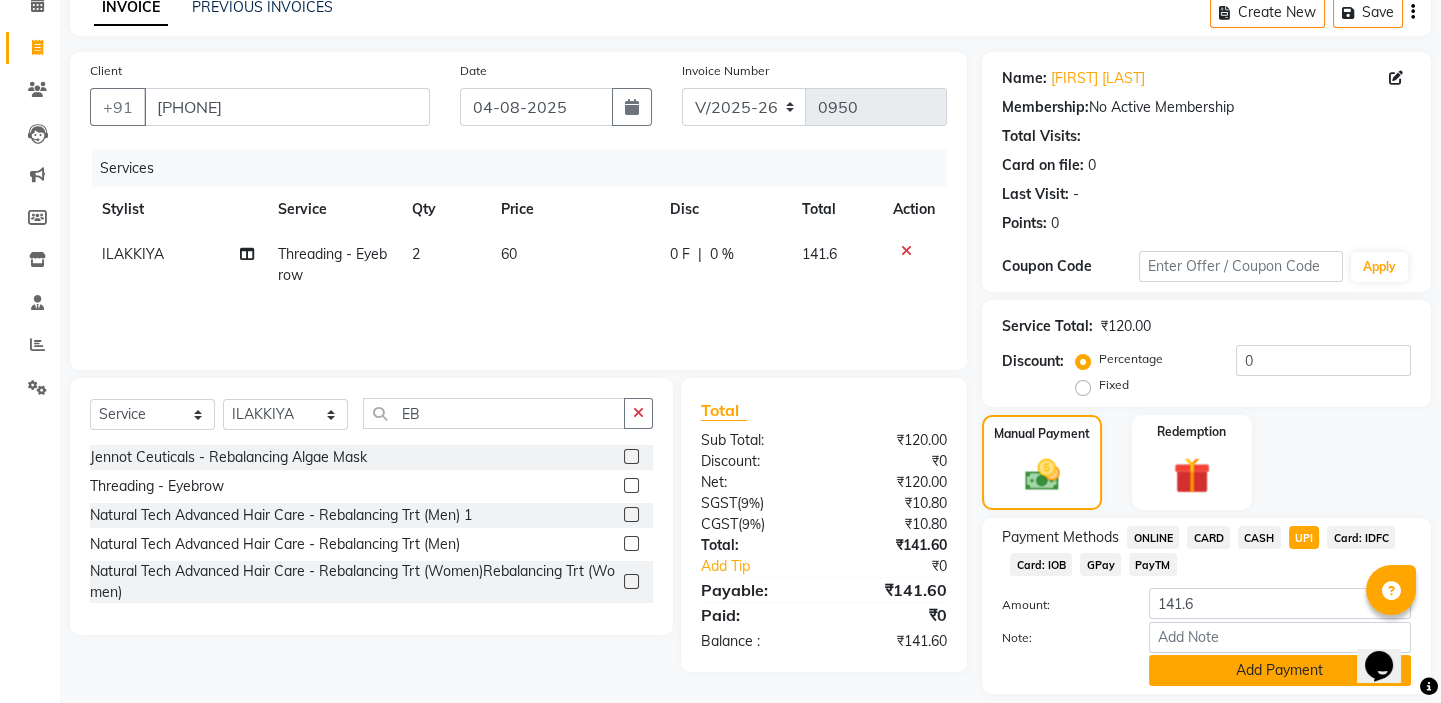 click on "Add Payment" 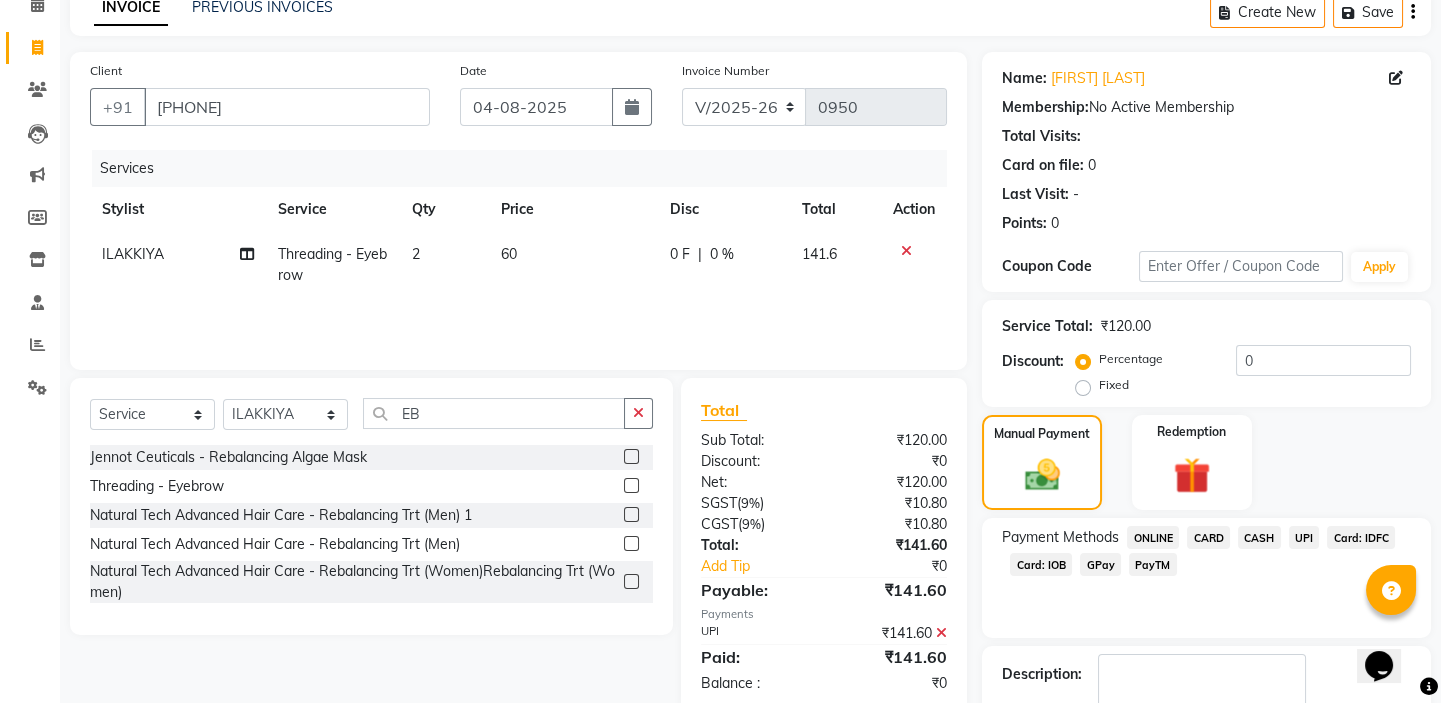 scroll, scrollTop: 216, scrollLeft: 0, axis: vertical 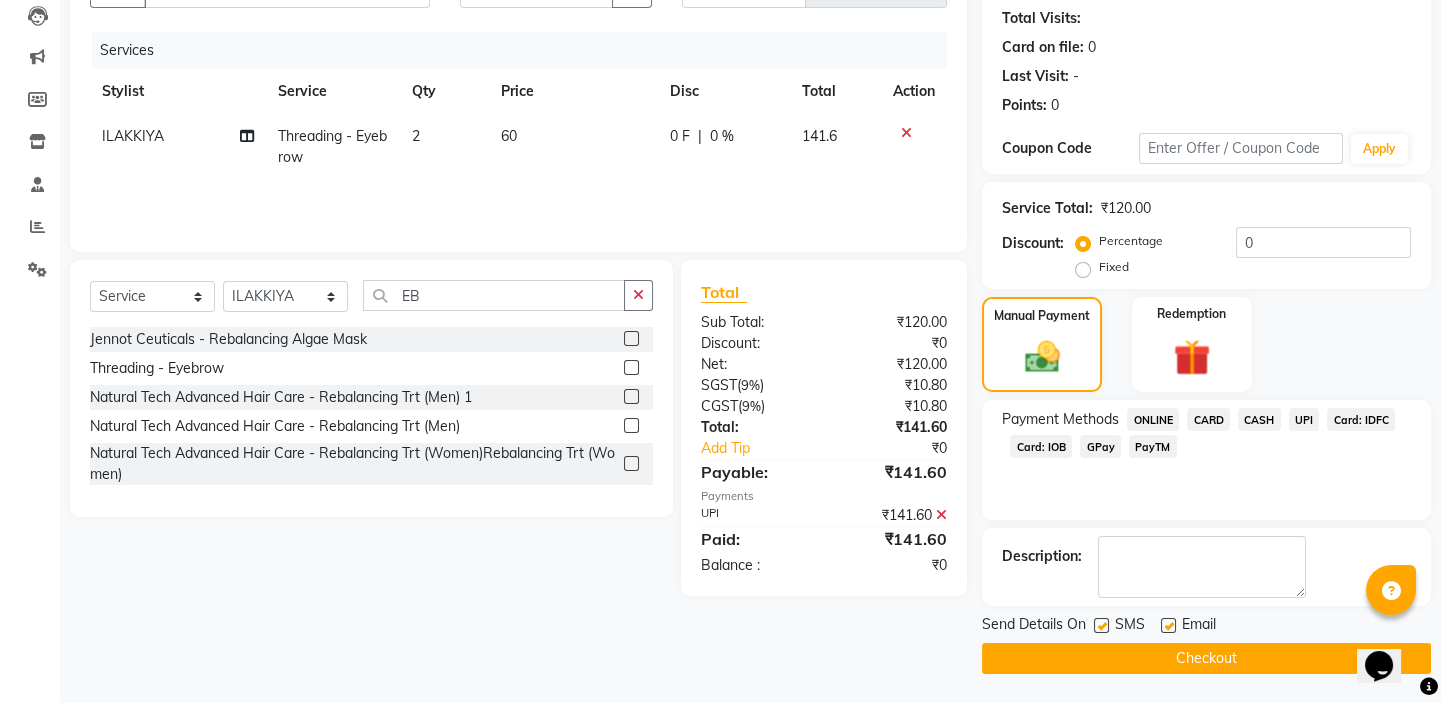click on "Checkout" 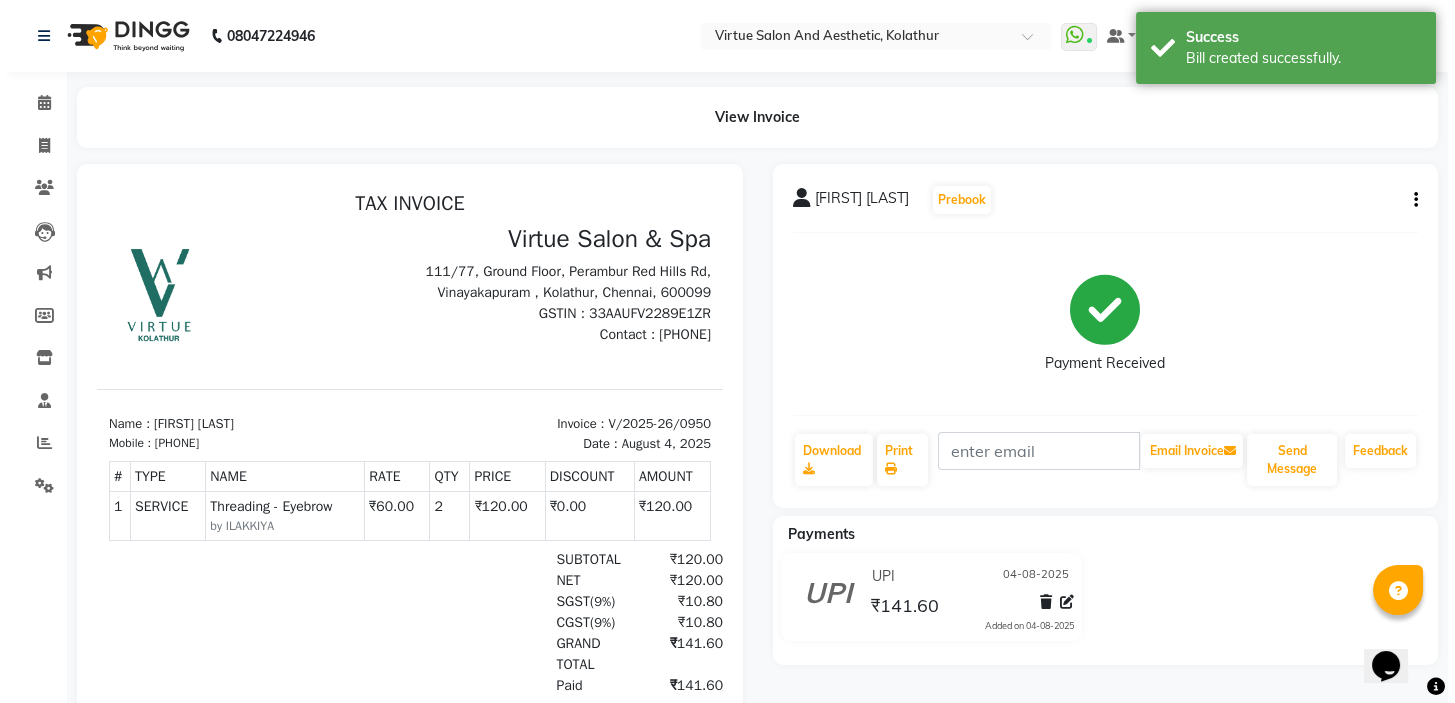 scroll, scrollTop: 0, scrollLeft: 0, axis: both 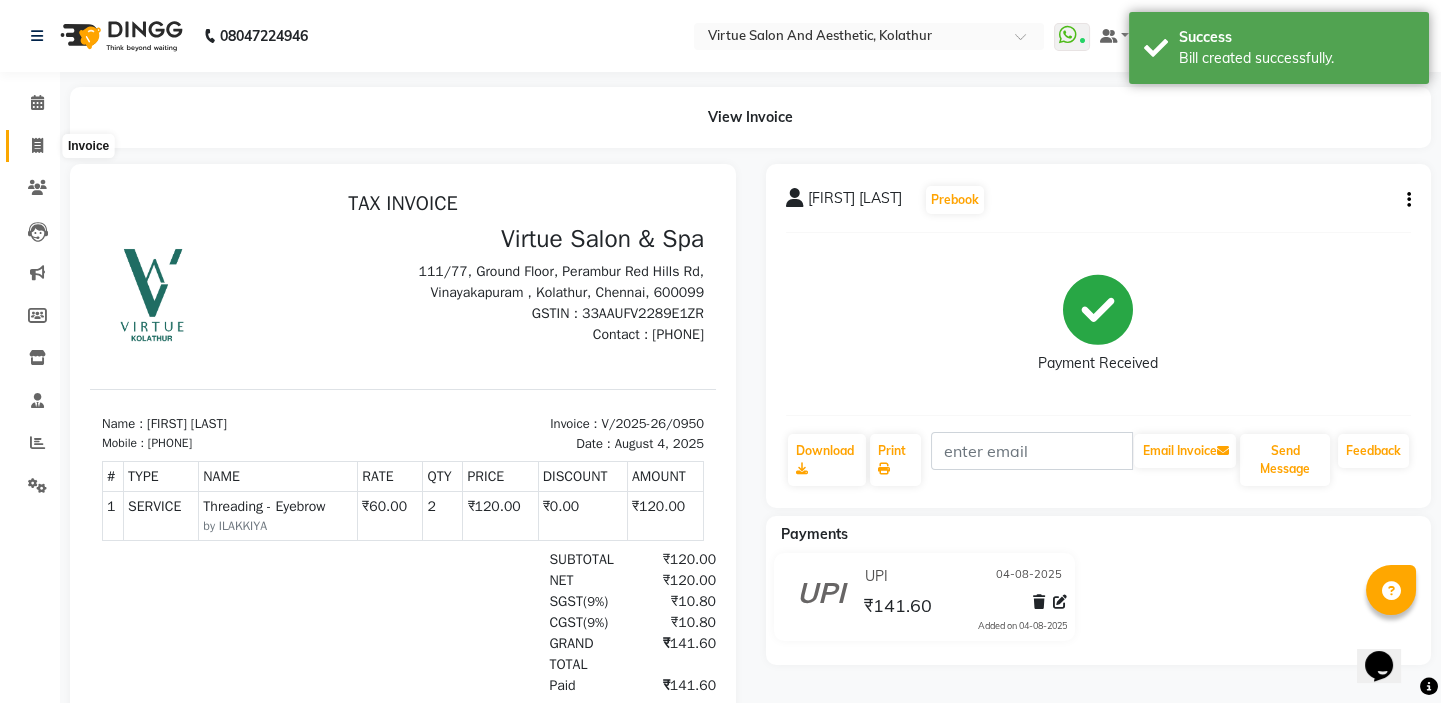 click 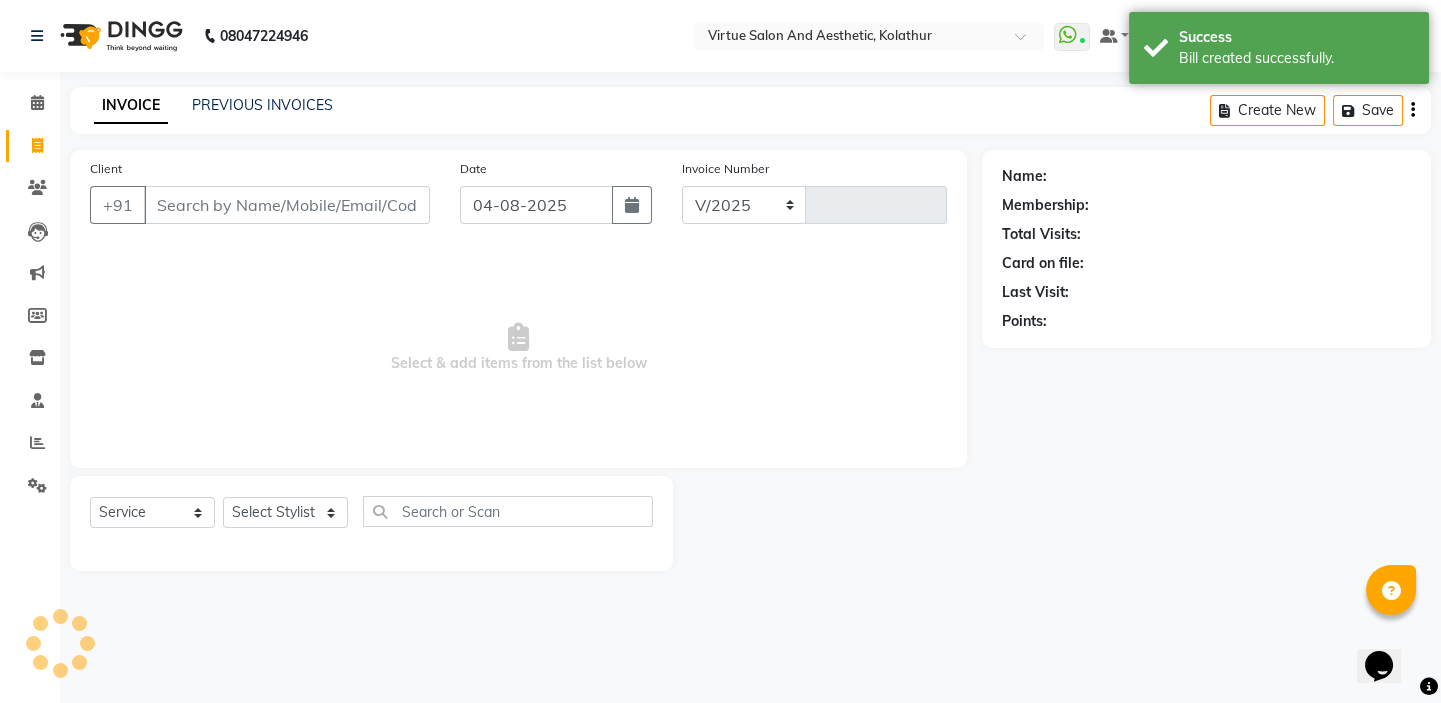 select on "7053" 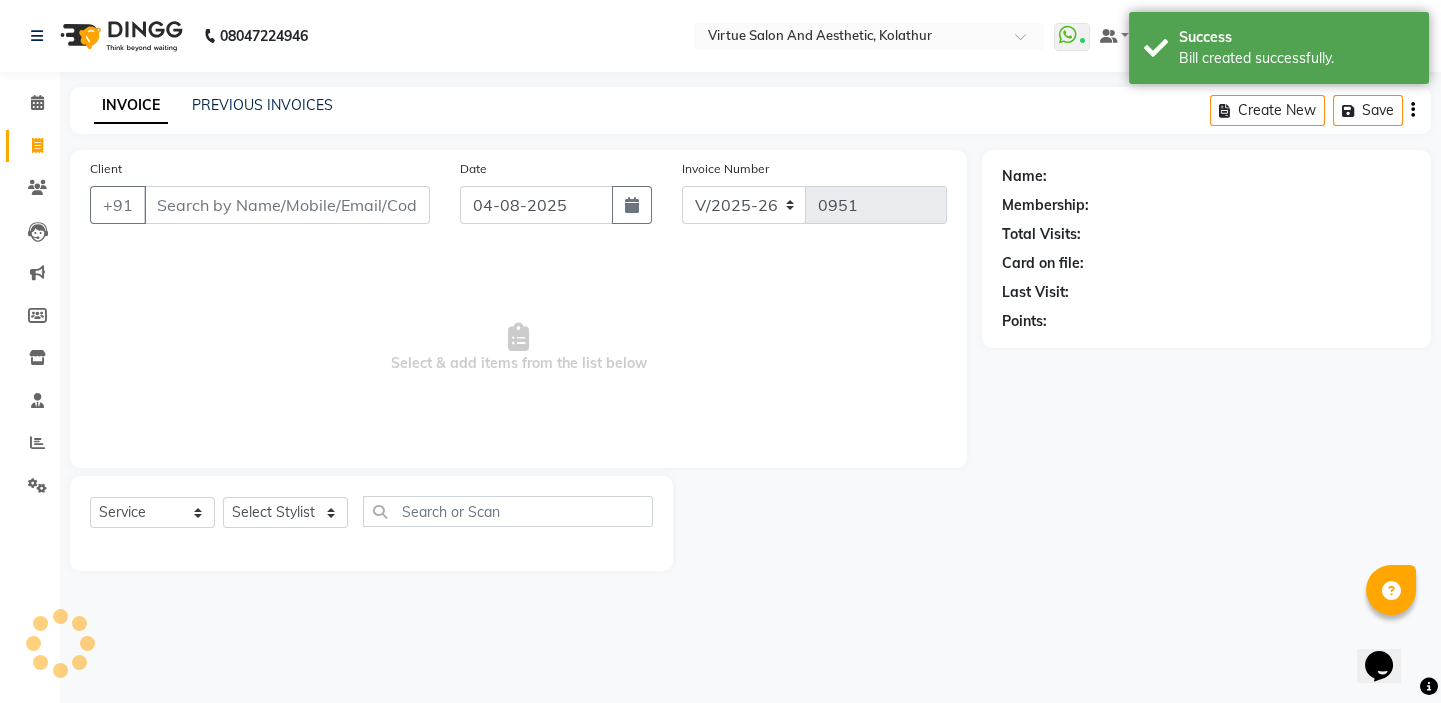 click on "Client" at bounding box center (287, 205) 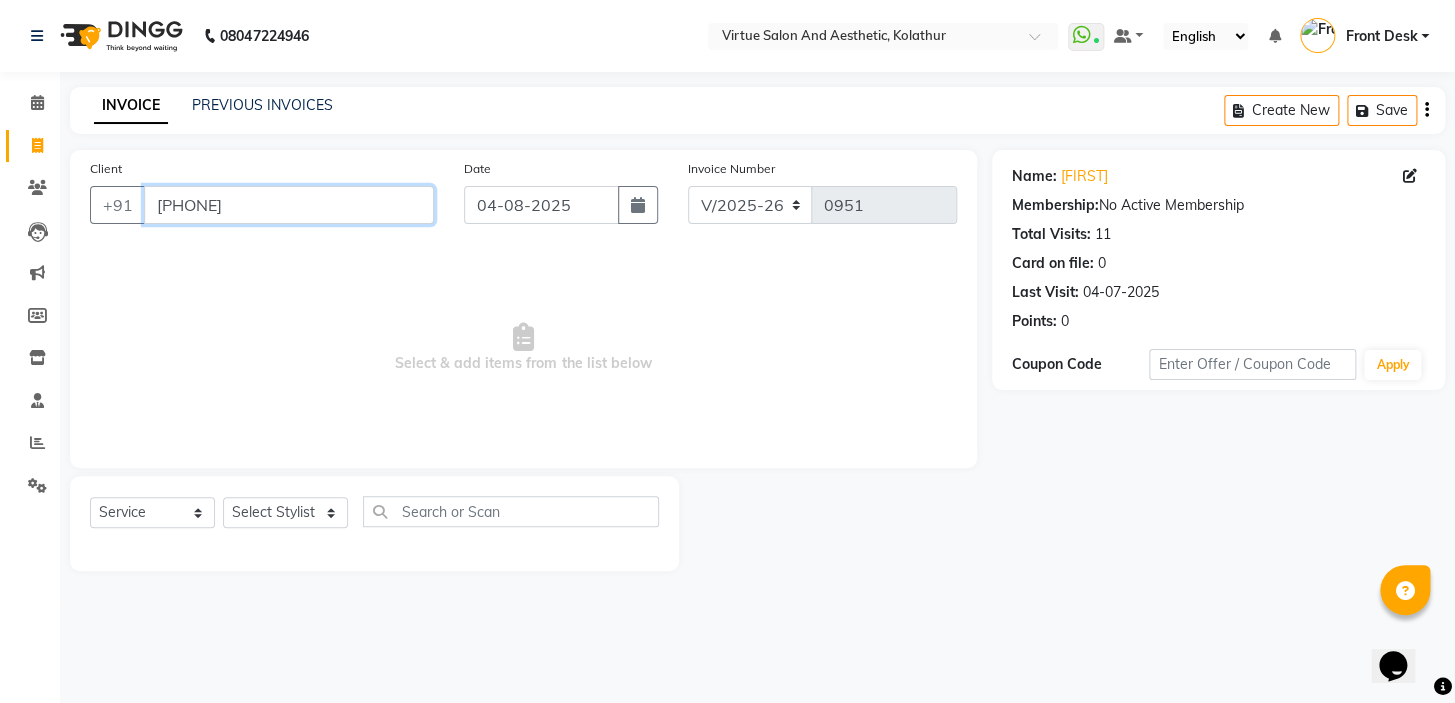 click on "[PHONE]" at bounding box center [289, 205] 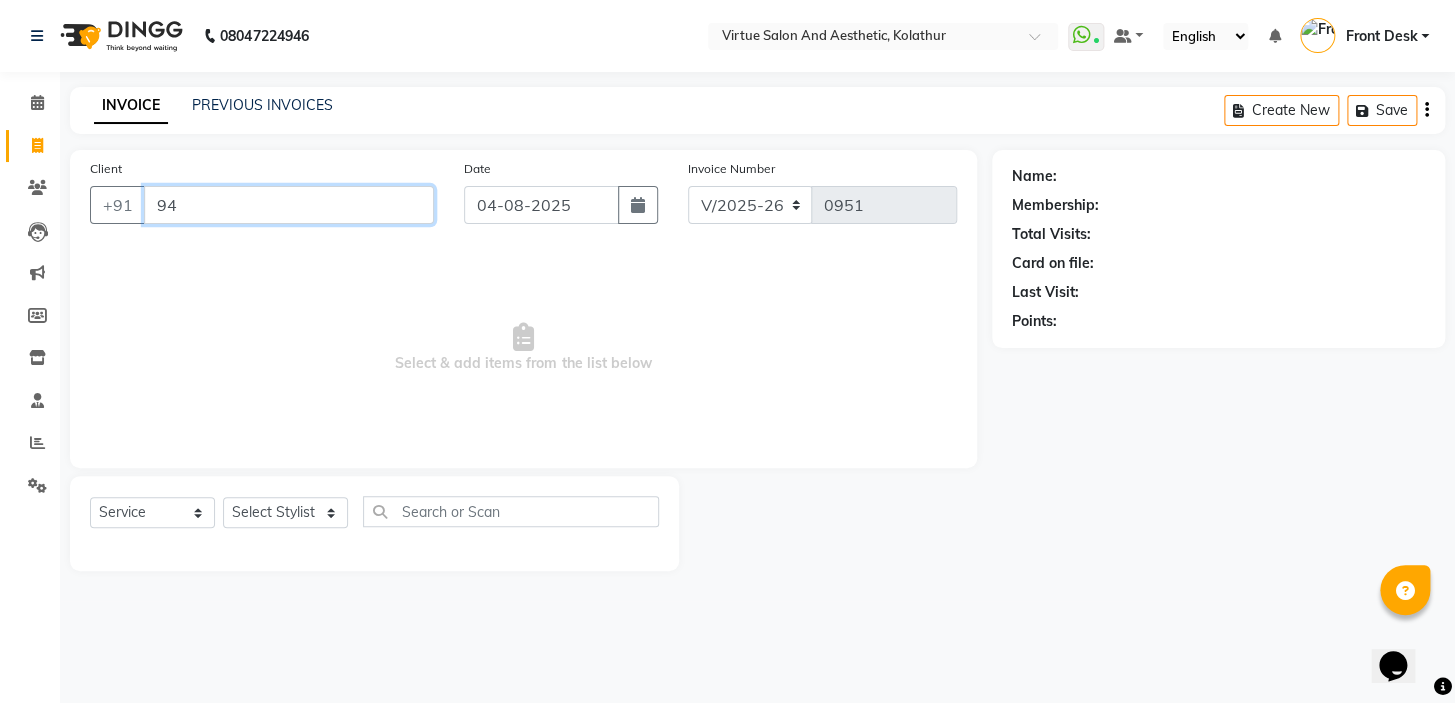 type on "9" 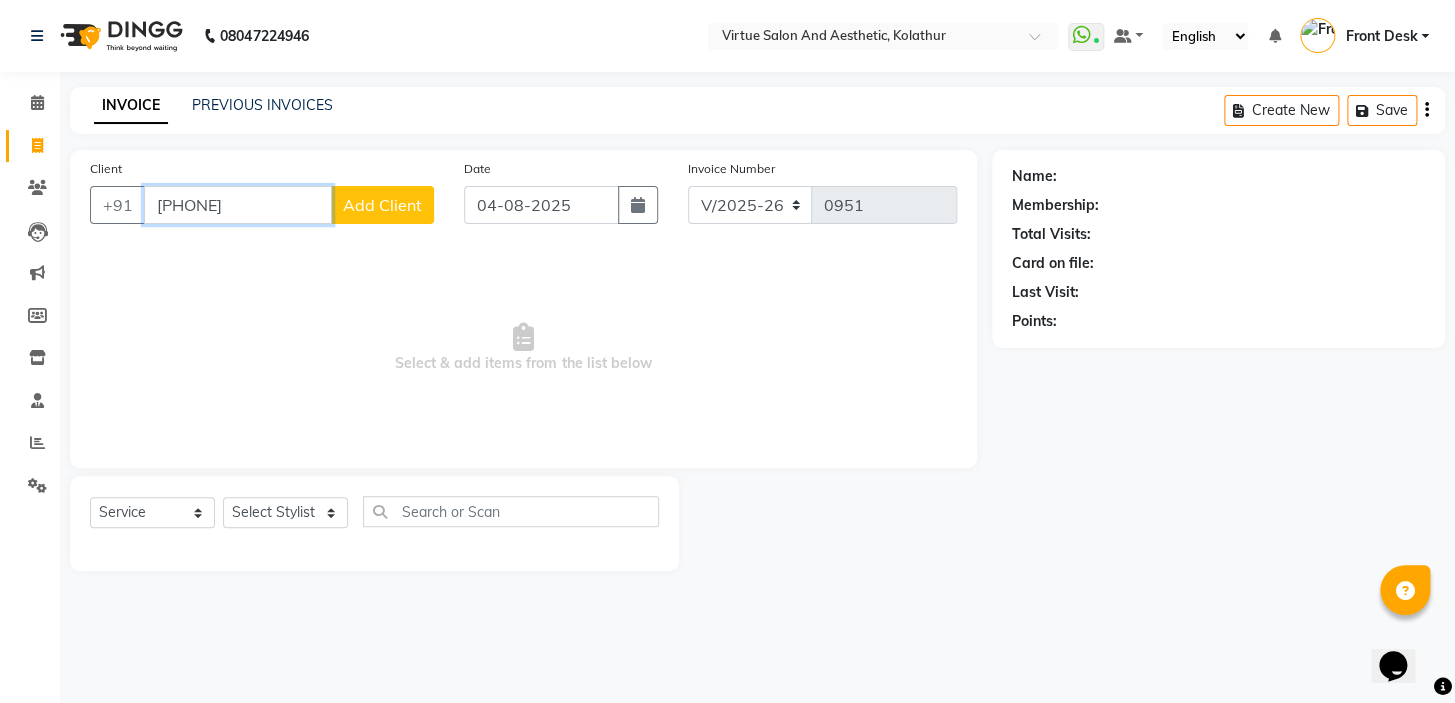 type on "[PHONE]" 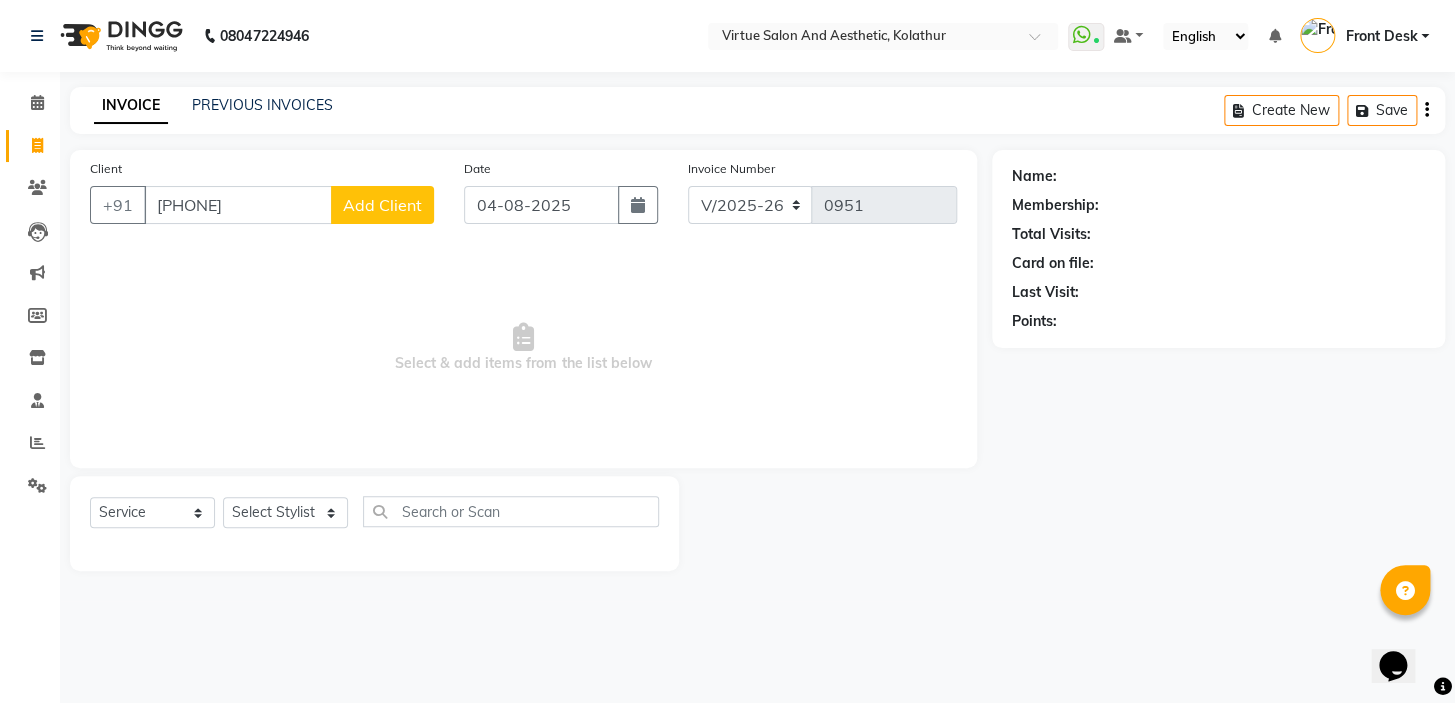 click on "Add Client" 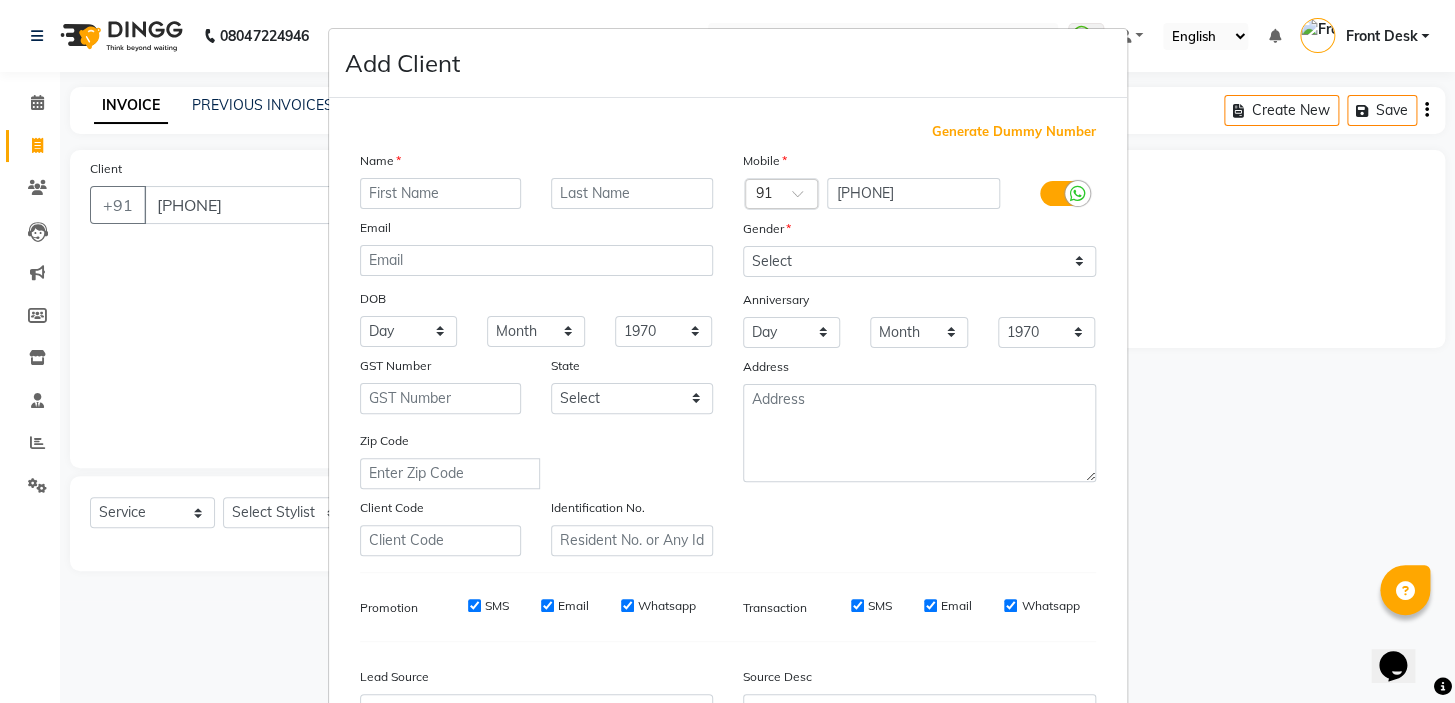click at bounding box center [441, 193] 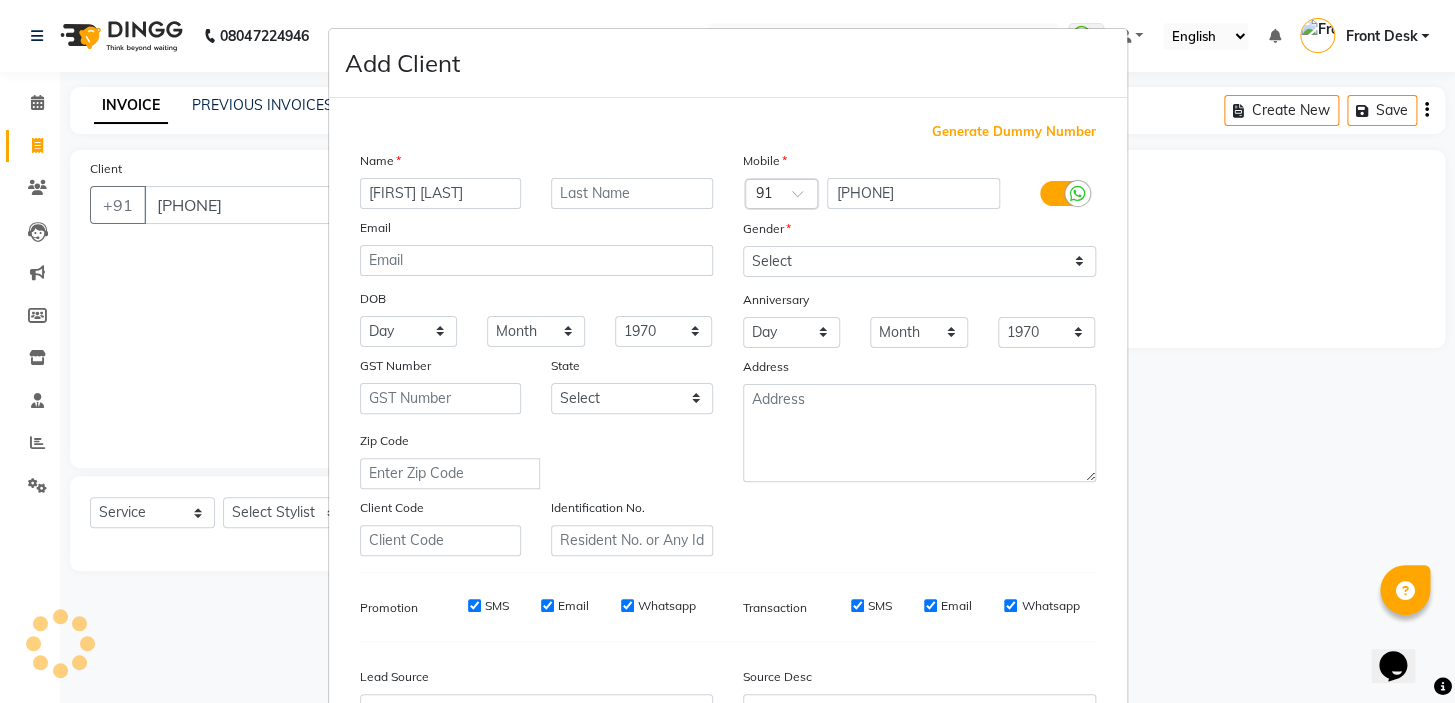 type on "[FIRST] [LAST]" 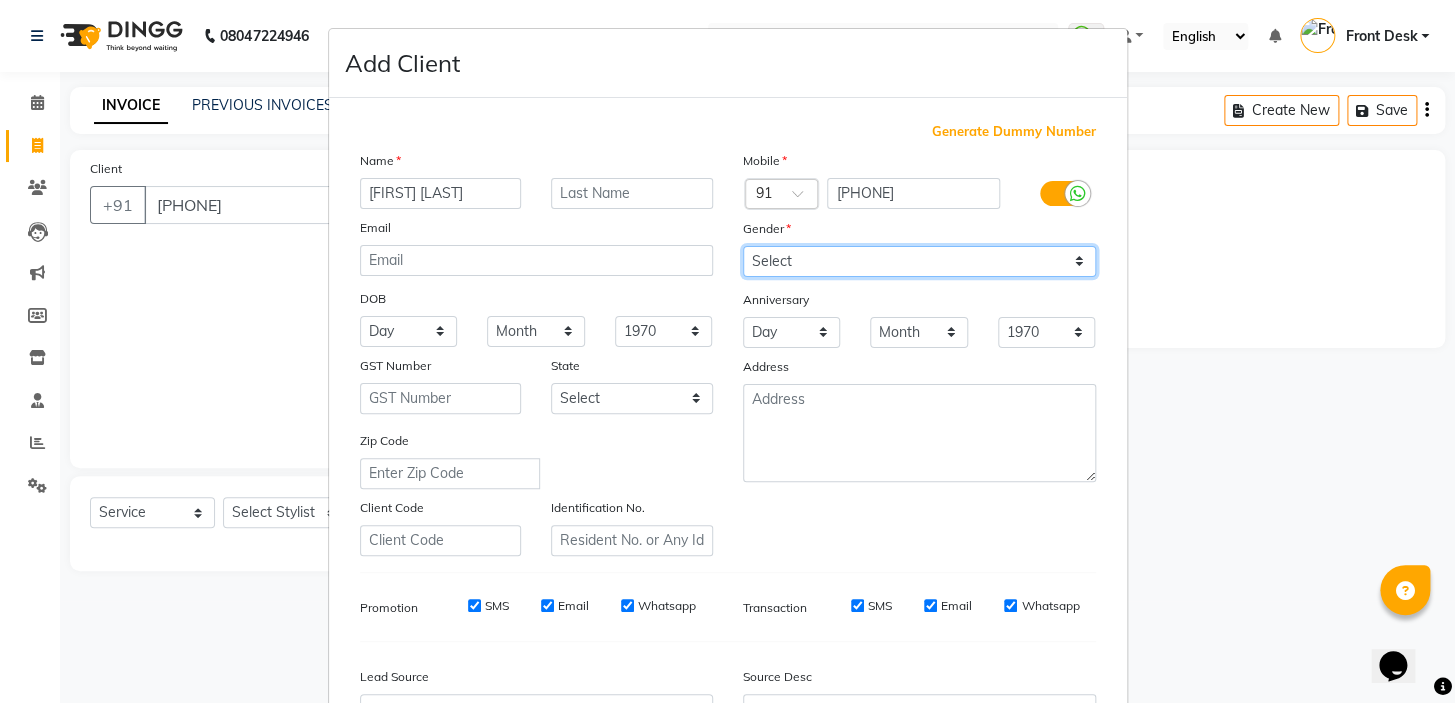 click on "Select Male Female Other Prefer Not To Say" at bounding box center (919, 261) 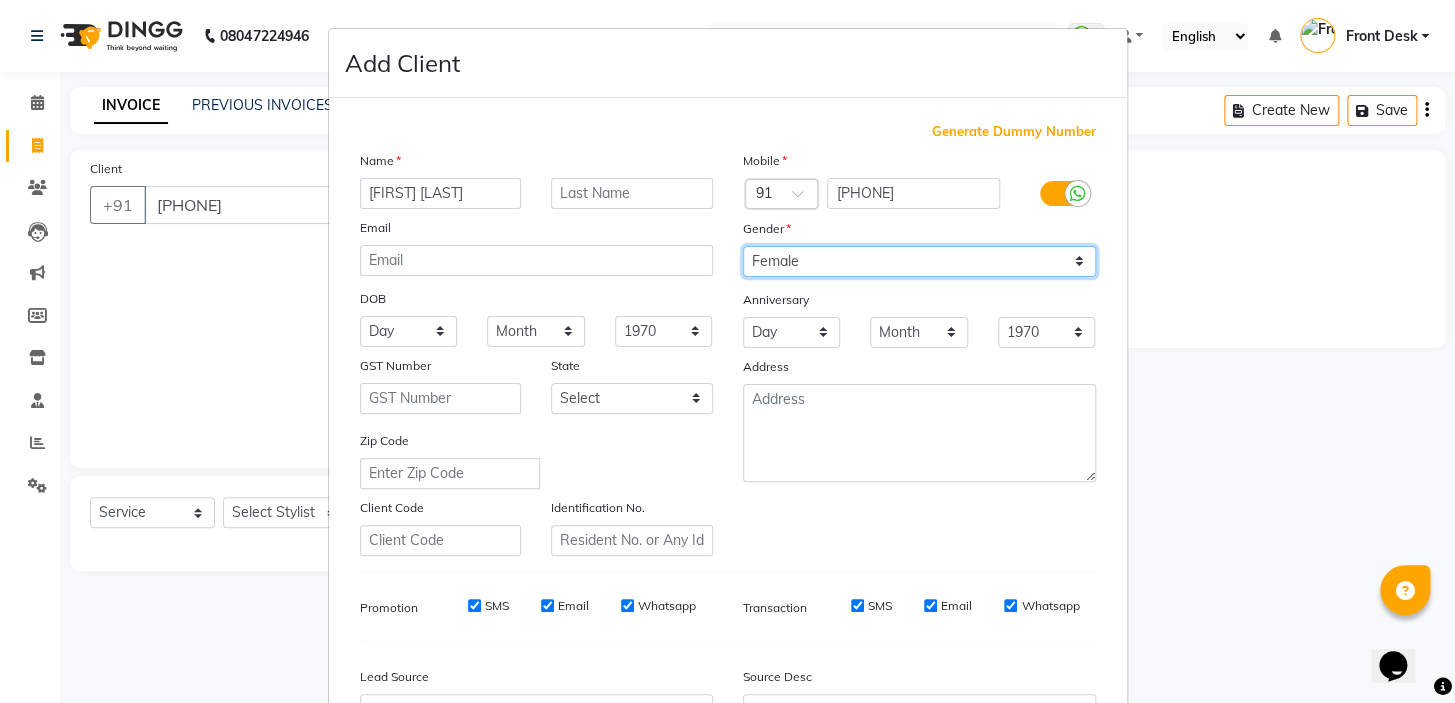 click on "Select Male Female Other Prefer Not To Say" at bounding box center [919, 261] 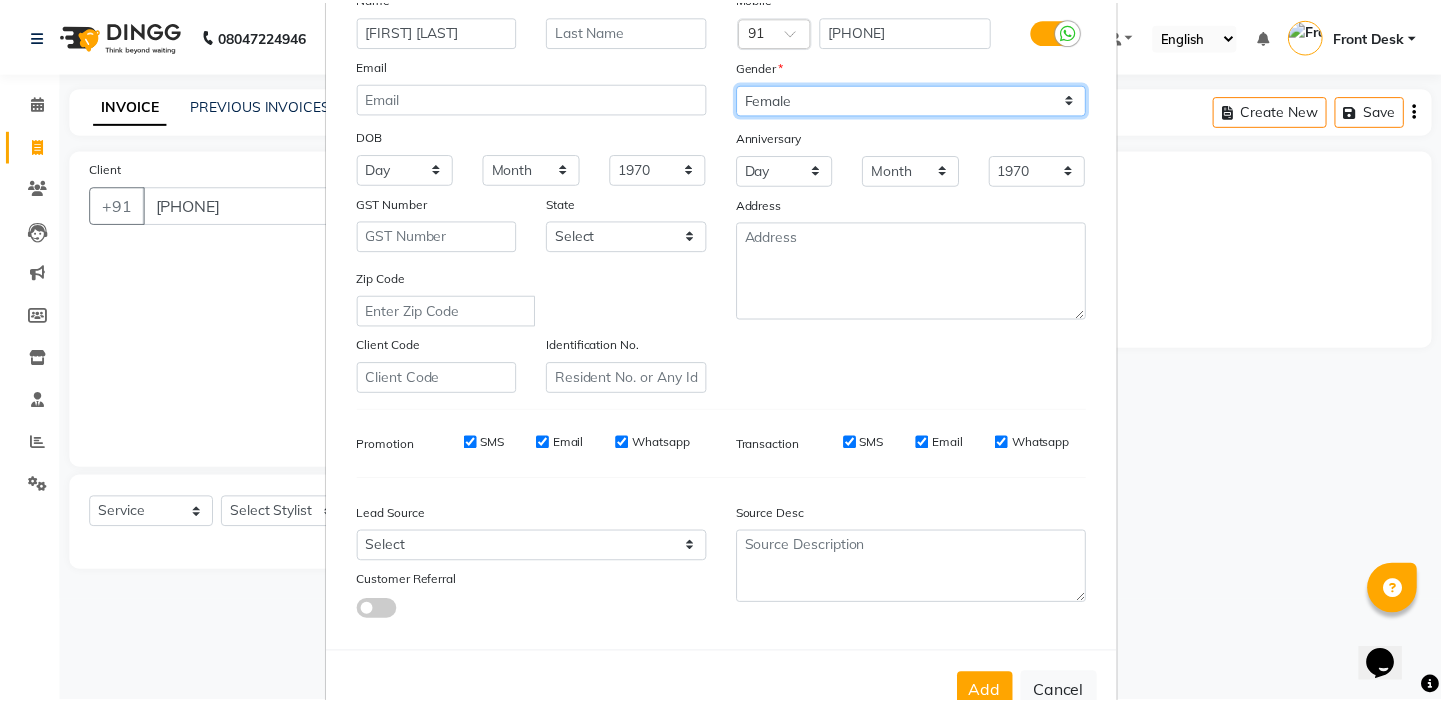 scroll, scrollTop: 226, scrollLeft: 0, axis: vertical 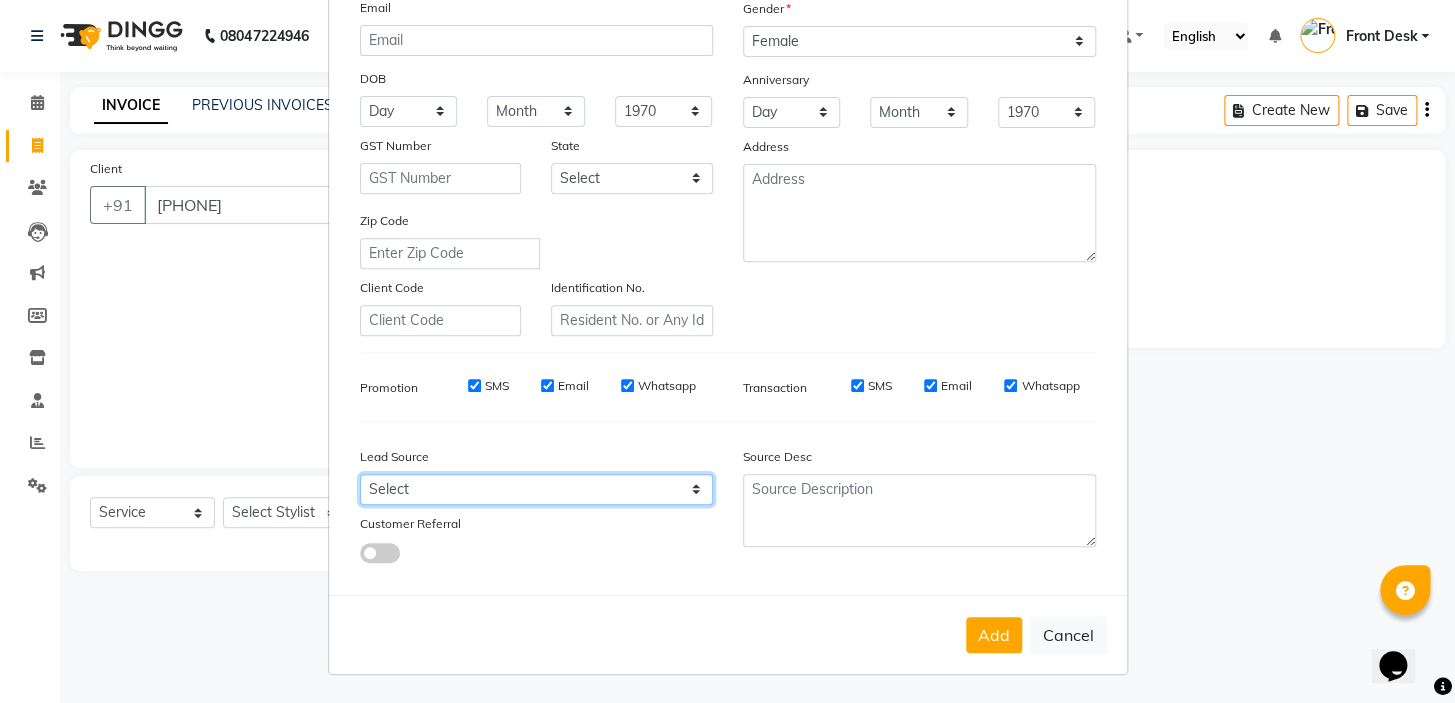 click on "Select Walk-in Referral Internet Friend Word of Mouth Advertisement Facebook JustDial Google Other" at bounding box center (536, 489) 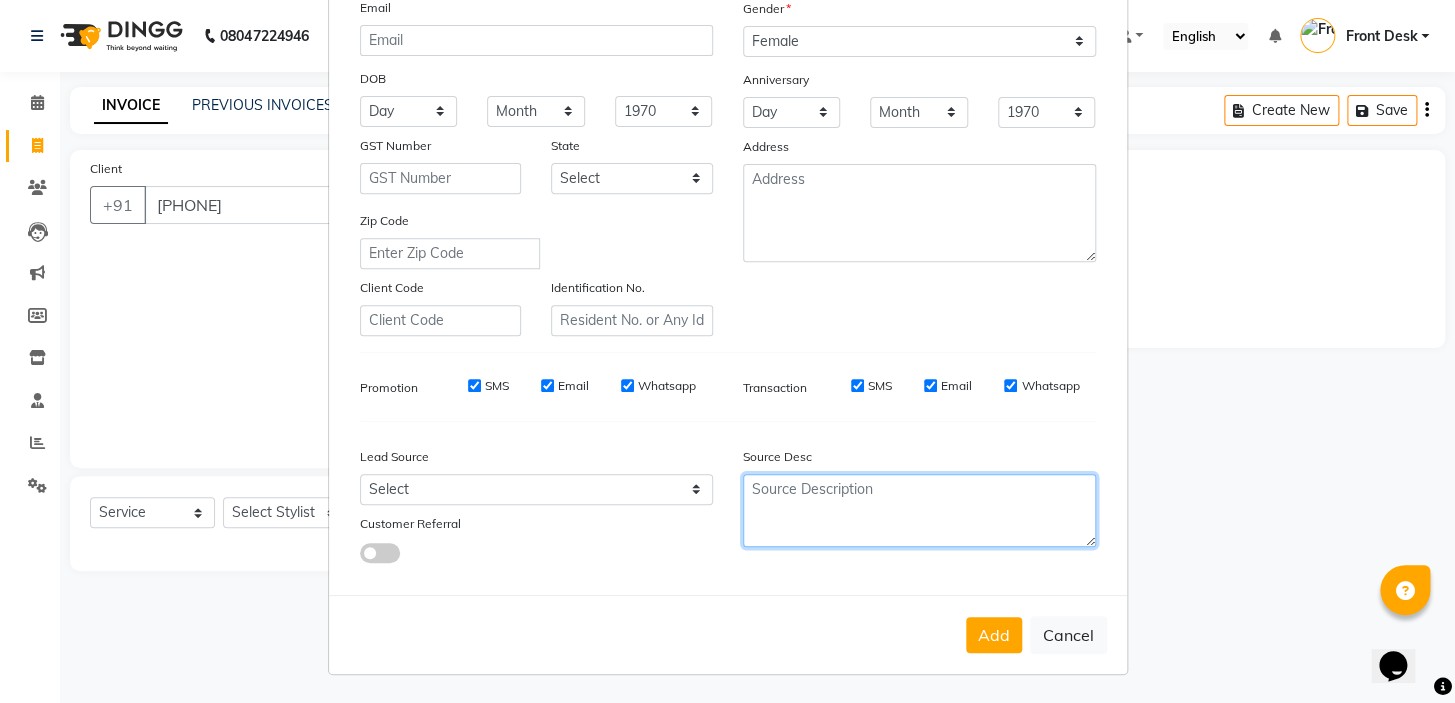 click at bounding box center [919, 510] 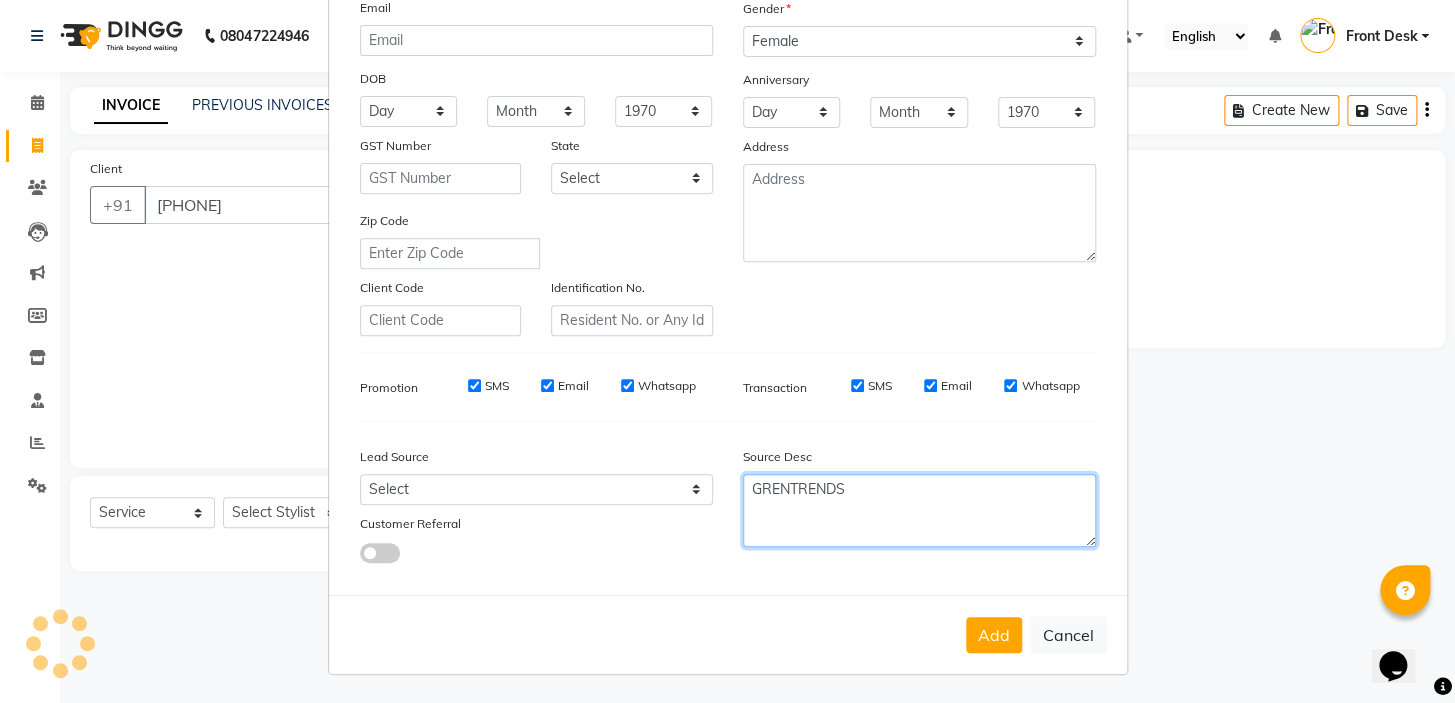 type on "GRENTRENDS" 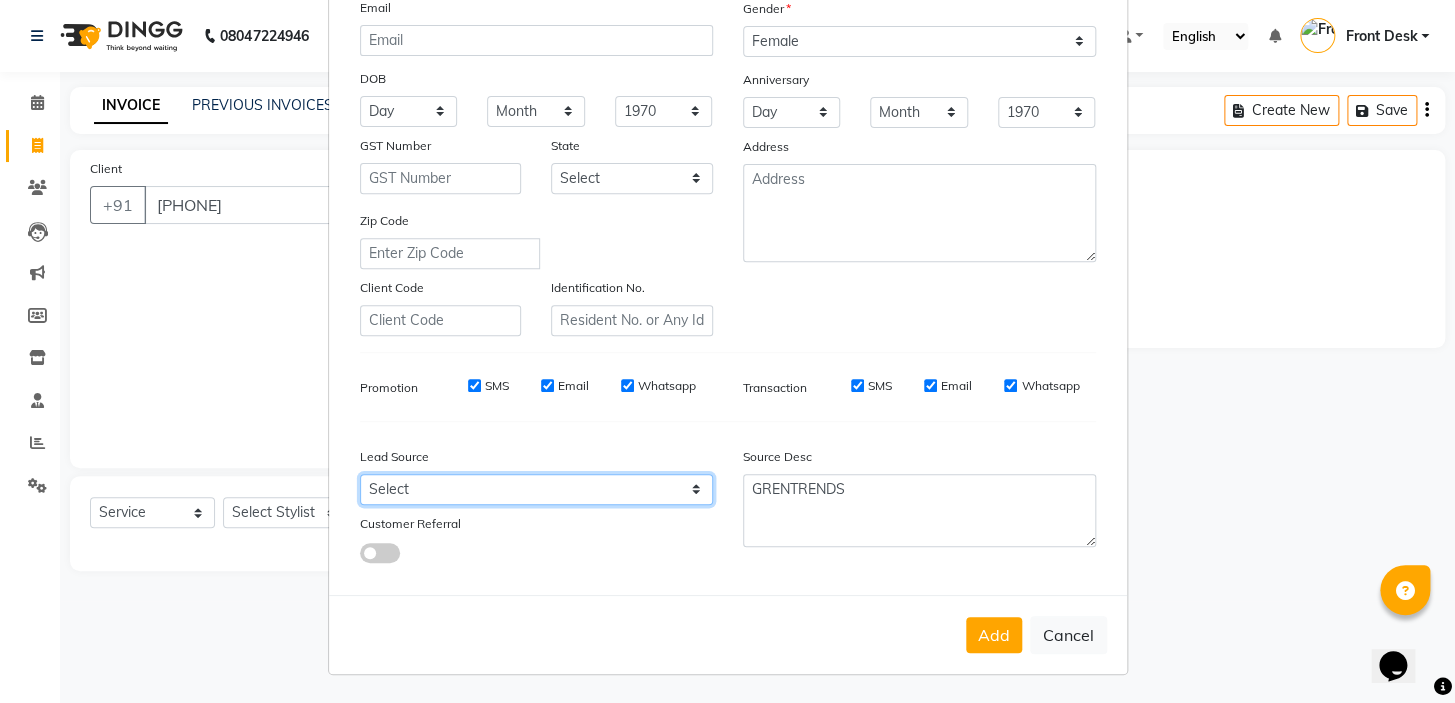 click on "Select Walk-in Referral Internet Friend Word of Mouth Advertisement Facebook JustDial Google Other" at bounding box center [536, 489] 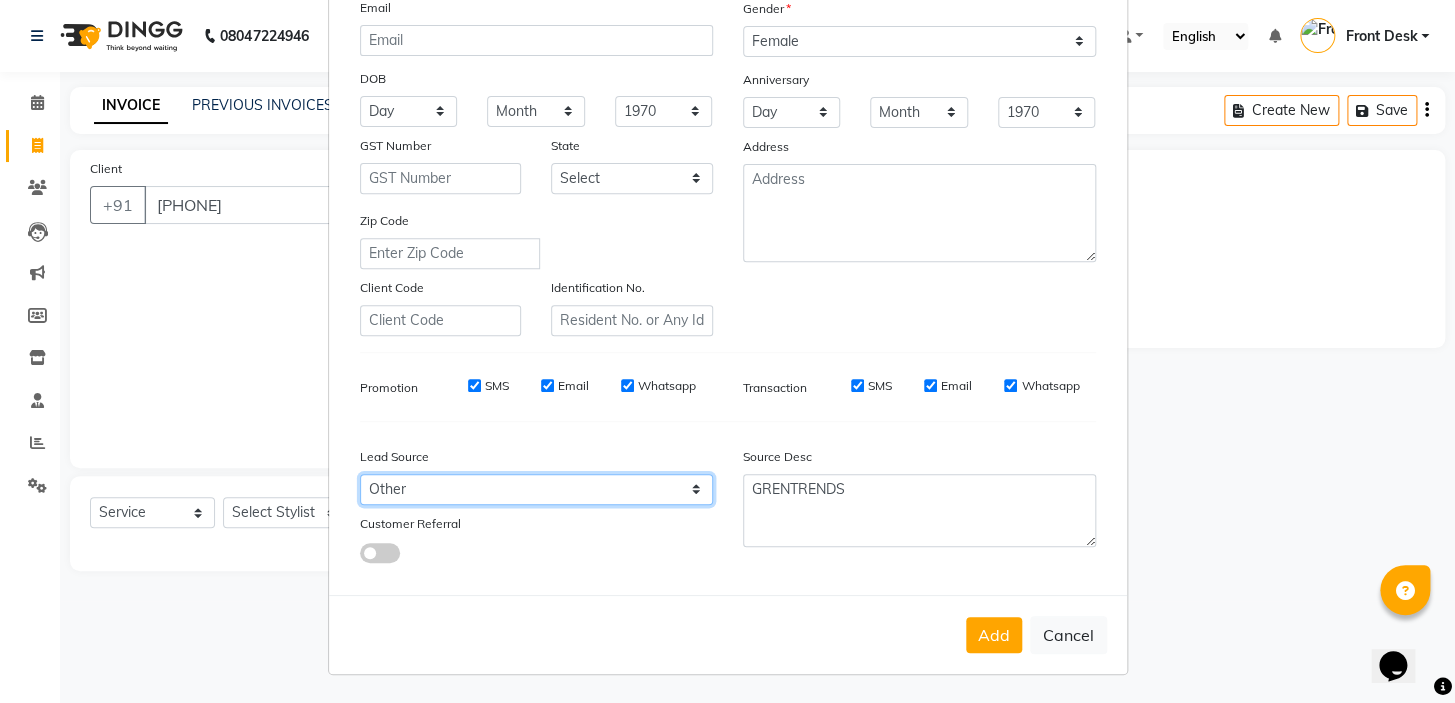 click on "Select Walk-in Referral Internet Friend Word of Mouth Advertisement Facebook JustDial Google Other" at bounding box center (536, 489) 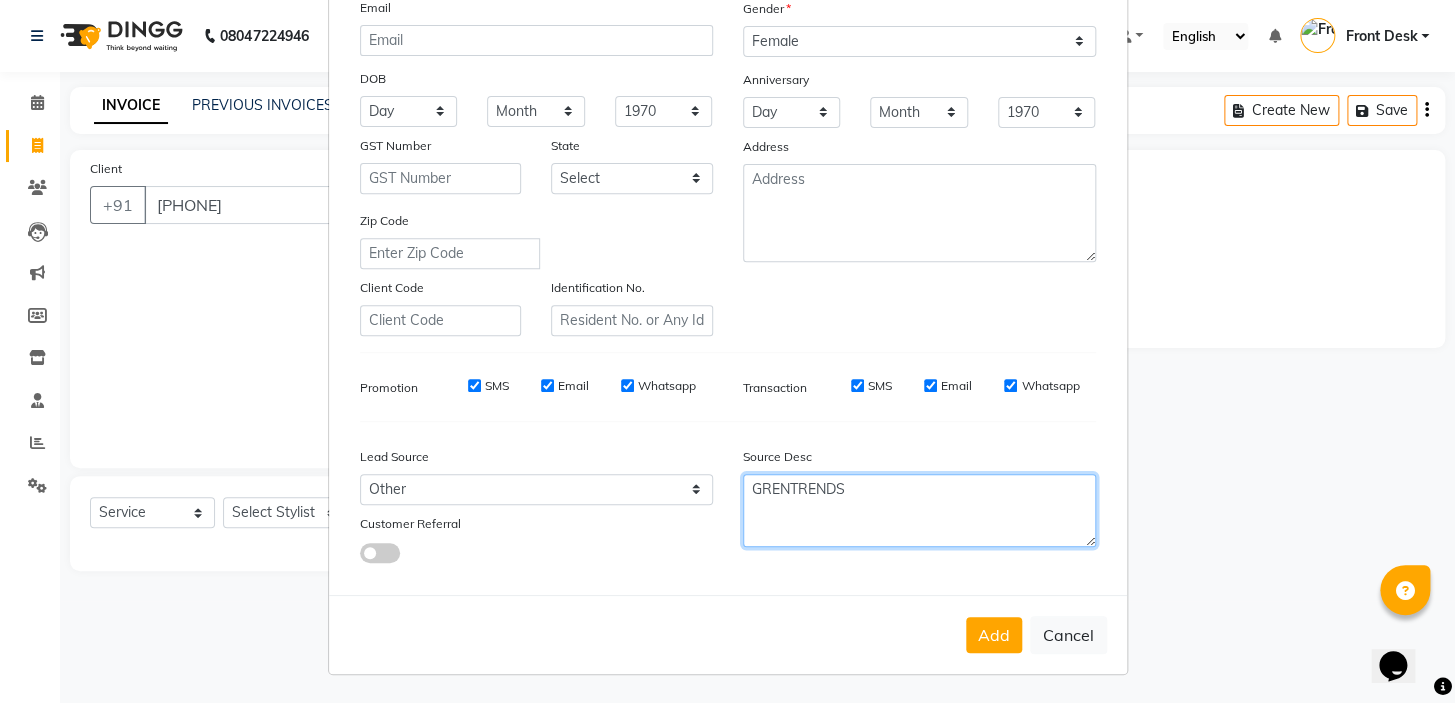click on "GRENTRENDS" at bounding box center (919, 510) 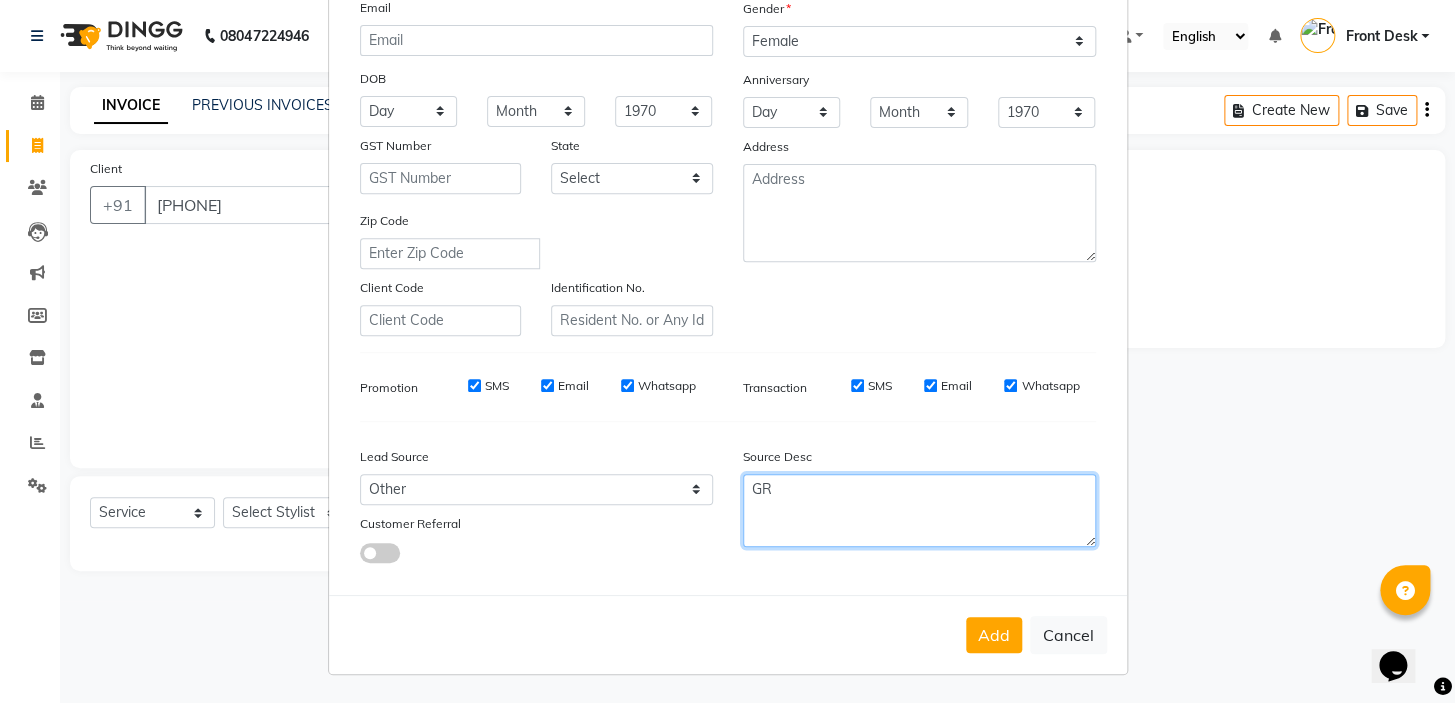 type on "G" 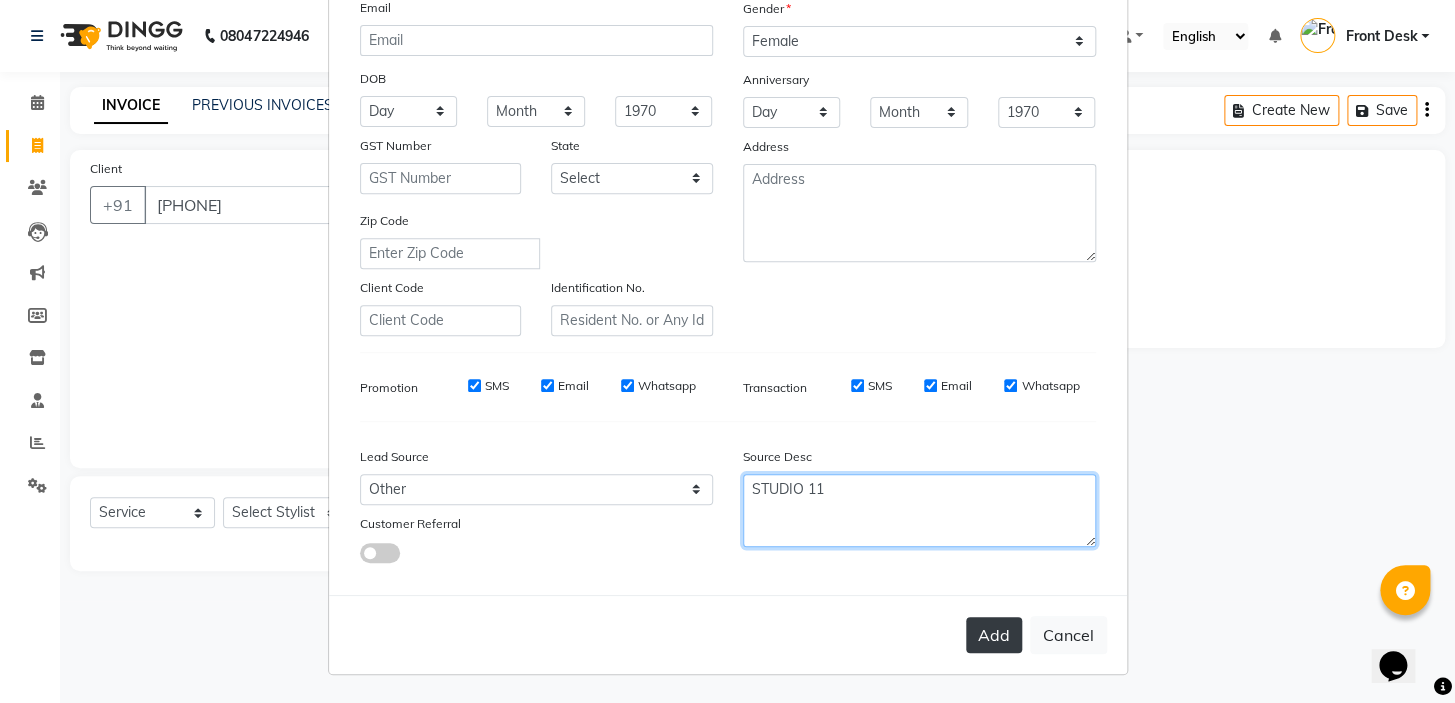 type on "STUDIO 11" 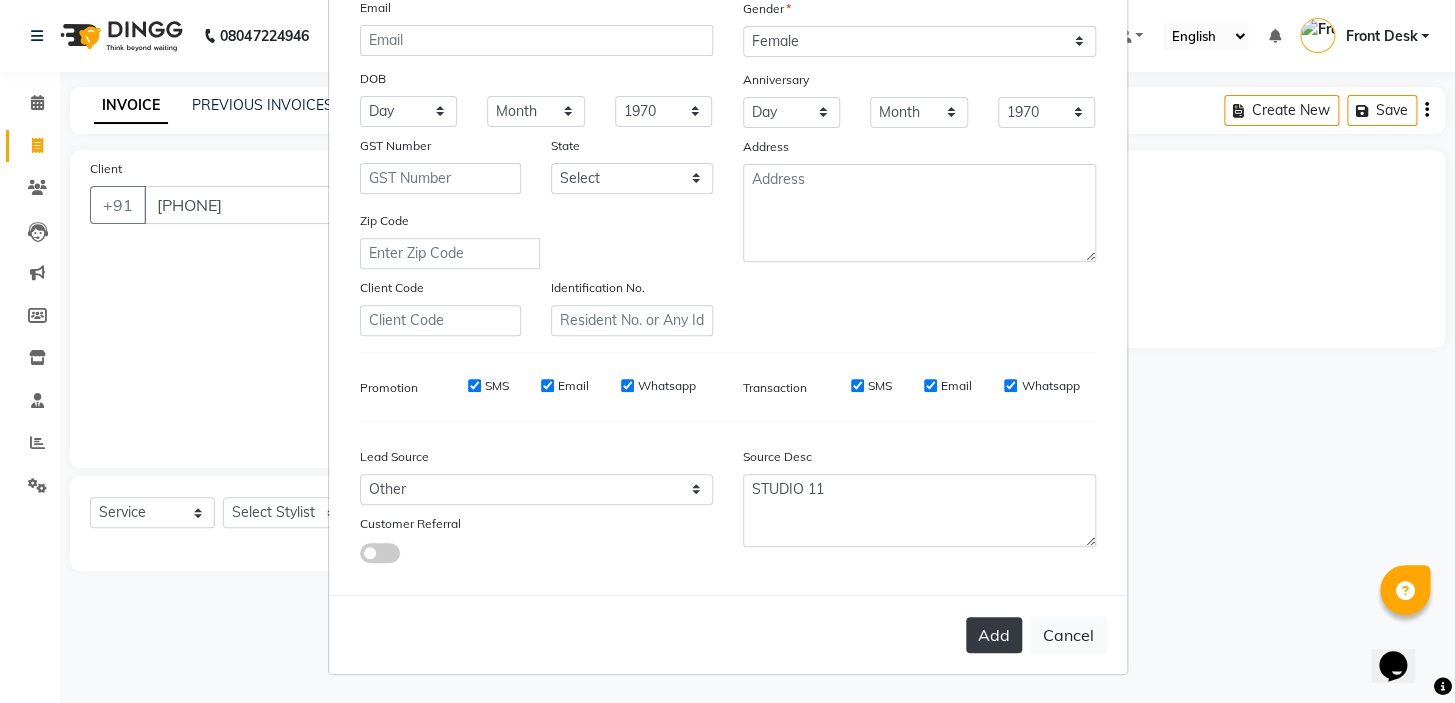 click on "Add" at bounding box center [994, 635] 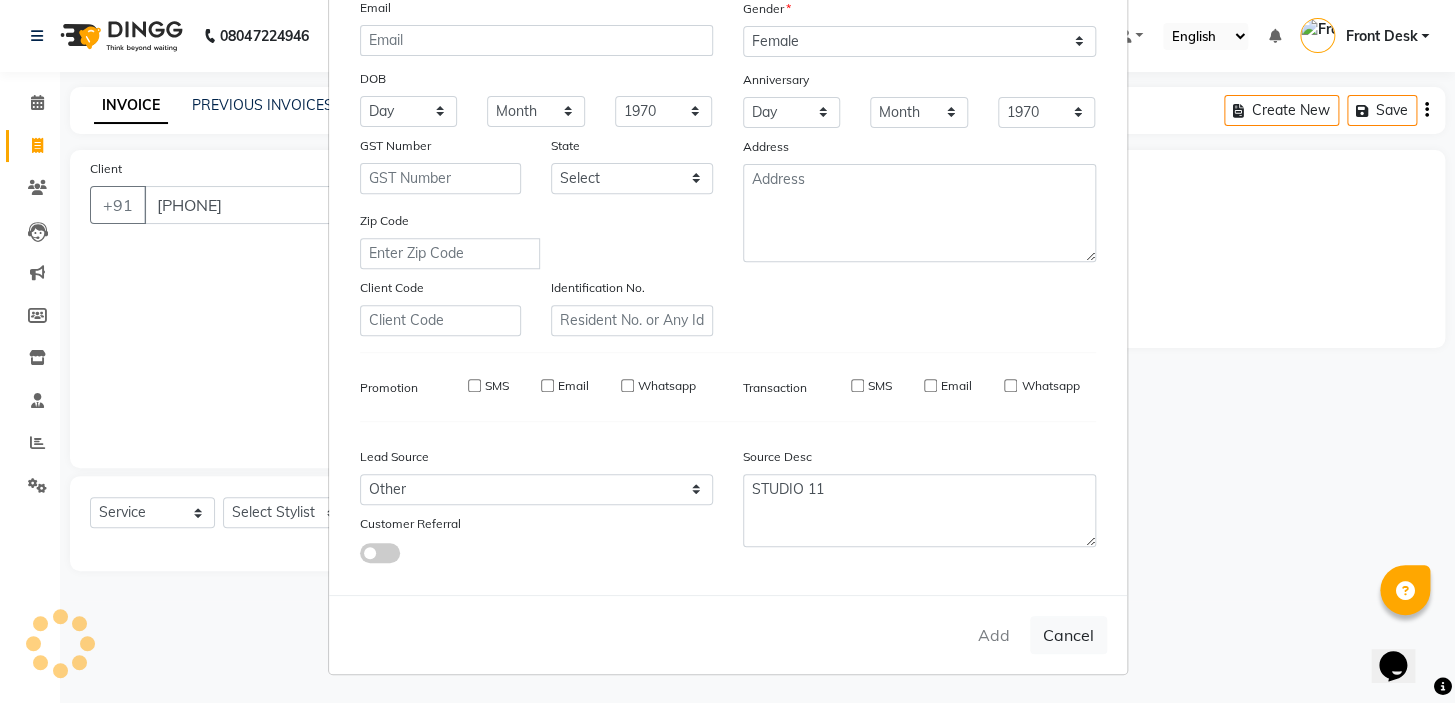 type 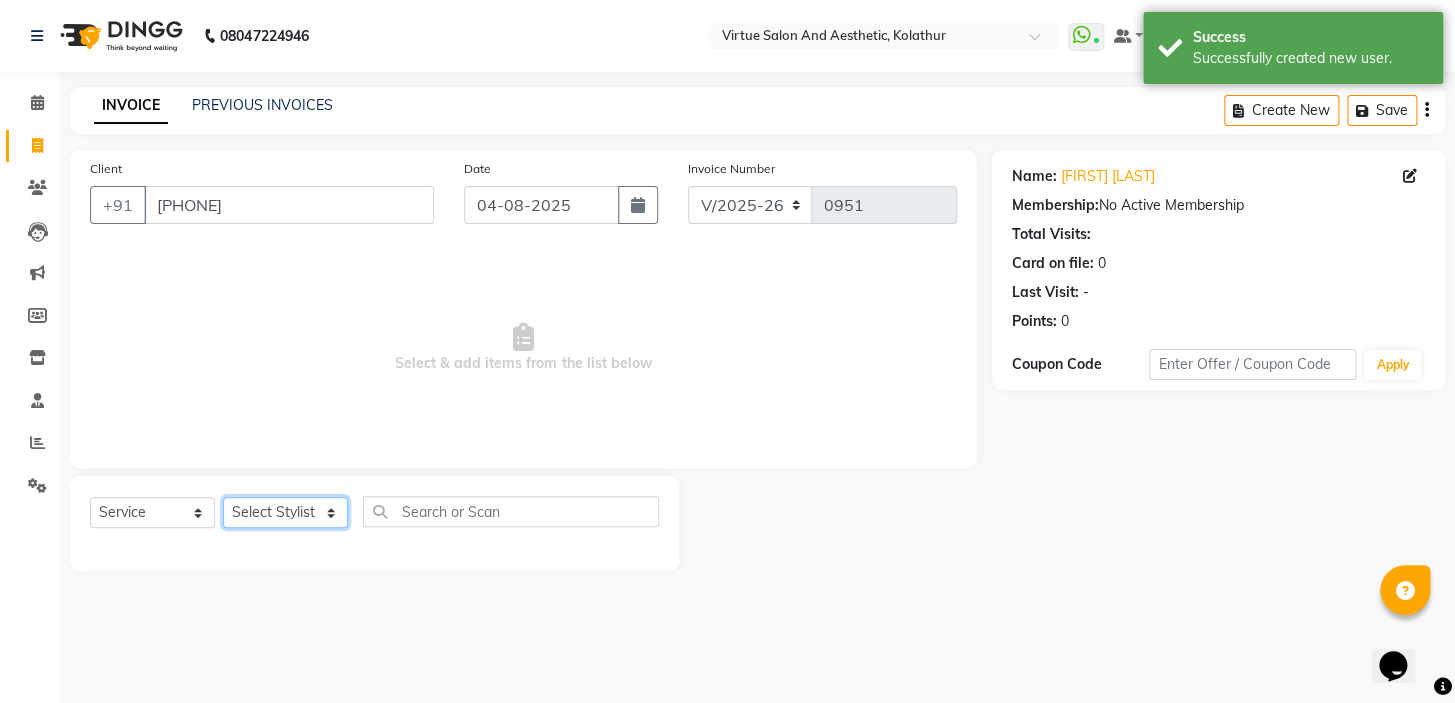 click on "Select Stylist BALAJI DIVYA FAMITHA Front Desk ILAKKIYA ISHWARYA MANISHA MILLI RAJAN RAMESH" 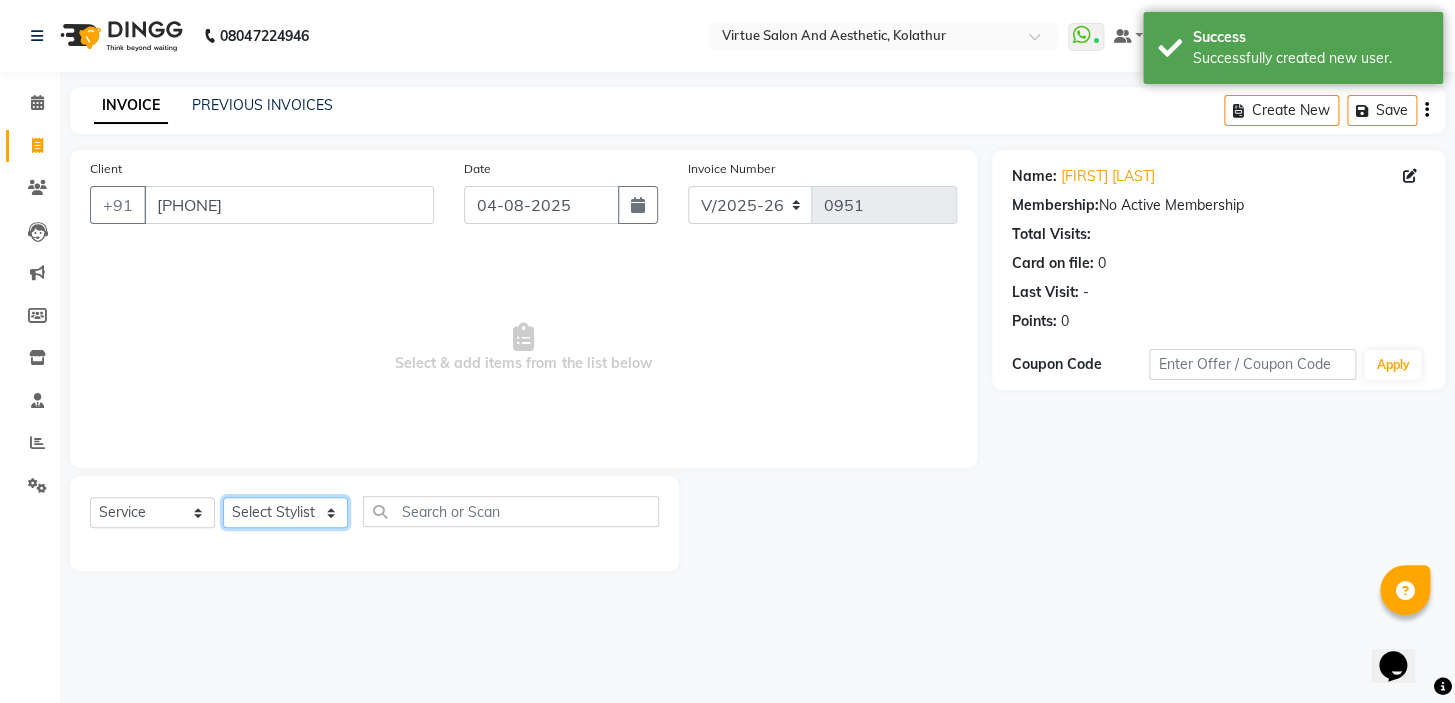 select on "85219" 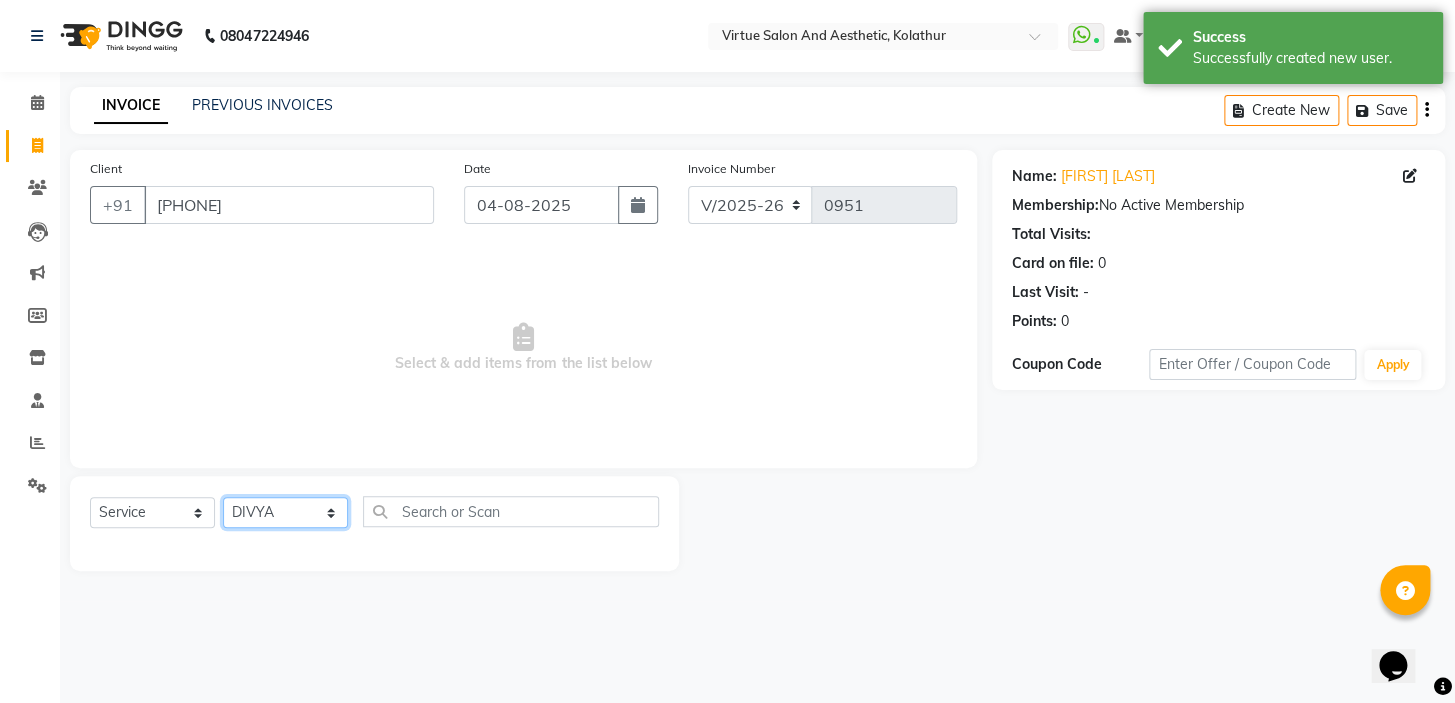 click on "Select Stylist BALAJI DIVYA FAMITHA Front Desk ILAKKIYA ISHWARYA MANISHA MILLI RAJAN RAMESH" 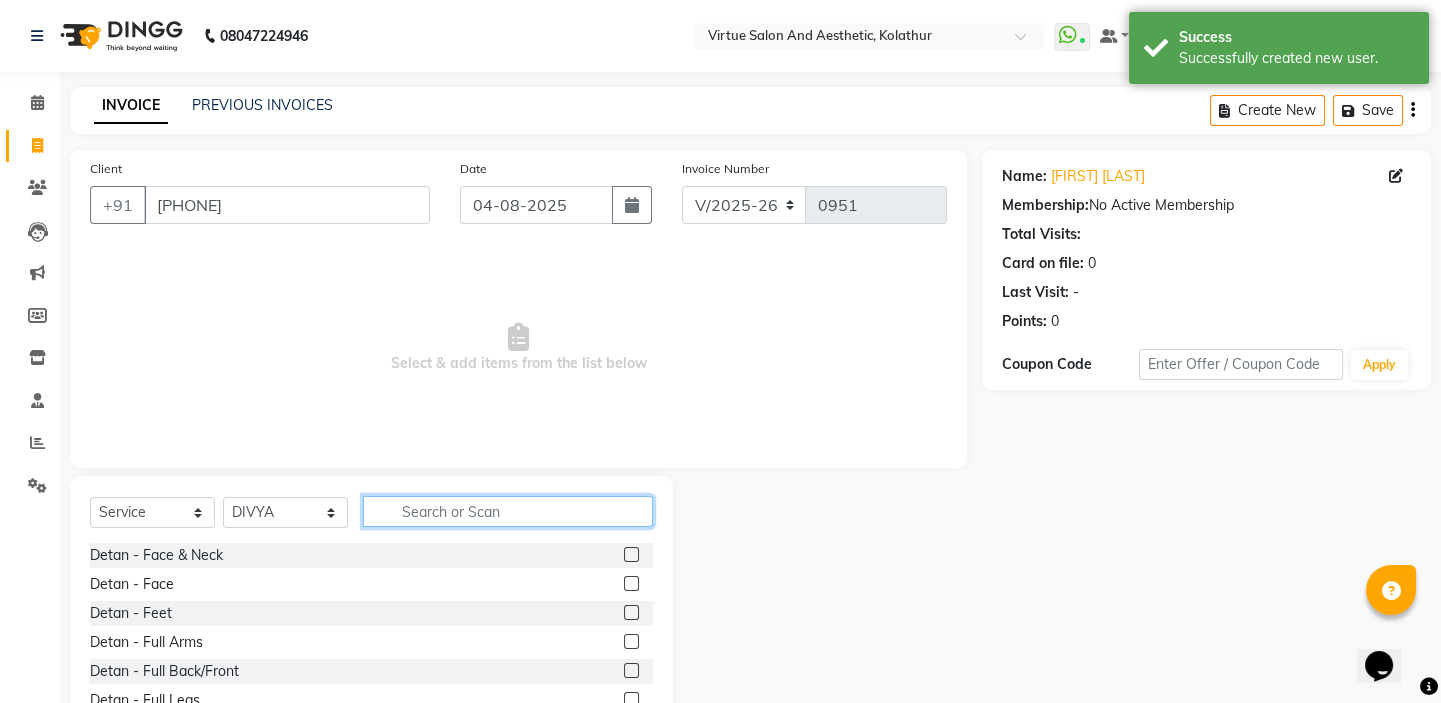 click 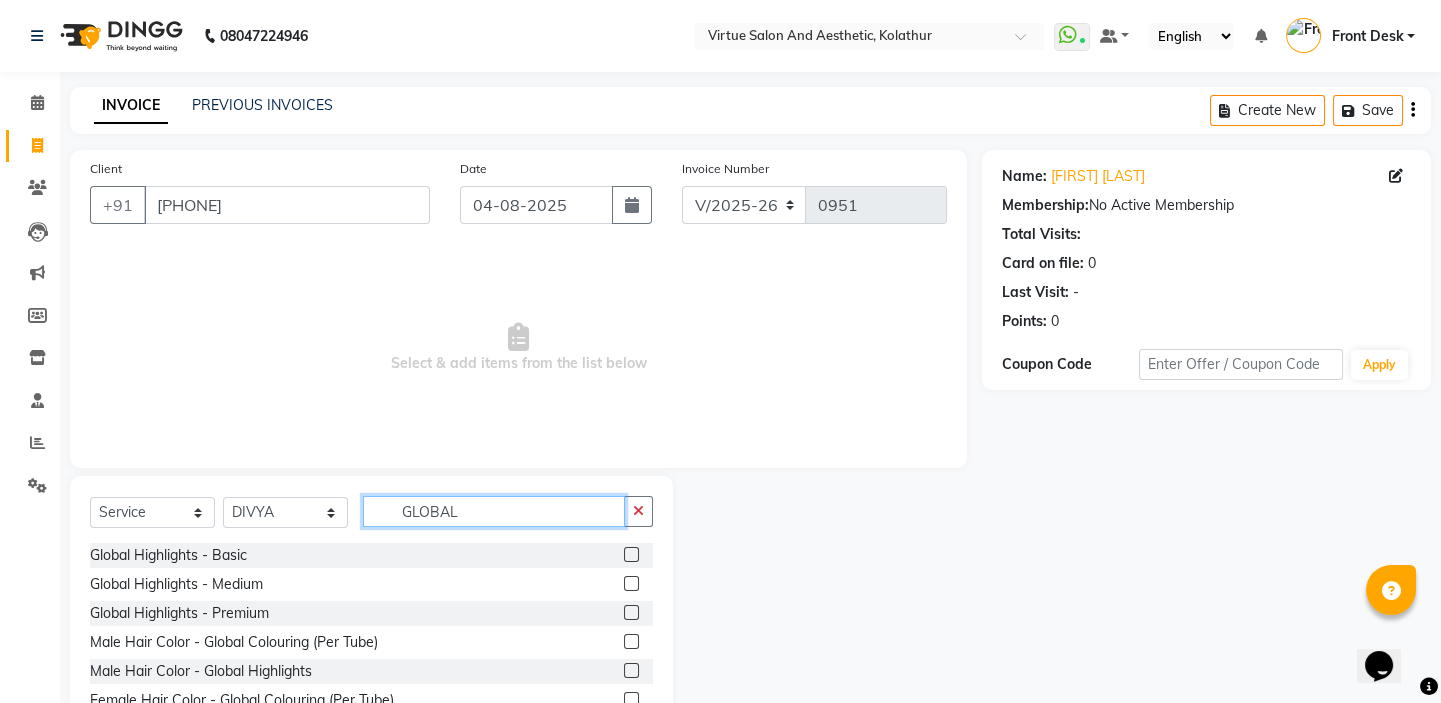 scroll, scrollTop: 2, scrollLeft: 0, axis: vertical 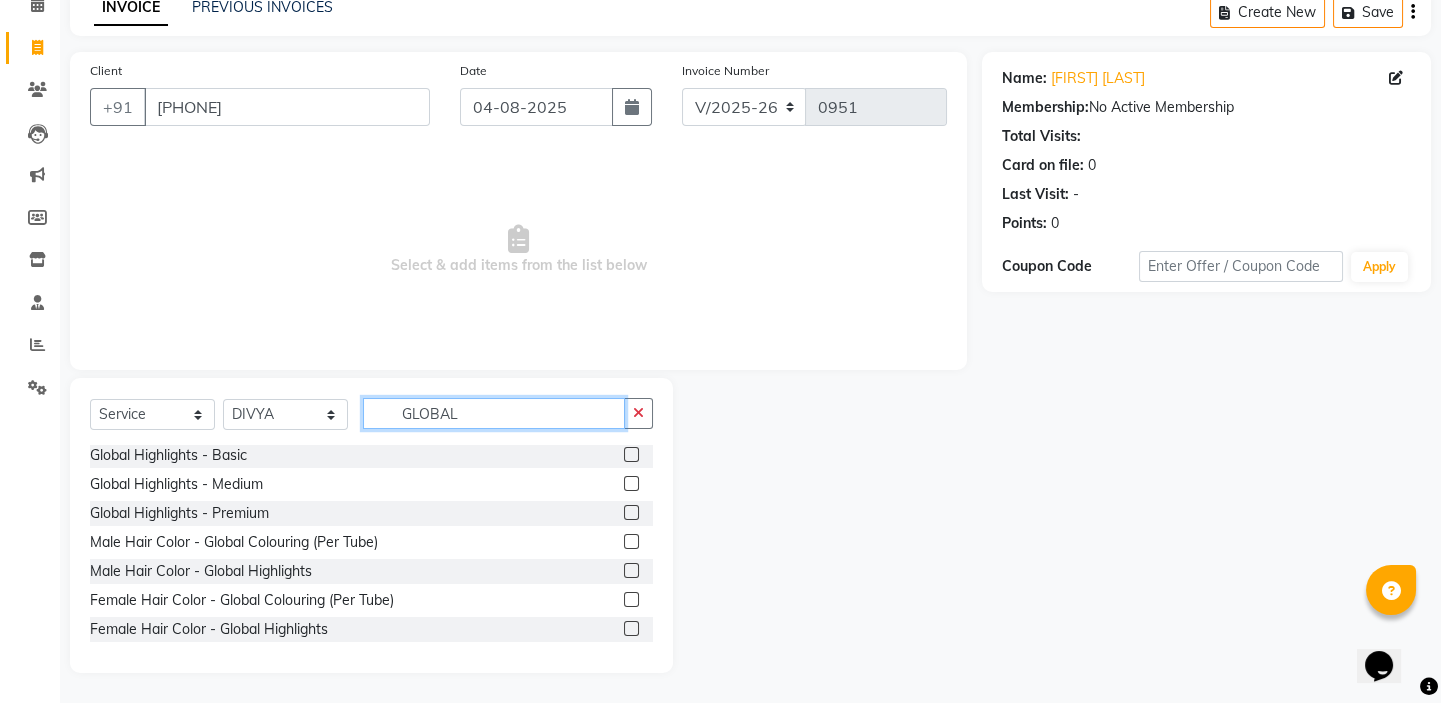 type on "GLOBAL" 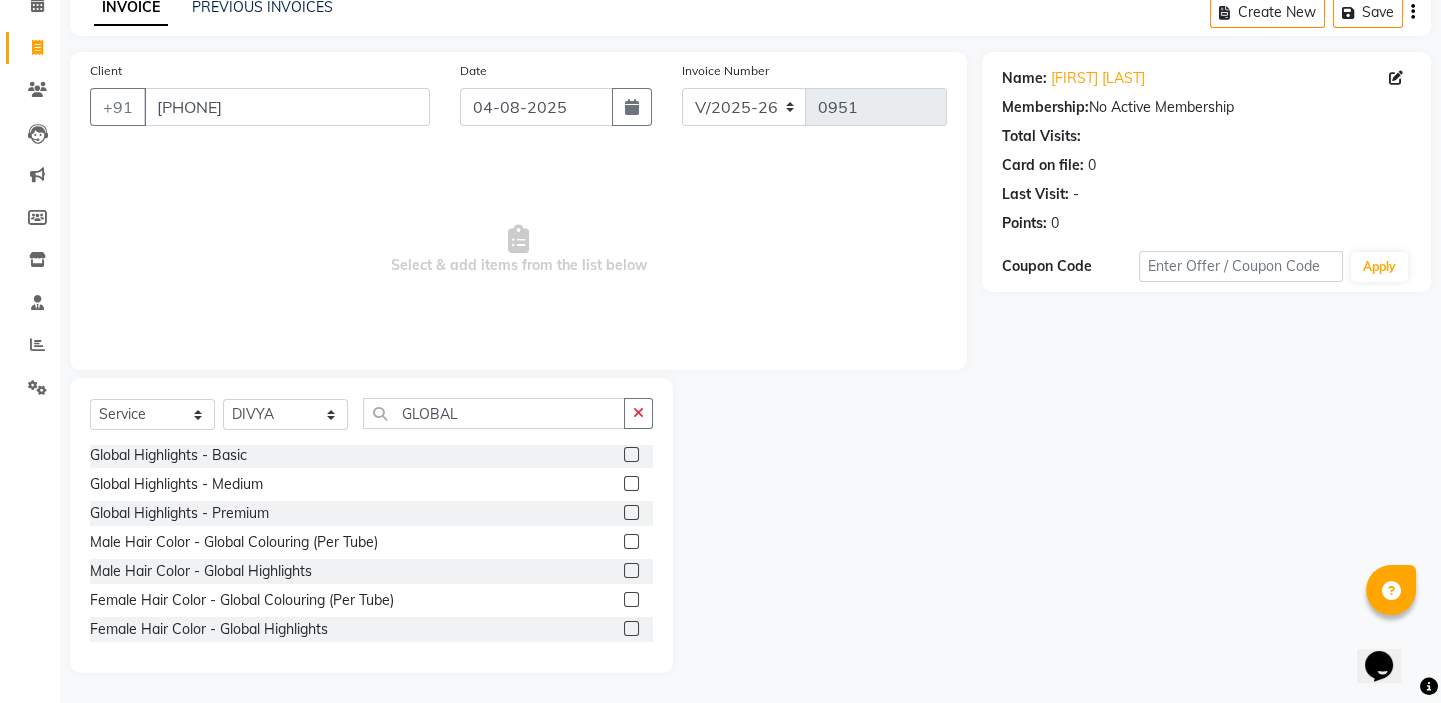 click 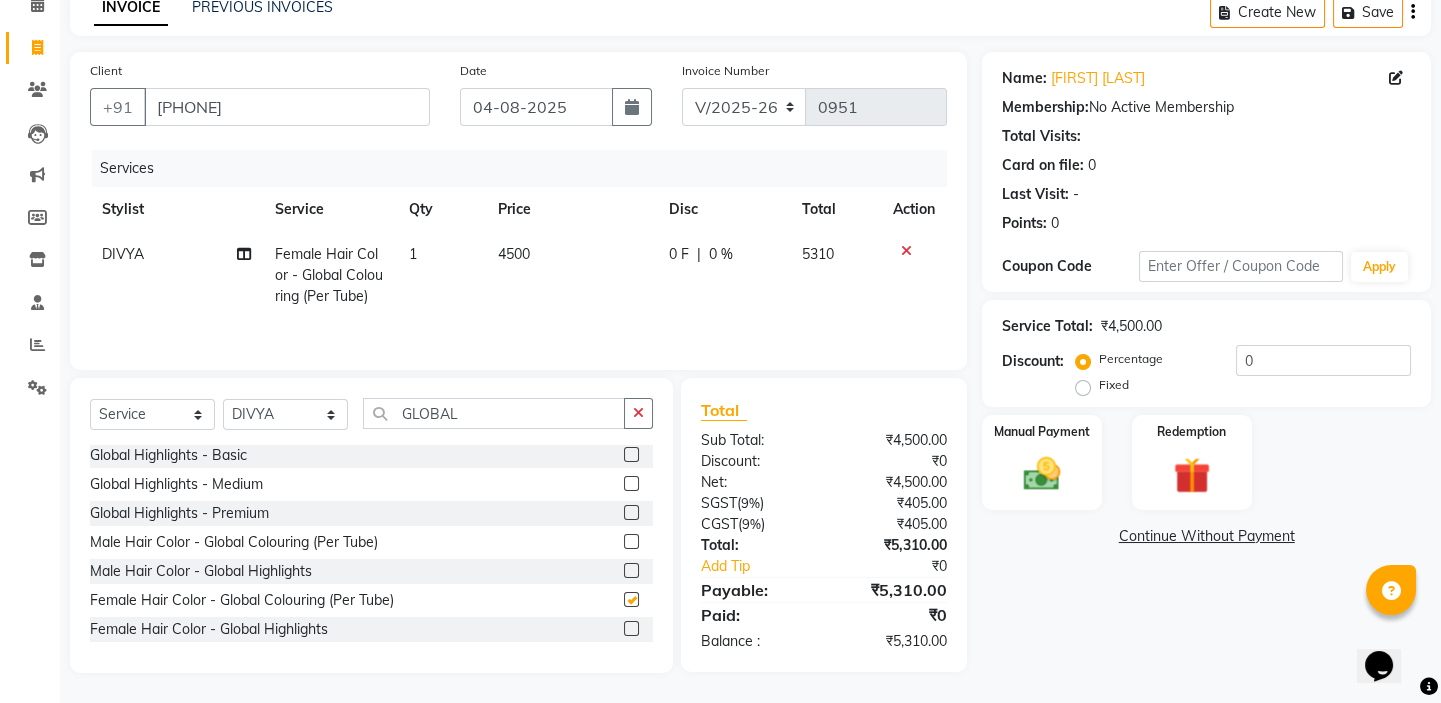 checkbox on "false" 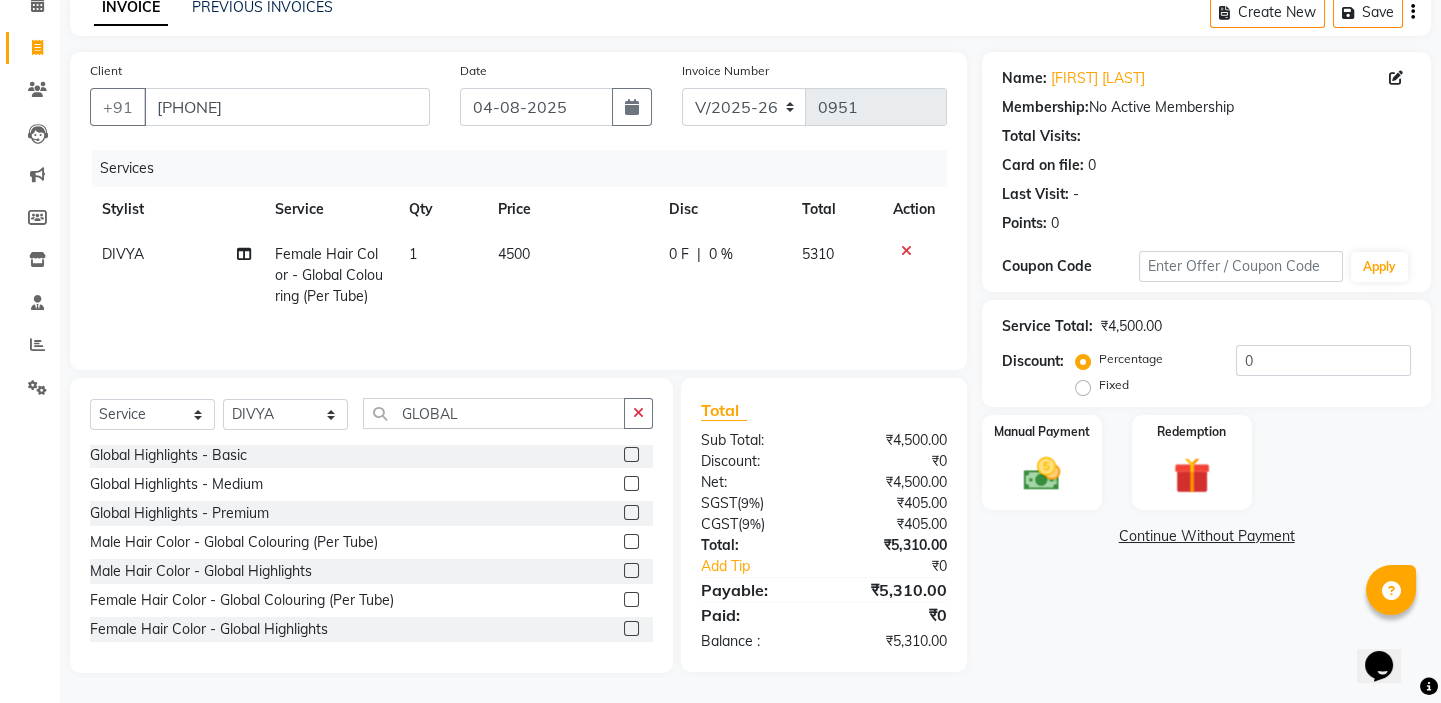 click on "4500" 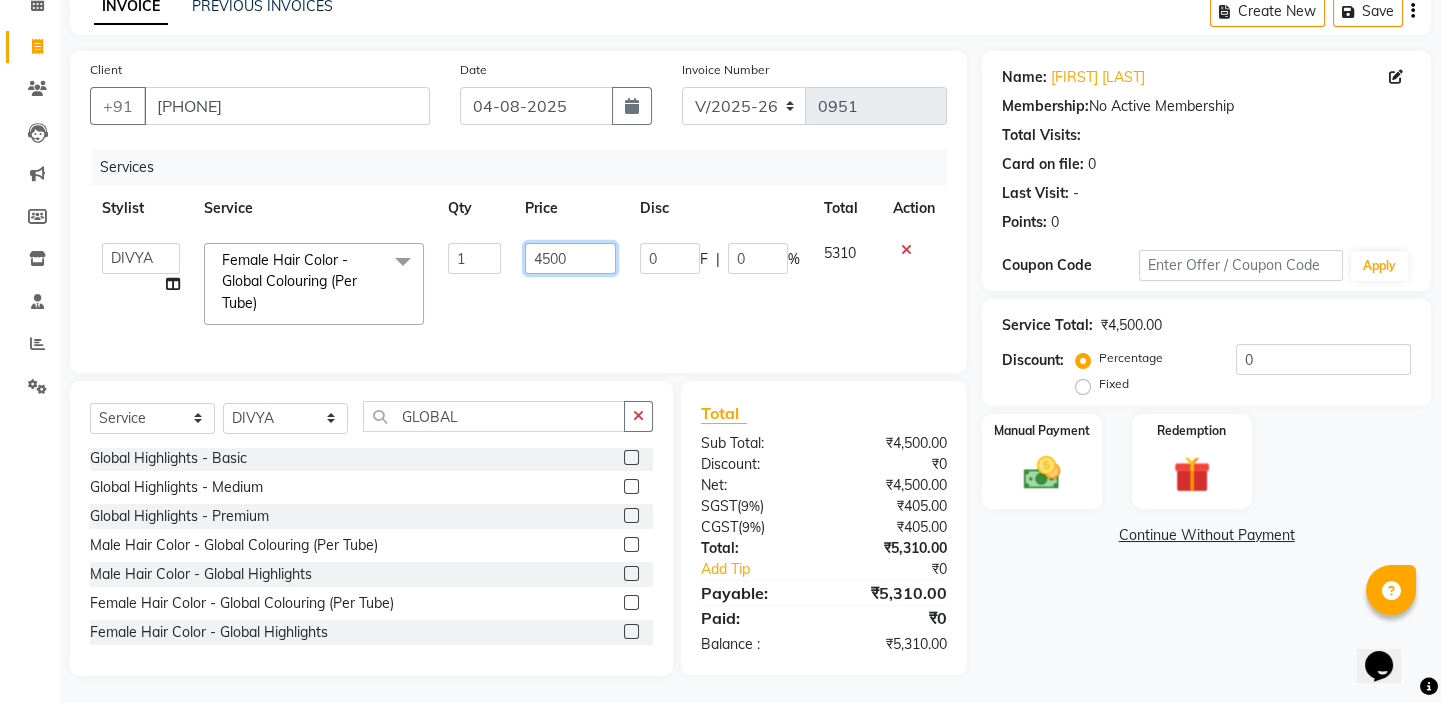click on "4500" 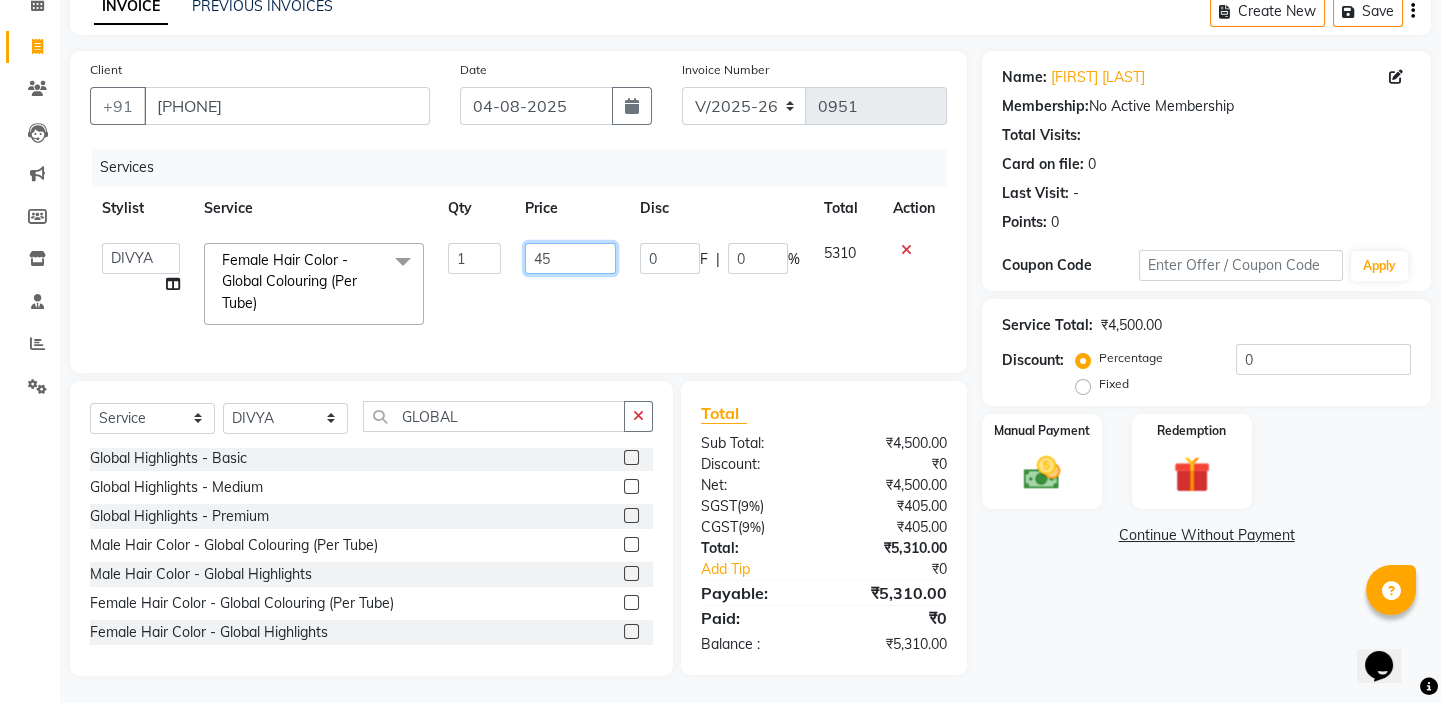 type on "4" 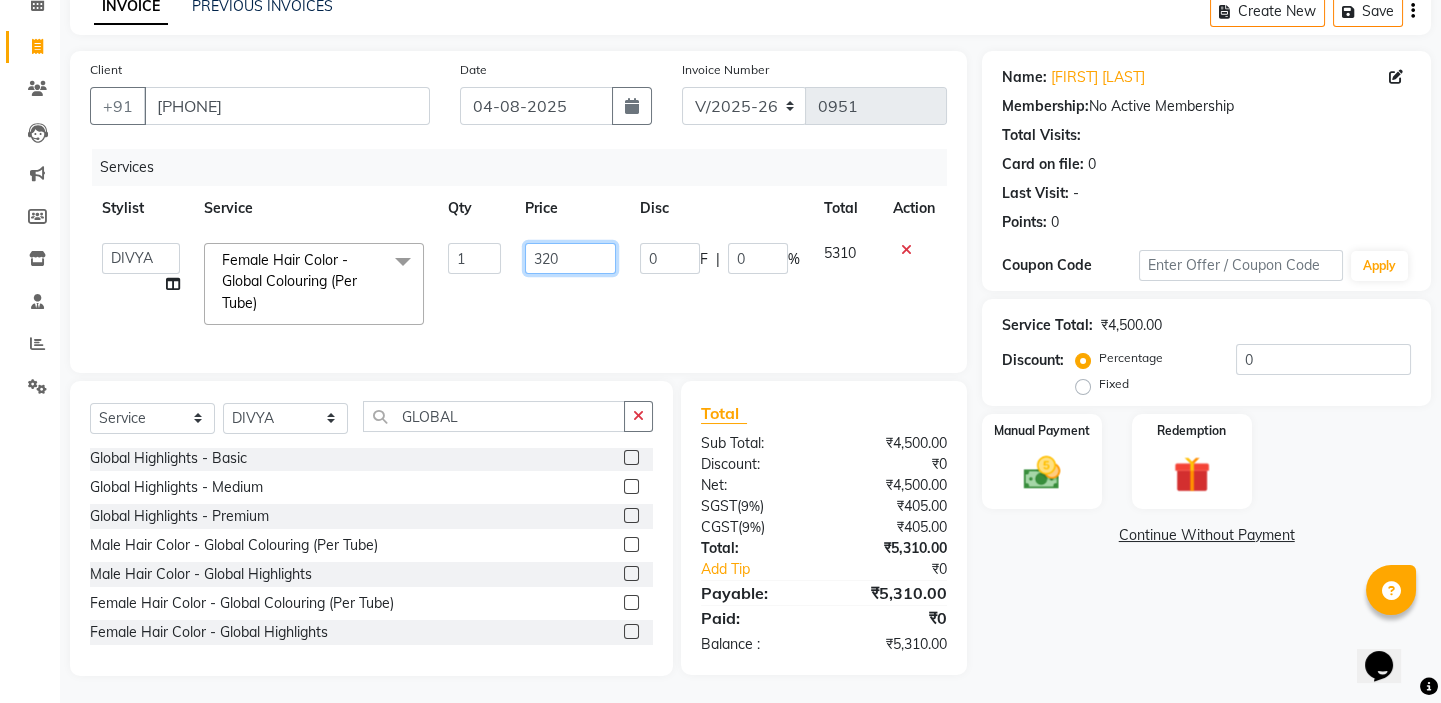 type on "3200" 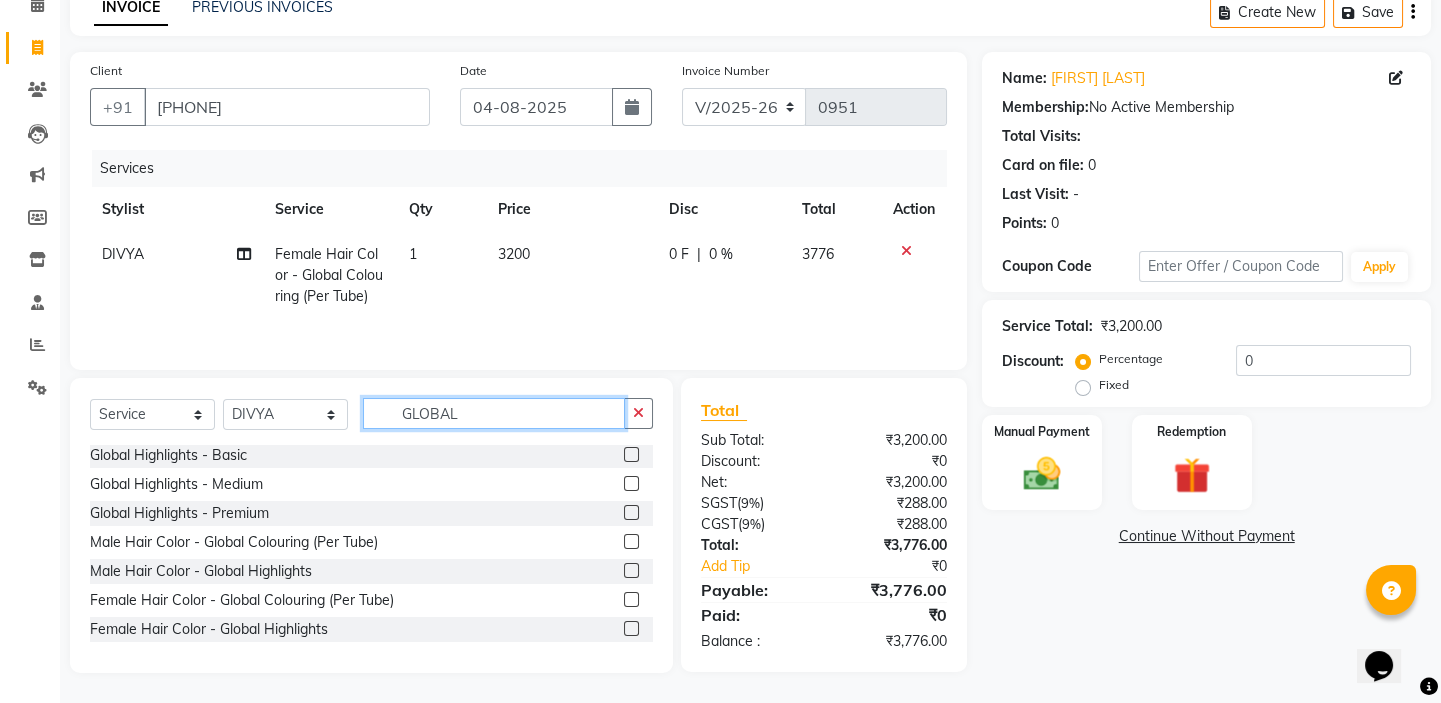 click on "Select  Service  Product  Membership  Package Voucher Prepaid Gift Card  Select Stylist [FIRST] [FIRST] [FIRST] Front Desk [FIRST] [FIRST] [FIRST] [FIRST] [FIRST] [FIRST] GLOBAL" 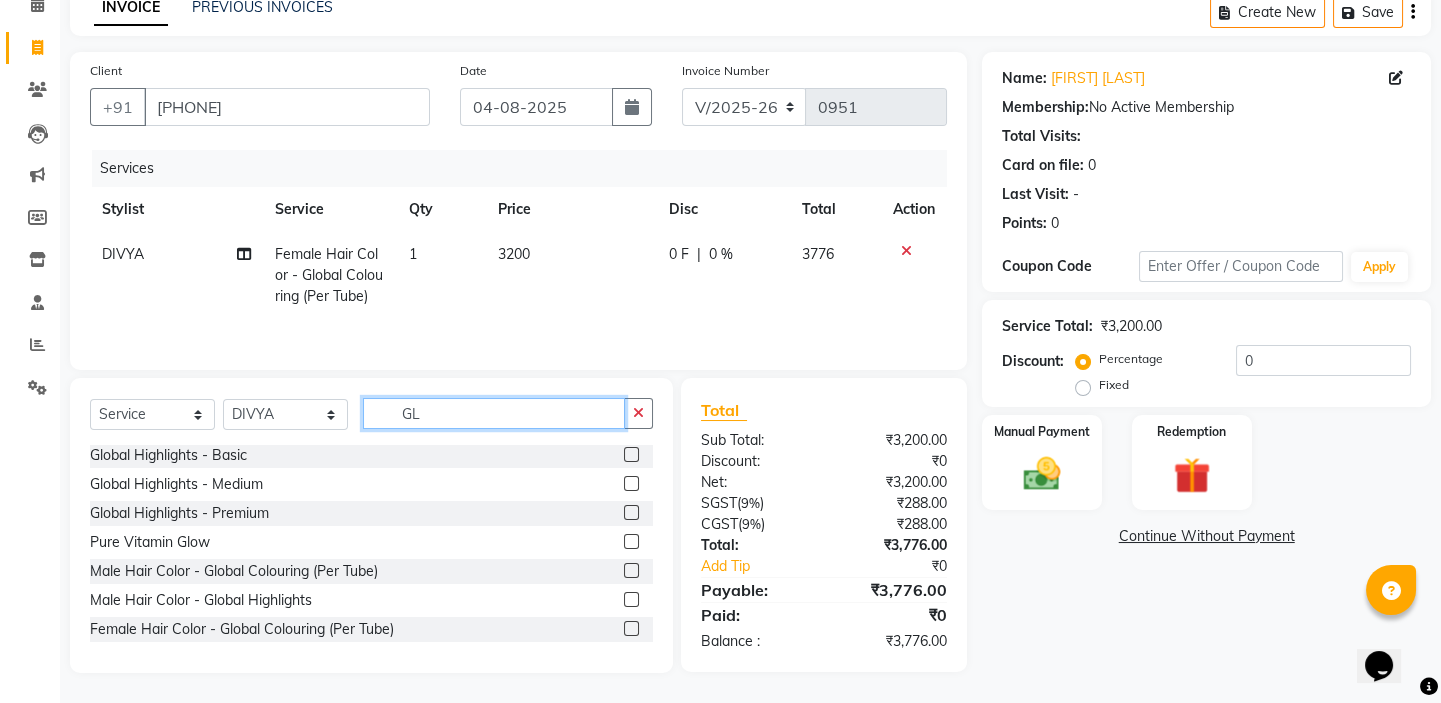 type on "G" 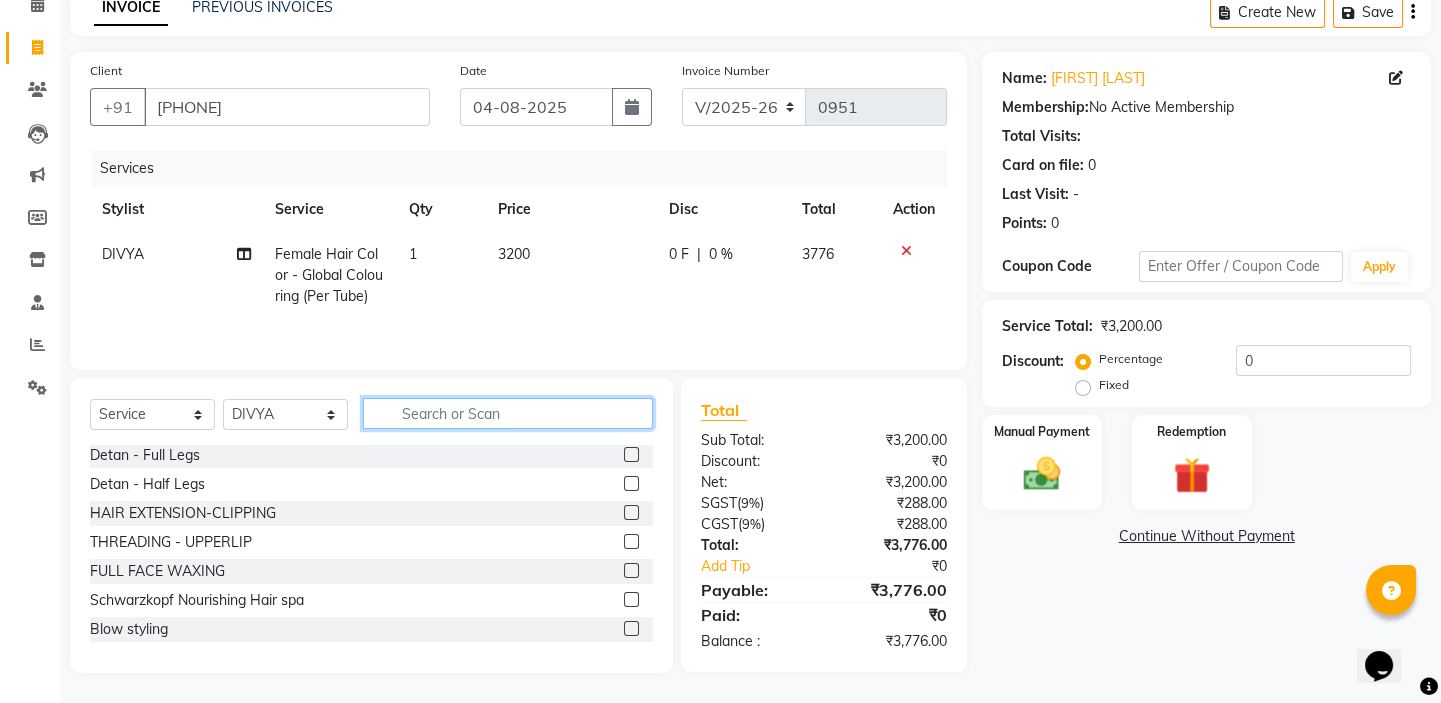 scroll, scrollTop: 600, scrollLeft: 0, axis: vertical 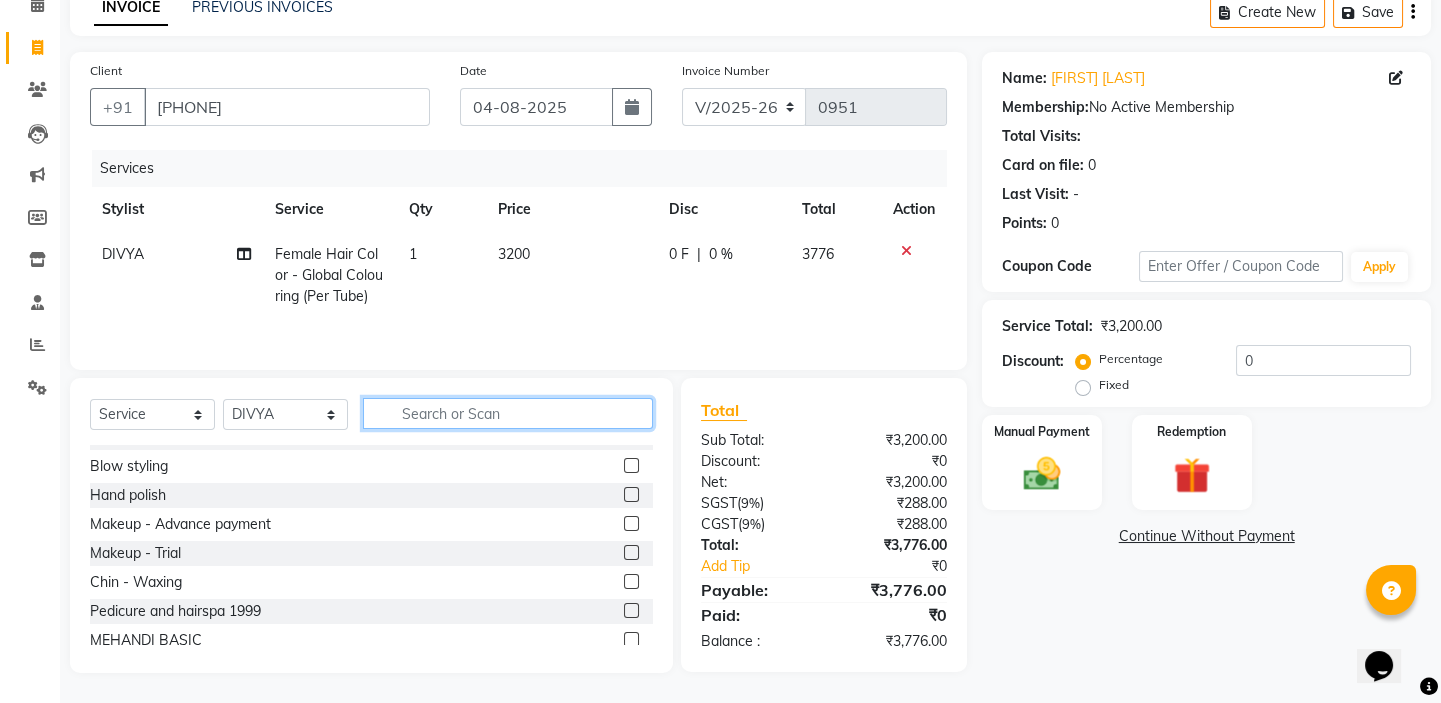 type 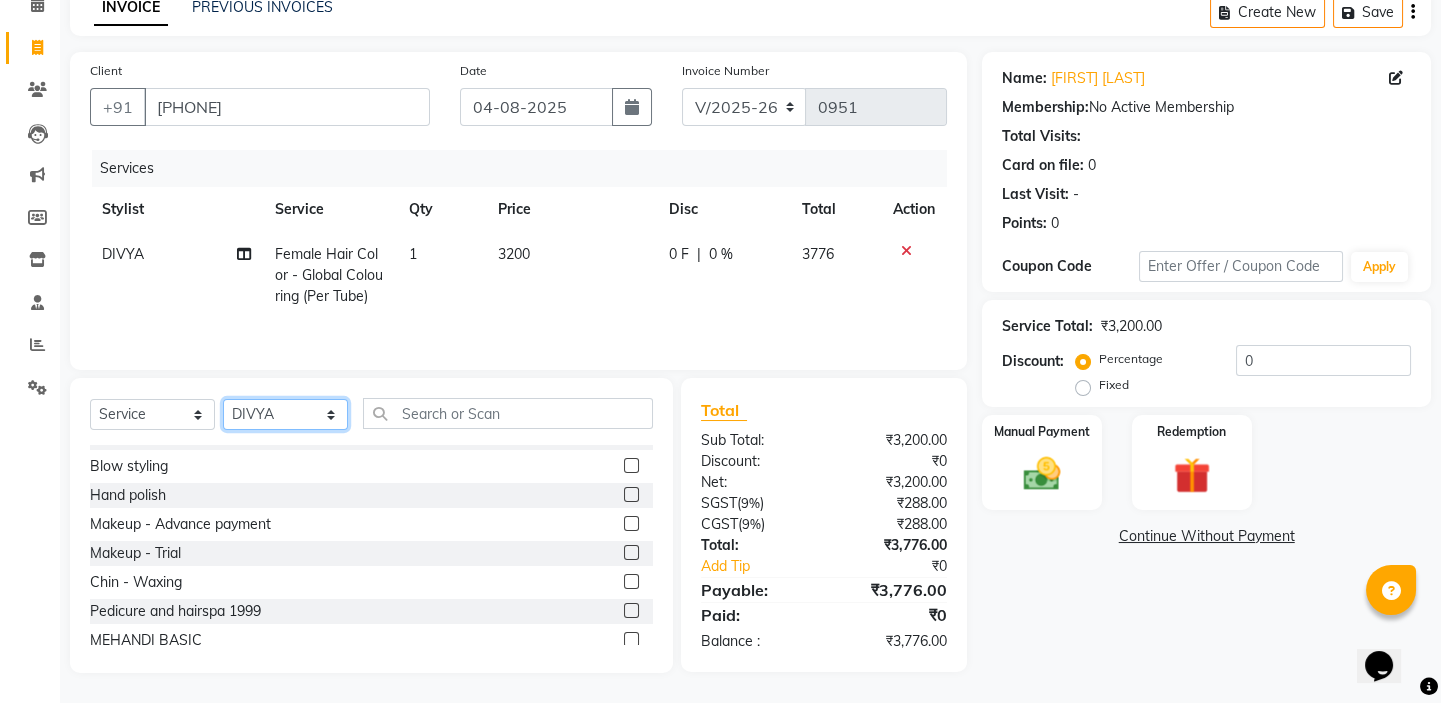 click on "Select Stylist BALAJI DIVYA FAMITHA Front Desk ILAKKIYA ISHWARYA MANISHA MILLI RAJAN RAMESH" 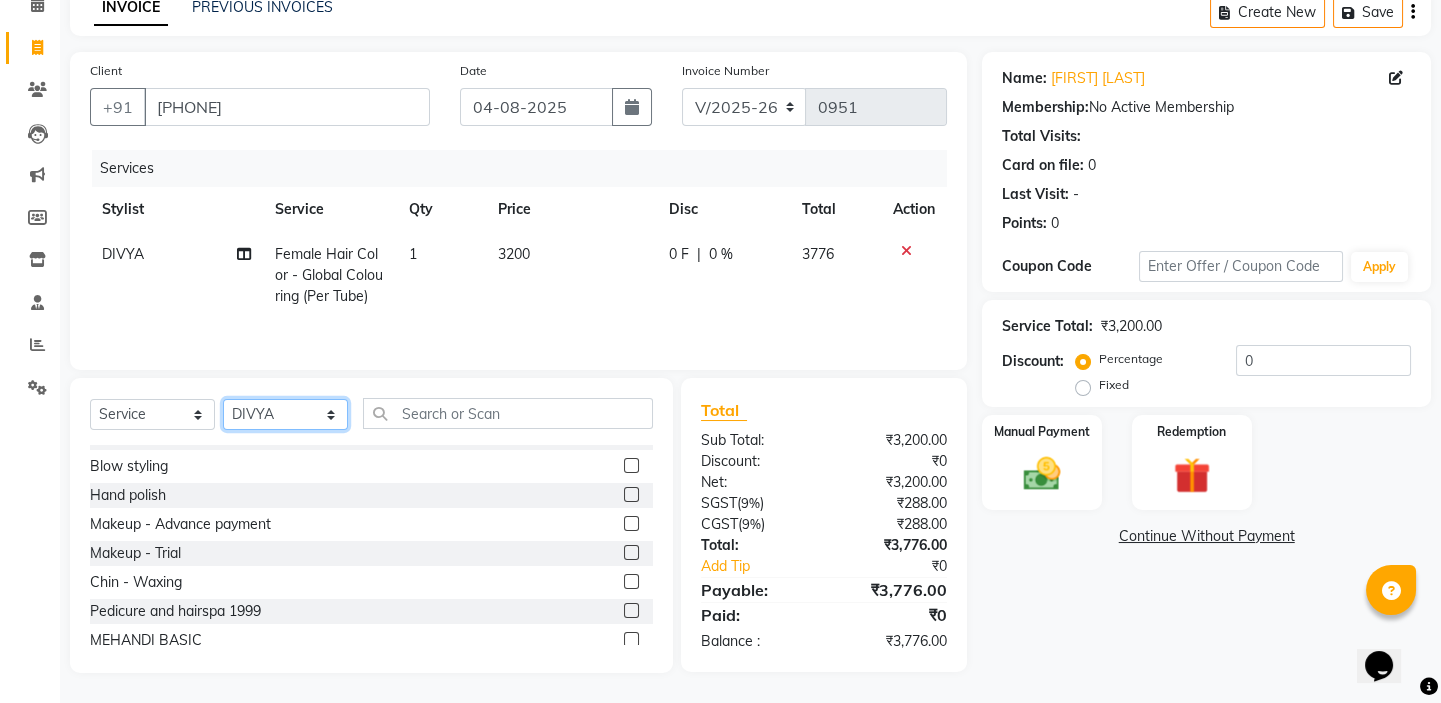select on "62507" 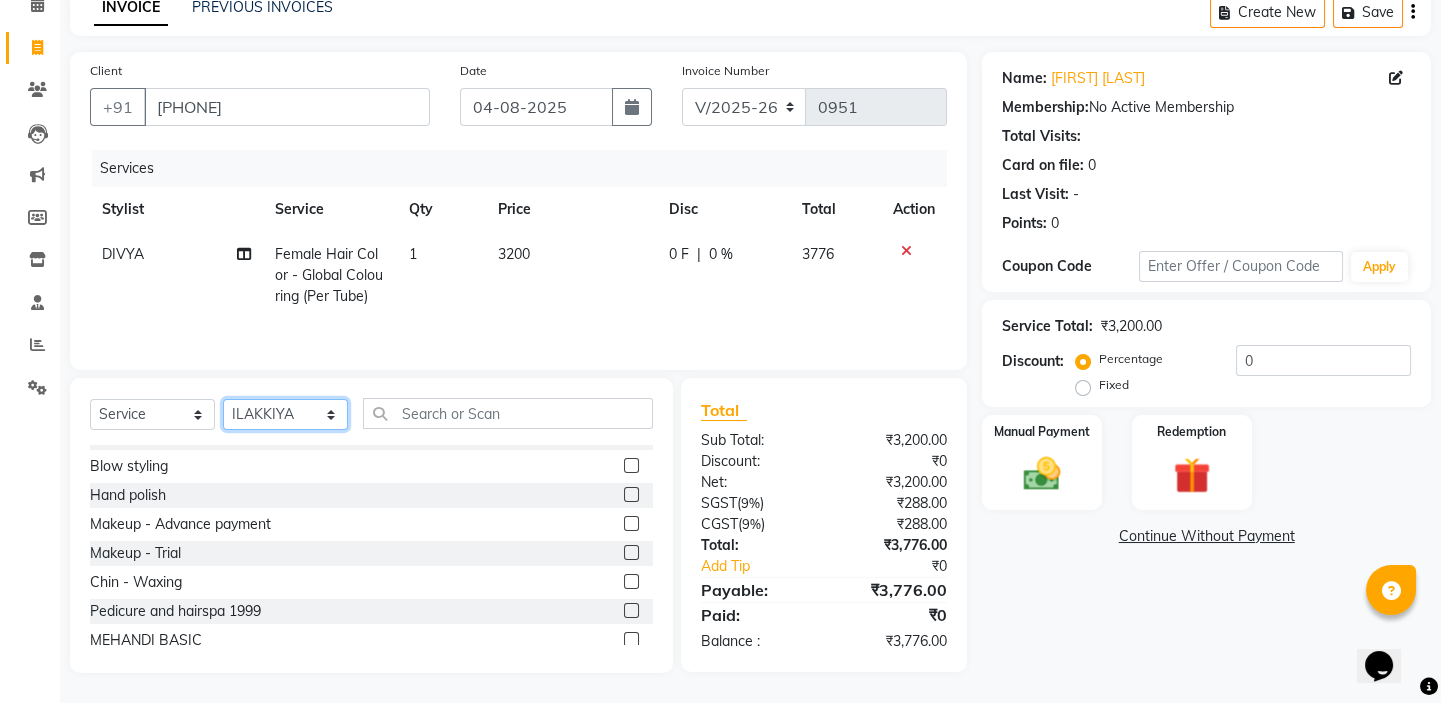 click on "Select Stylist BALAJI DIVYA FAMITHA Front Desk ILAKKIYA ISHWARYA MANISHA MILLI RAJAN RAMESH" 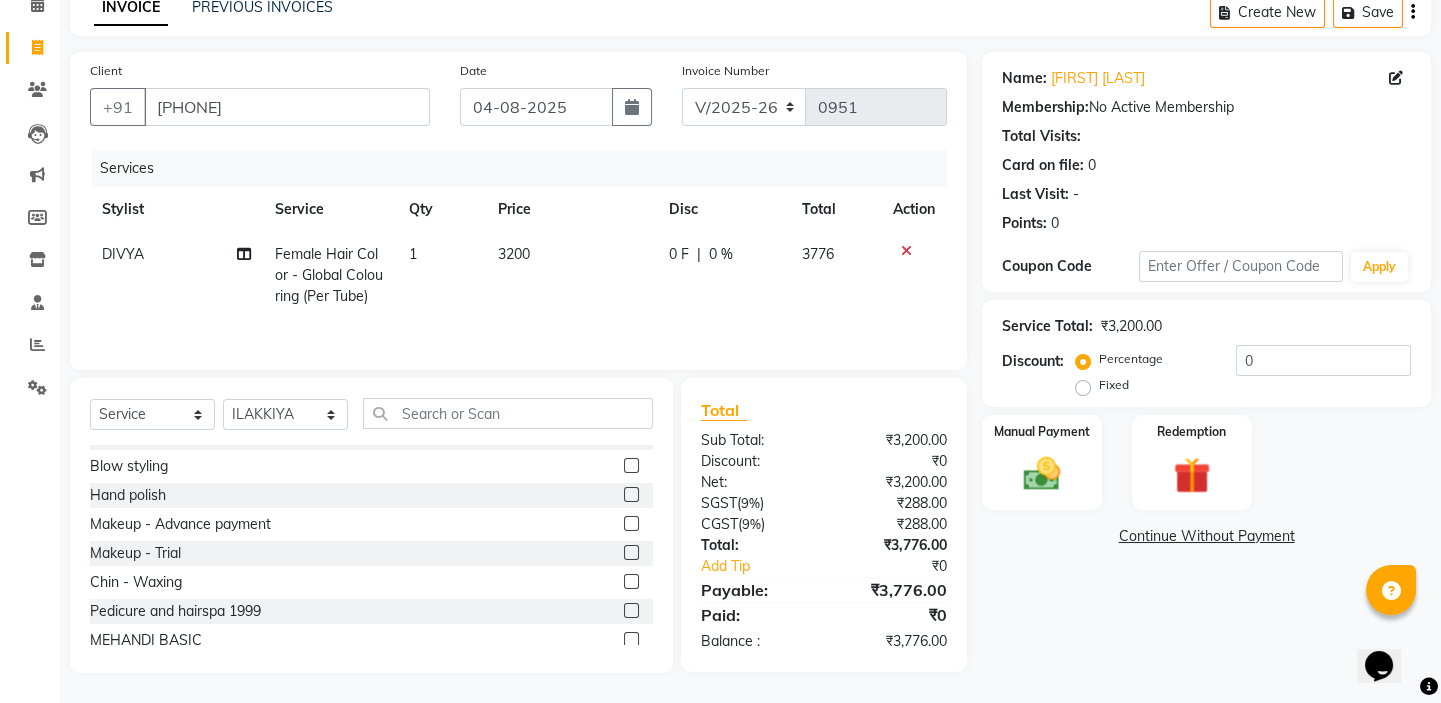 click on "Select  Service  Product  Membership  Package Voucher Prepaid Gift Card  Select Stylist [FIRST] [FIRST] [FIRST] Front Desk [FIRST] [FIRST] [FIRST] [FIRST] [FIRST] [FIRST] Detan - Face &  Neck  Detan - Face  Detan - Feet  Detan - Full Arms  Detan - Full Back/Front  Detan - Full Legs  Detan - Half Arms  Detan - Half Back/Front  Detan - Half Legs  Detan - Midriff  Detan - Under Arms  Detan - Upperlip  HAIR EXTENSION-CLIPPING  ADD ON - PEEL OFF MASK  TEXTURE - KERA DOUX  THREADING - UPPERLIP  FULL FACE WAXING  Pro Bio Peel facial  Schwarzkopf Nourishing Hair spa  Beard colour  Creative haircut and Fibre clinix Combo  Blow styling  Hand polish  Makeup - Advance payment  Makeup - Trial  Chin - Waxing  Pedicure and hairspa 1999  MEHANDI BASIC  MEHANDI ADVANCE  DETAN - BLOUSELINE  VAA Consultation - Hair  VAA Basic Consultation - Hair  VAA Advanced Consultation - Hair  VAA Wart/Tags Removal  Texture - Keratin Fringes  Fibre clinix  VAA - Master Class - (Hair & Lashes)  VAA - Master Class (Micro Blading)  2599 Combo  Tongs" 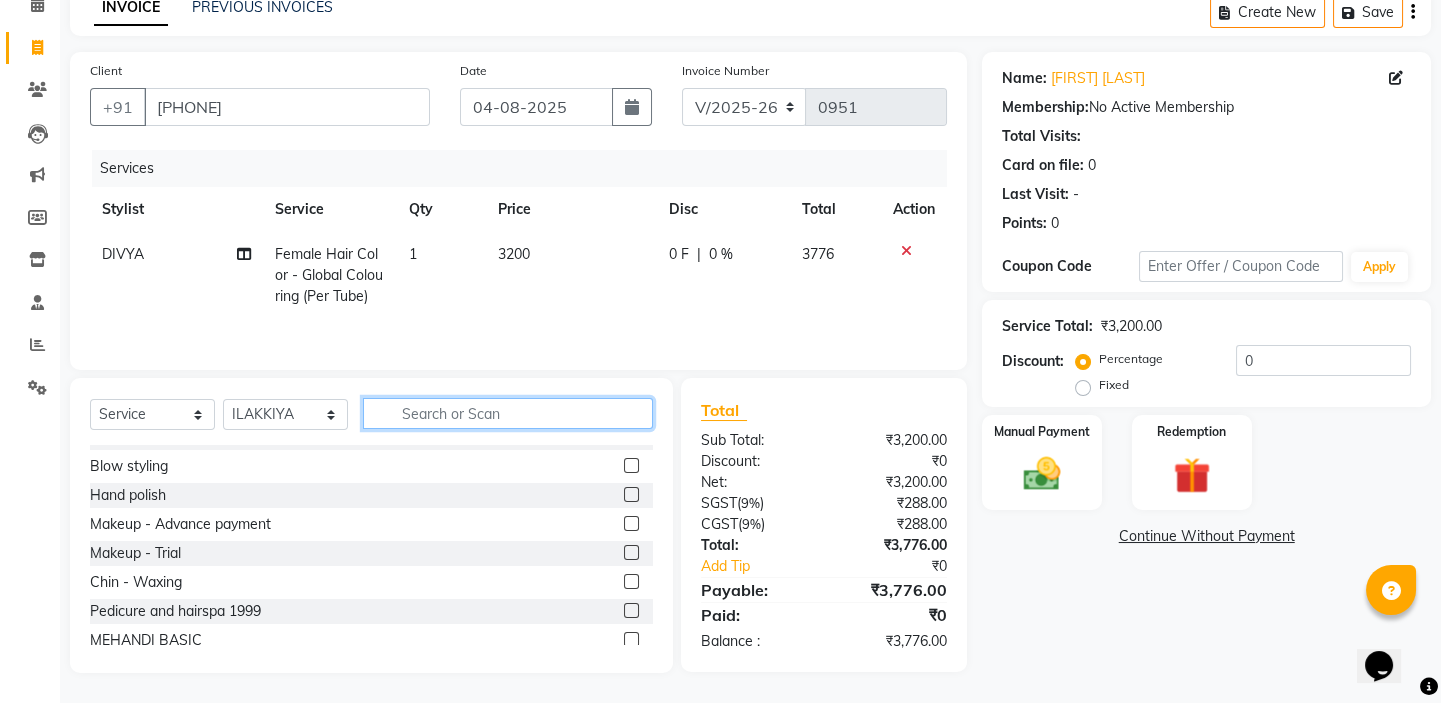 click 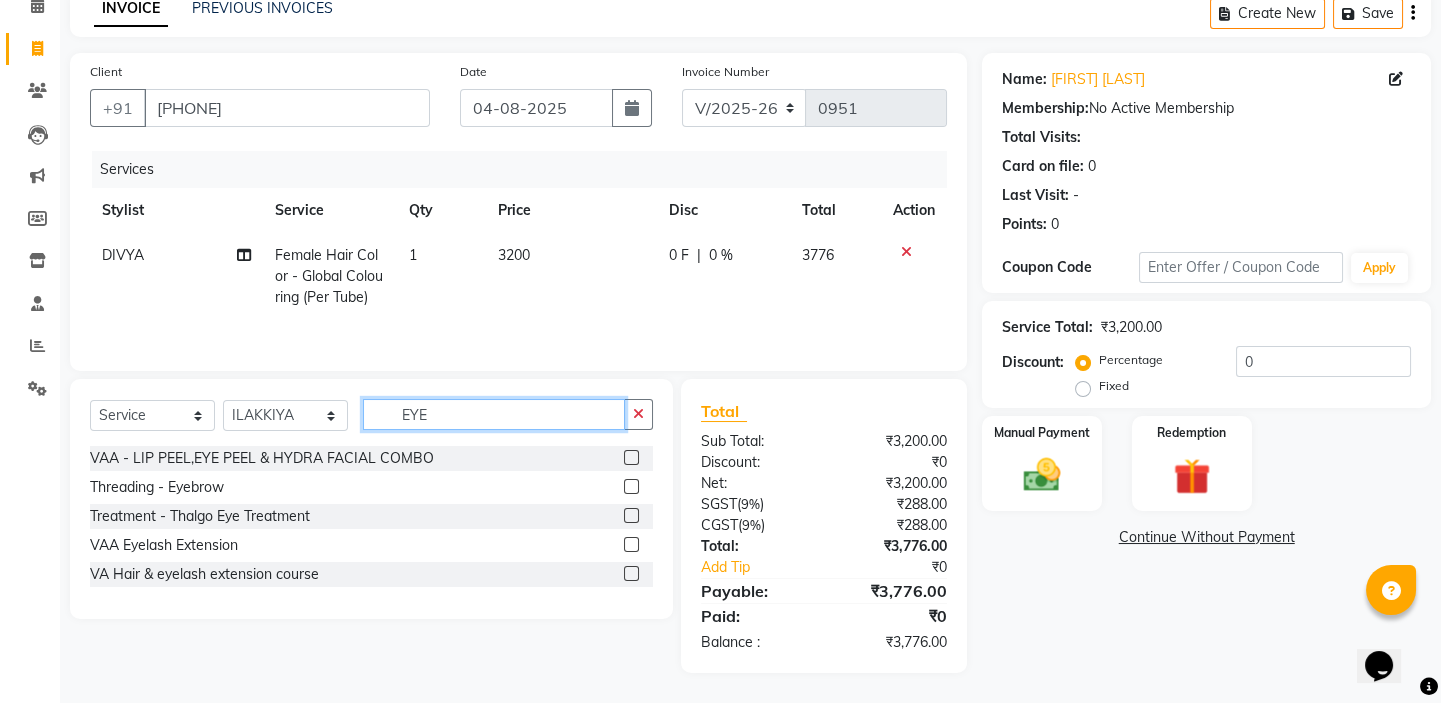scroll, scrollTop: 0, scrollLeft: 0, axis: both 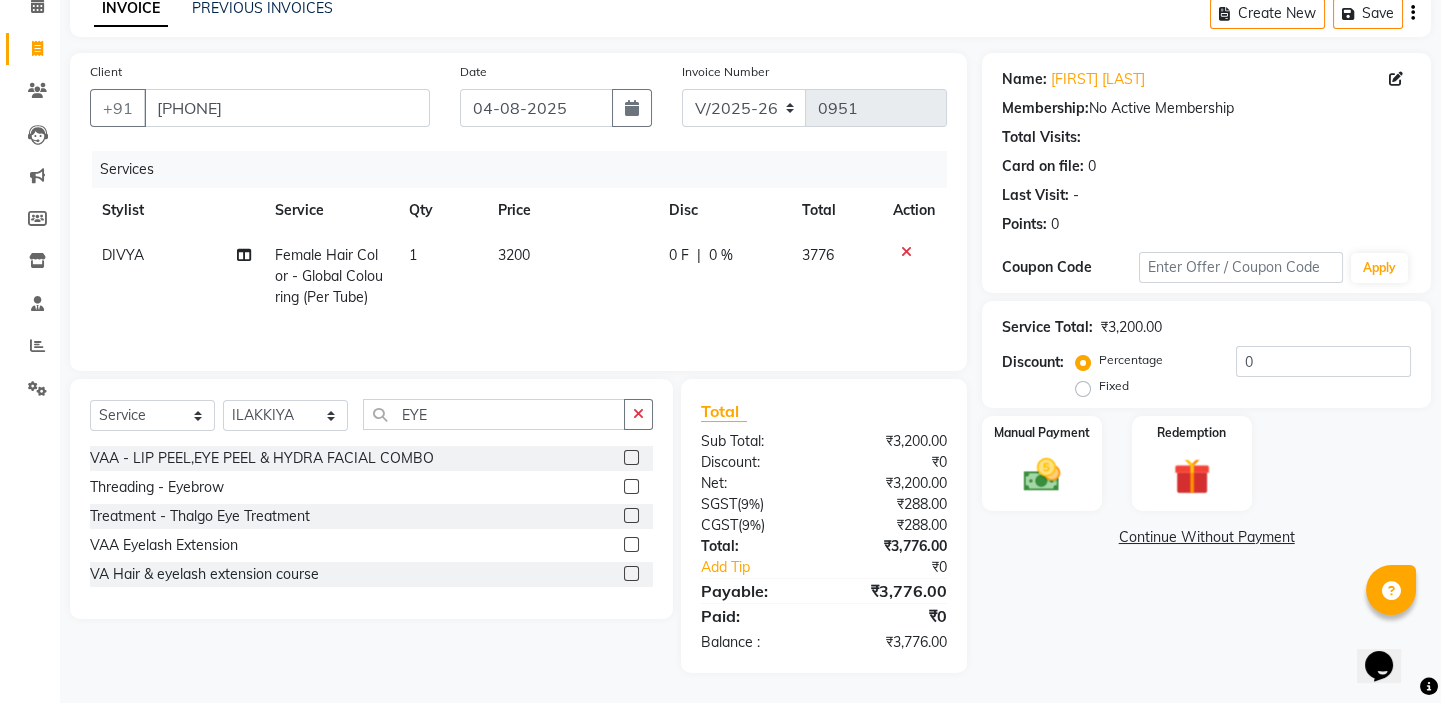click 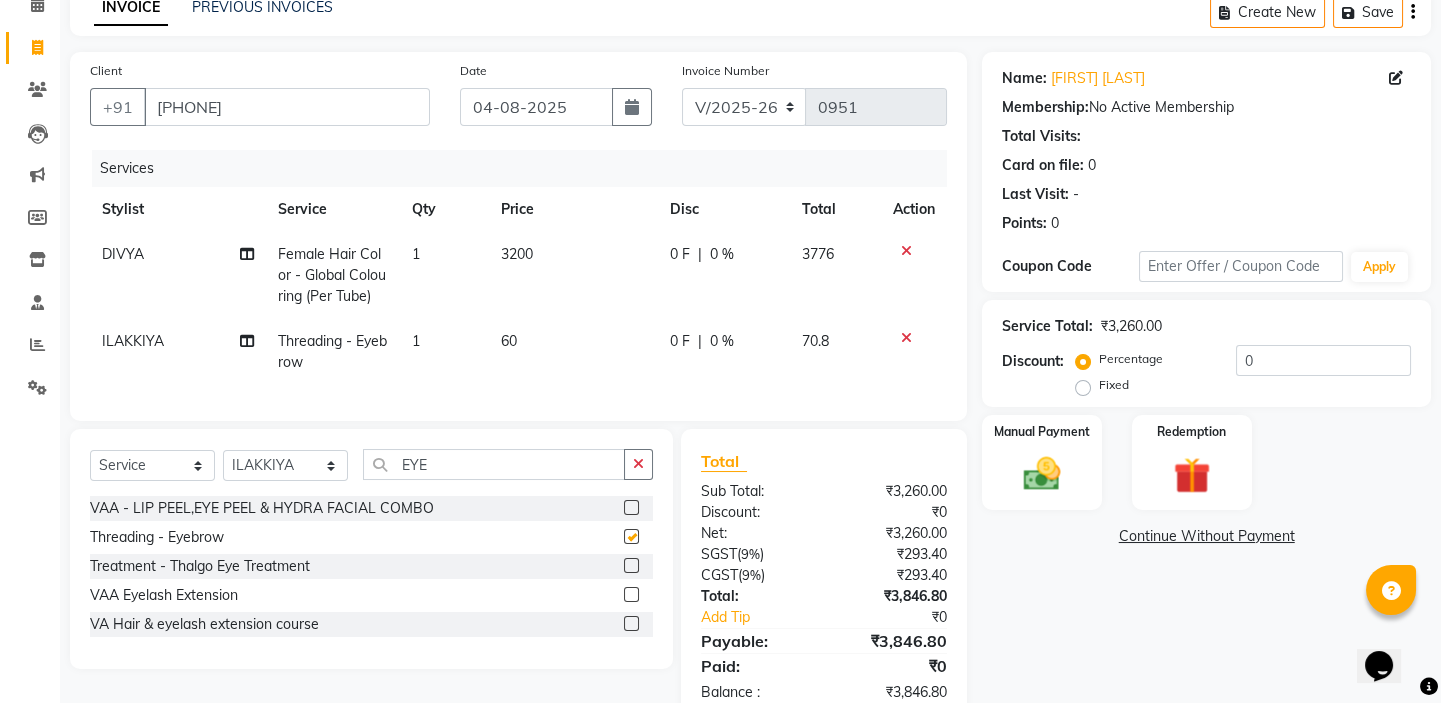 checkbox on "false" 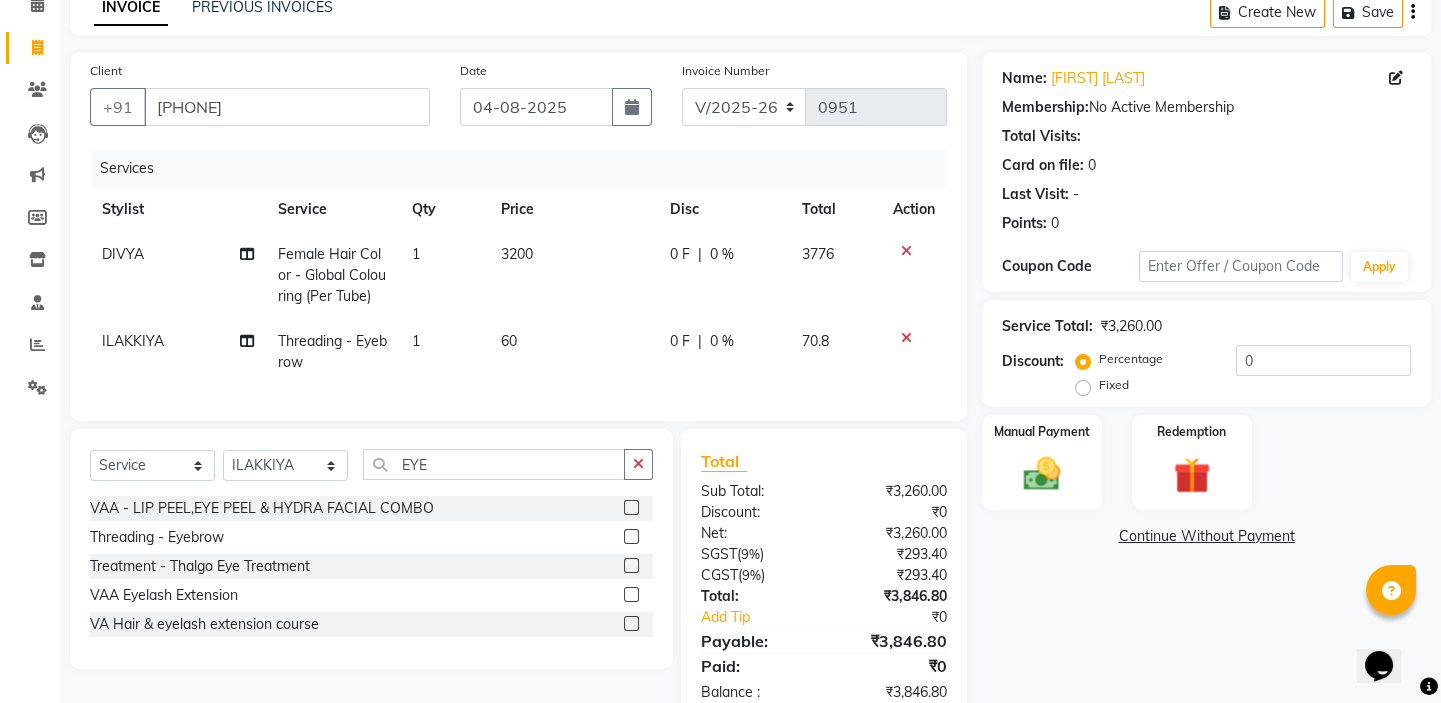 scroll, scrollTop: 162, scrollLeft: 0, axis: vertical 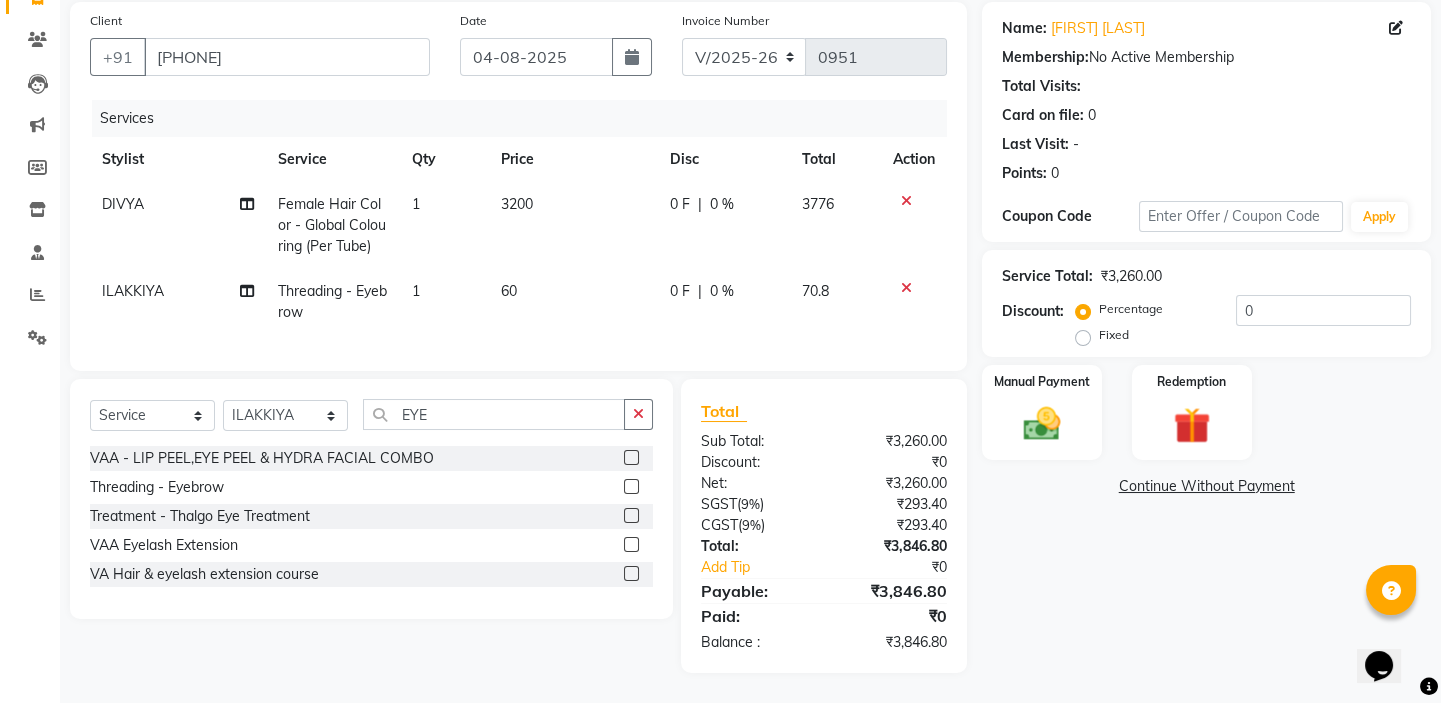 click on "ILAKKIYA" 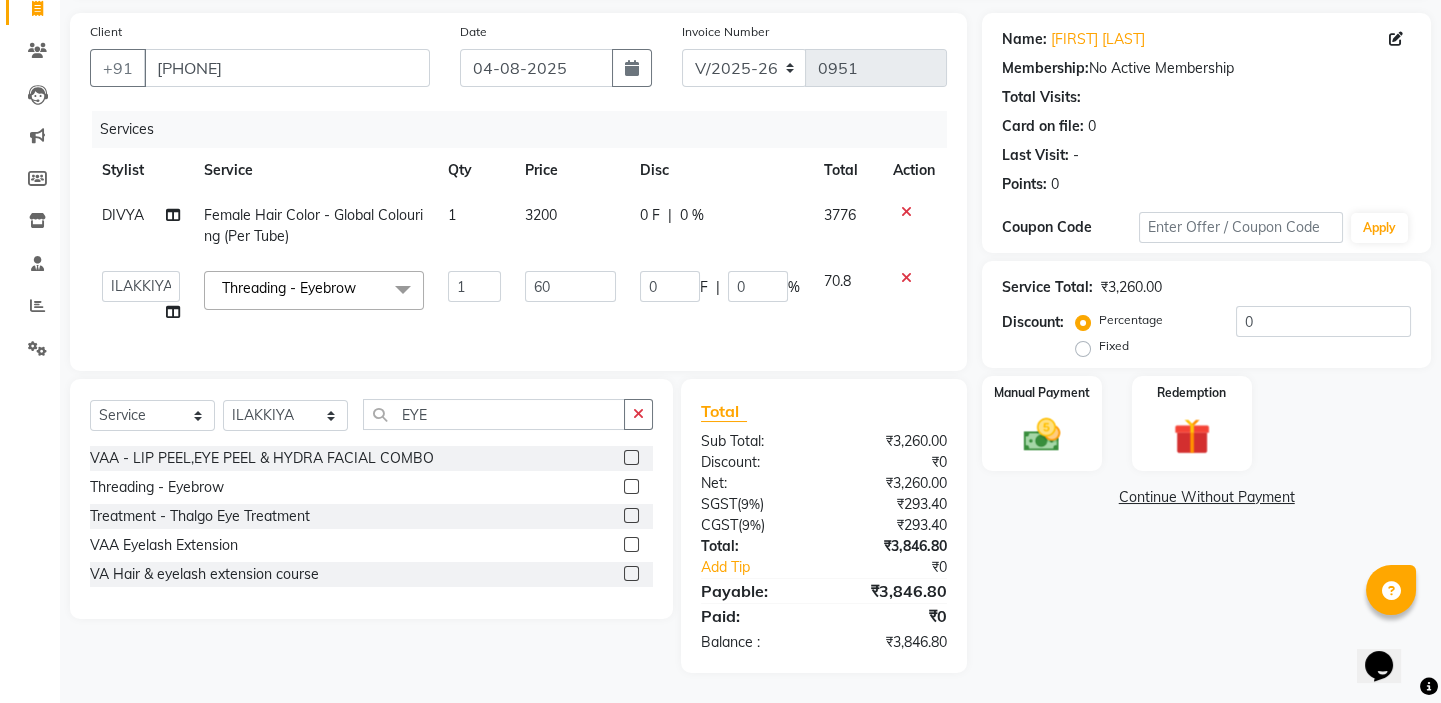 scroll, scrollTop: 151, scrollLeft: 0, axis: vertical 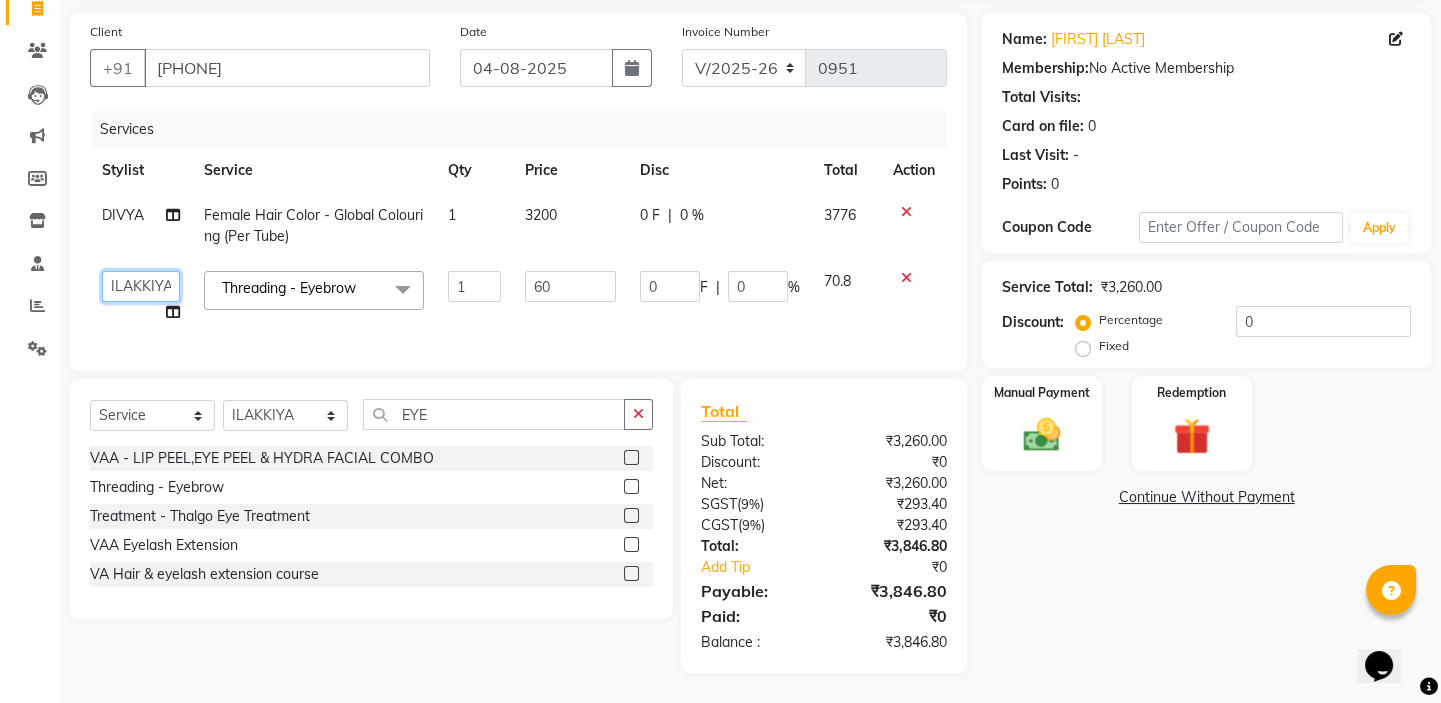 click on "BALAJI   DIVYA   FAMITHA   Front Desk   ILAKKIYA   ISHWARYA   MANISHA   MILLI   RAJAN   RAMESH" 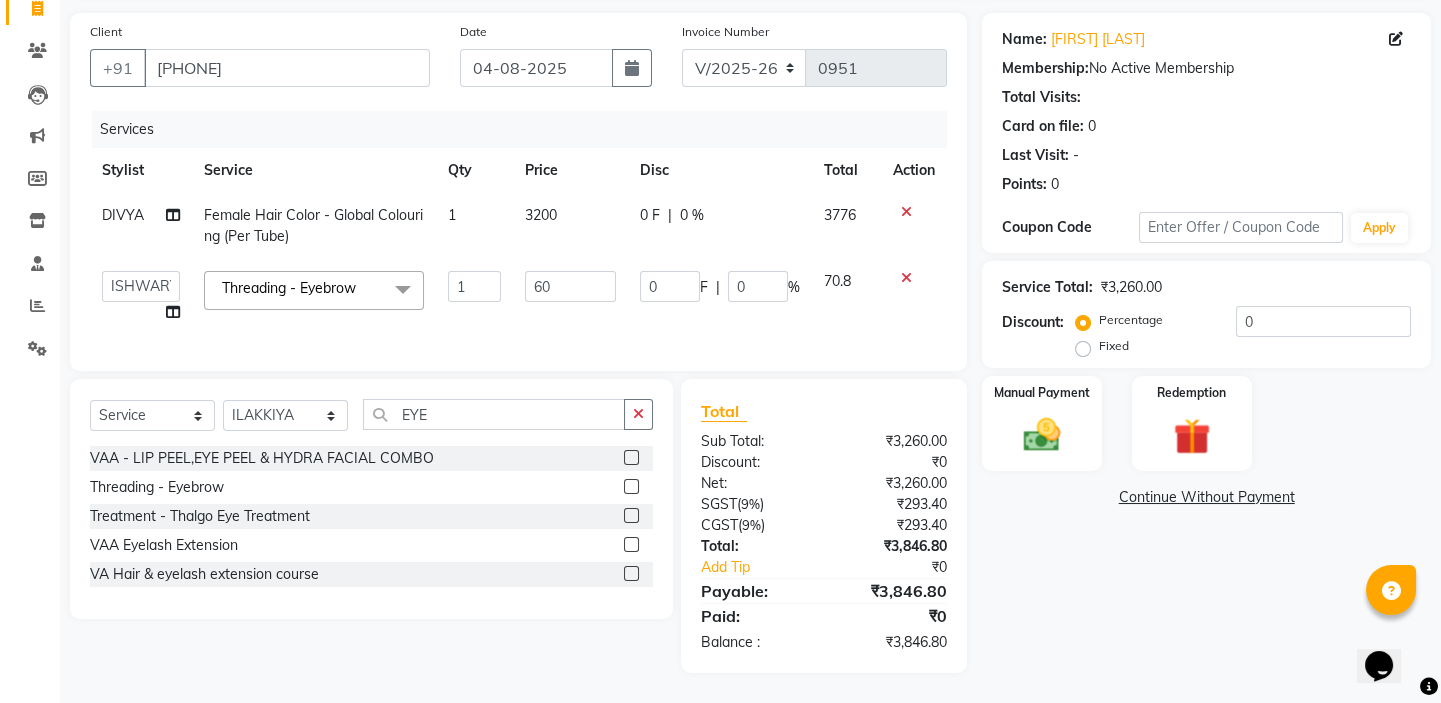 select on "59064" 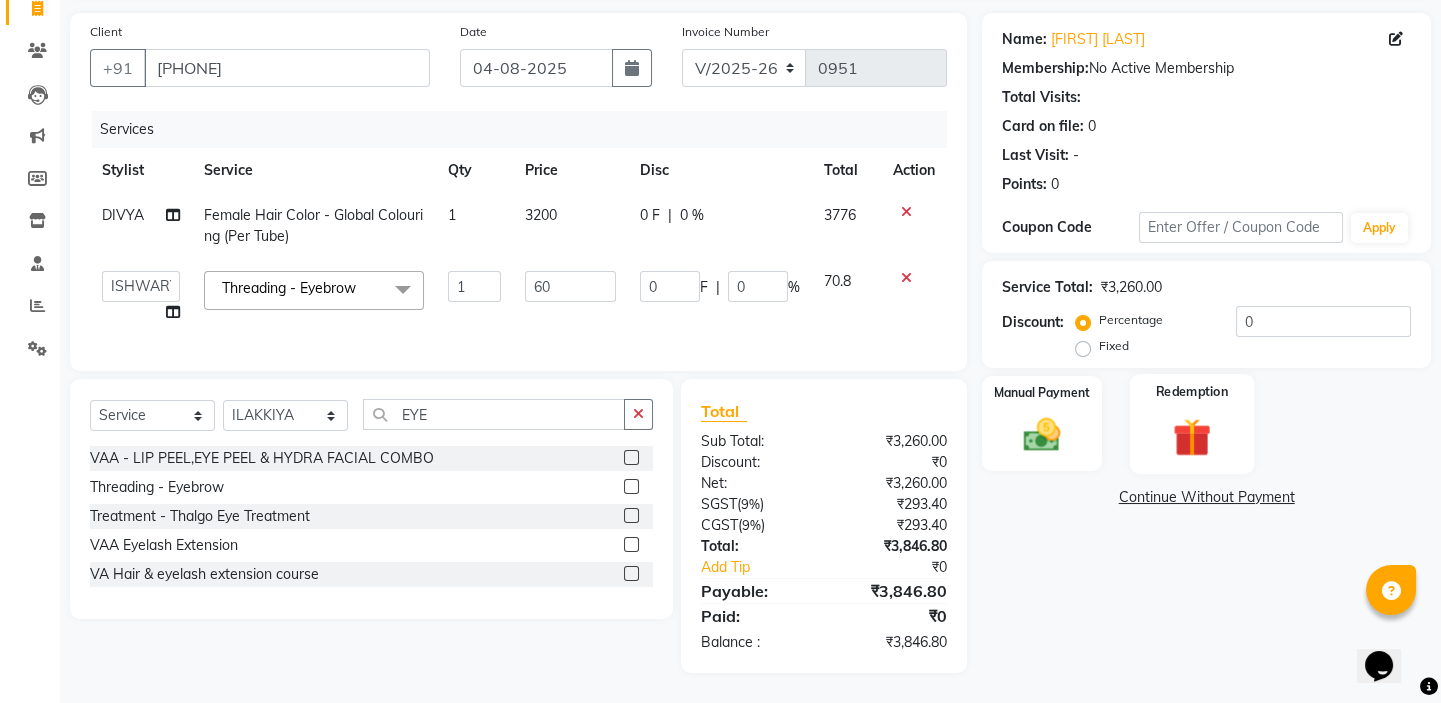 scroll, scrollTop: 0, scrollLeft: 0, axis: both 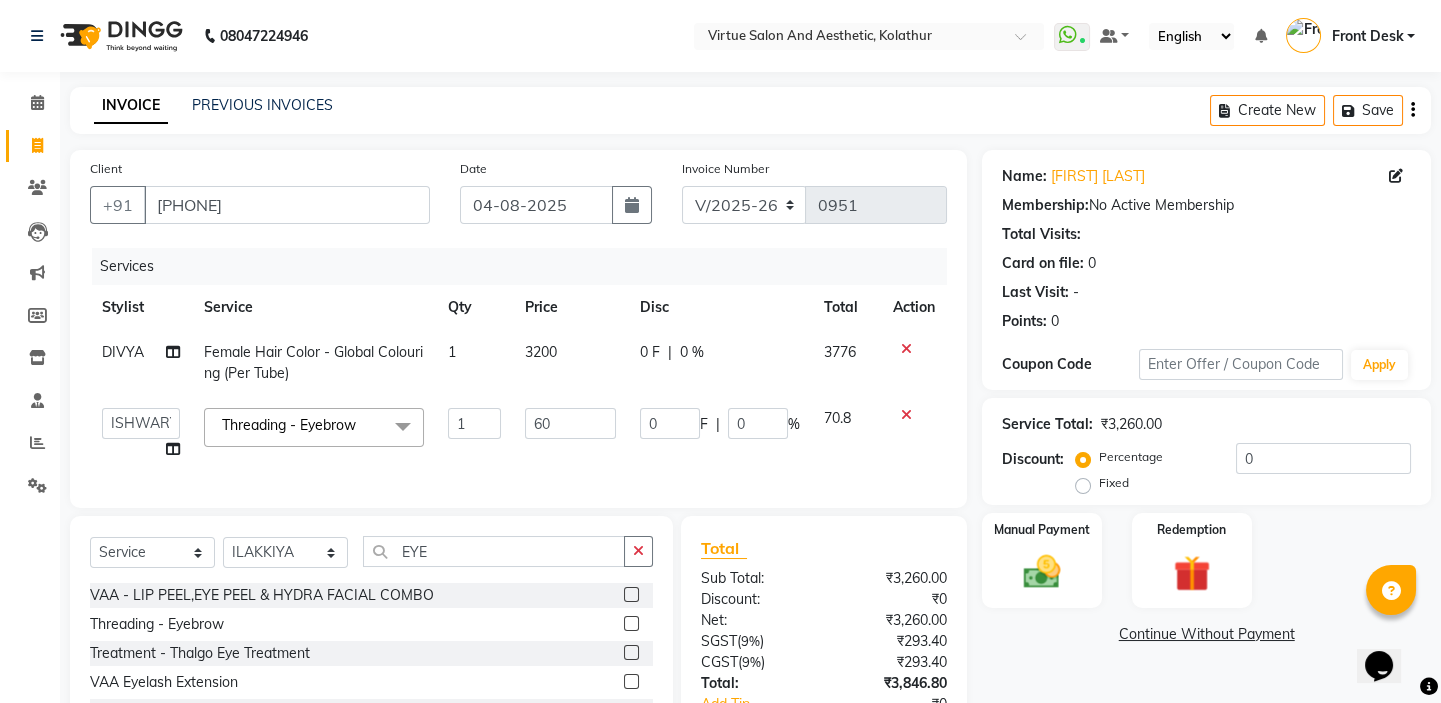 click 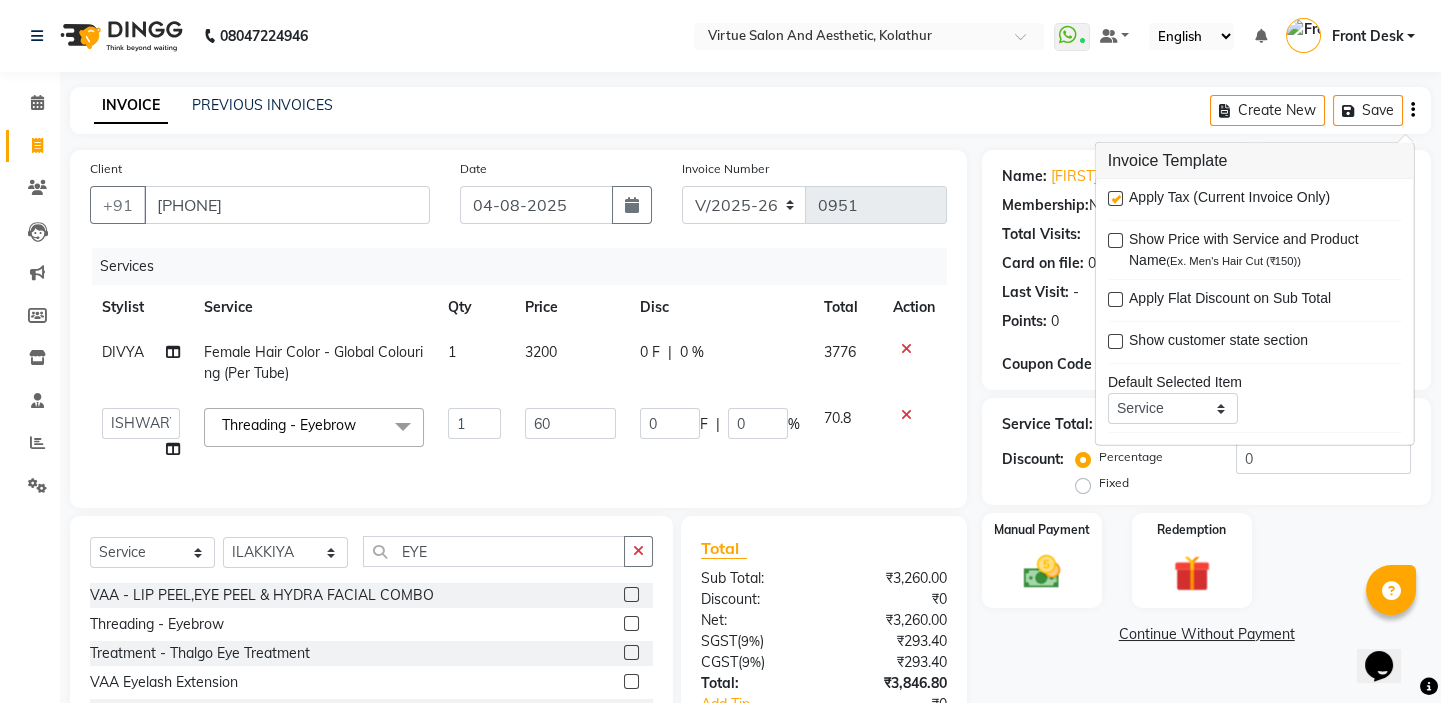 click at bounding box center [1115, 198] 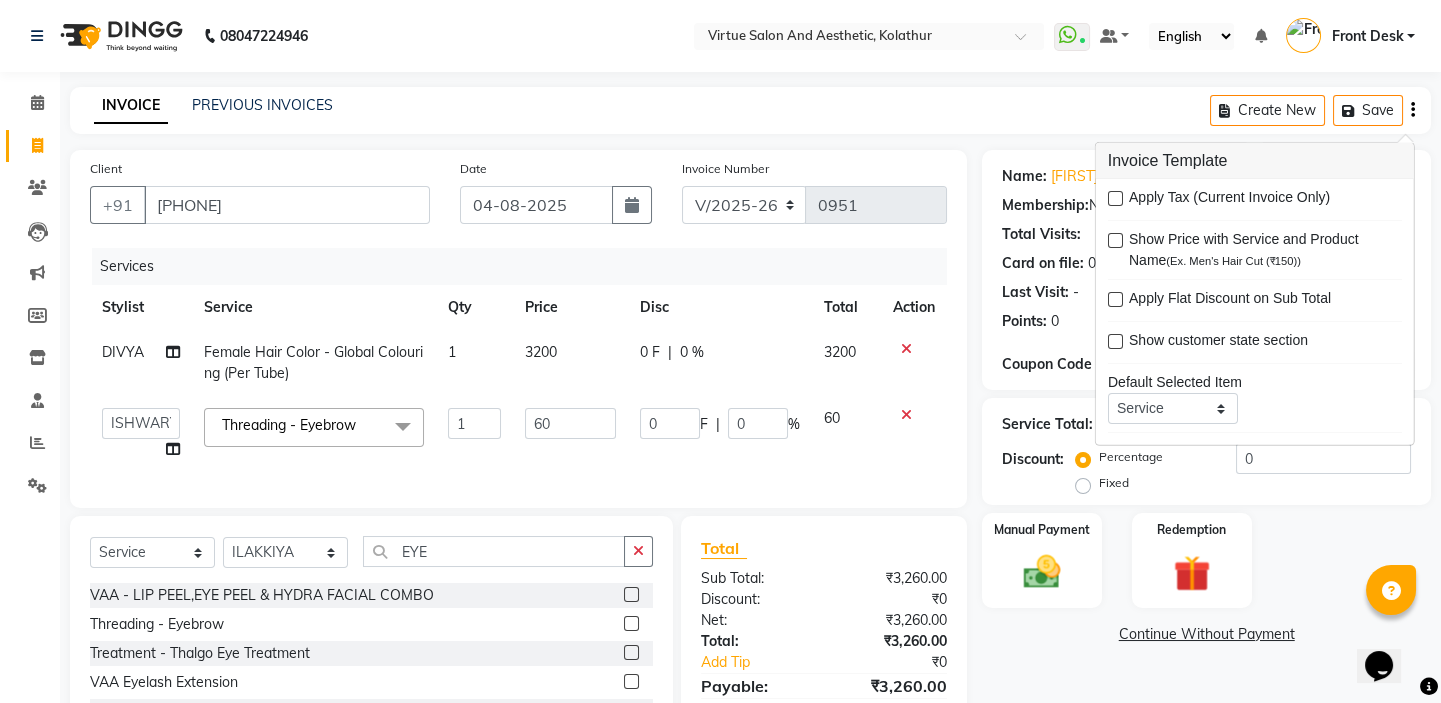 click on "INVOICE PREVIOUS INVOICES Create New   Save" 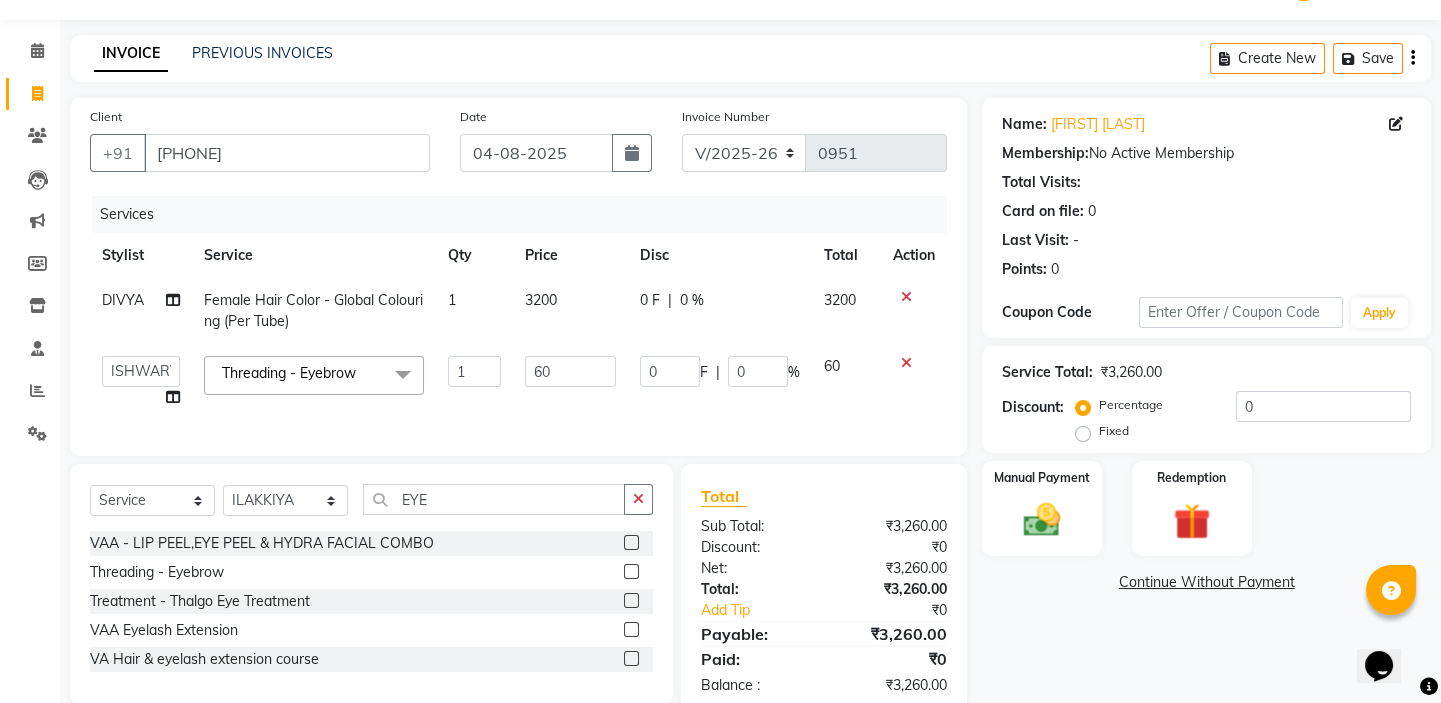 scroll, scrollTop: 0, scrollLeft: 0, axis: both 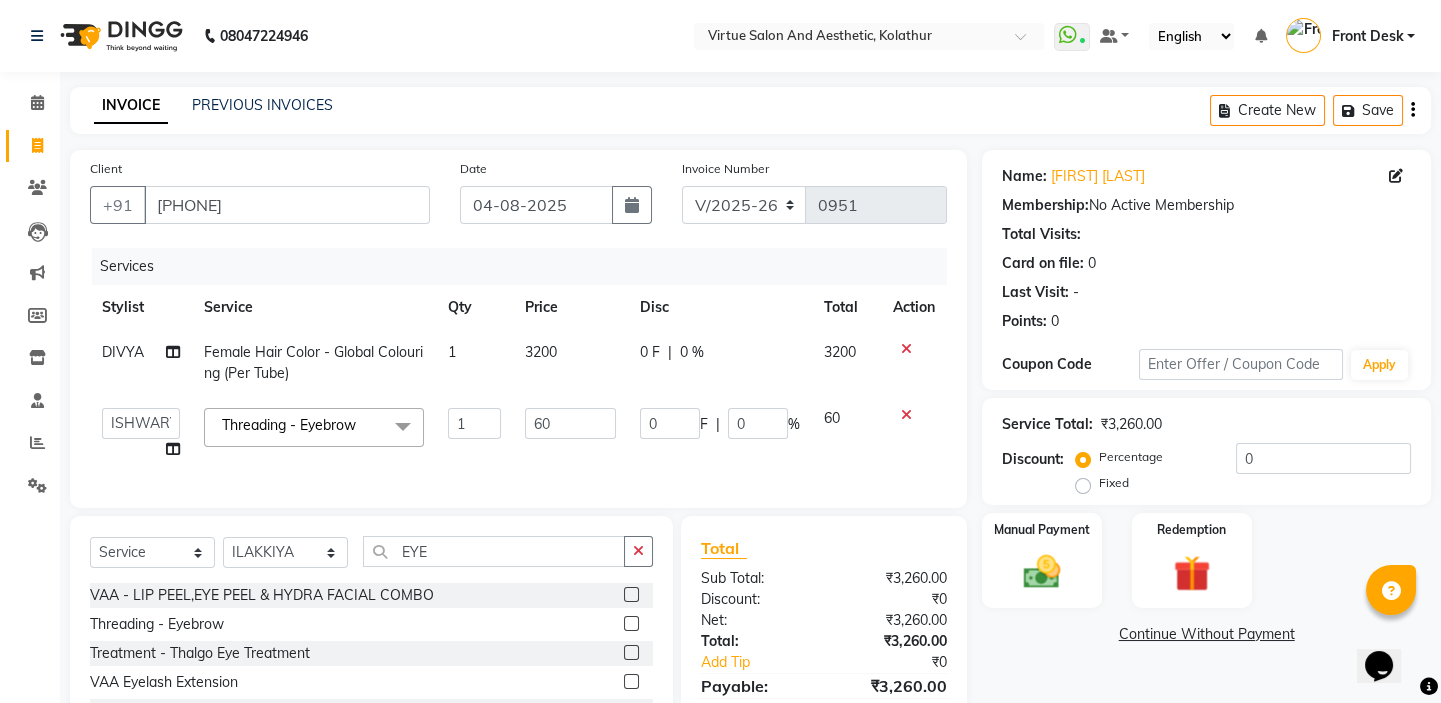 click on "Create New   Save" 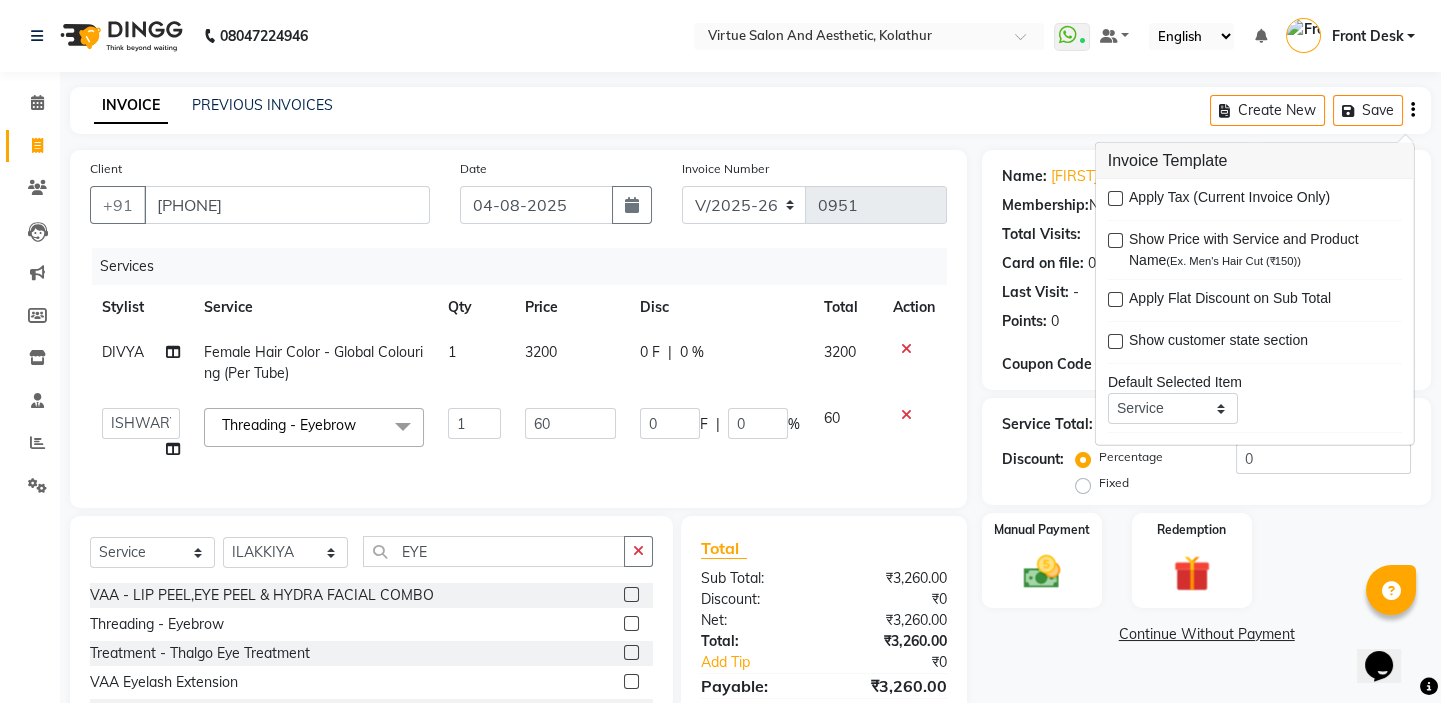 click at bounding box center [1115, 198] 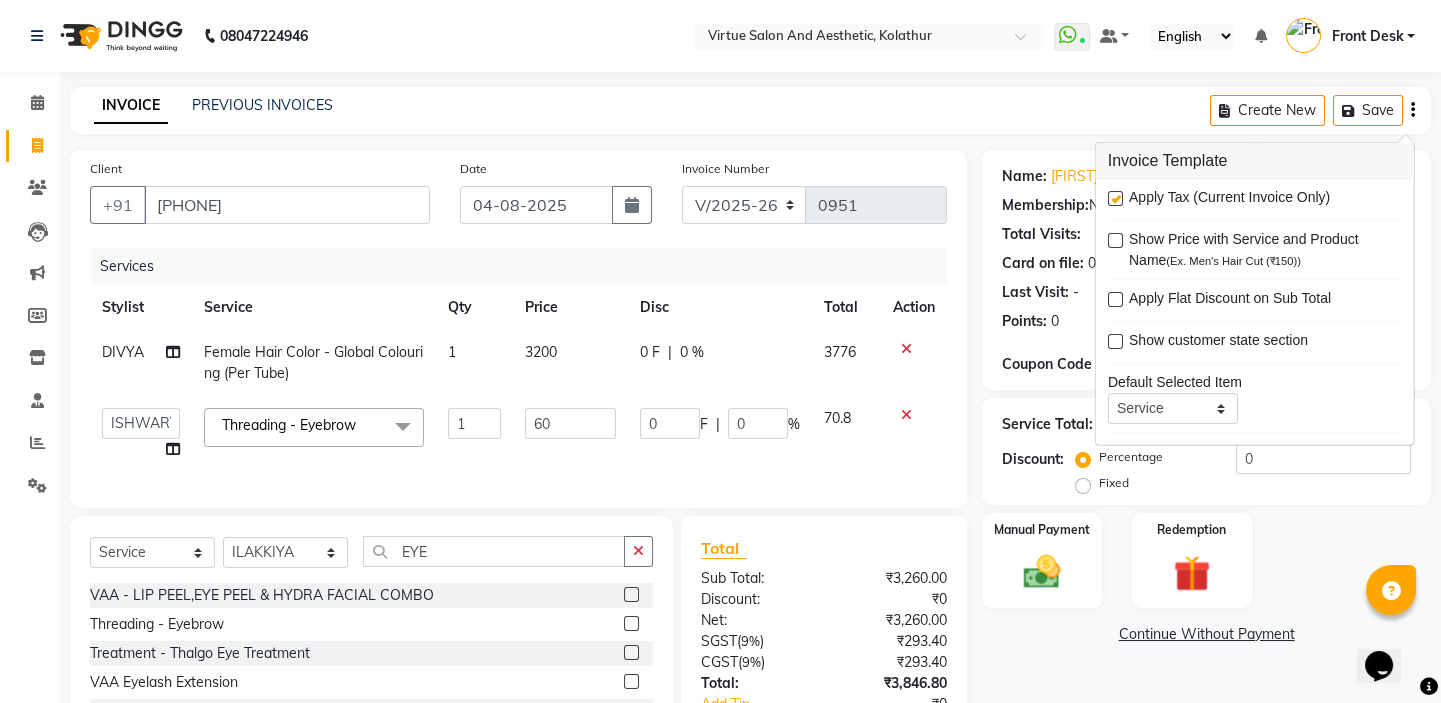 click on "INVOICE PREVIOUS INVOICES Create New   Save  Client +91 [PHONE] Date 04-08-2025 Invoice Number V/2025 V/2025-26 0951 Services Stylist Service Qty Price Disc Total Action [FIRST]   [FIRST]   [FIRST] Front Desk   [FIRST]   [FIRST]   [FIRST]   [FIRST]   [FIRST]   [FIRST]  Threading - Eyebrow  x Detan - Face &  Neck Detan - Face Detan - Feet Detan - Full Arms Detan - Full Back/Front Detan - Full Legs Detan - Half Arms Detan - Half Back/Front Detan - Half Legs Detan - Midriff Detan - Under Arms Detan - Upperlip HAIR EXTENSION-CLIPPING ADD ON - PEEL OFF MASK TEXTURE - KERA DOUX THREADING - UPPERLIP FULL FACE WAXING Pro Bio Peel facial Schwarzkopf Nourishing Hair spa Beard colour Creative haircut and Fibre clinix Combo Blow styling Hand polish Makeup - Advance payment Makeup - Trial Chin - Waxing Pedicure and hairspa 1999 MEHANDI BASIC MEHANDI ADVANCE DETAN - BLOUSELINE VAA Consultation - Hair VAA Basic Consultation - Hair Fibre clinix 1 0" 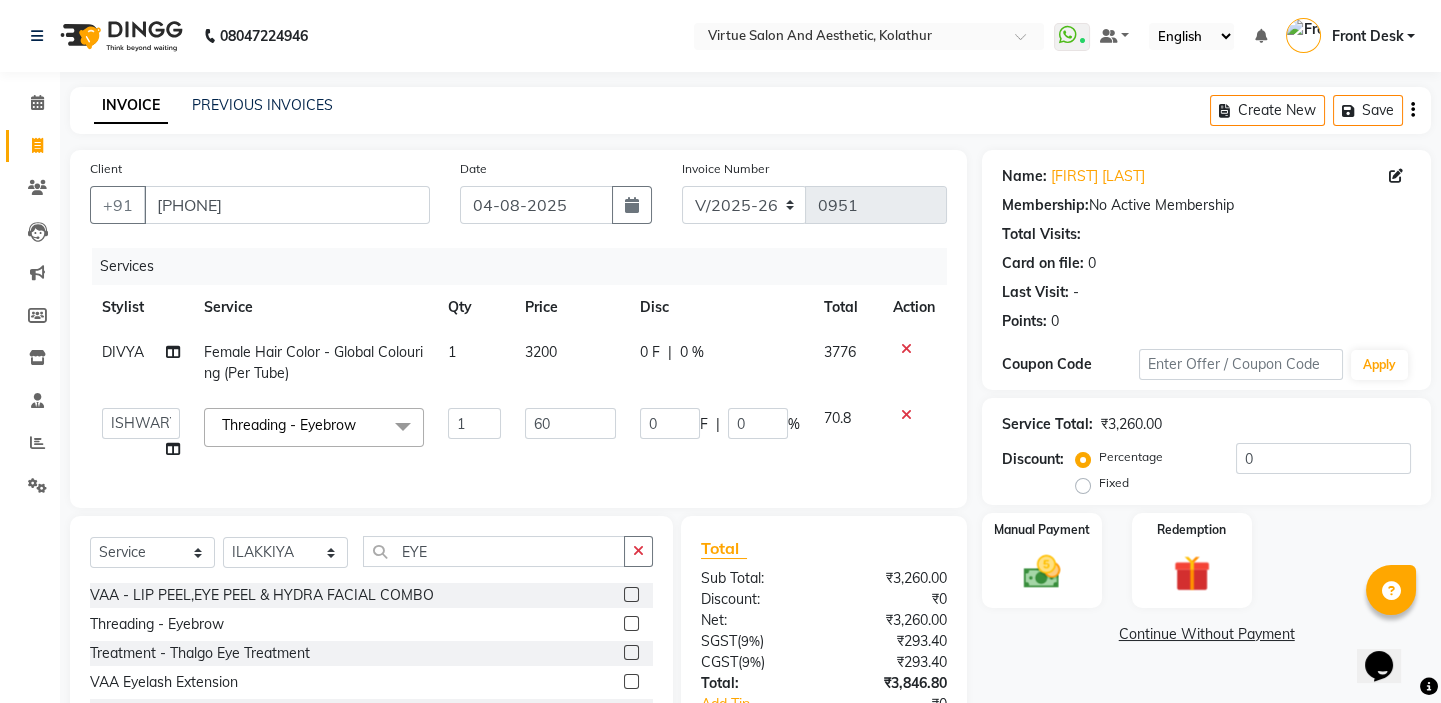 scroll, scrollTop: 151, scrollLeft: 0, axis: vertical 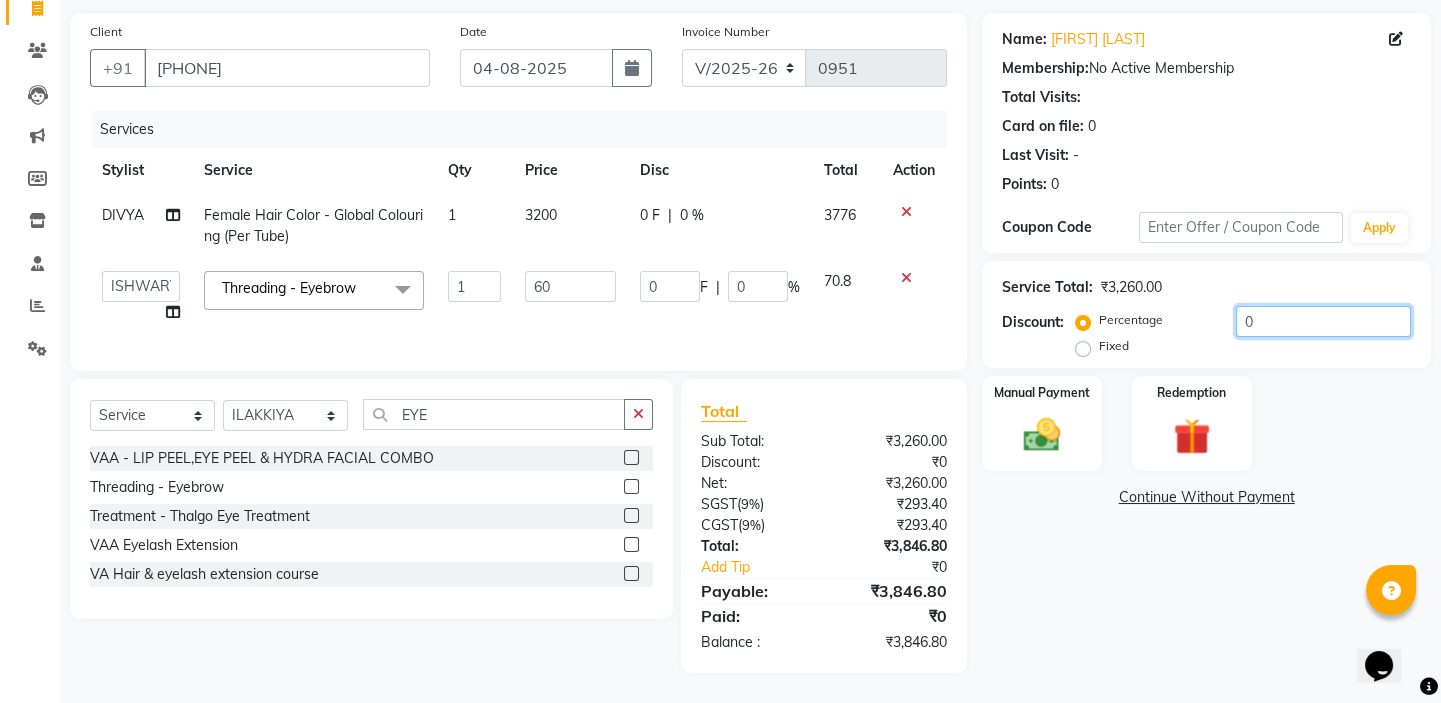 drag, startPoint x: 1257, startPoint y: 300, endPoint x: 1166, endPoint y: 292, distance: 91.350975 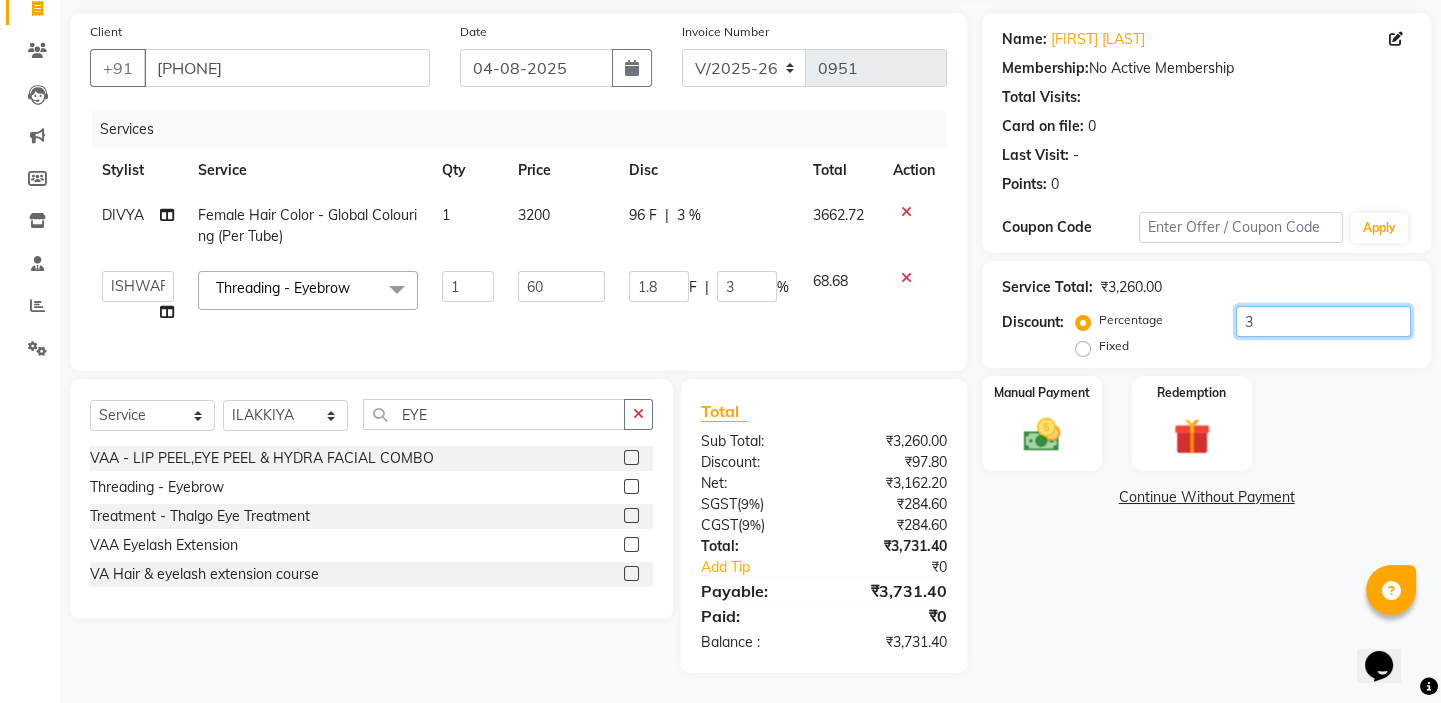 type on "34" 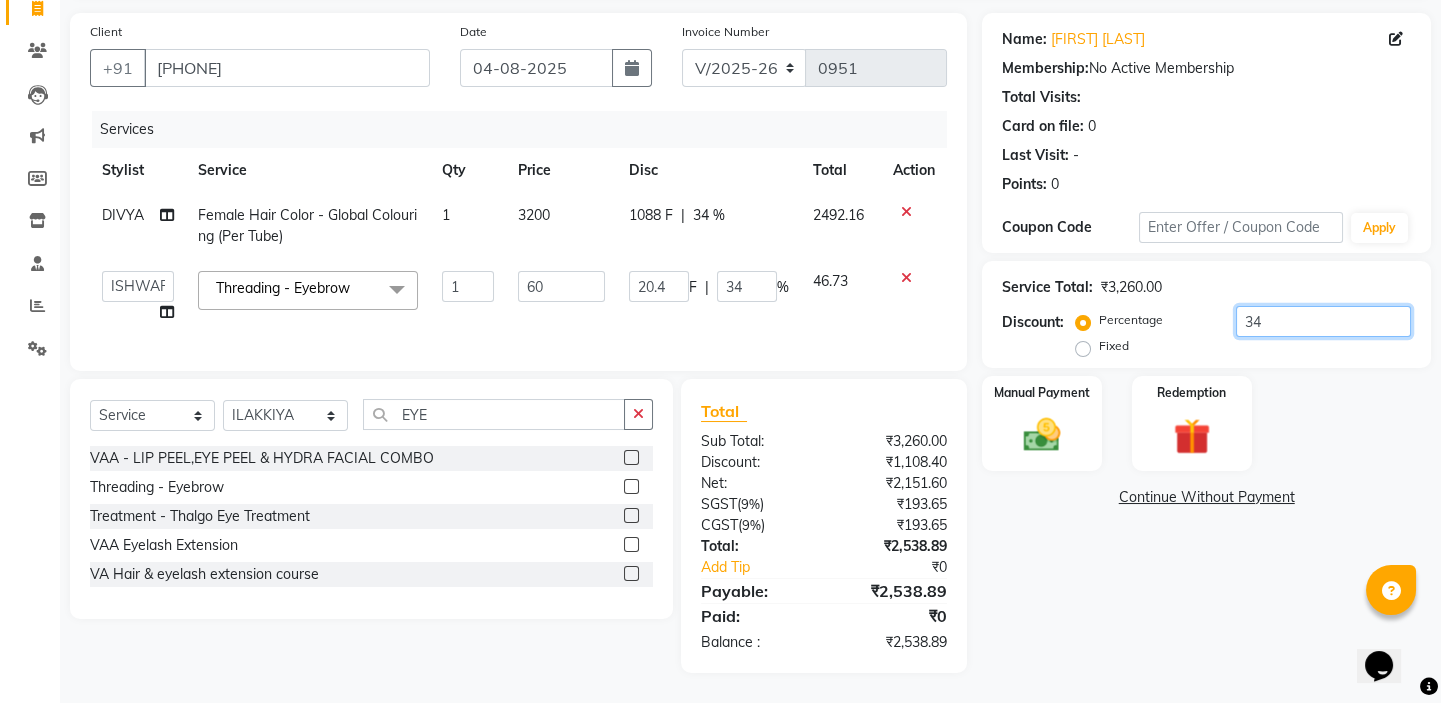 type on "100" 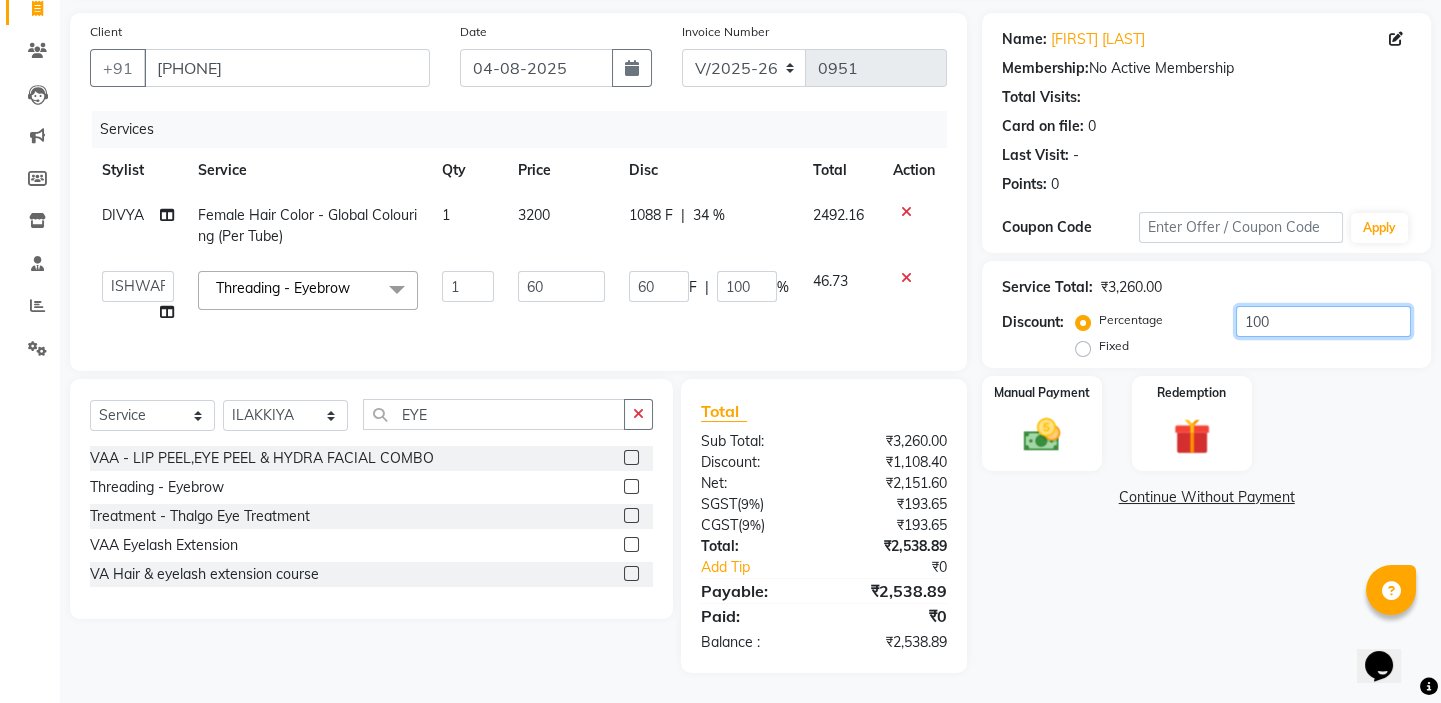 scroll, scrollTop: 109, scrollLeft: 0, axis: vertical 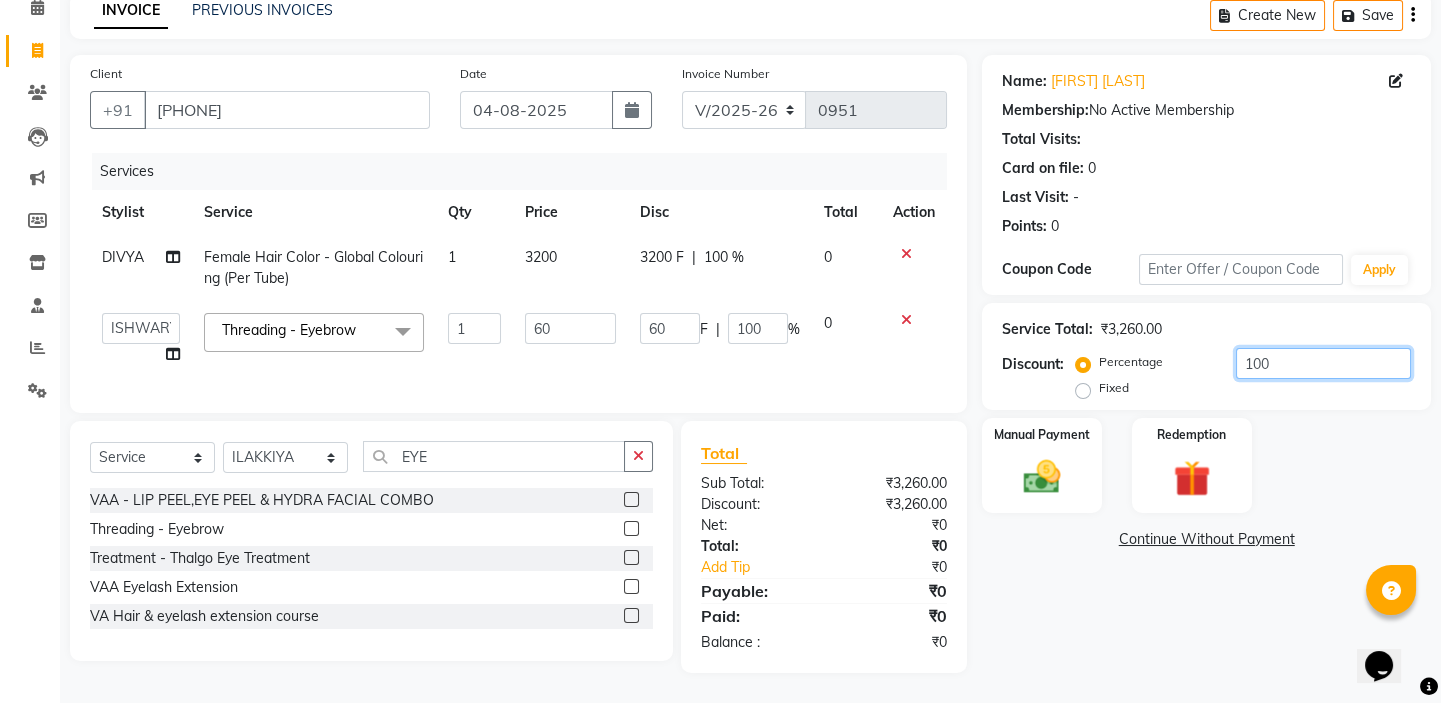 type on "10" 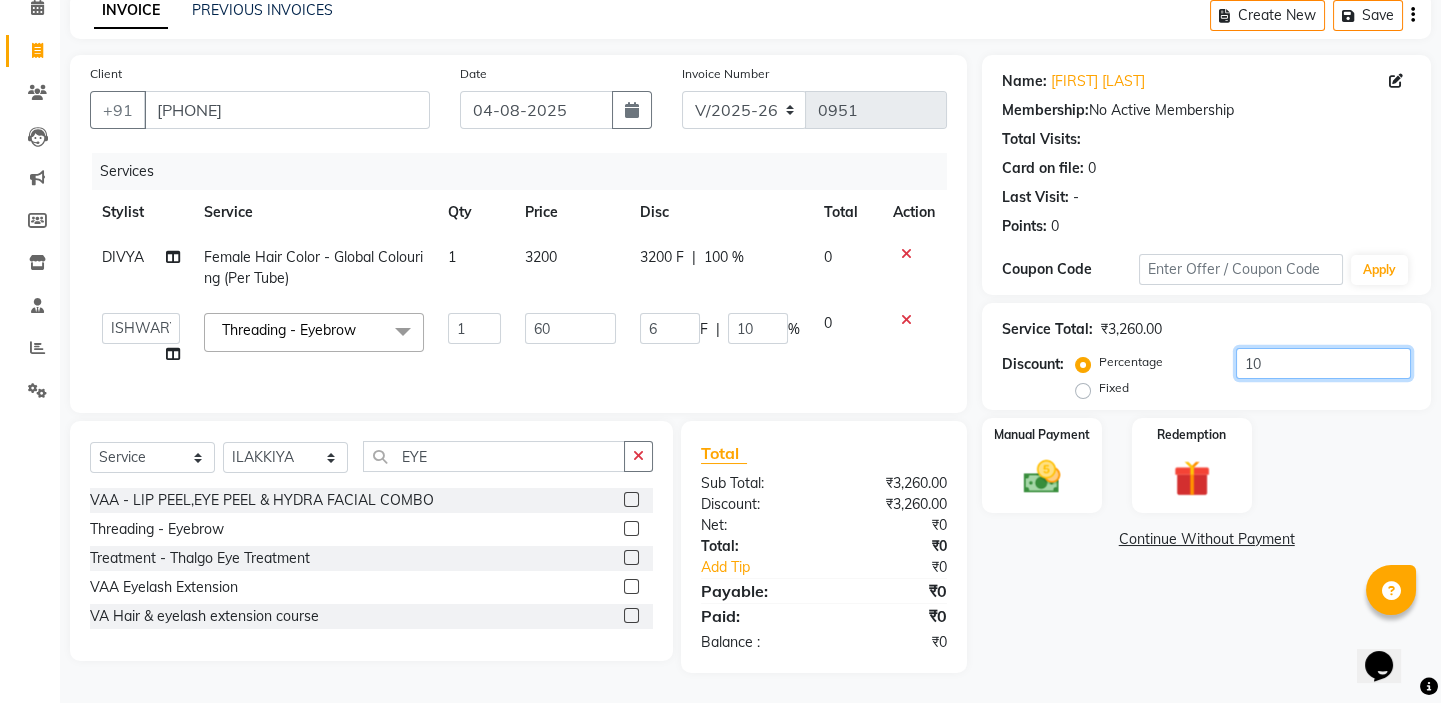 scroll, scrollTop: 151, scrollLeft: 0, axis: vertical 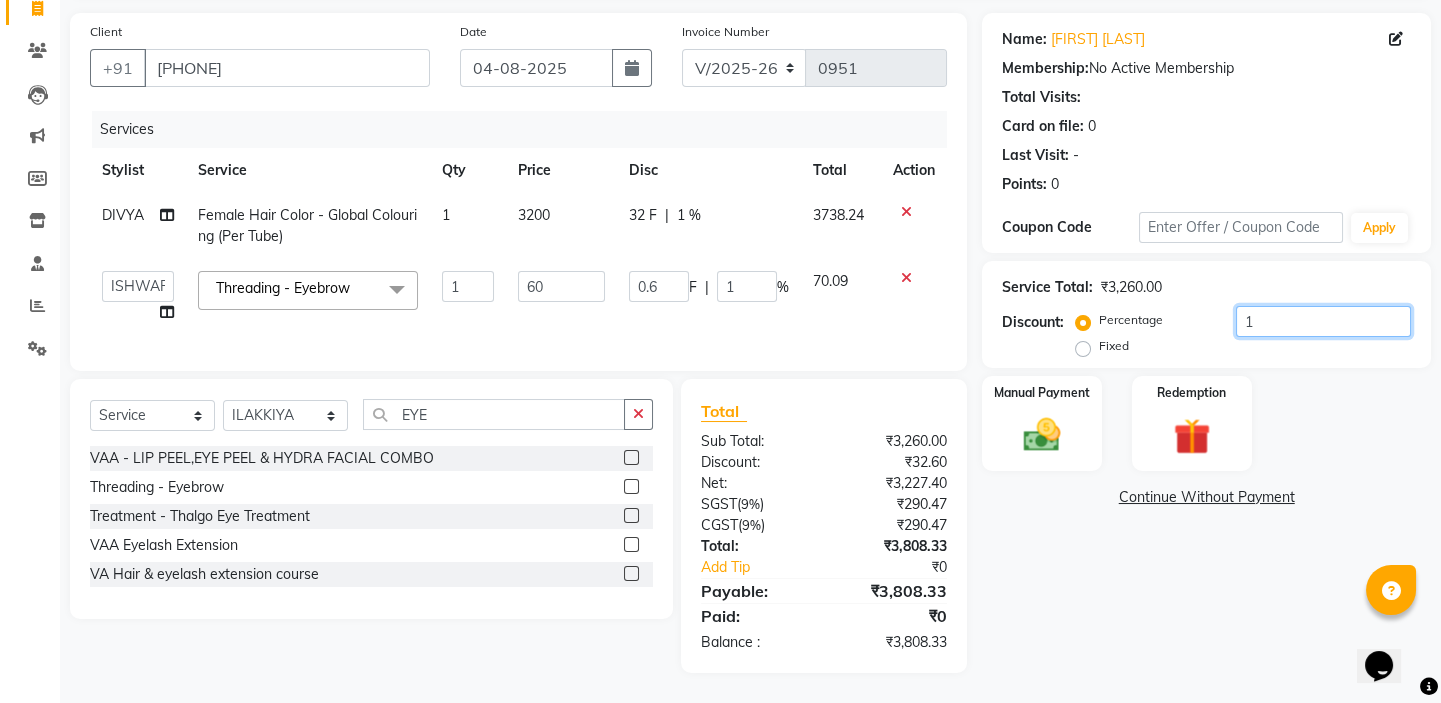 type 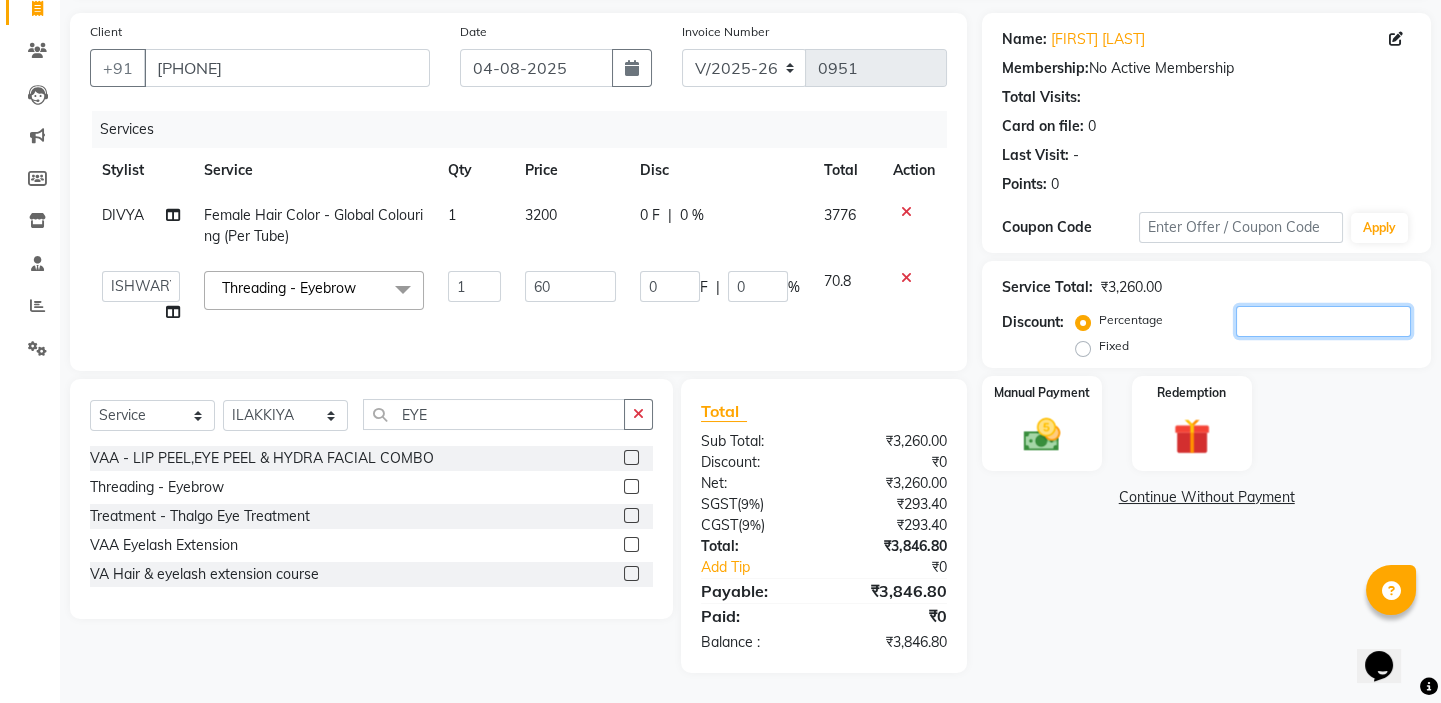 type 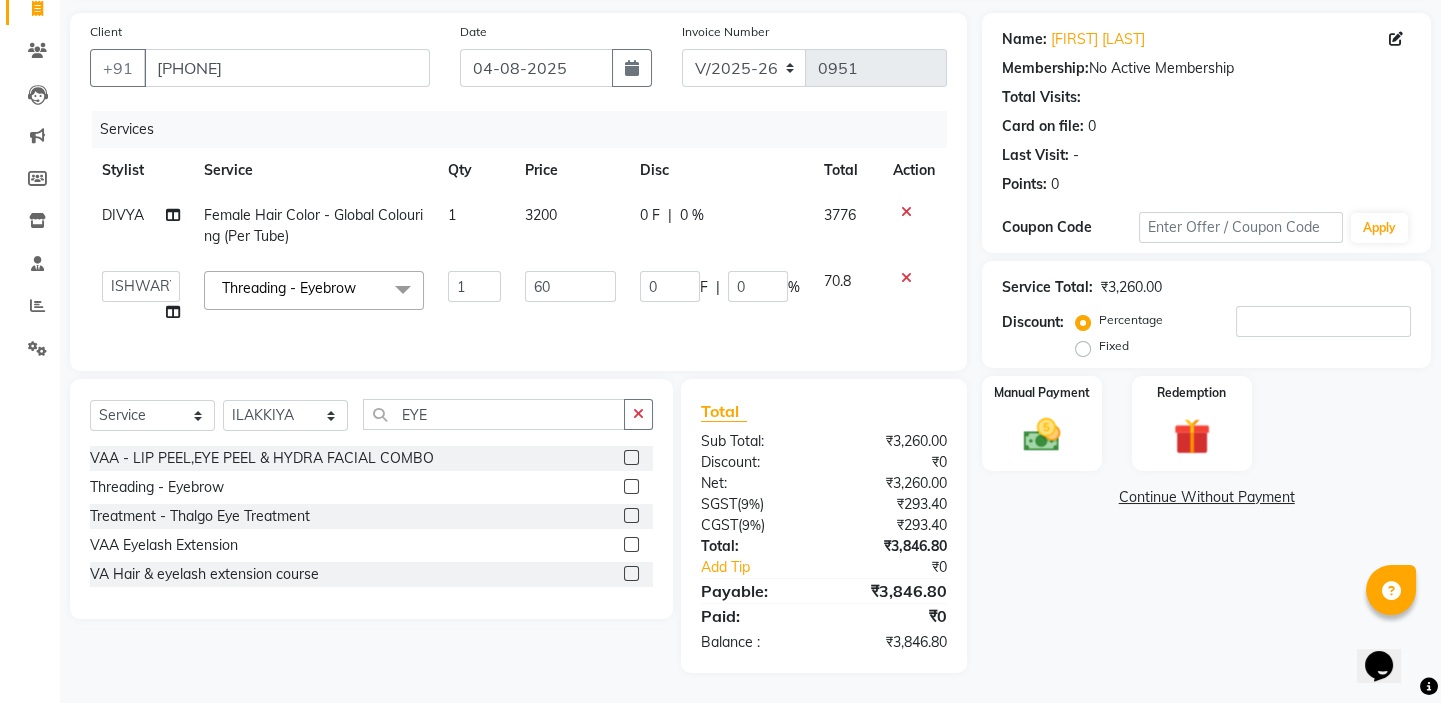 drag, startPoint x: 1081, startPoint y: 335, endPoint x: 1176, endPoint y: 333, distance: 95.02105 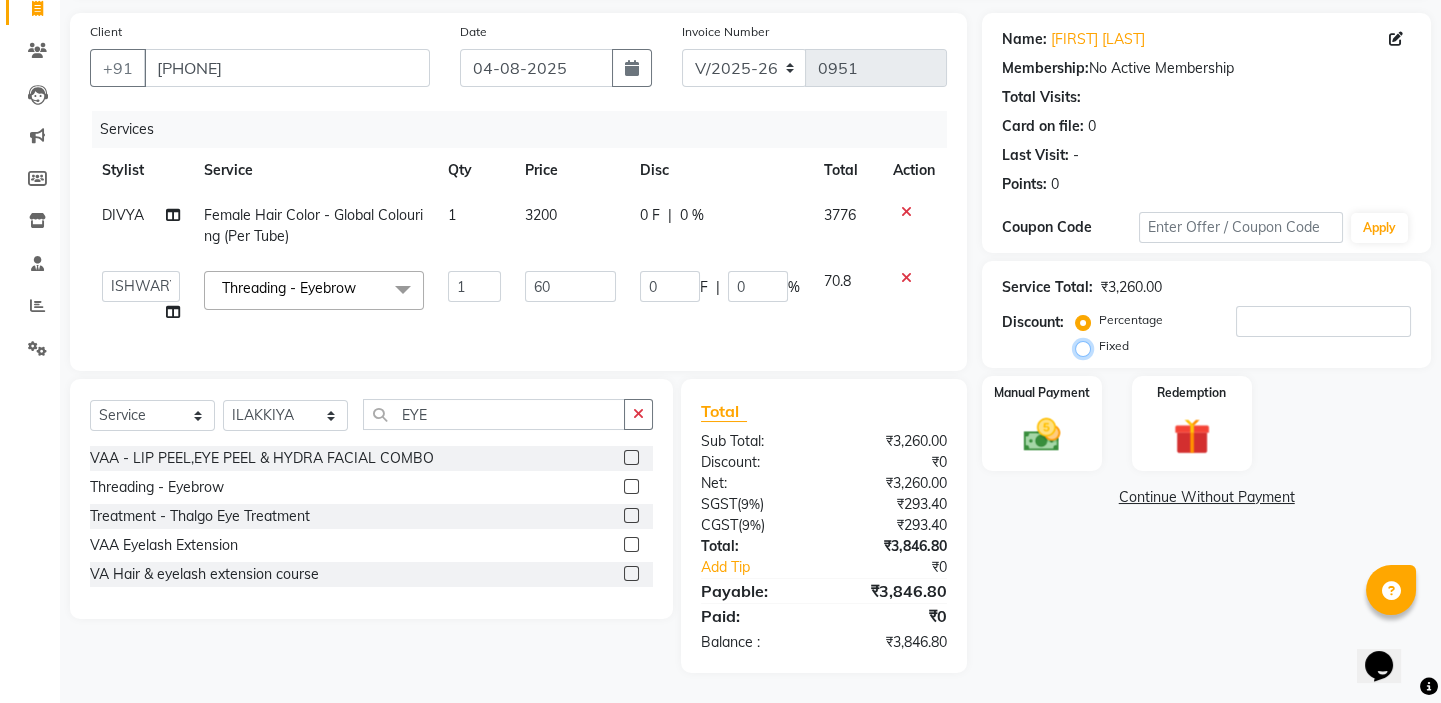 click on "Fixed" at bounding box center [1087, 346] 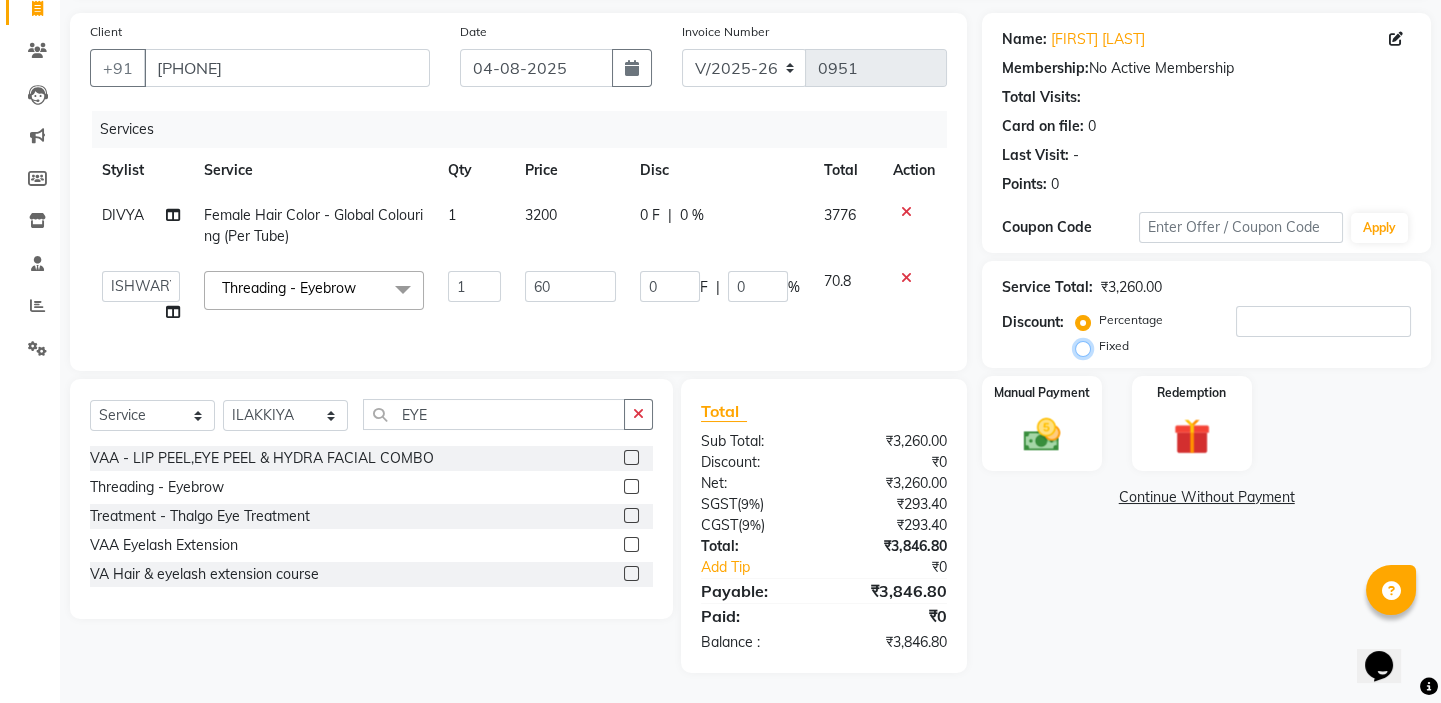 radio on "true" 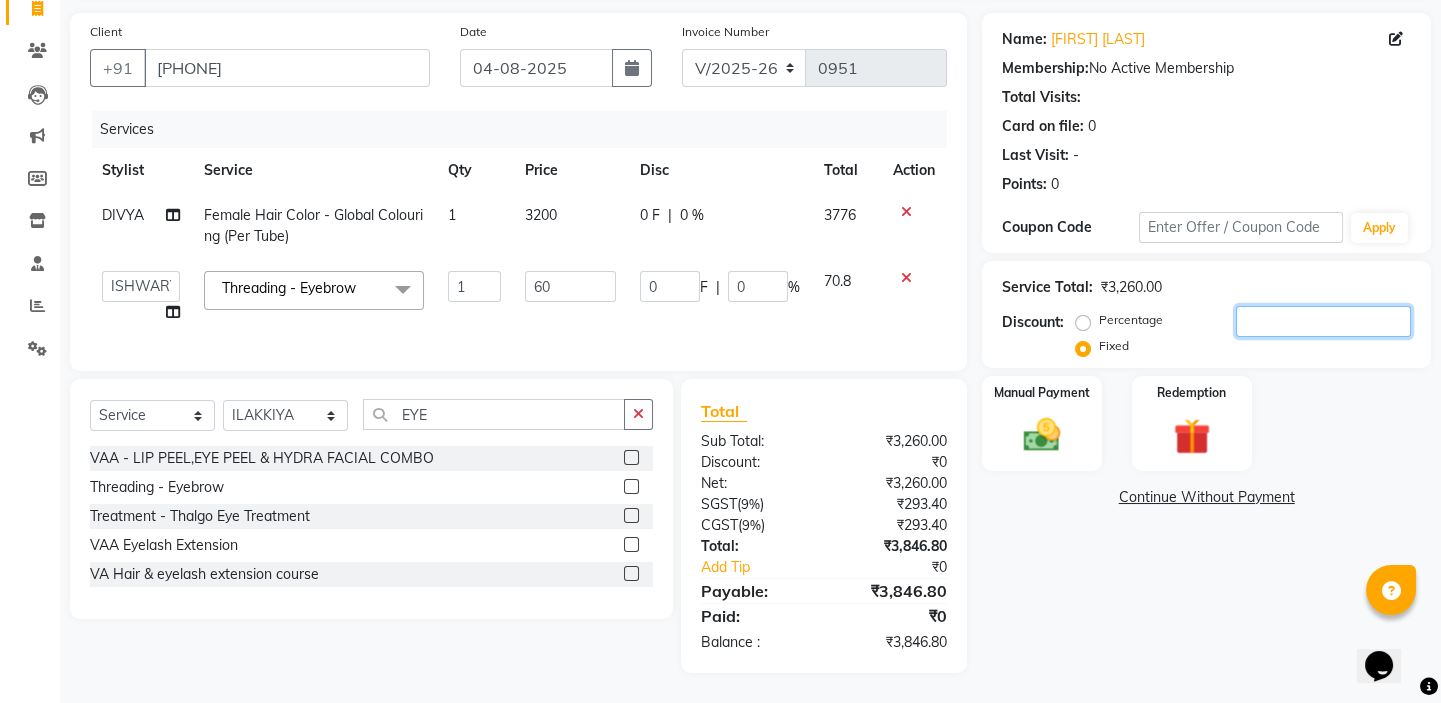 click 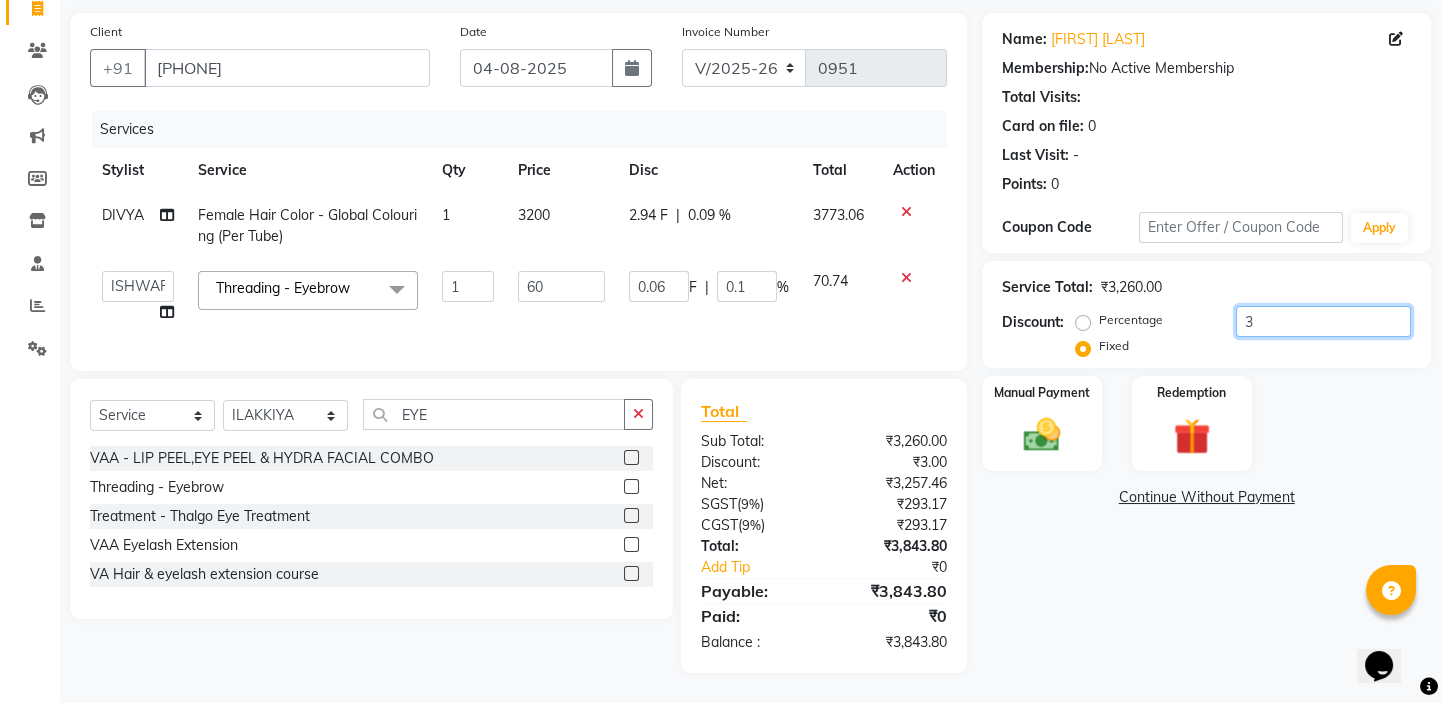 type on "34" 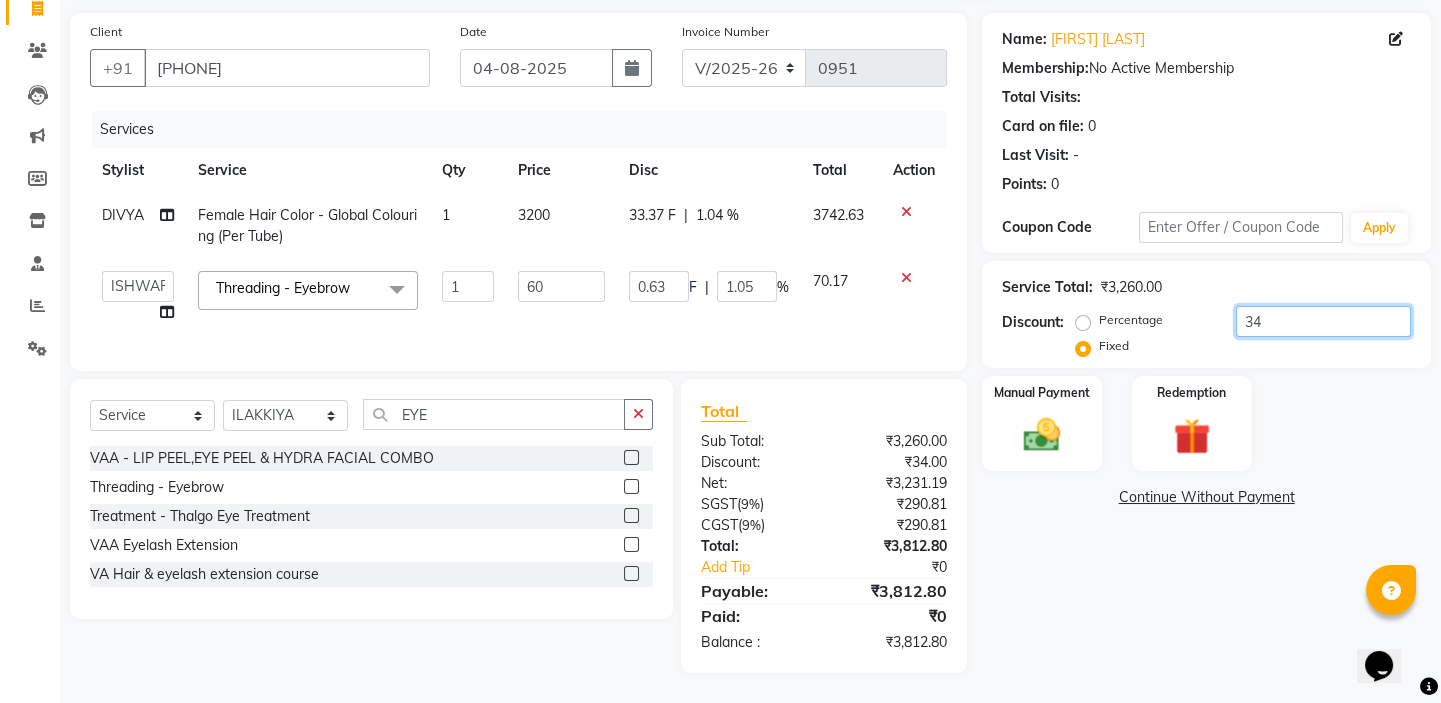 type on "346" 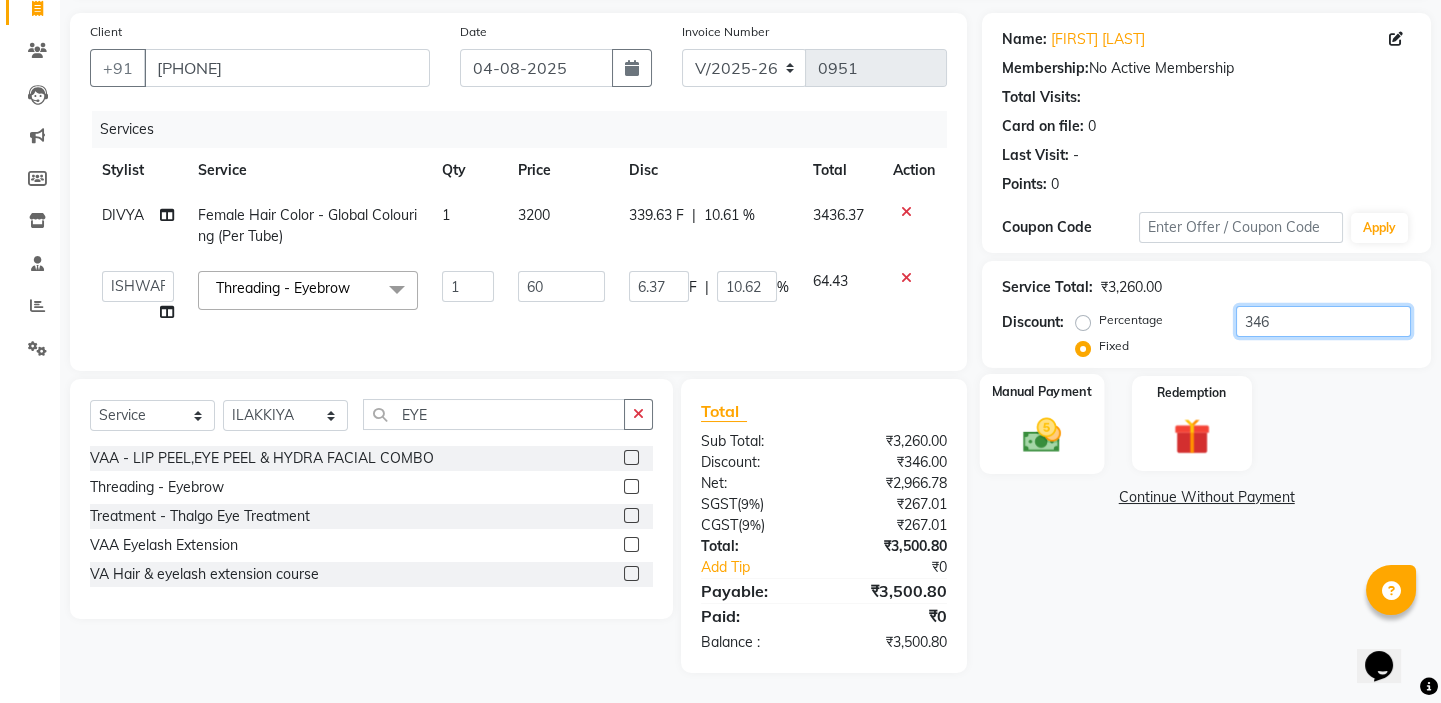 type on "346" 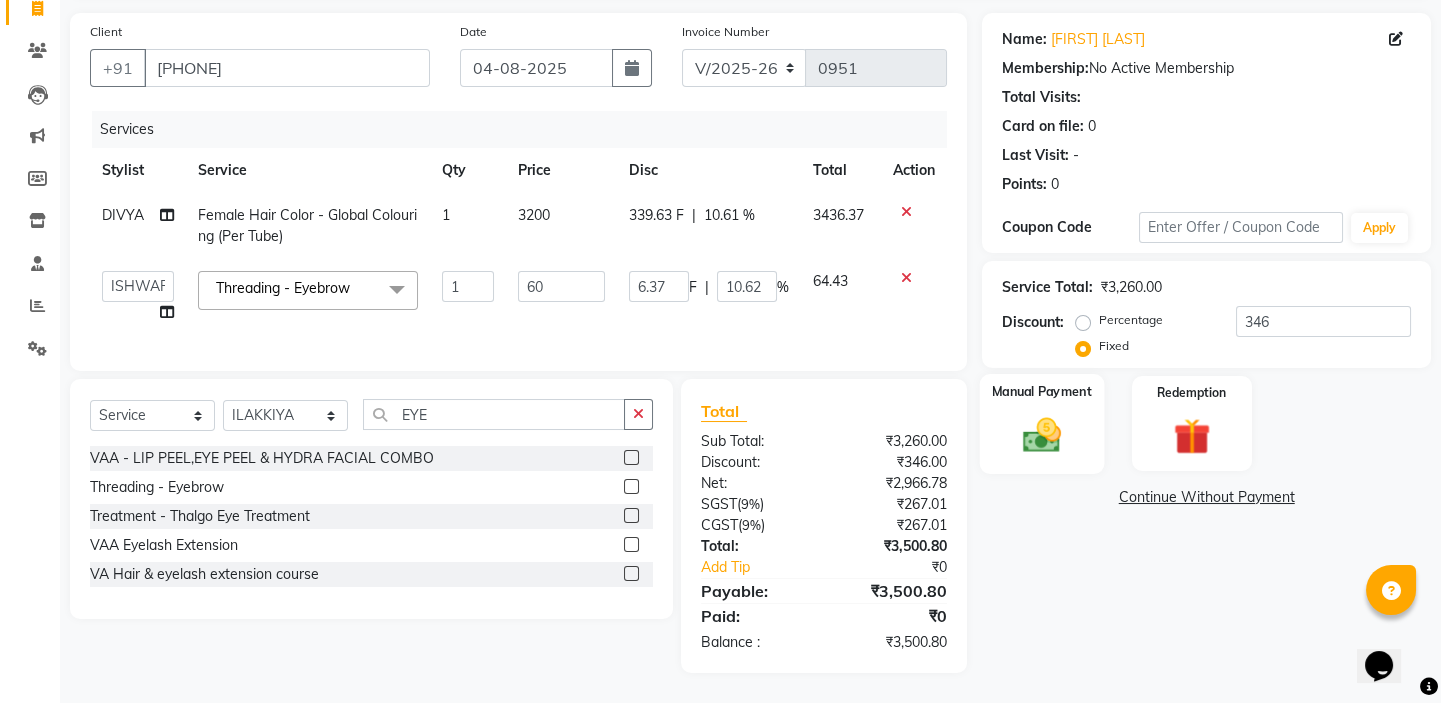 click on "Manual Payment" 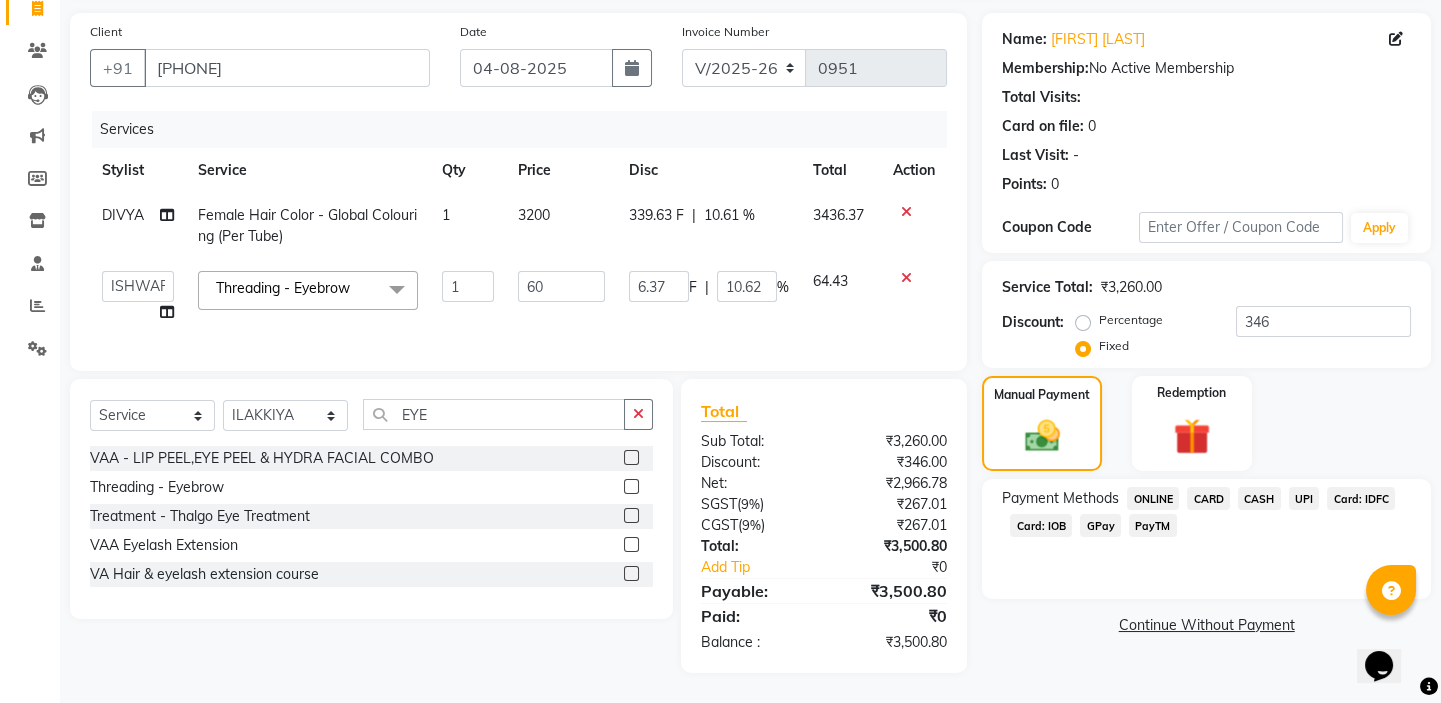 click on "Card: IOB" 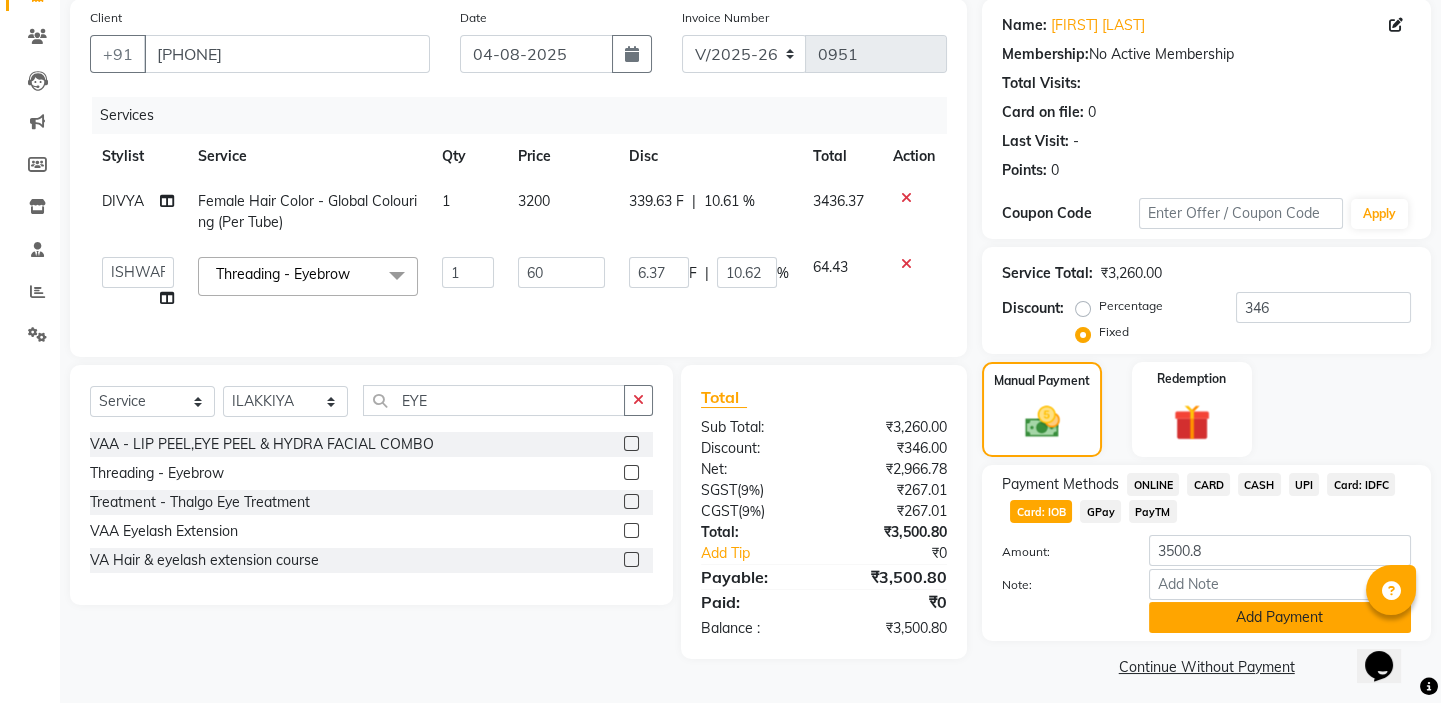 click on "Add Payment" 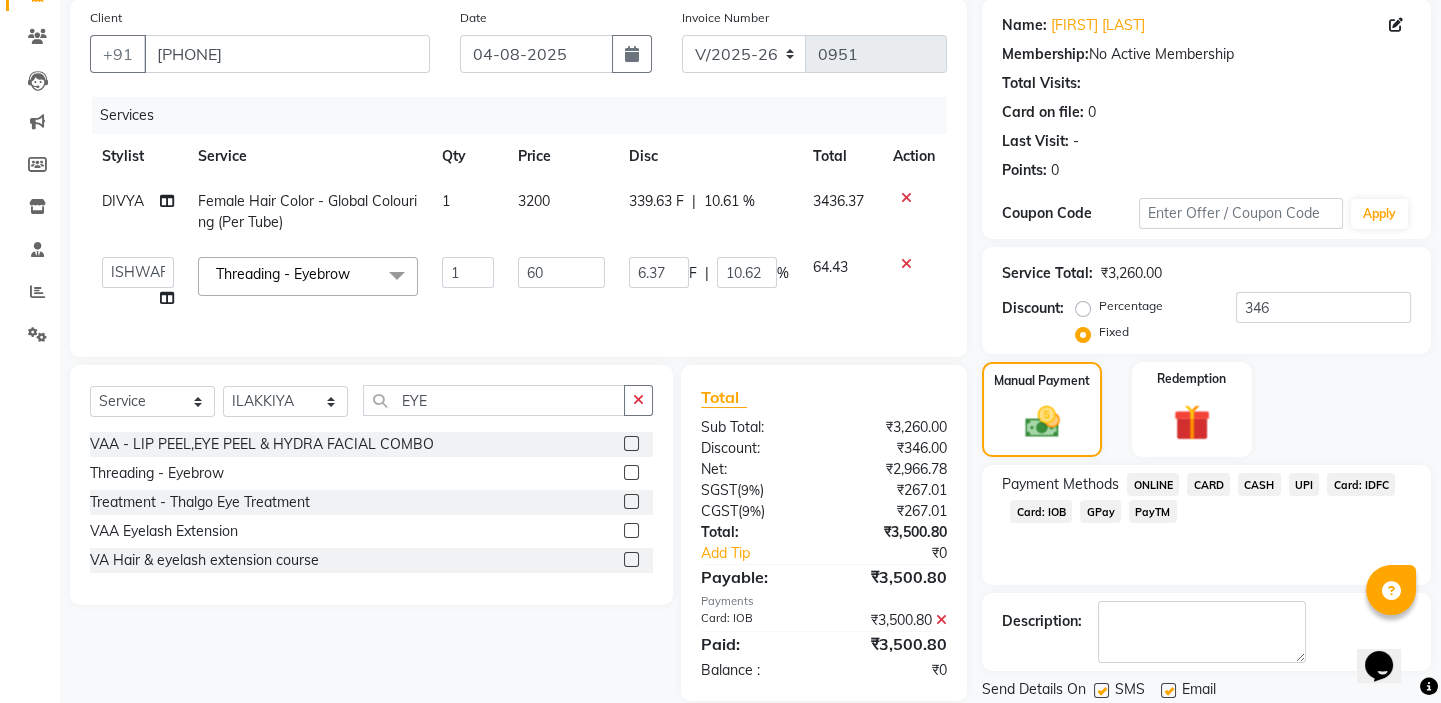 scroll, scrollTop: 216, scrollLeft: 0, axis: vertical 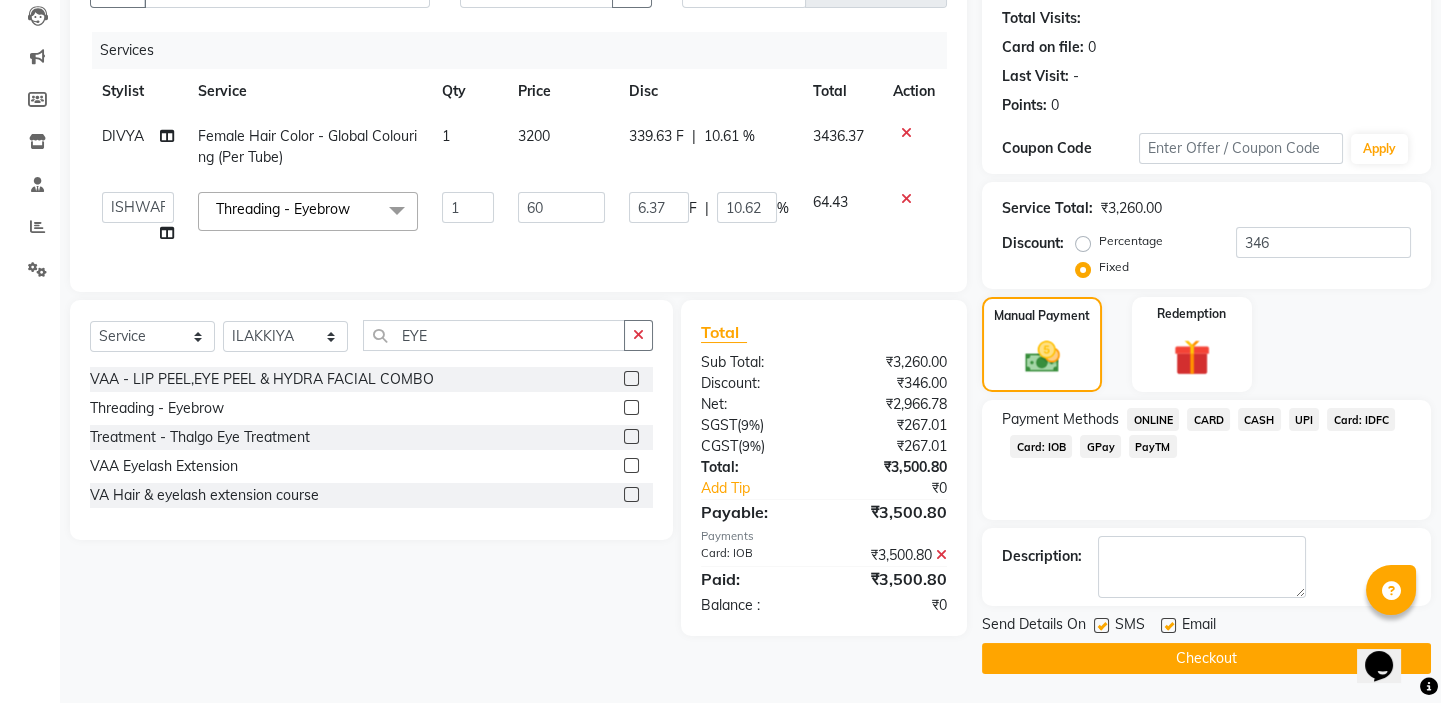 click on "Checkout" 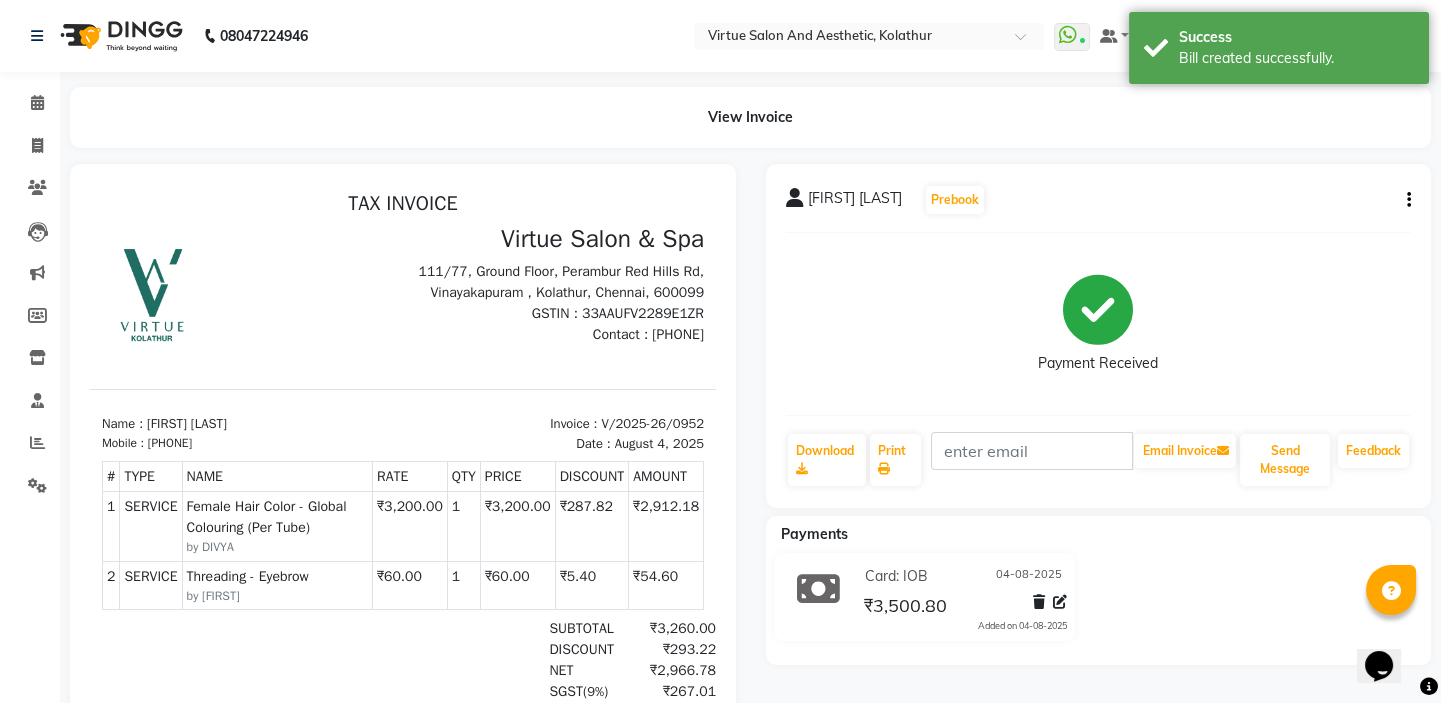 scroll, scrollTop: 0, scrollLeft: 0, axis: both 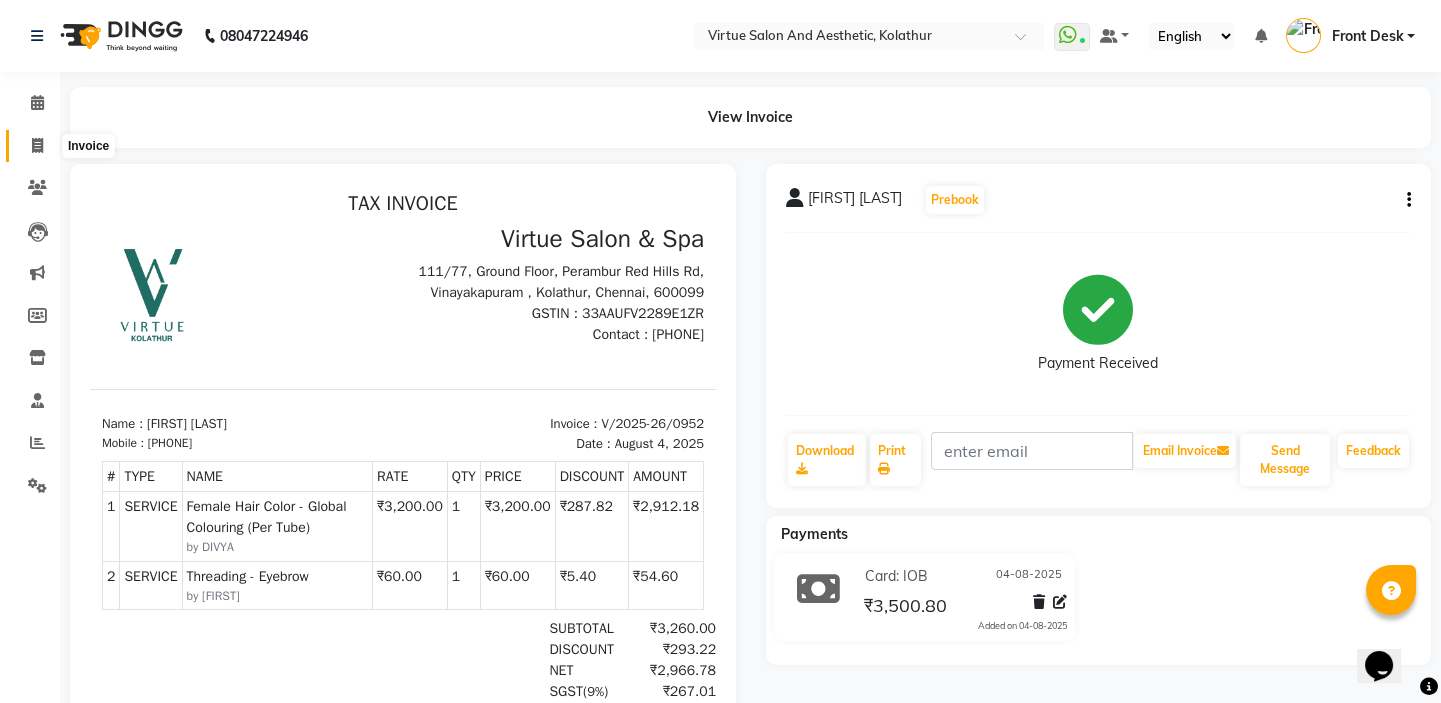 click 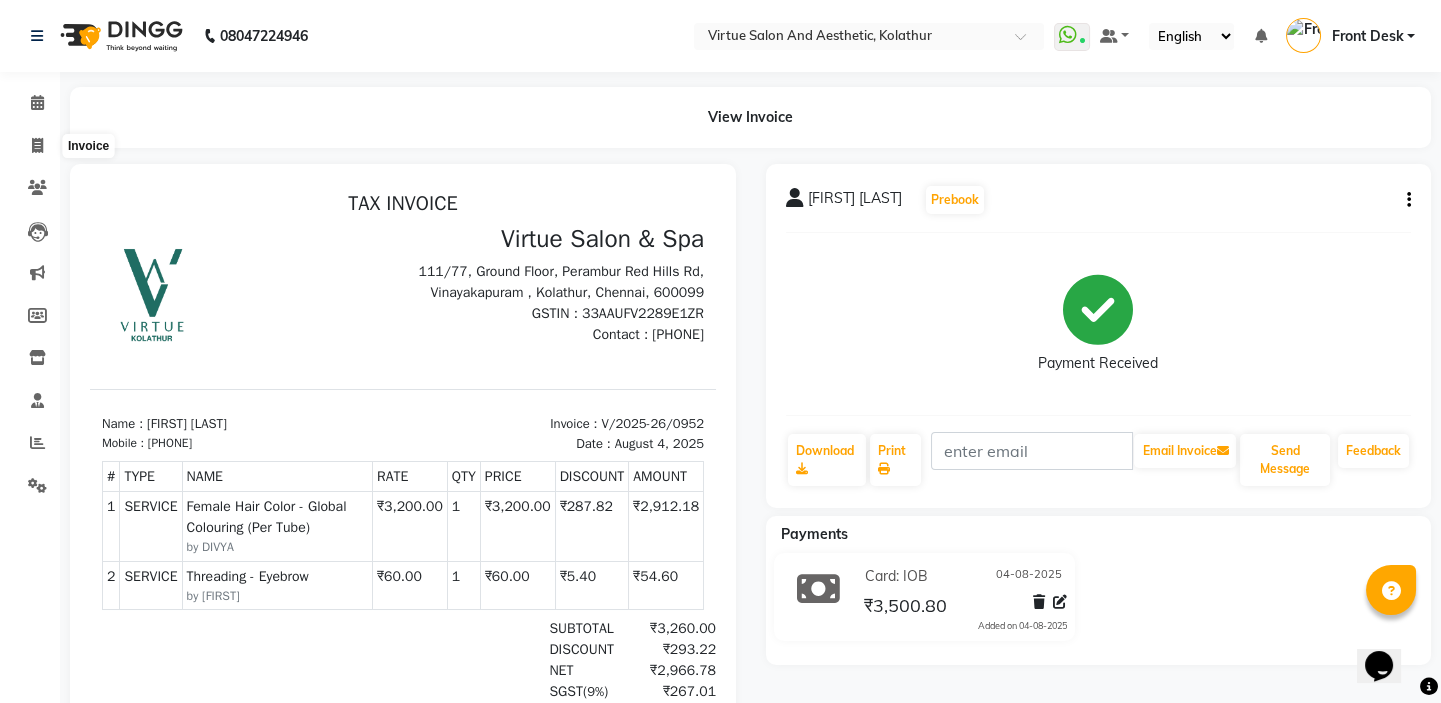 select on "7053" 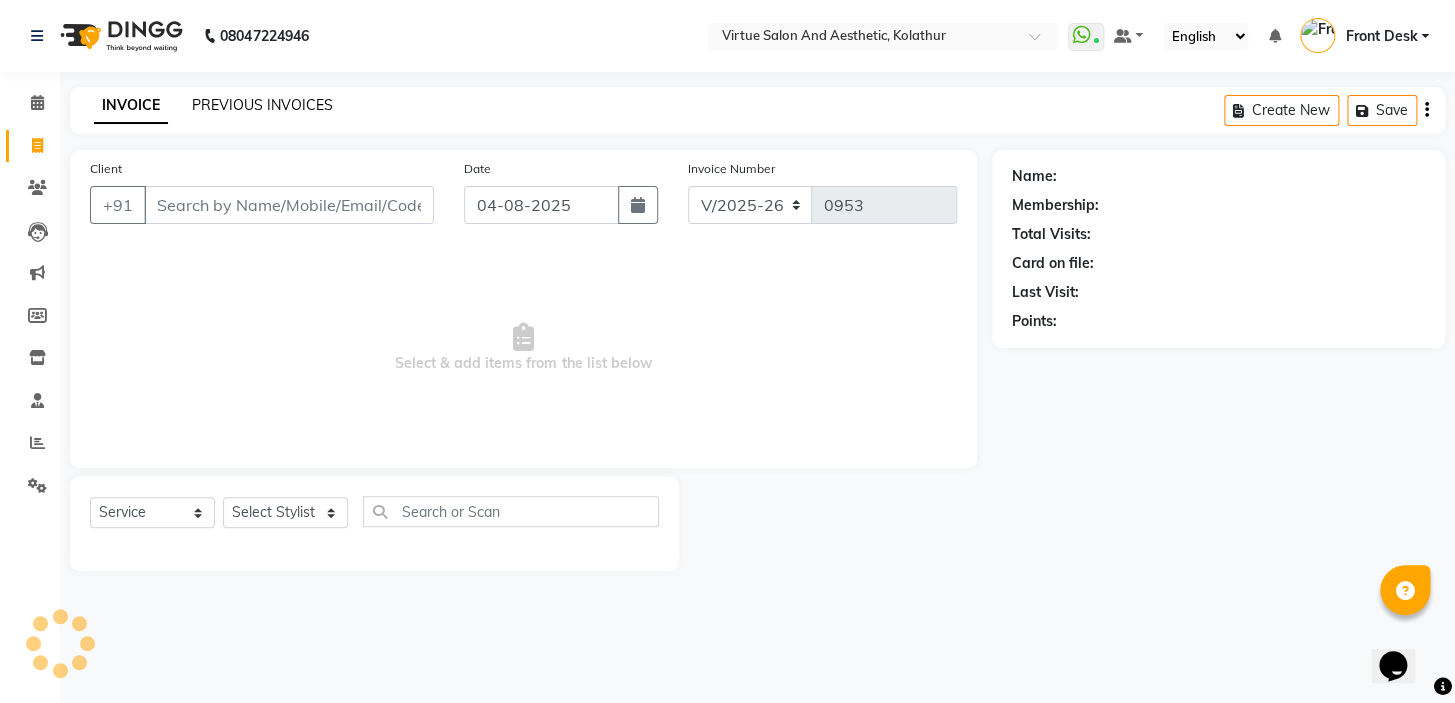 click on "PREVIOUS INVOICES" 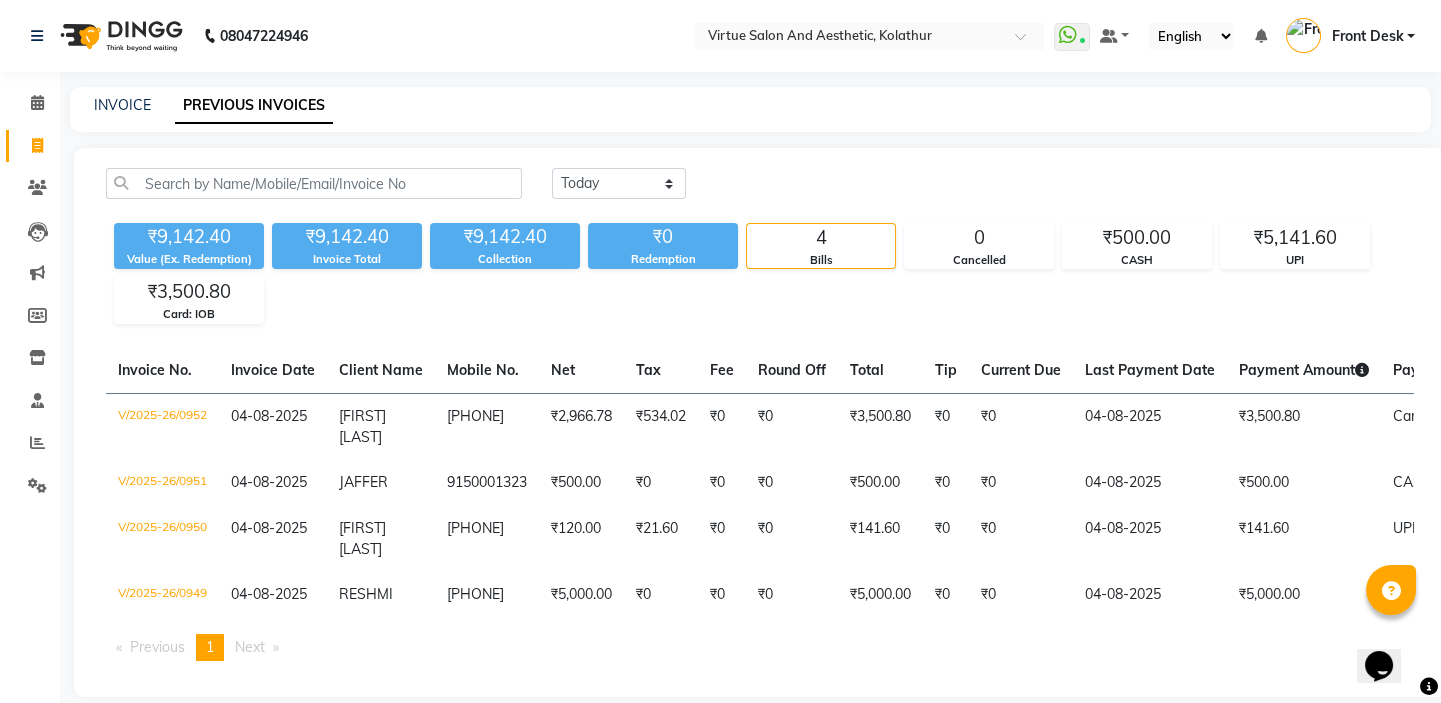 click 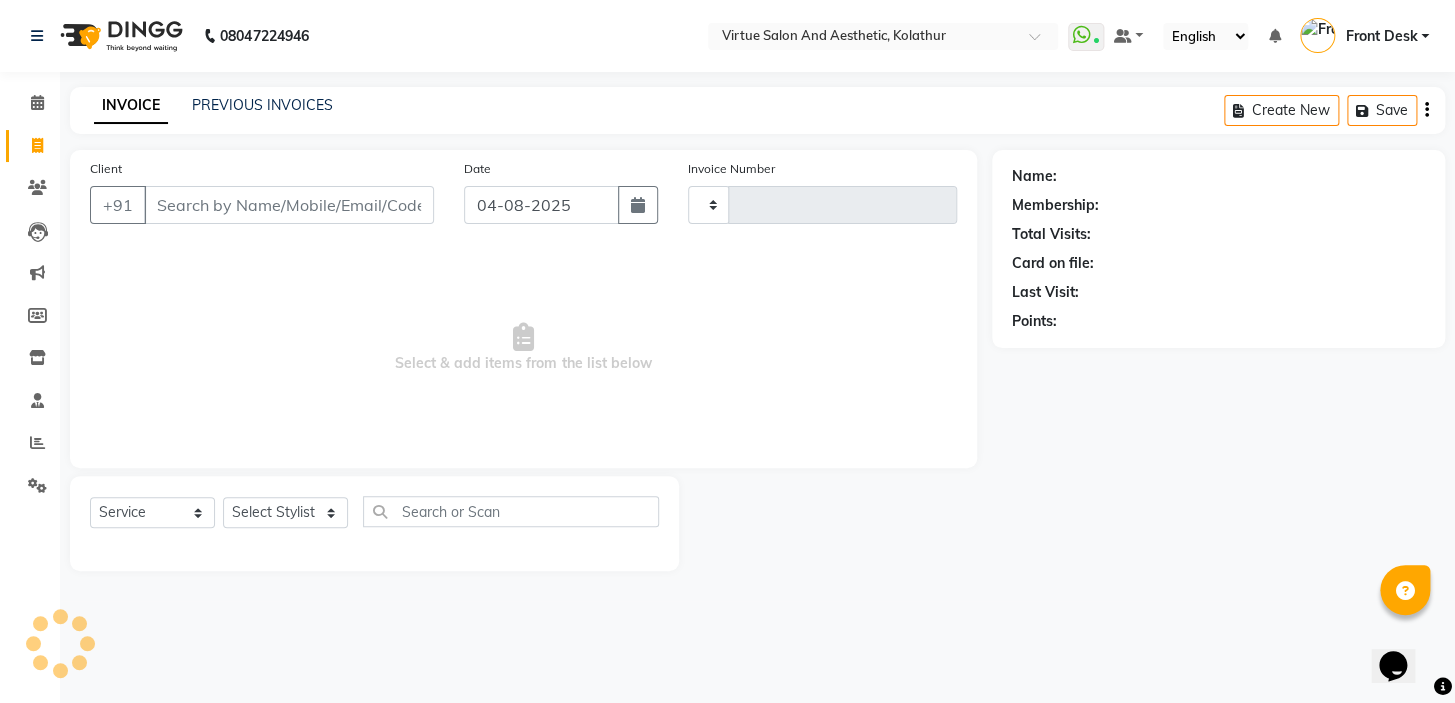 type on "0953" 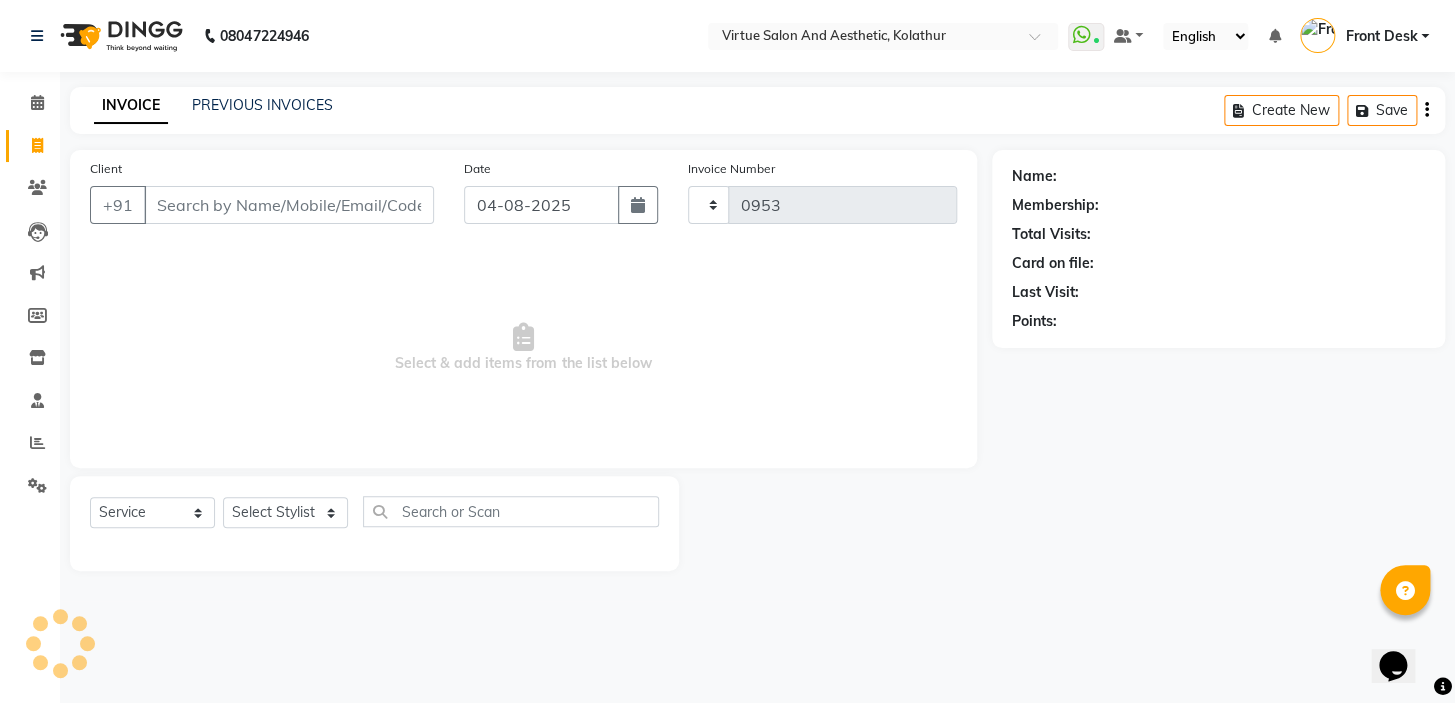 select on "7053" 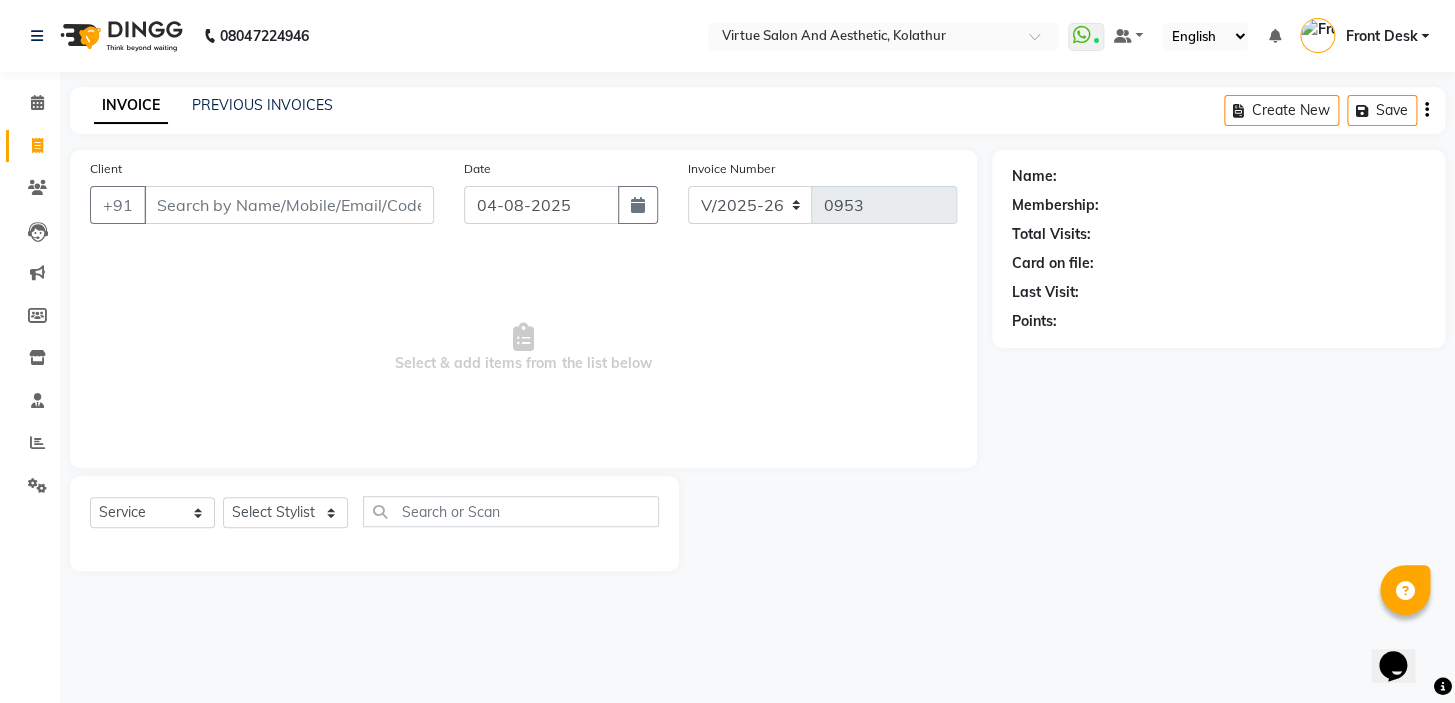click on "Client" at bounding box center (289, 205) 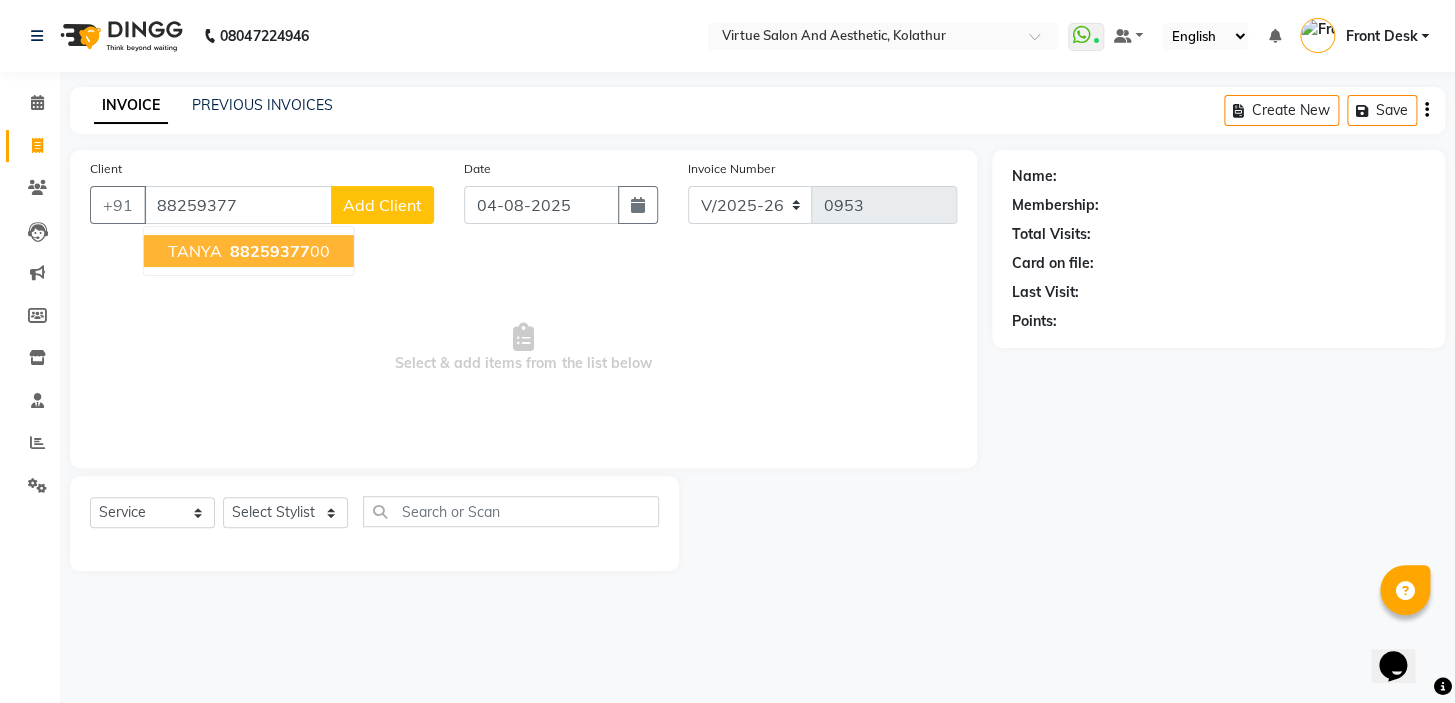 click on "88259377" at bounding box center (270, 251) 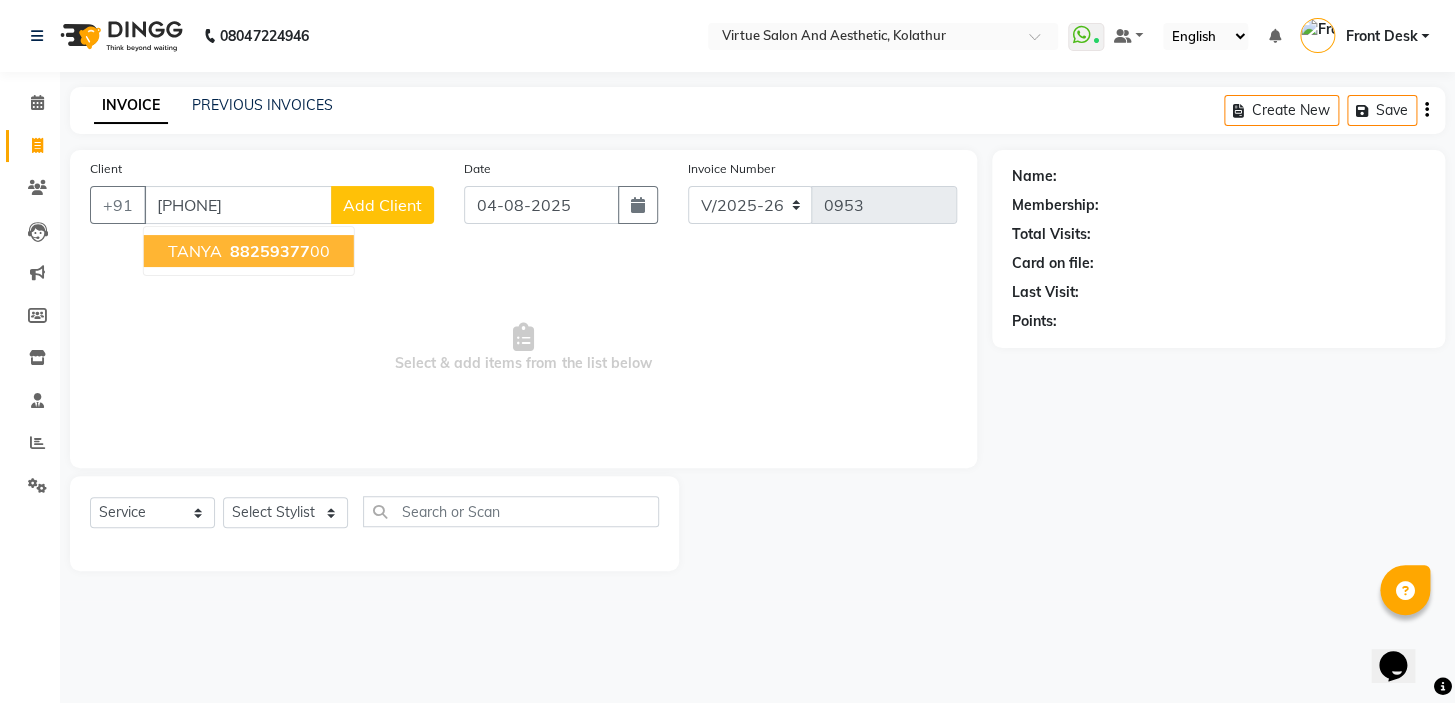 type on "[PHONE]" 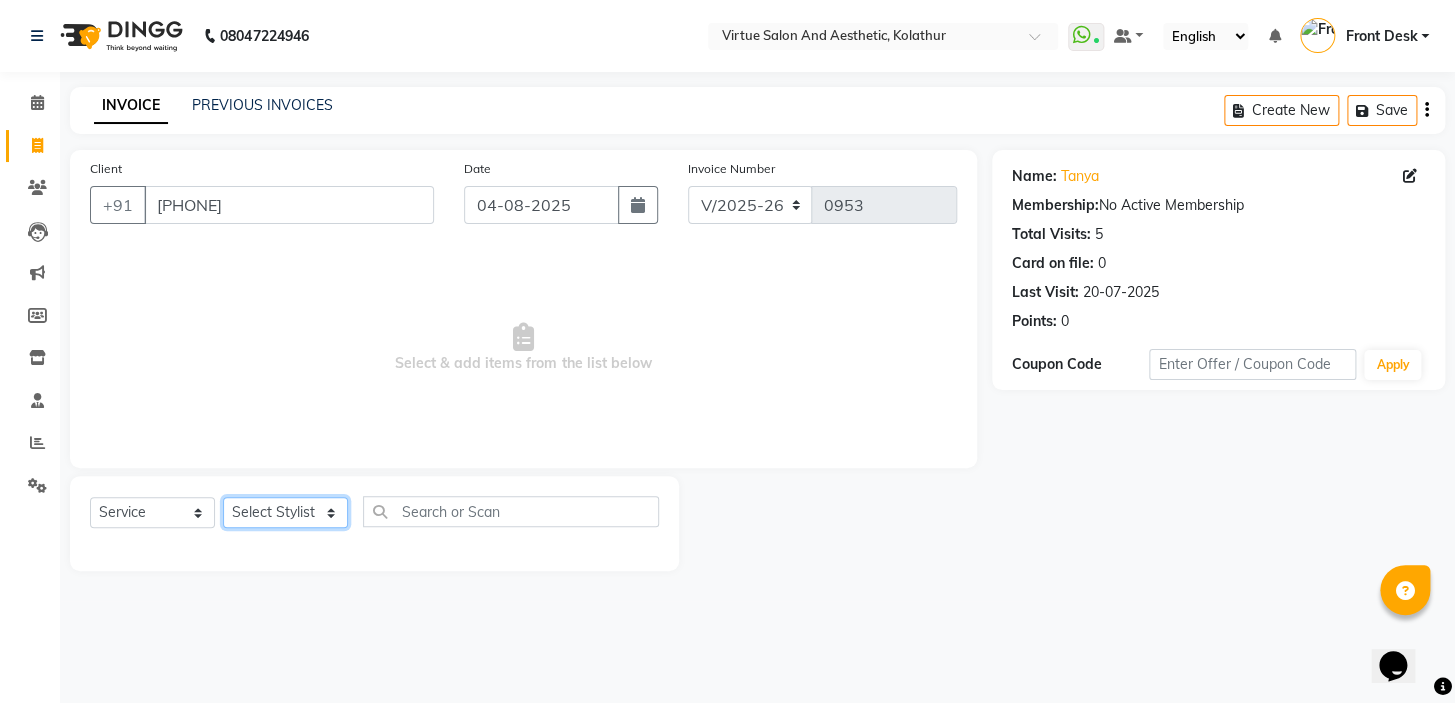 drag, startPoint x: 278, startPoint y: 523, endPoint x: 279, endPoint y: 498, distance: 25.019993 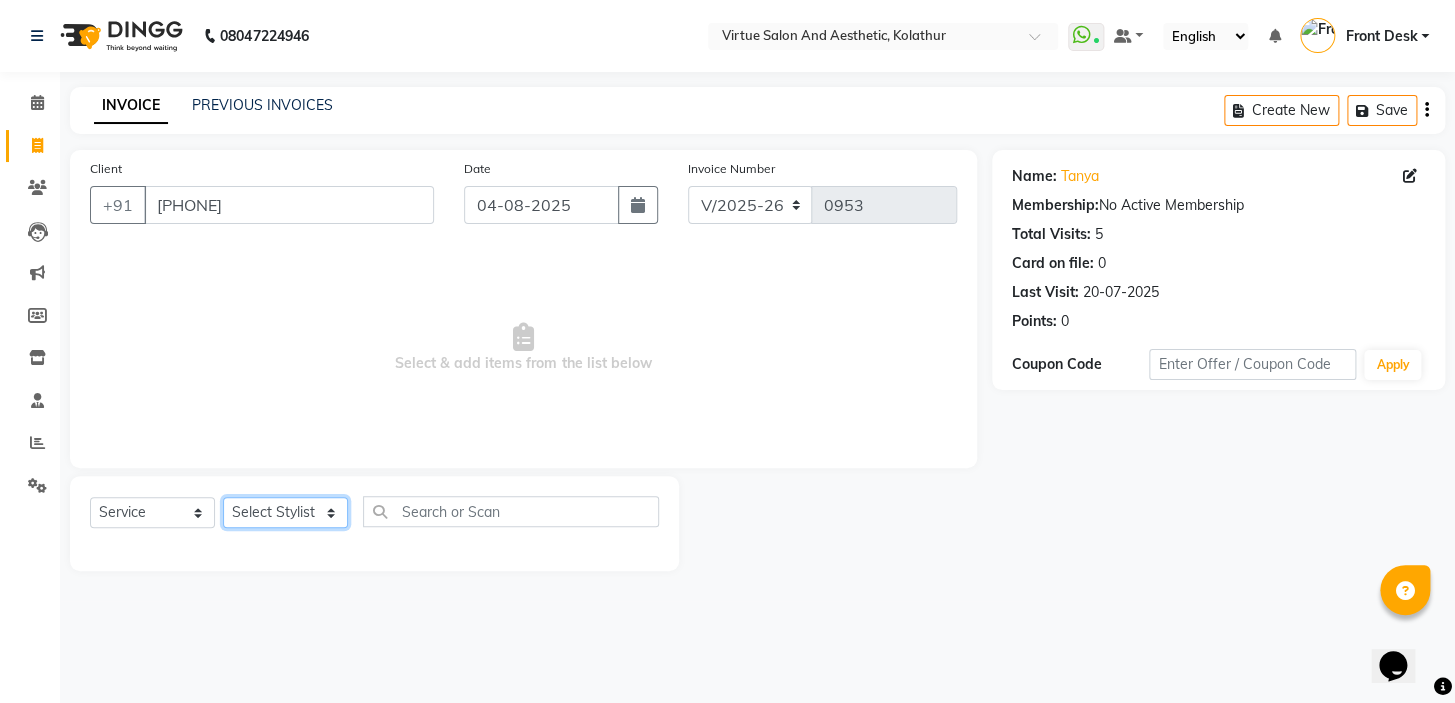 select on "62507" 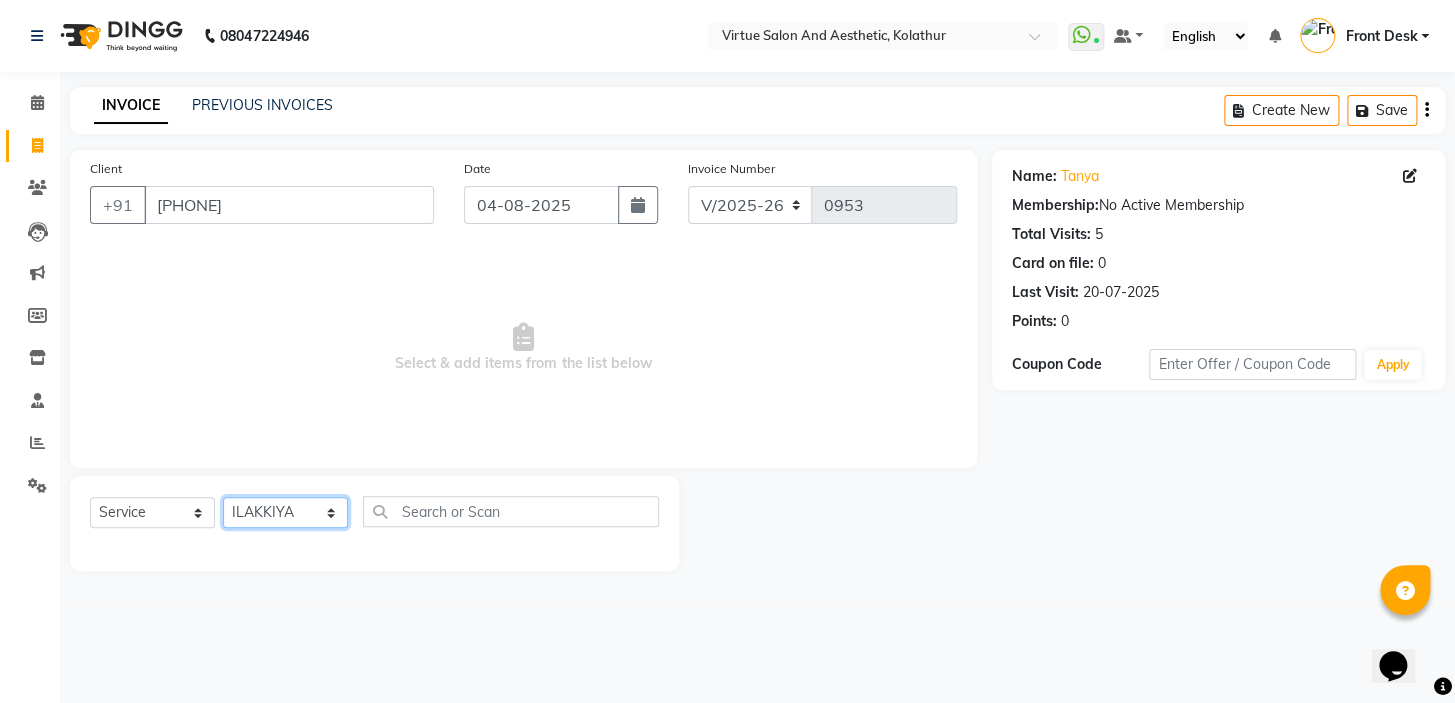 click on "Select Stylist BALAJI DIVYA FAMITHA Front Desk ILAKKIYA ISHWARYA MANISHA MILLI RAJAN RAMESH" 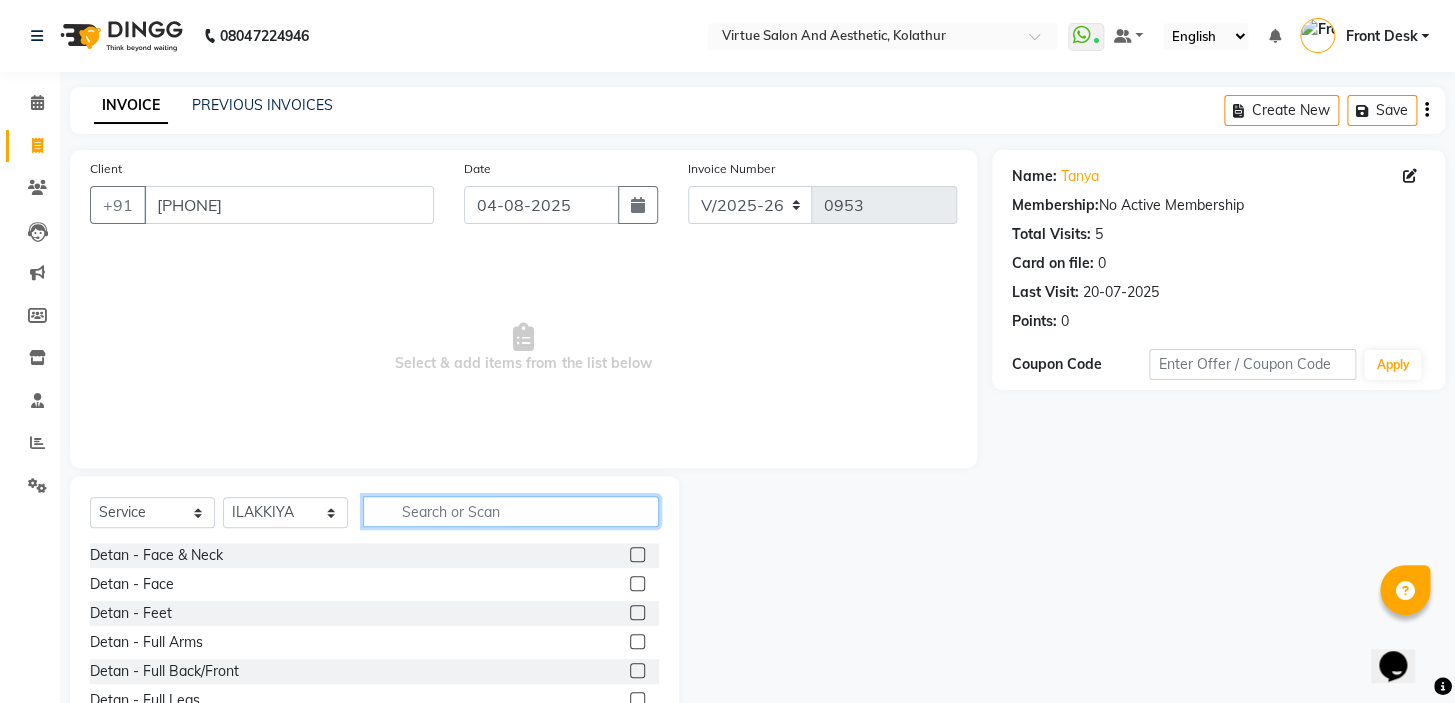 click 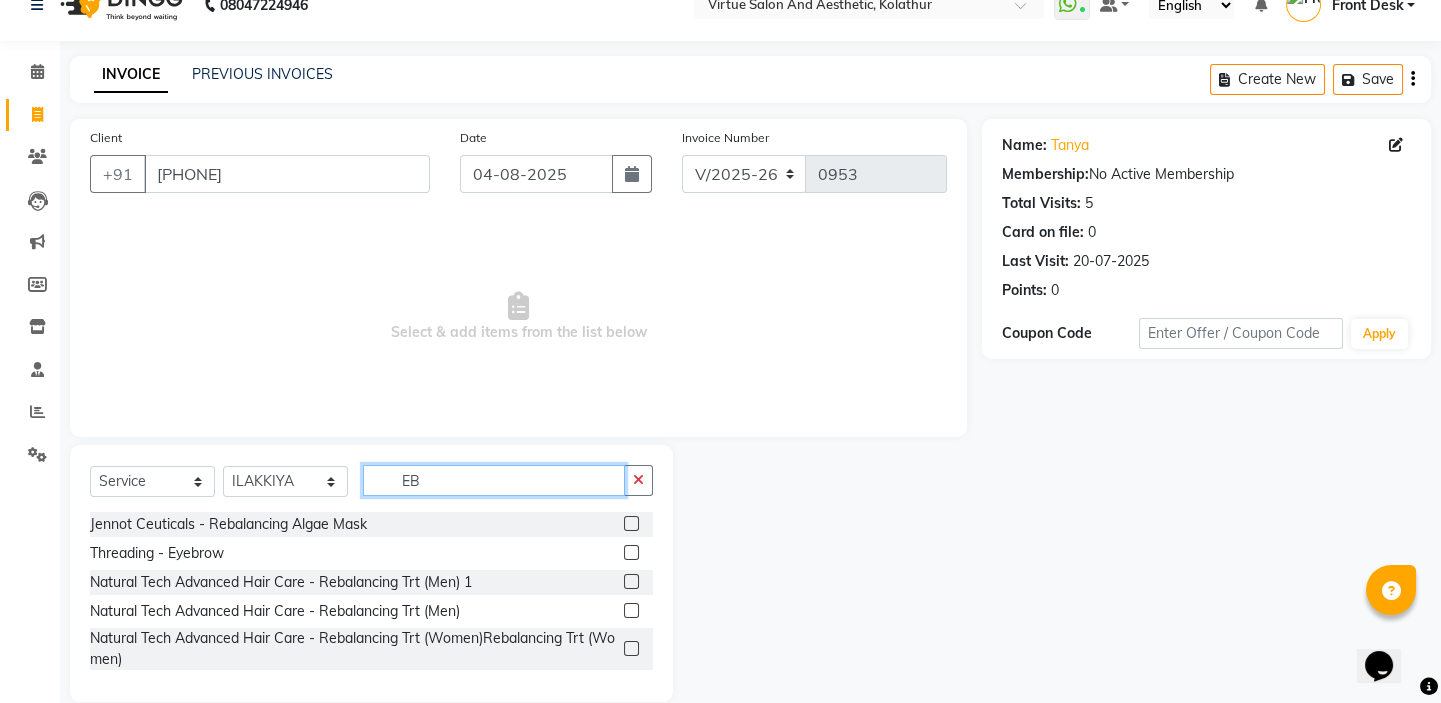 scroll, scrollTop: 60, scrollLeft: 0, axis: vertical 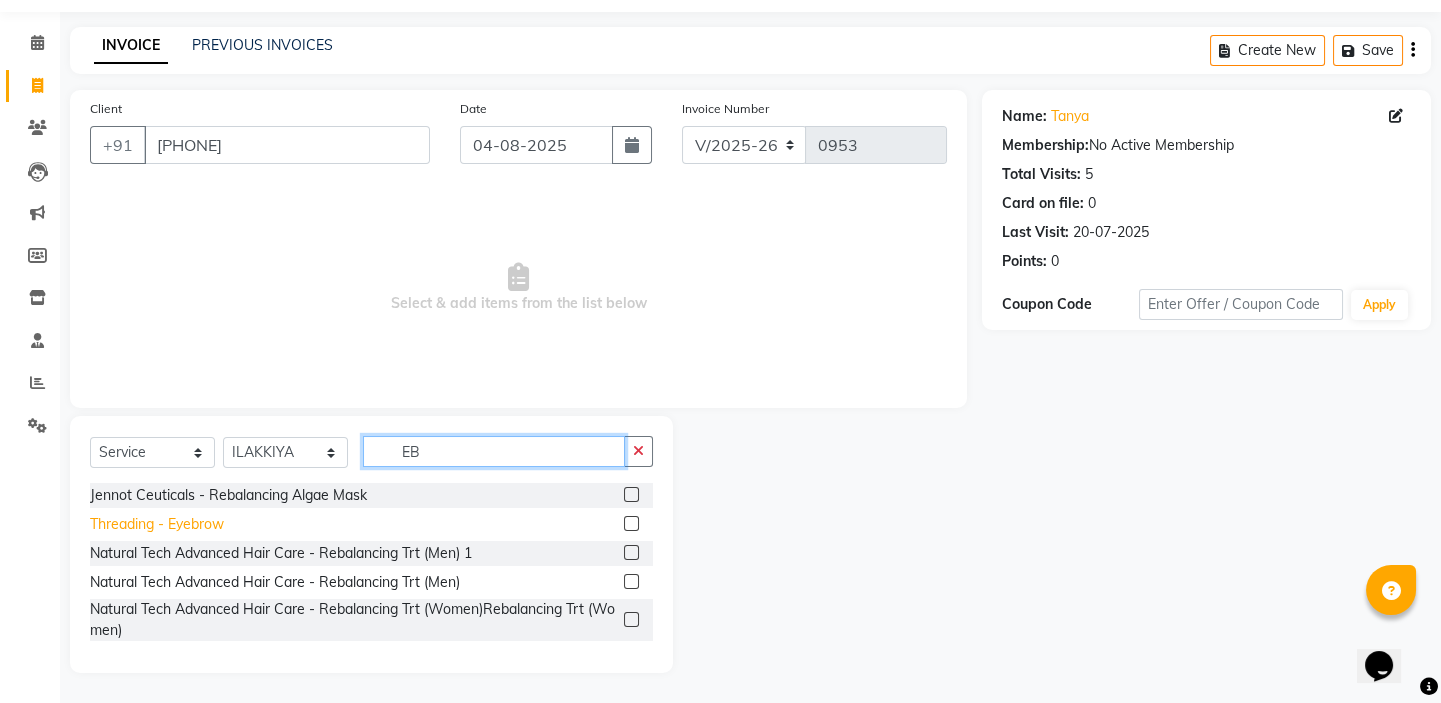 type on "EB" 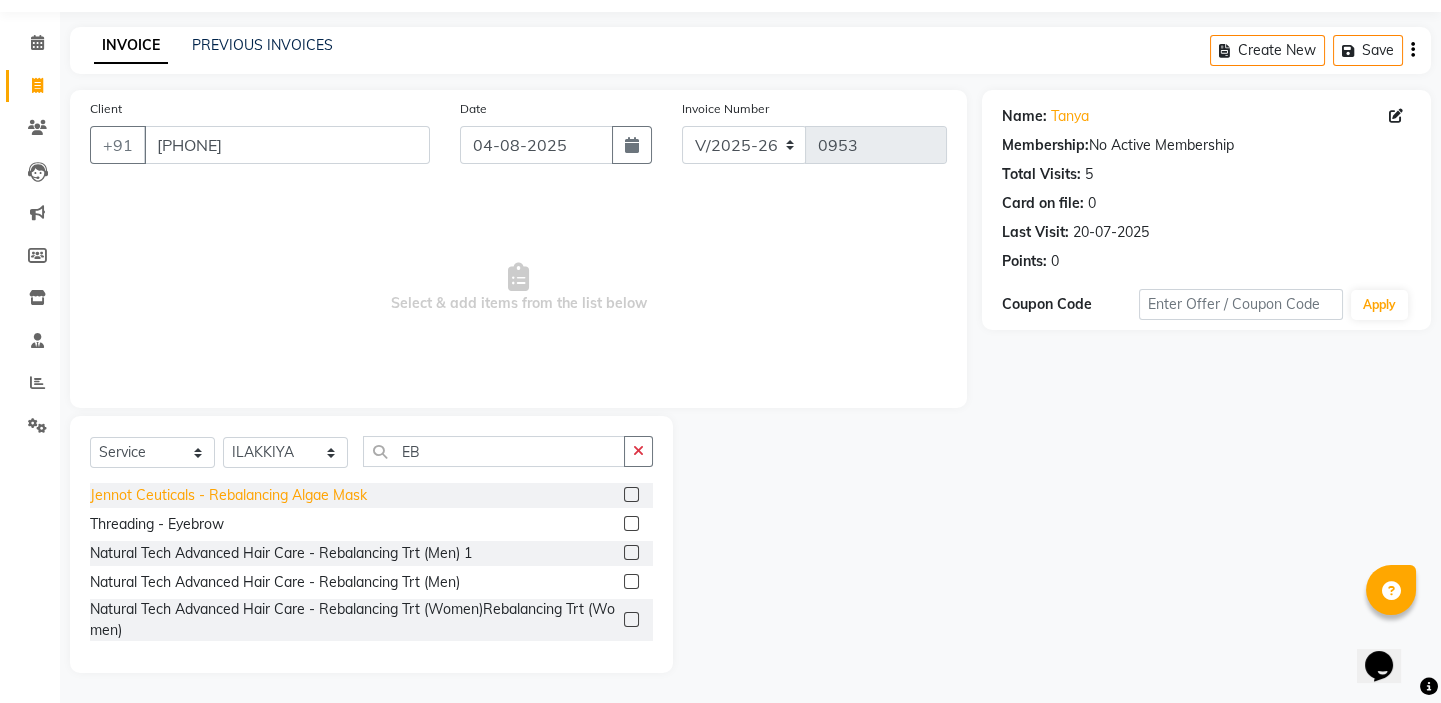 drag, startPoint x: 181, startPoint y: 523, endPoint x: 226, endPoint y: 503, distance: 49.24429 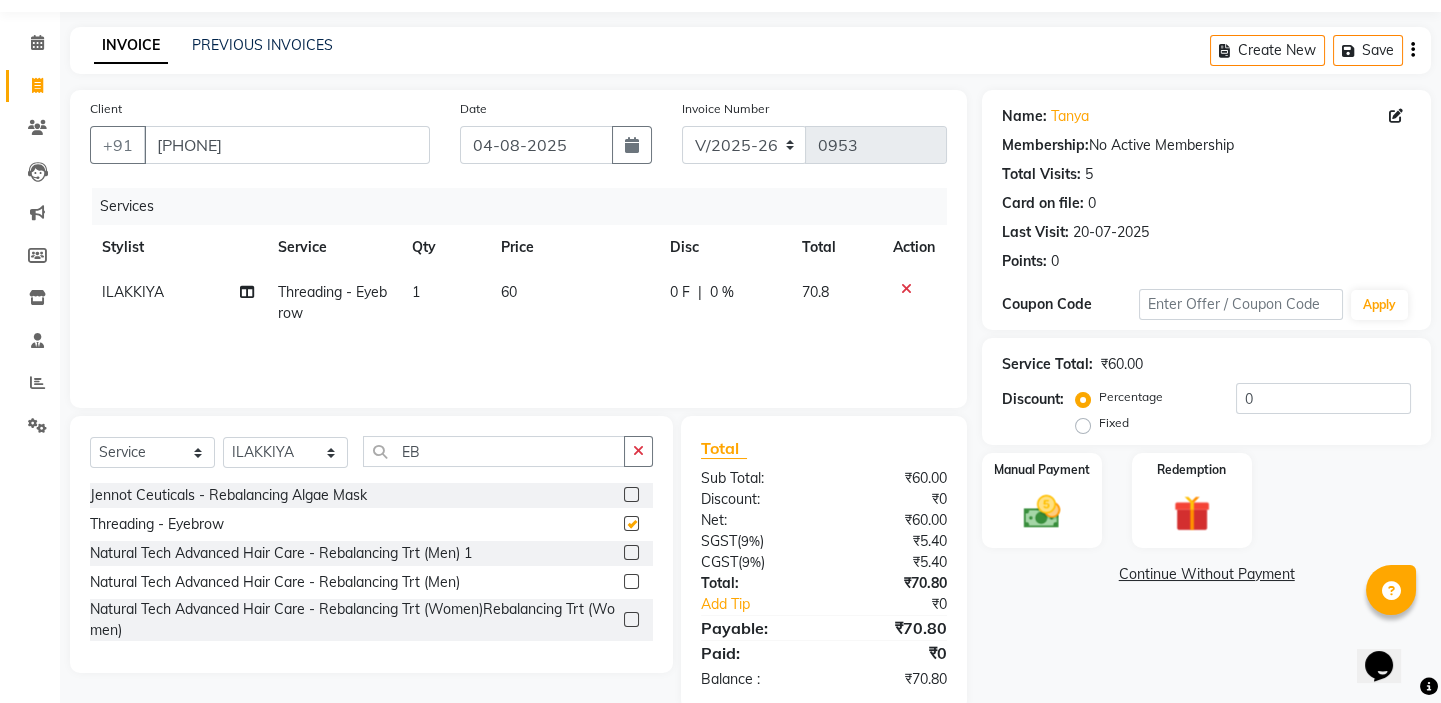 checkbox on "false" 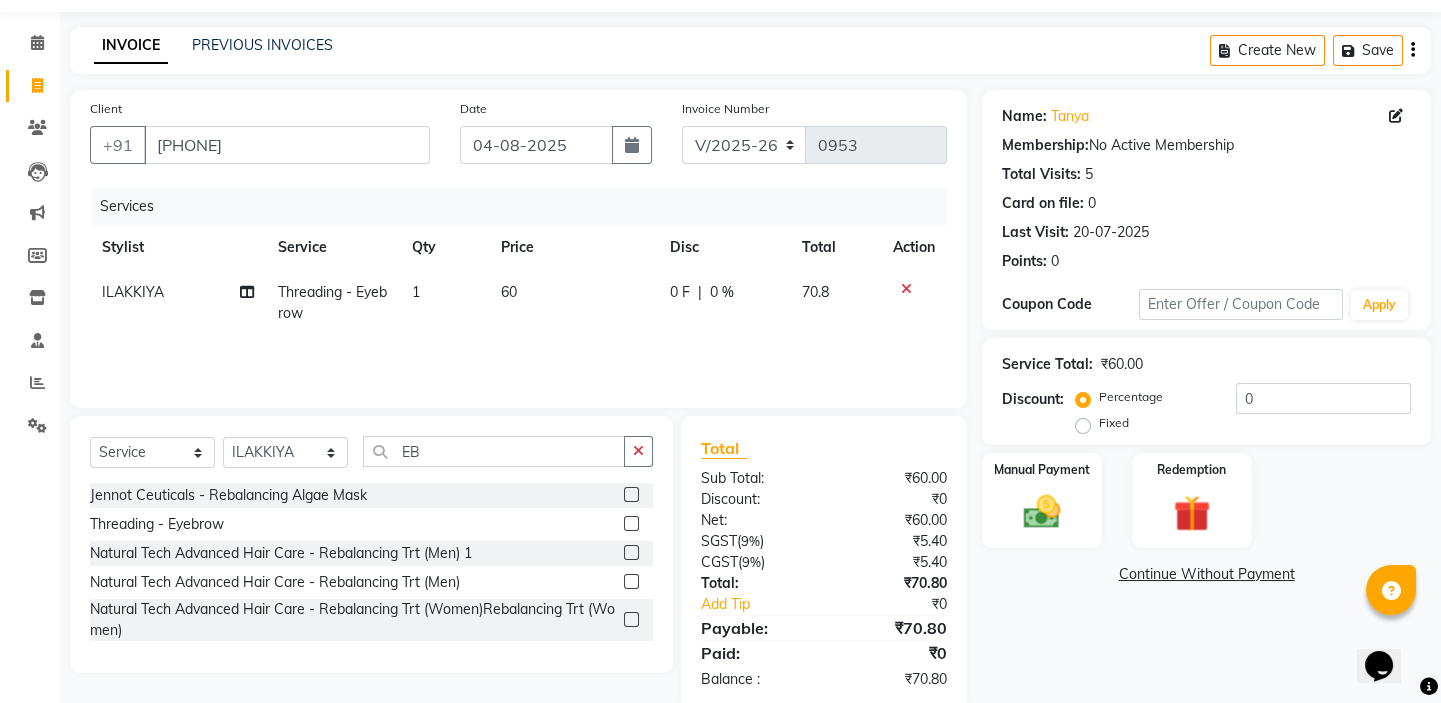 click on "1" 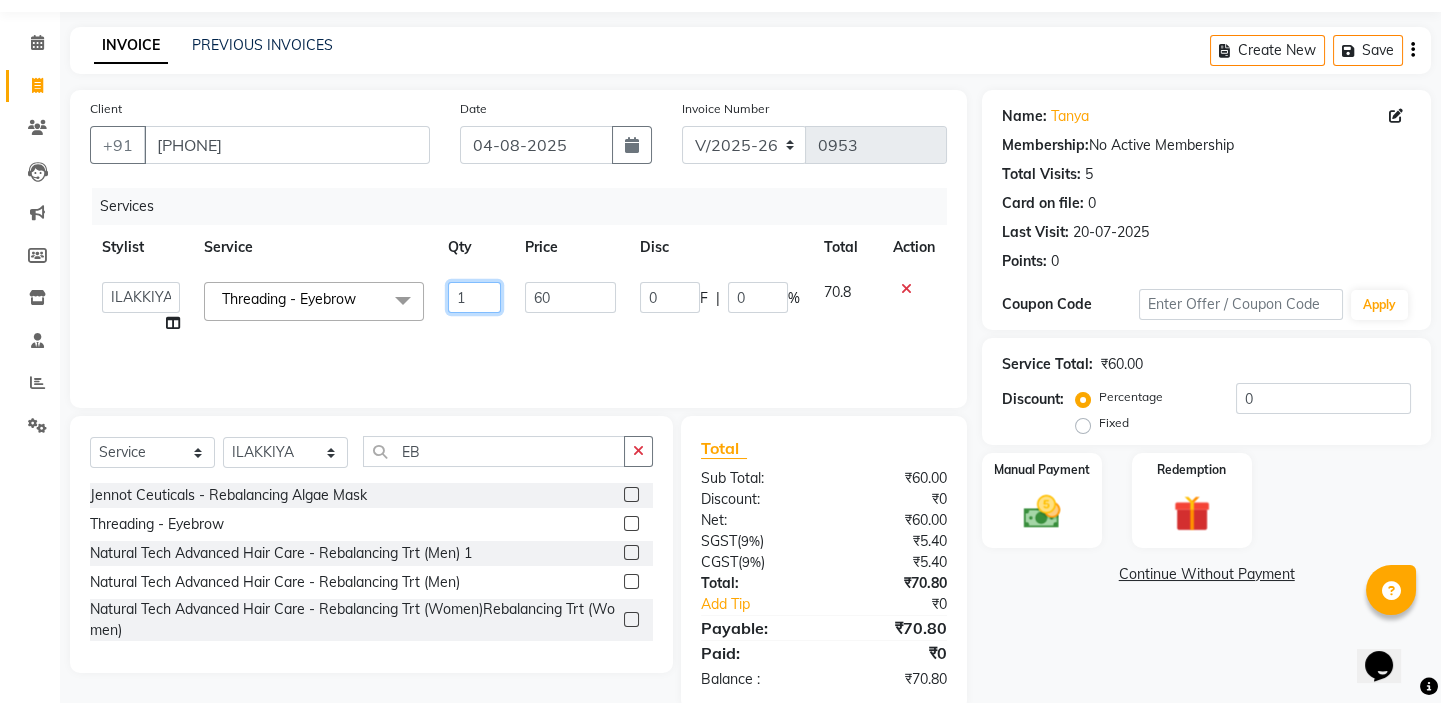 drag, startPoint x: 468, startPoint y: 301, endPoint x: 417, endPoint y: 283, distance: 54.08327 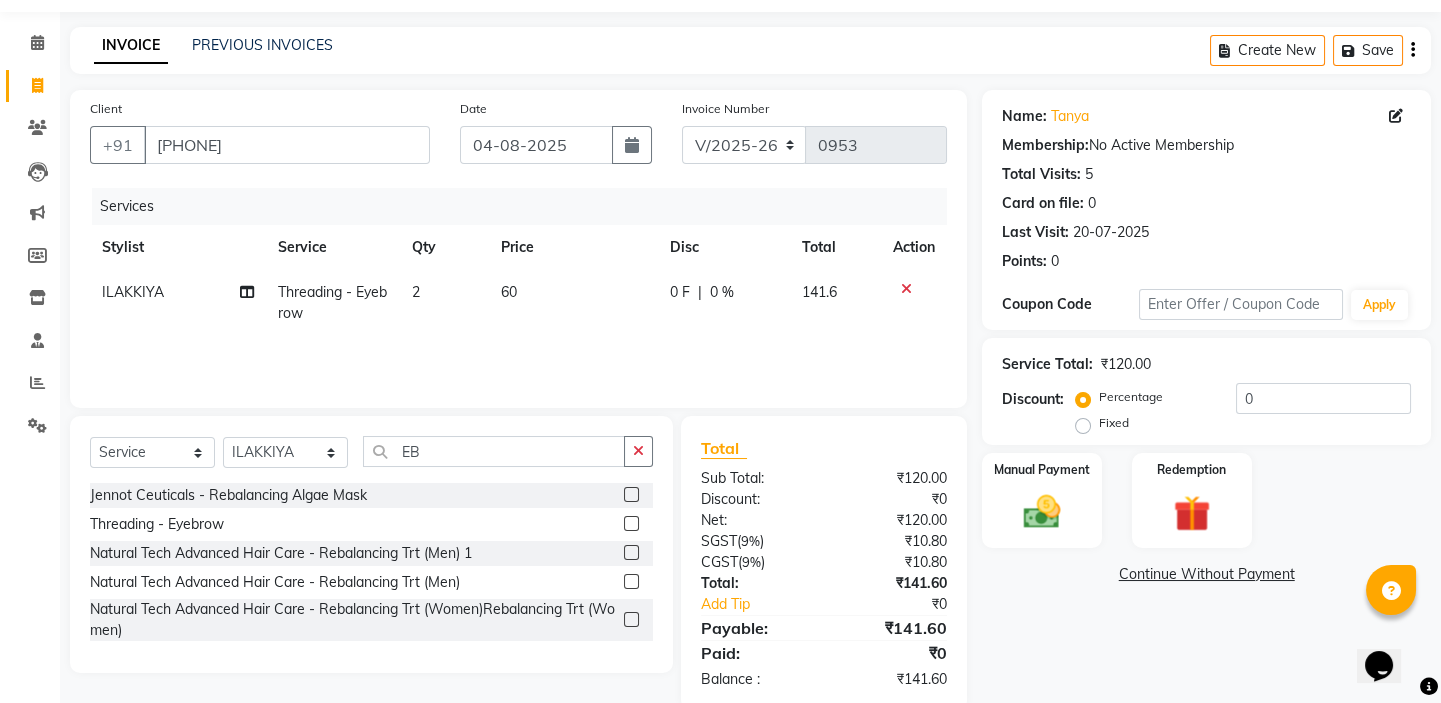 click on "Name: [FIRST]  Membership:  No Active Membership  Total Visits:  5 Card on file:  0 Last Visit:   20-07-2025 Points:   0  Coupon Code Apply" 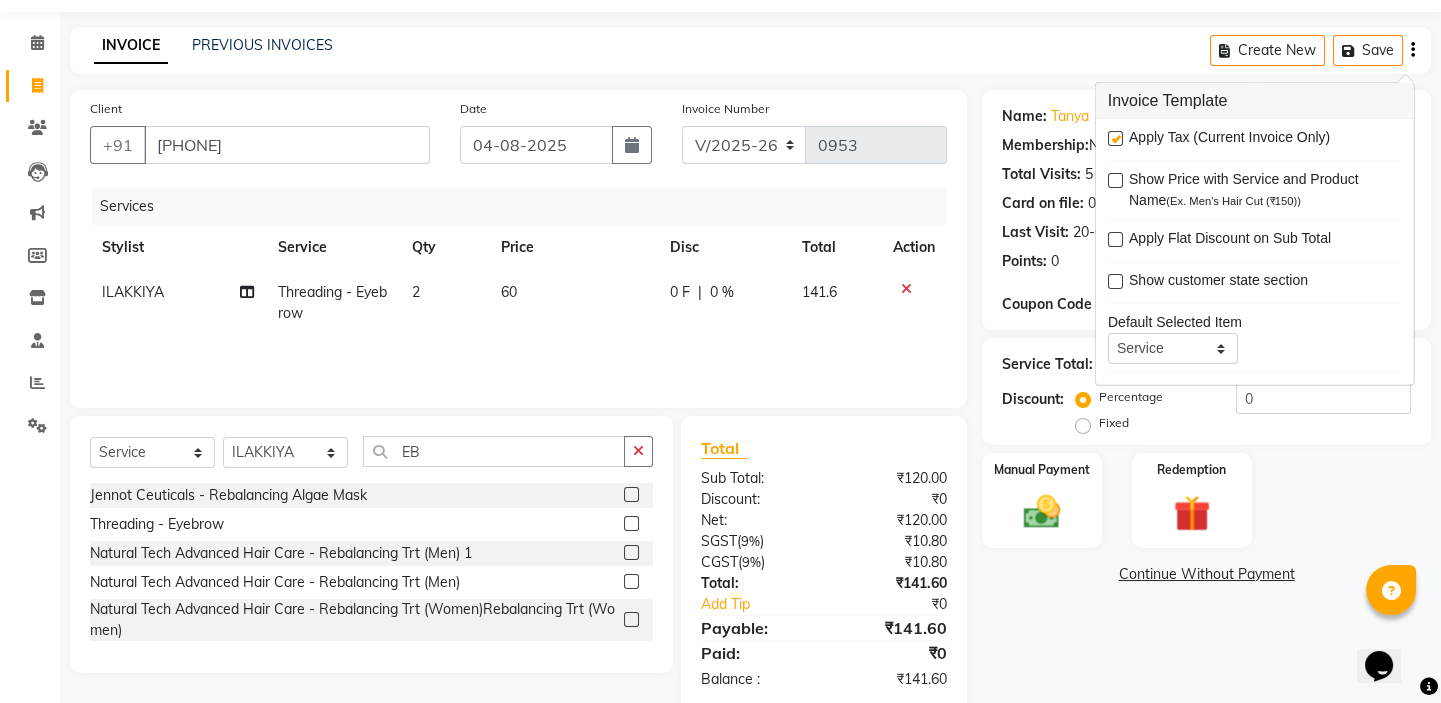 click at bounding box center (1115, 138) 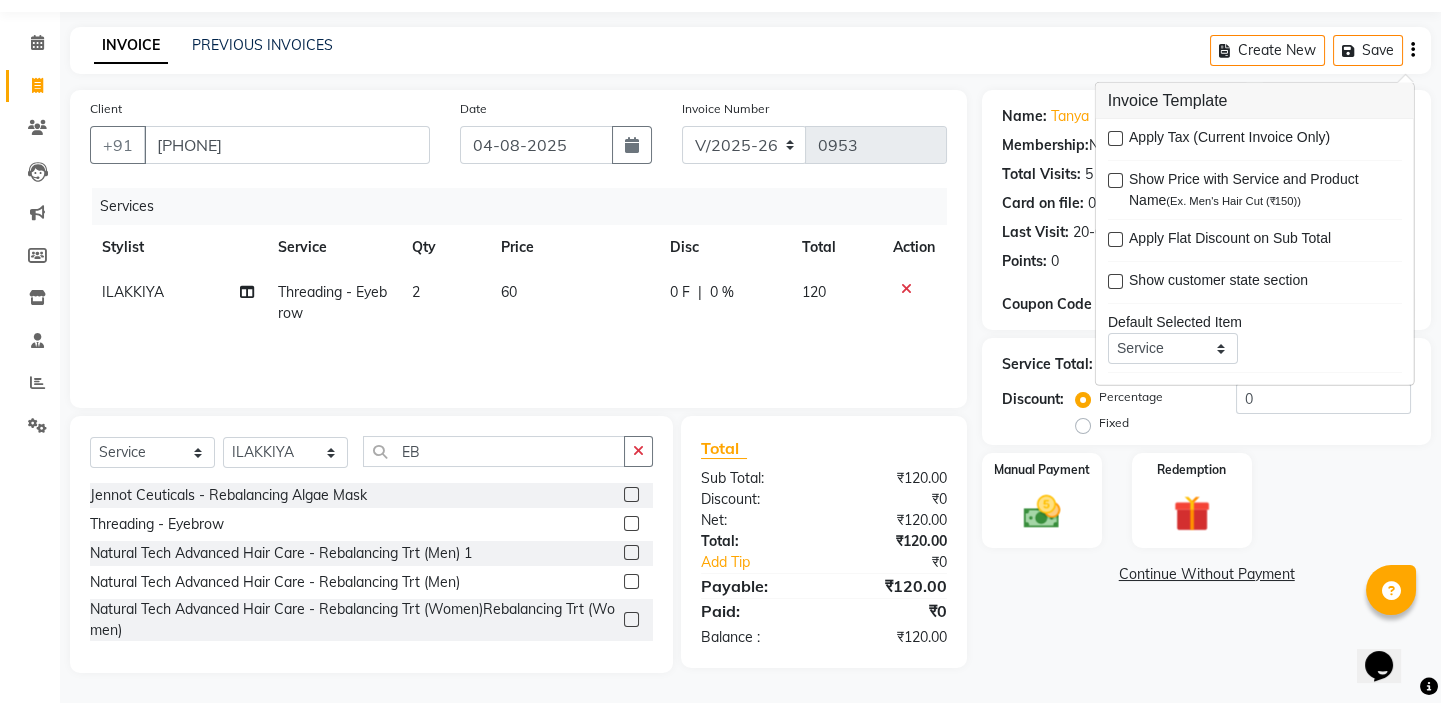 click on "INVOICE PREVIOUS INVOICES Create New   Save" 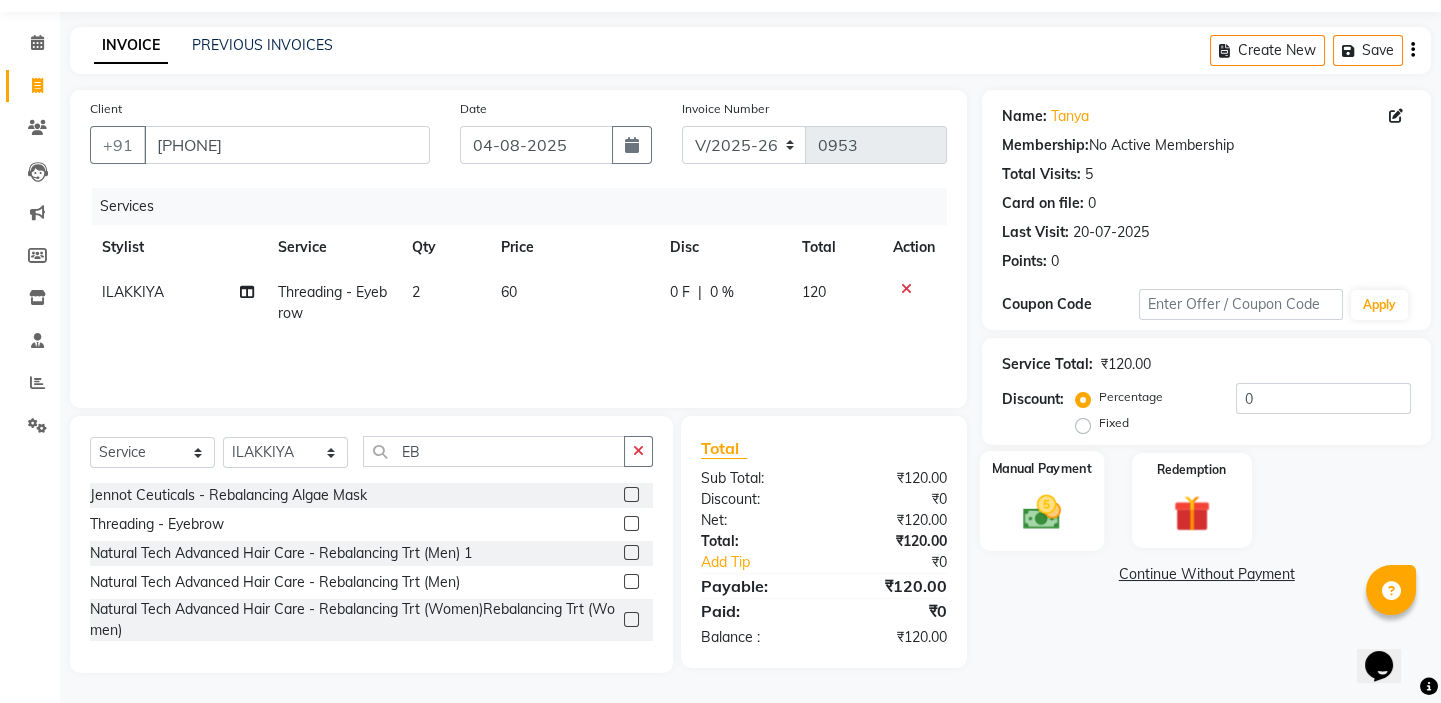 click on "Manual Payment" 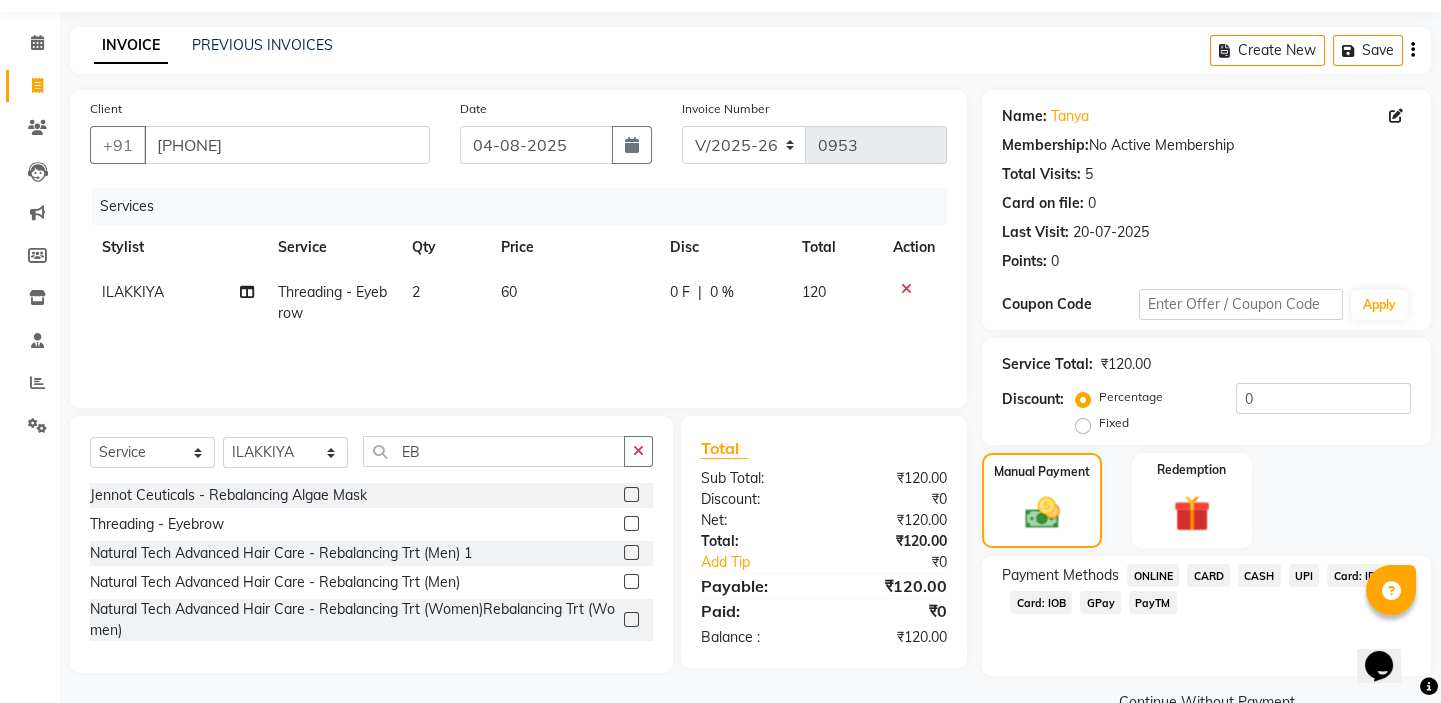 click on "CASH" 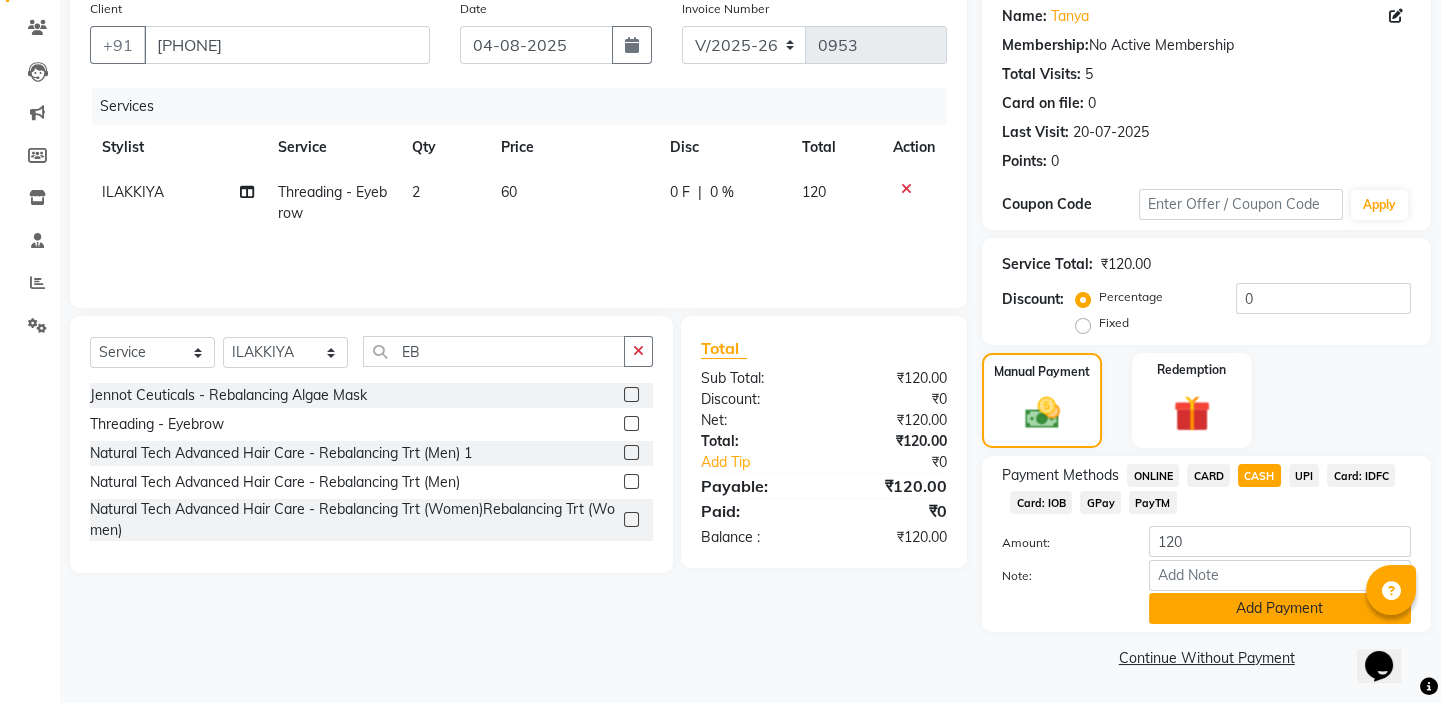 click on "Add Payment" 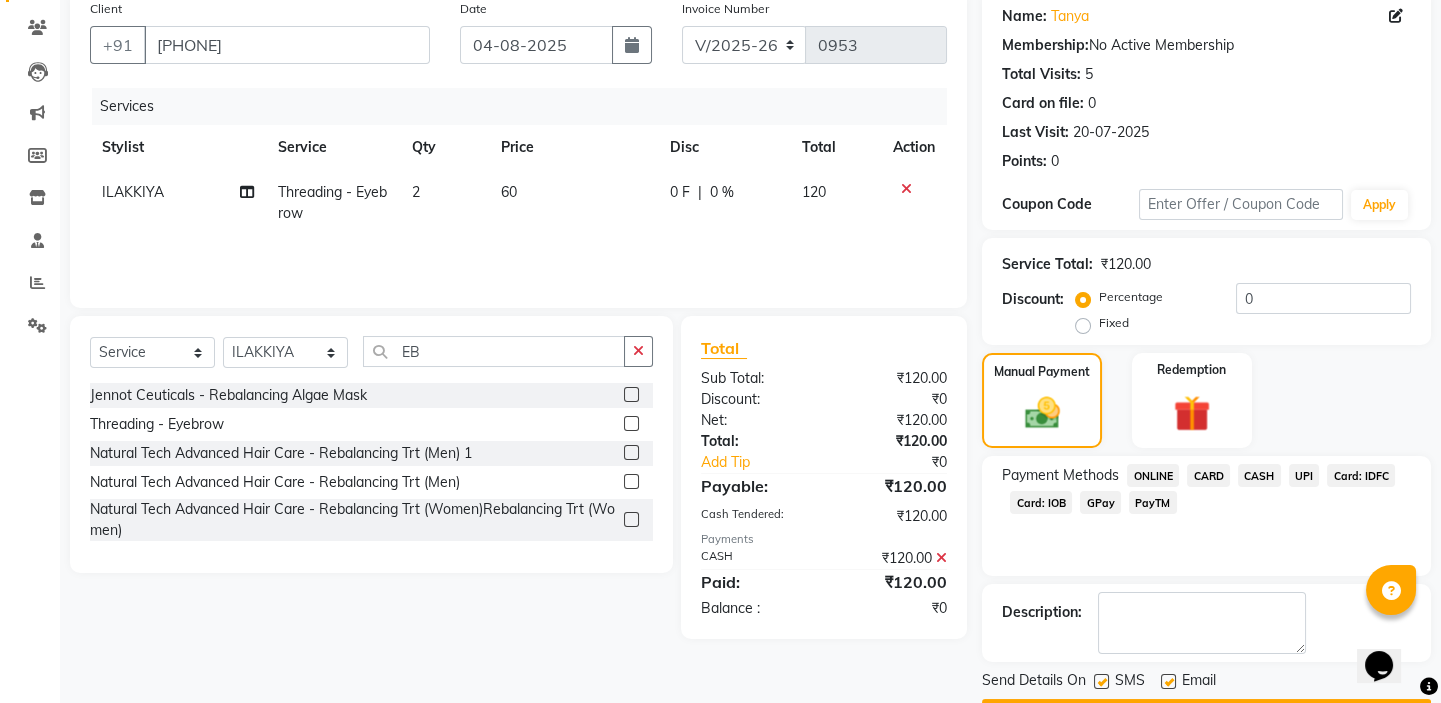scroll, scrollTop: 216, scrollLeft: 0, axis: vertical 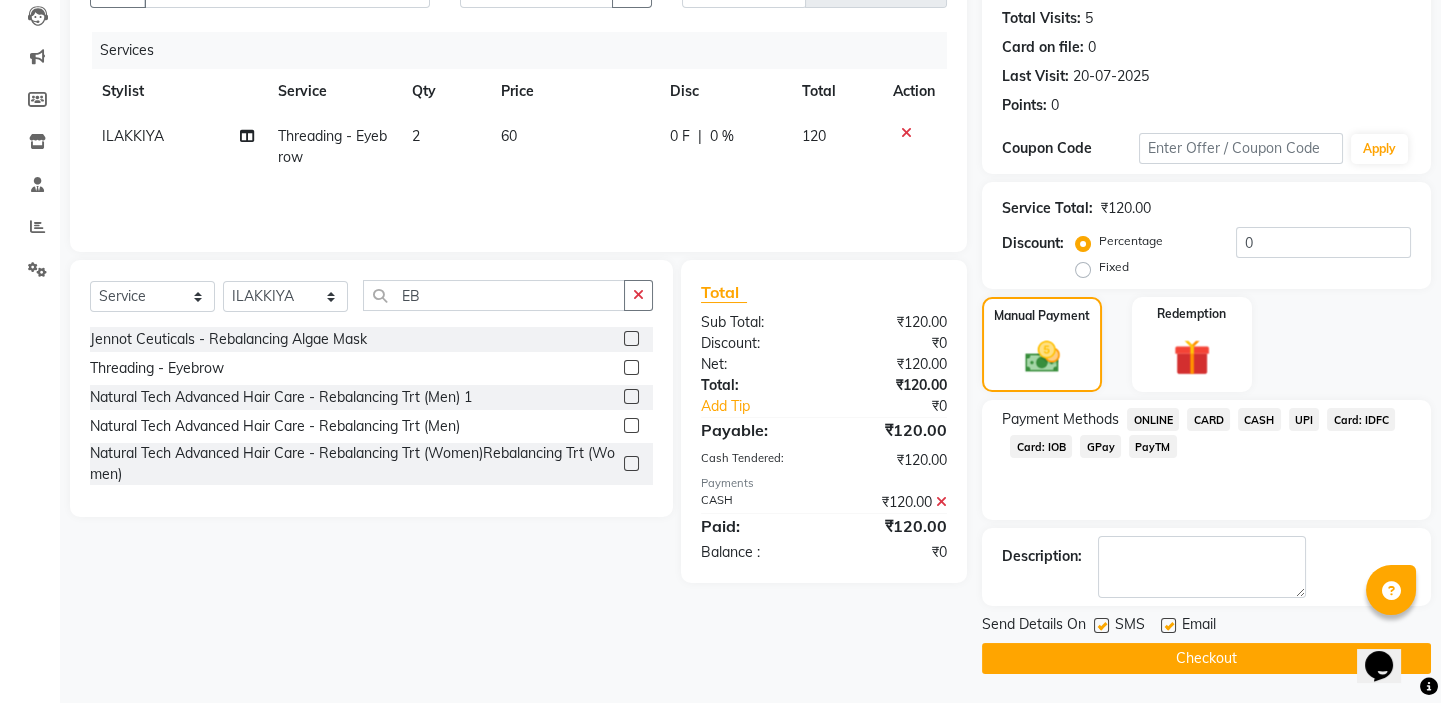 click on "Checkout" 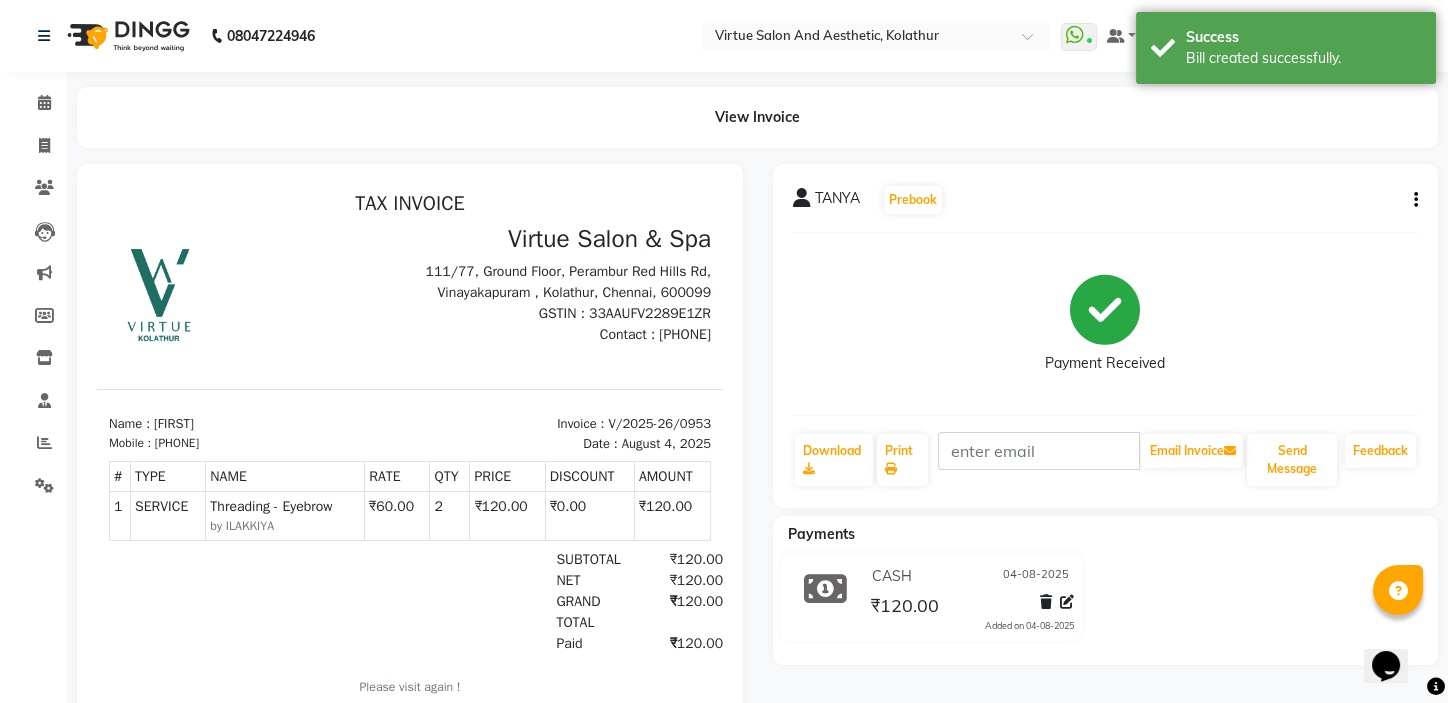 scroll, scrollTop: 0, scrollLeft: 0, axis: both 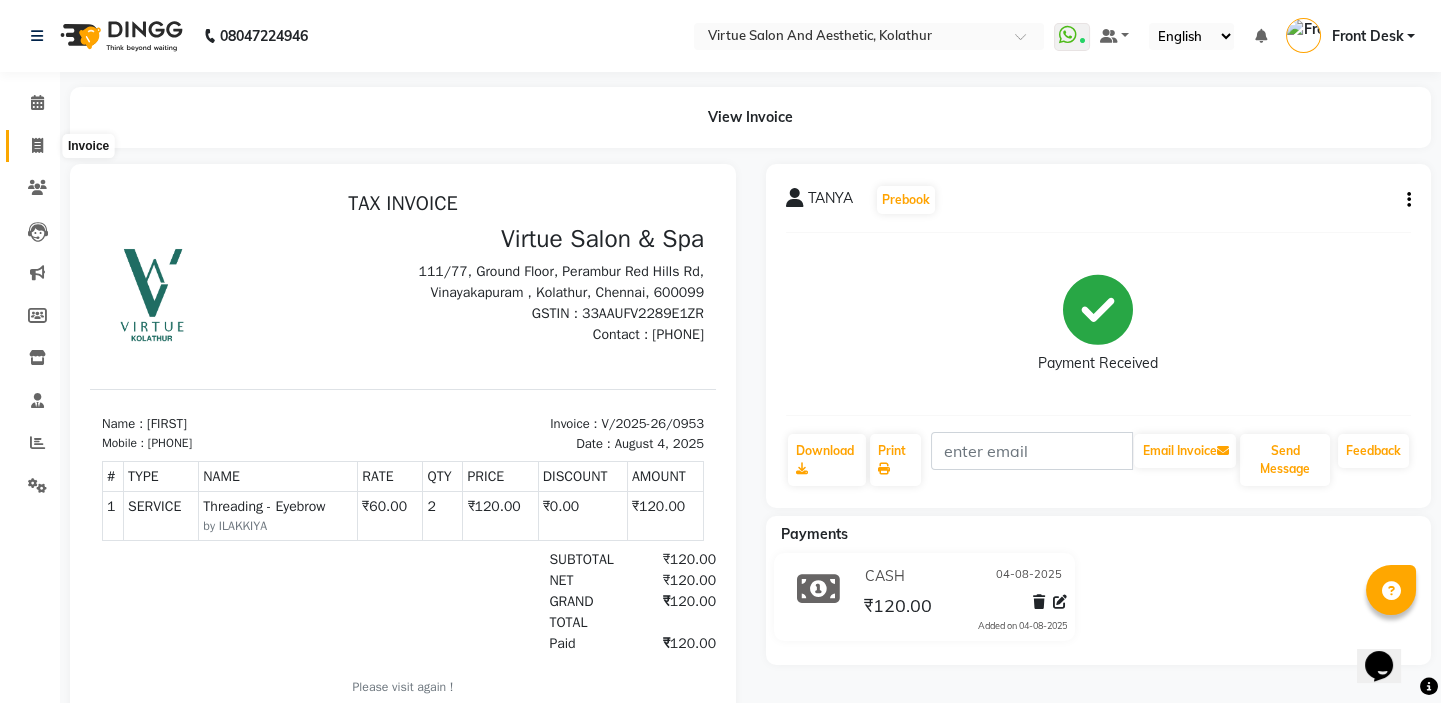 click 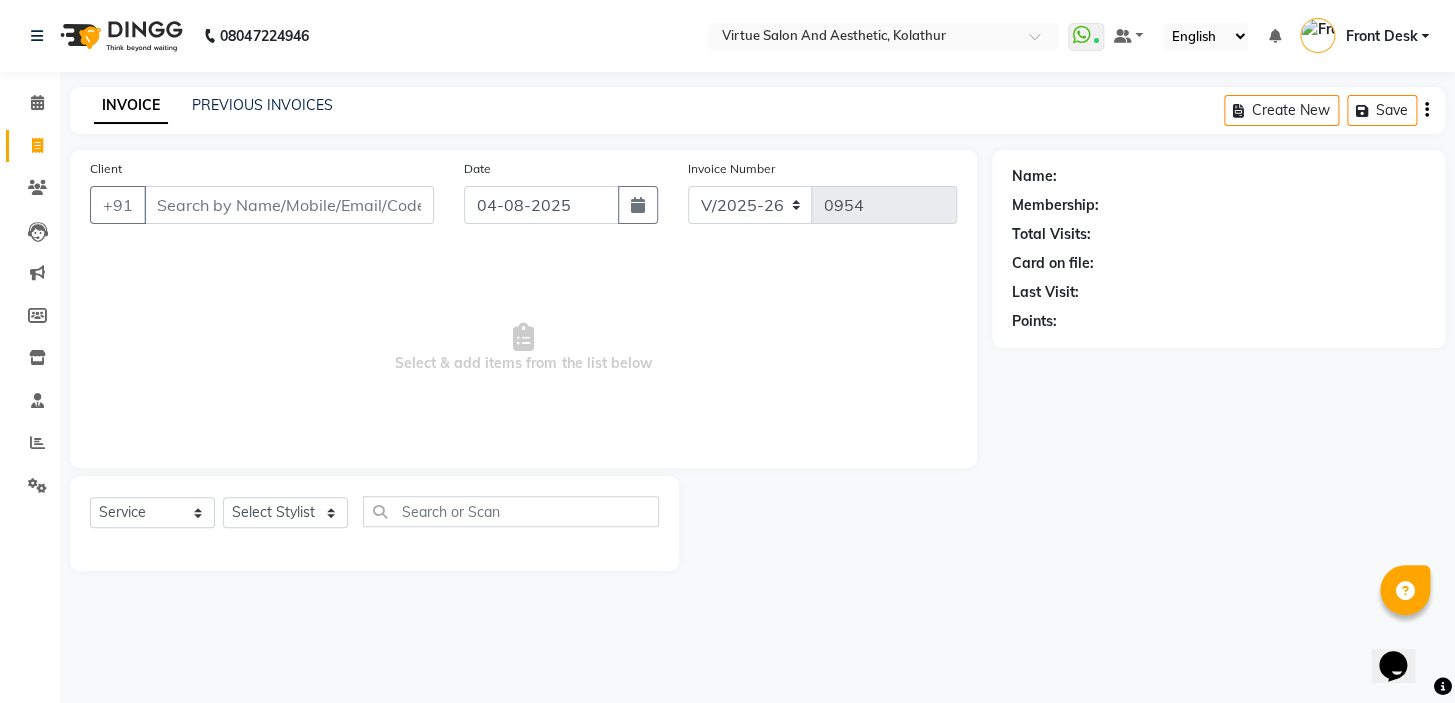 click on "Client" at bounding box center [289, 205] 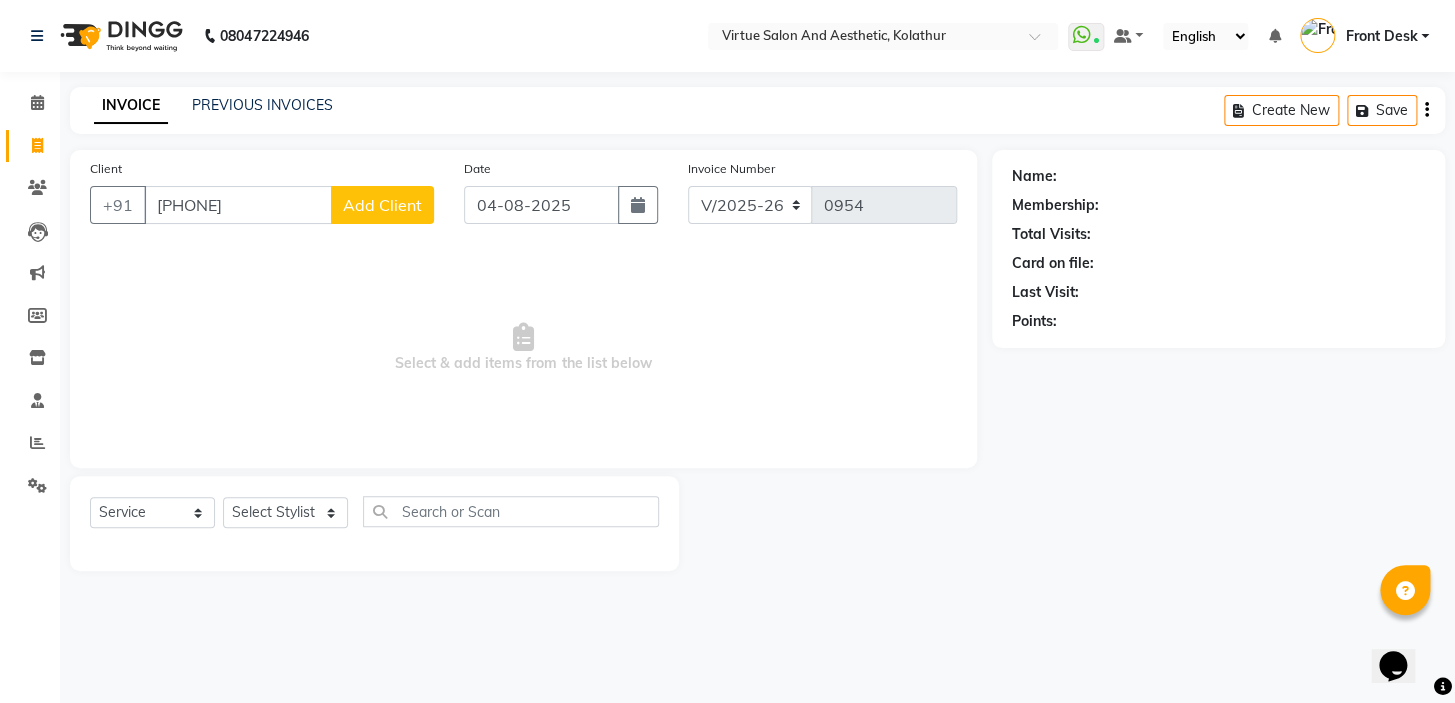 type on "[PHONE]" 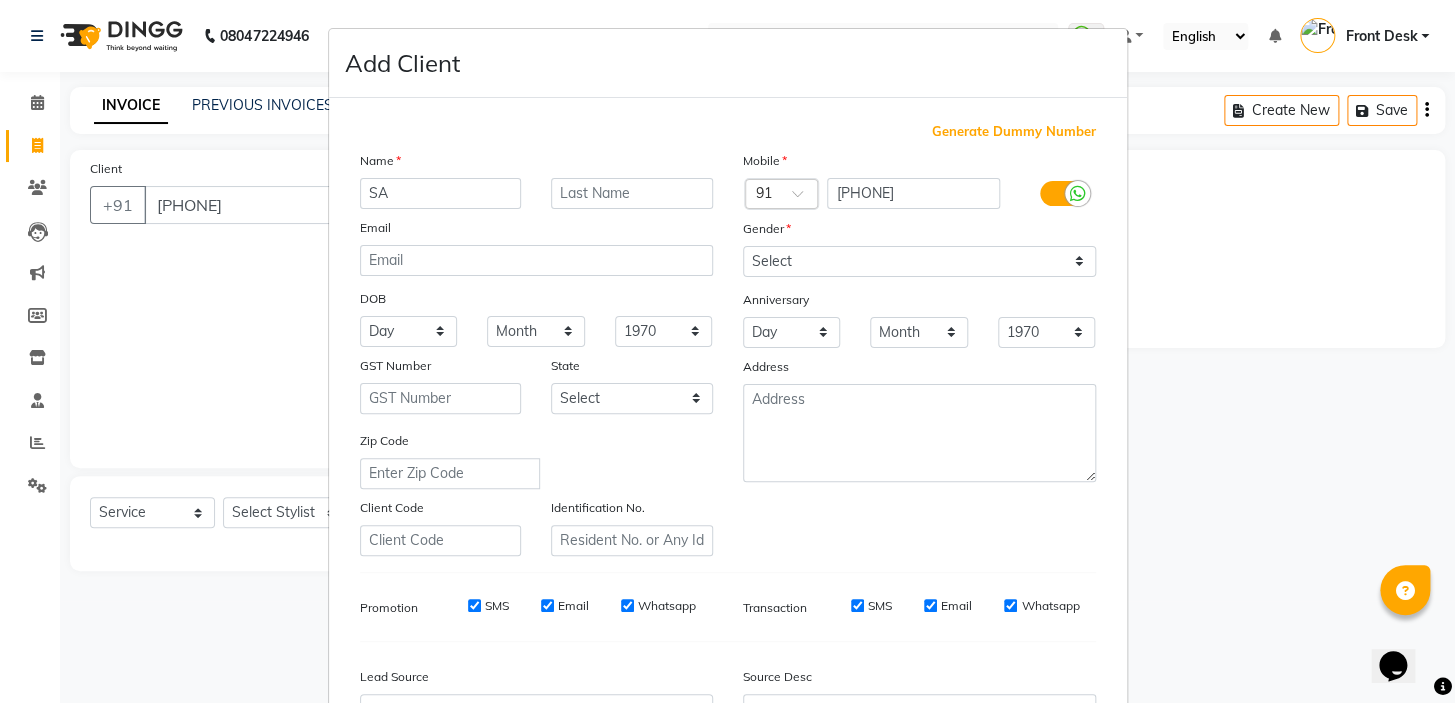 type on "S" 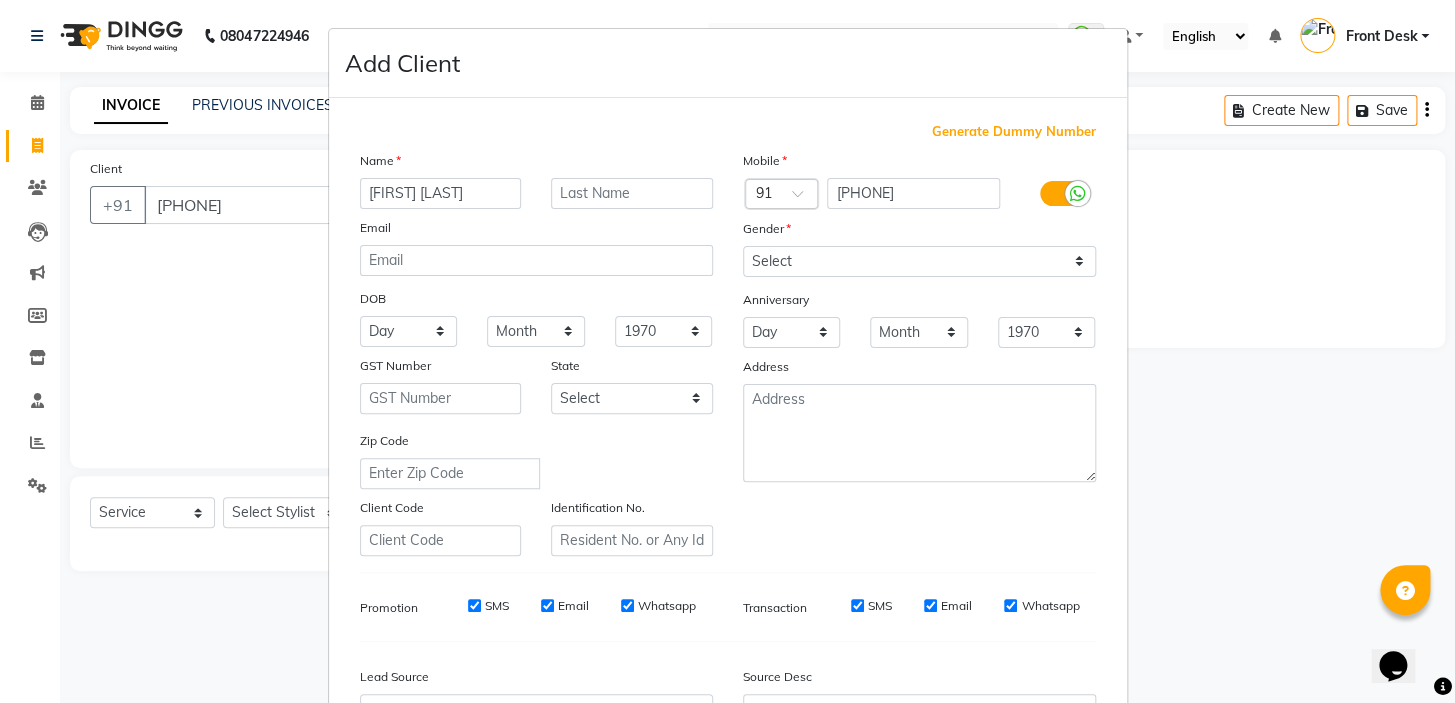 type on "[FIRST] [LAST]" 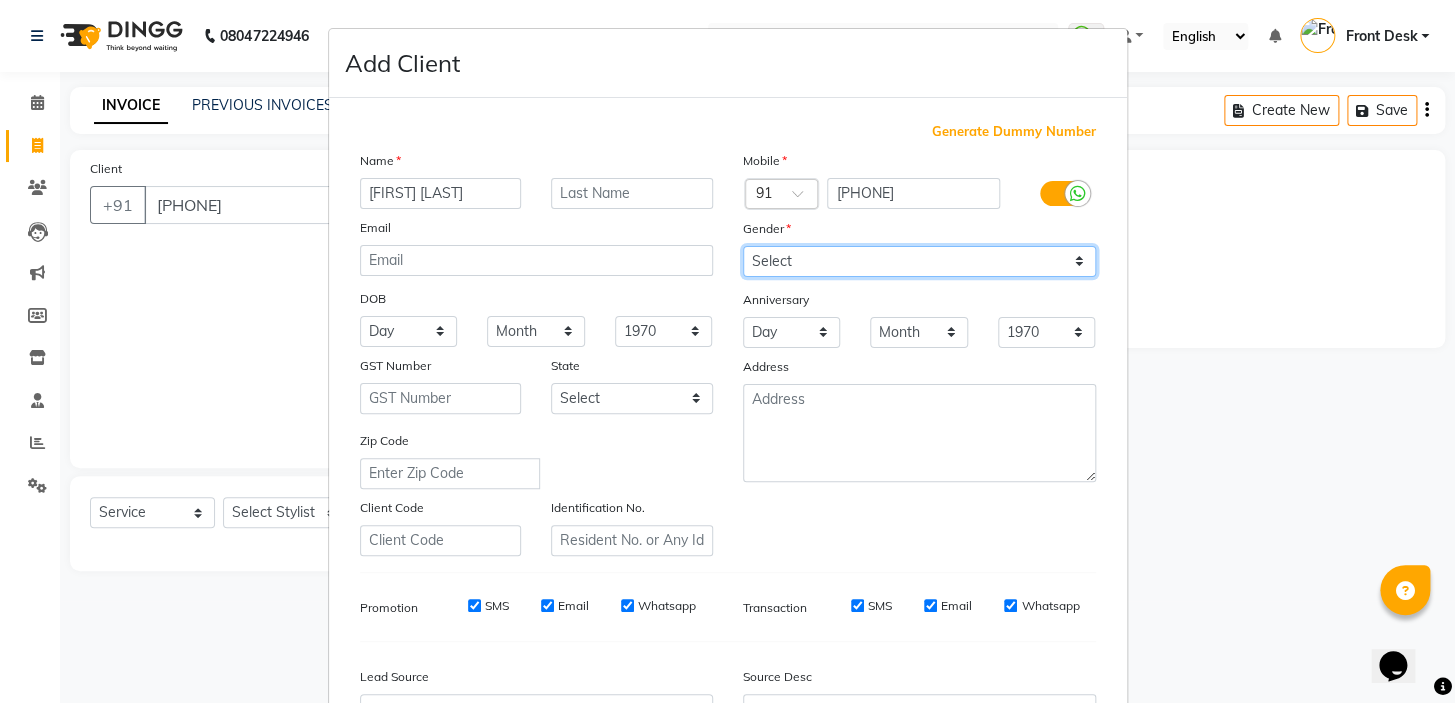 click on "Select Male Female Other Prefer Not To Say" at bounding box center [919, 261] 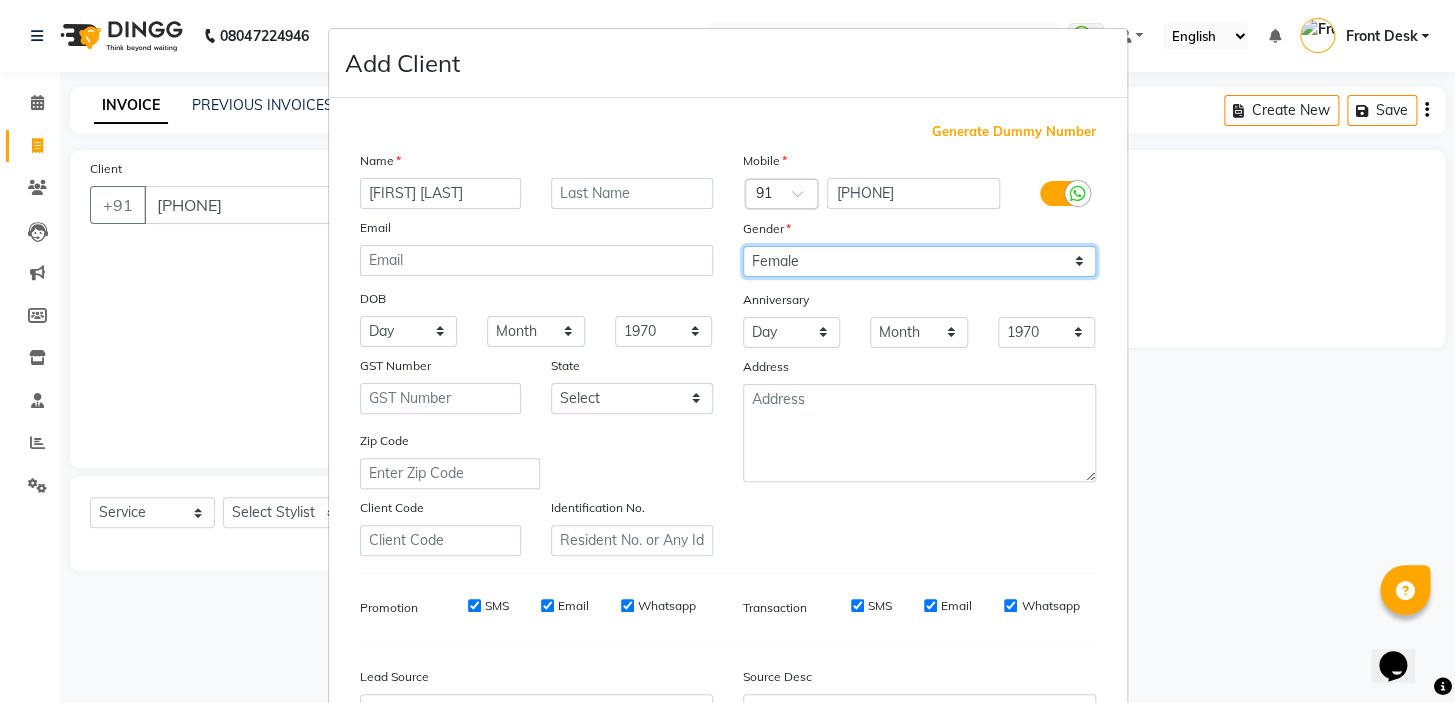 click on "Select Male Female Other Prefer Not To Say" at bounding box center [919, 261] 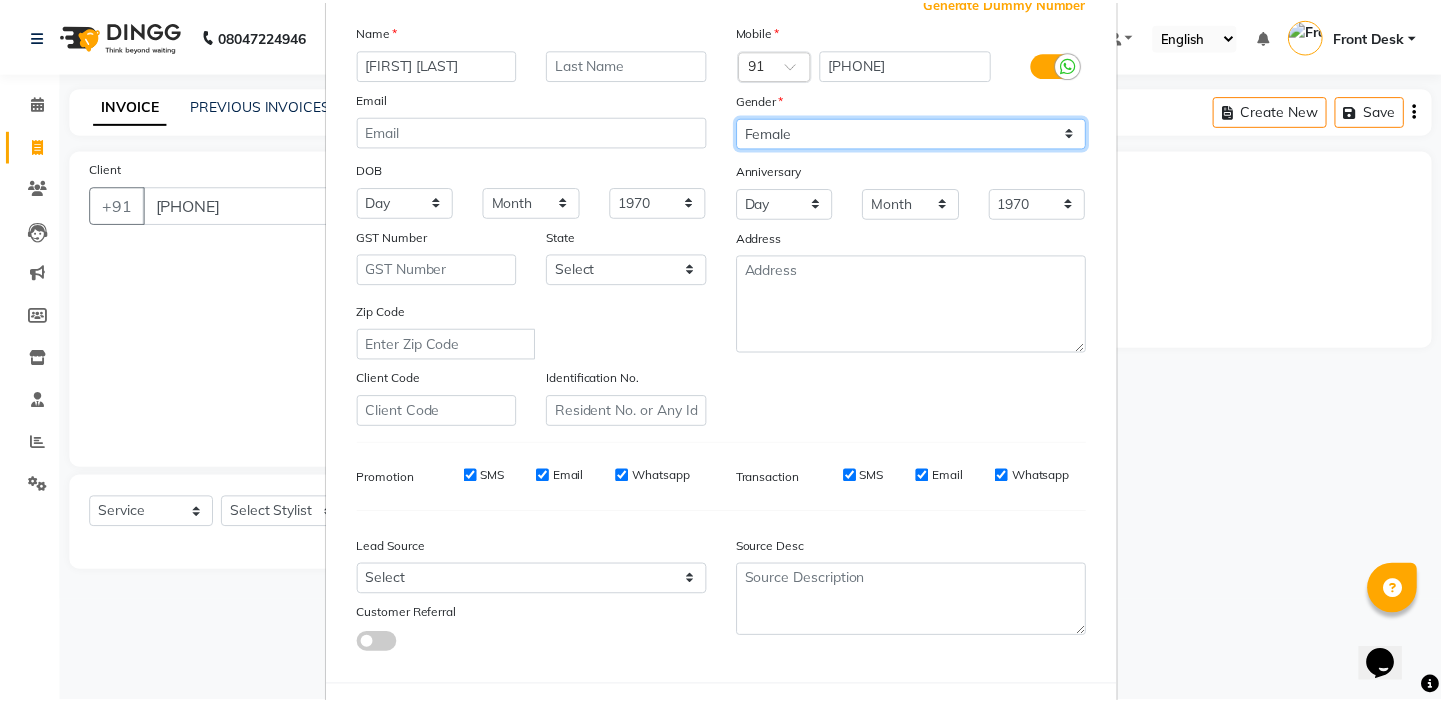 scroll, scrollTop: 226, scrollLeft: 0, axis: vertical 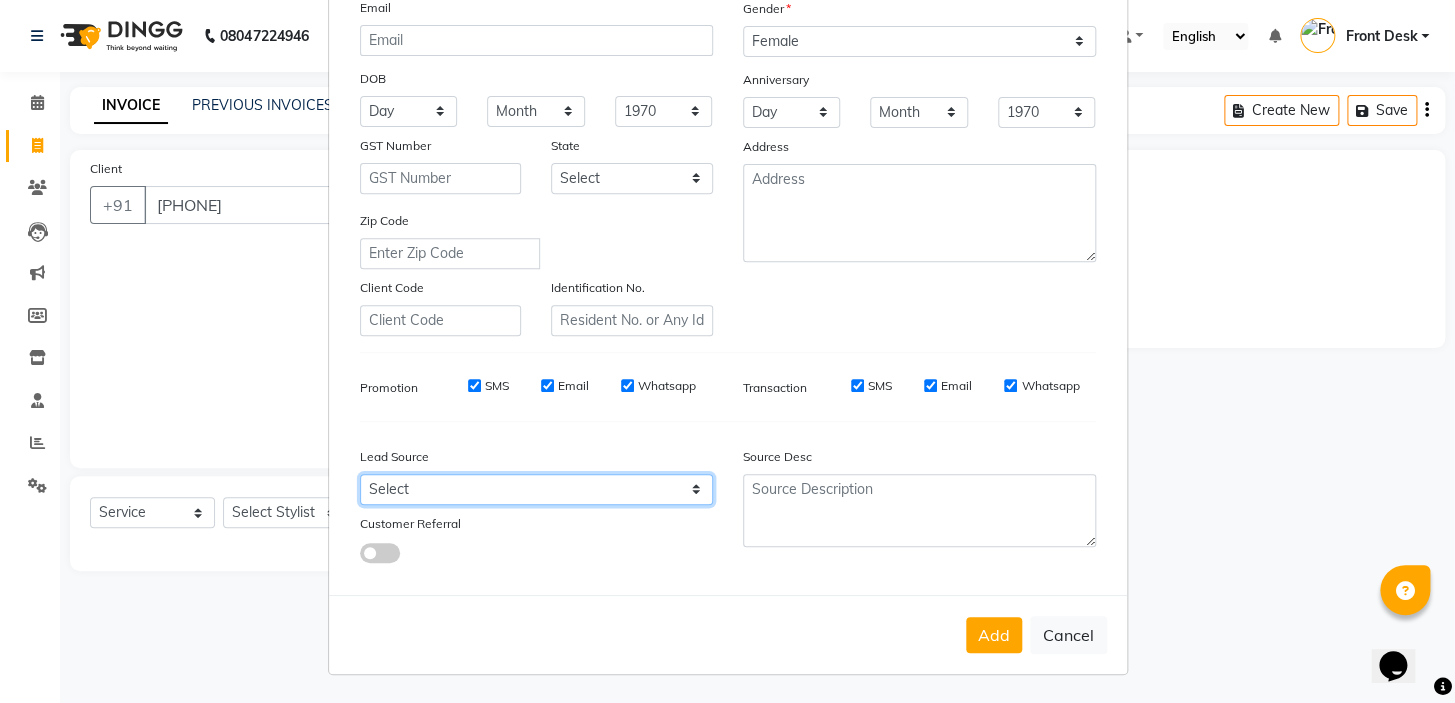 drag, startPoint x: 429, startPoint y: 501, endPoint x: 417, endPoint y: 477, distance: 26.832815 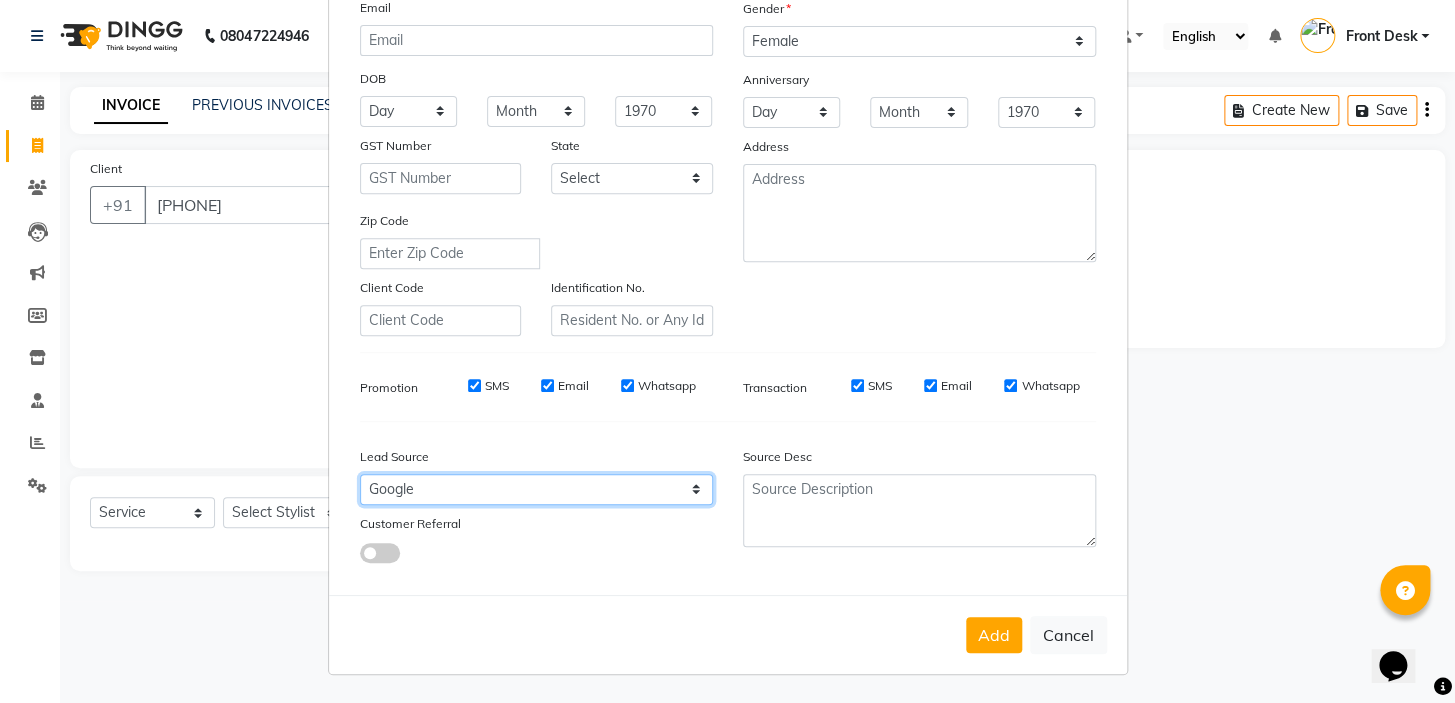 click on "Select Walk-in Referral Internet Friend Word of Mouth Advertisement Facebook JustDial Google Other" at bounding box center [536, 489] 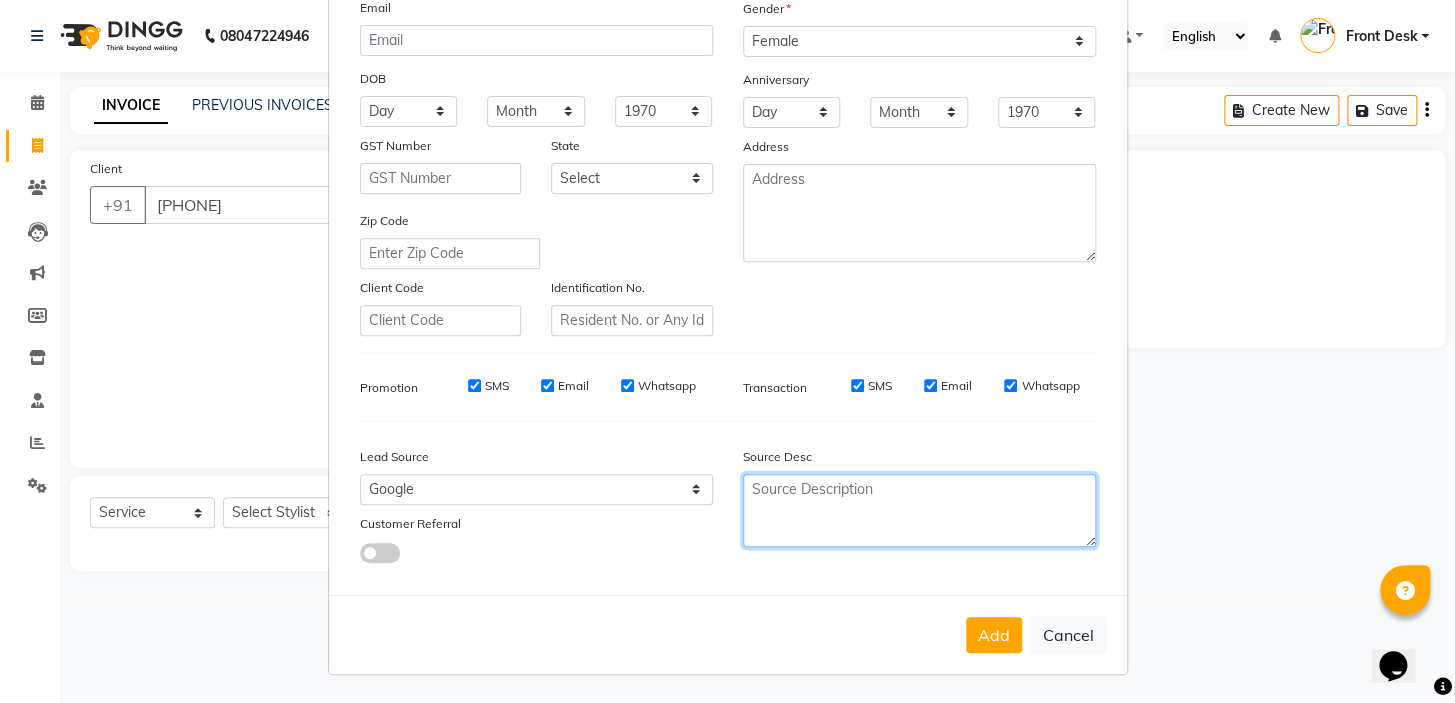 click at bounding box center (919, 510) 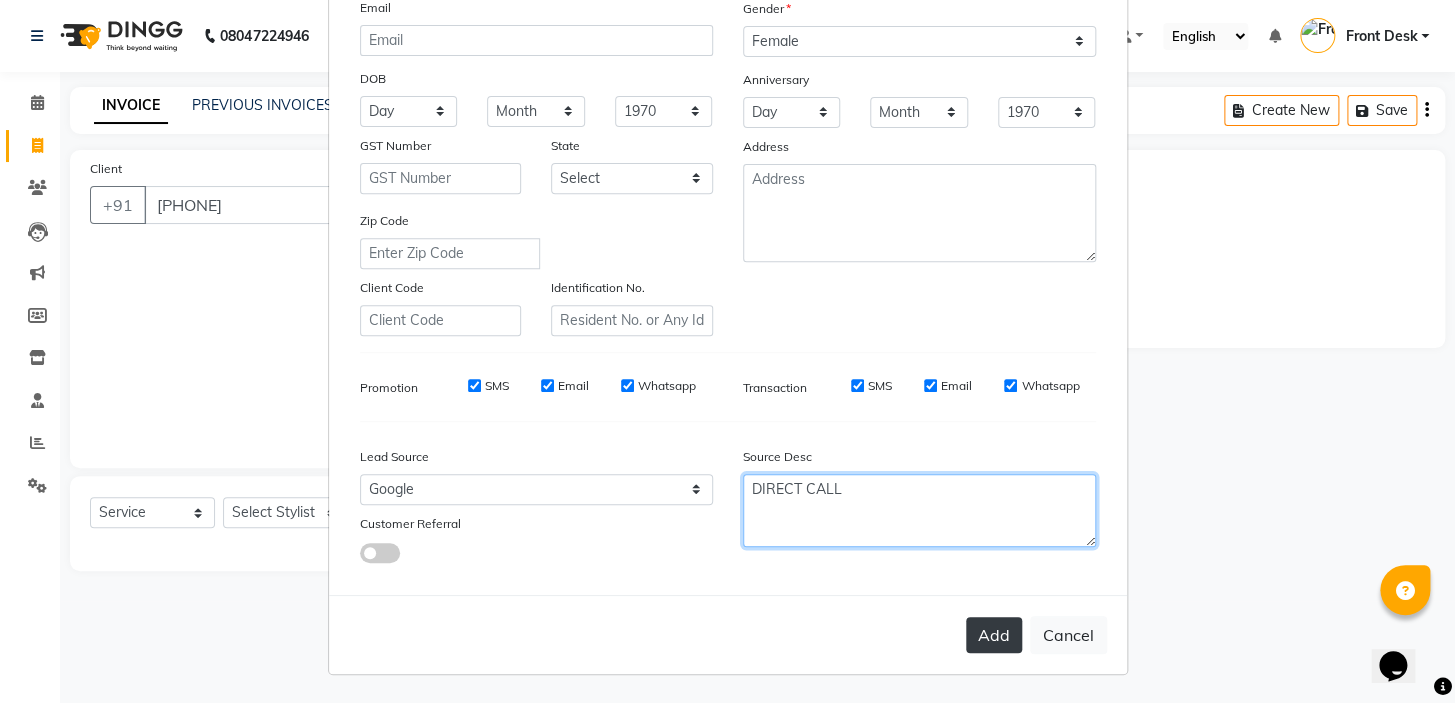 type on "DIRECT CALL" 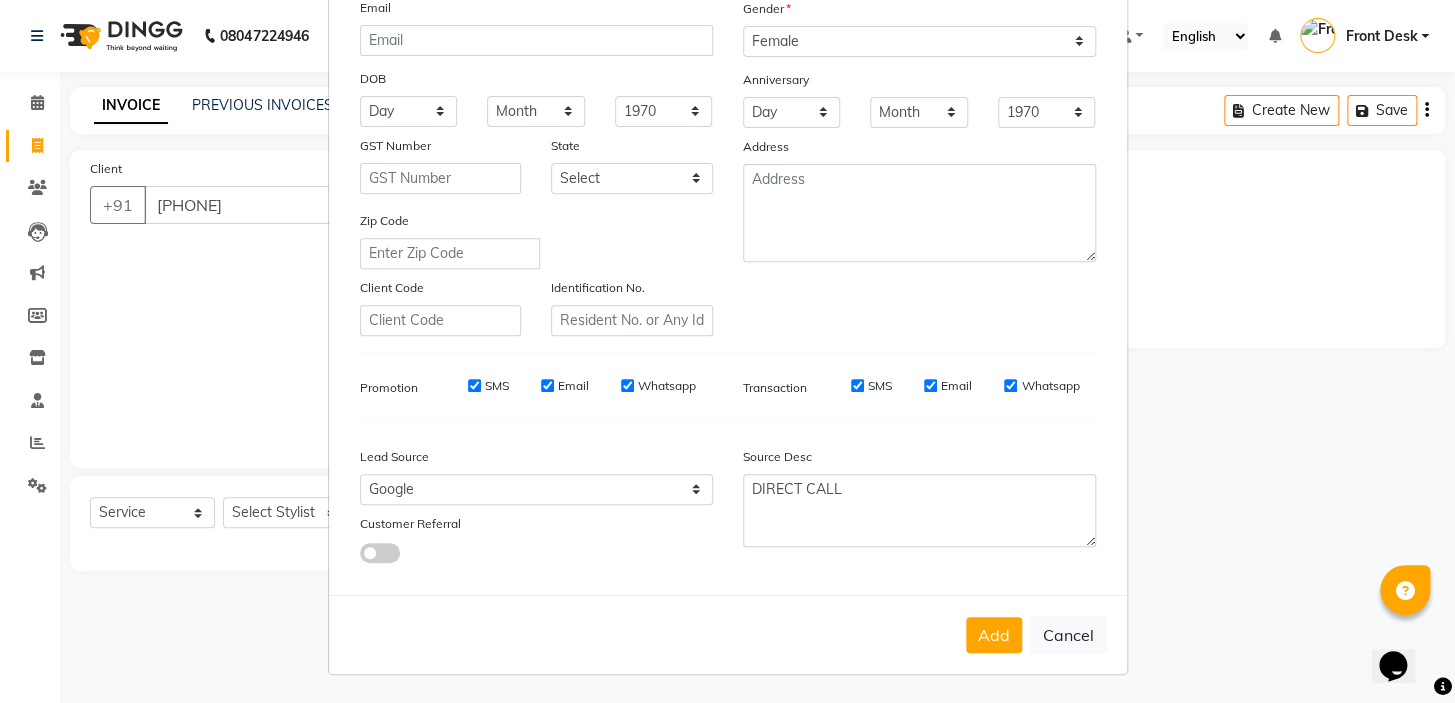 click on "Add" at bounding box center [994, 635] 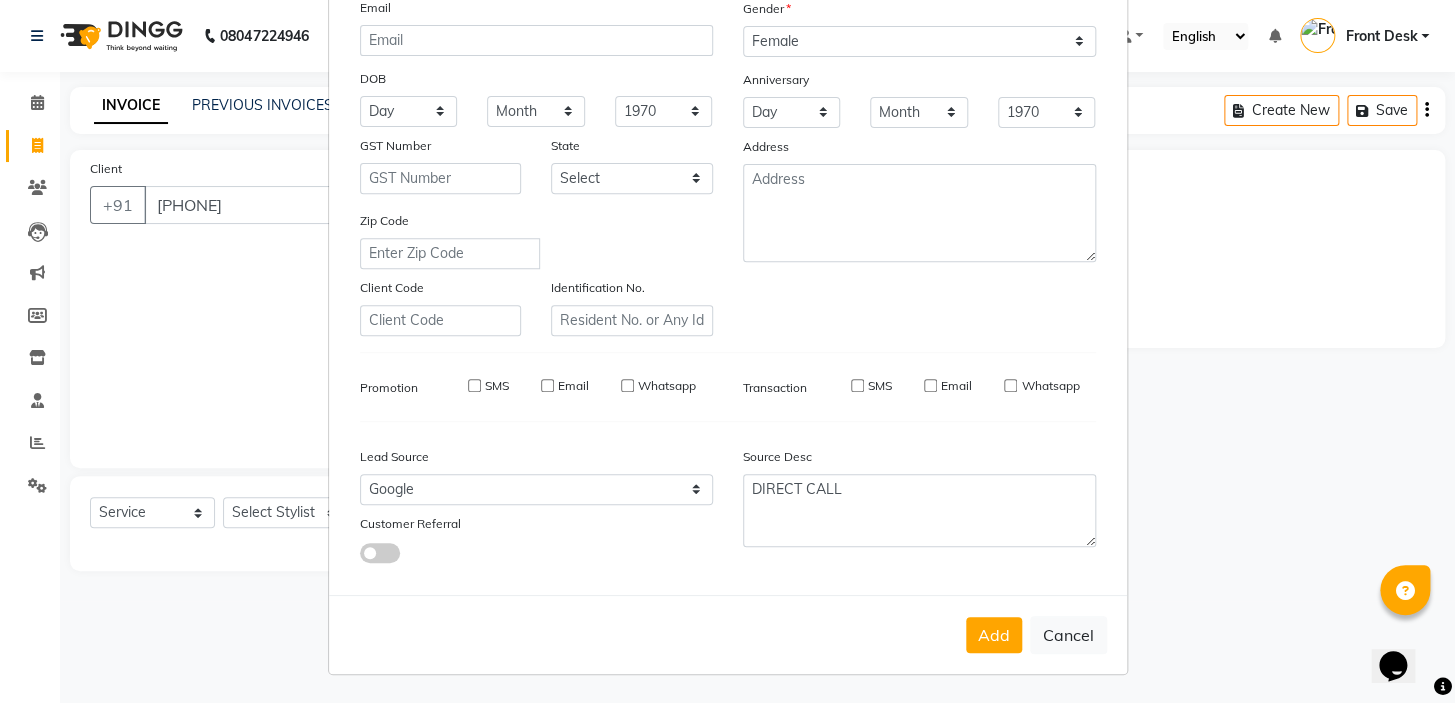 type 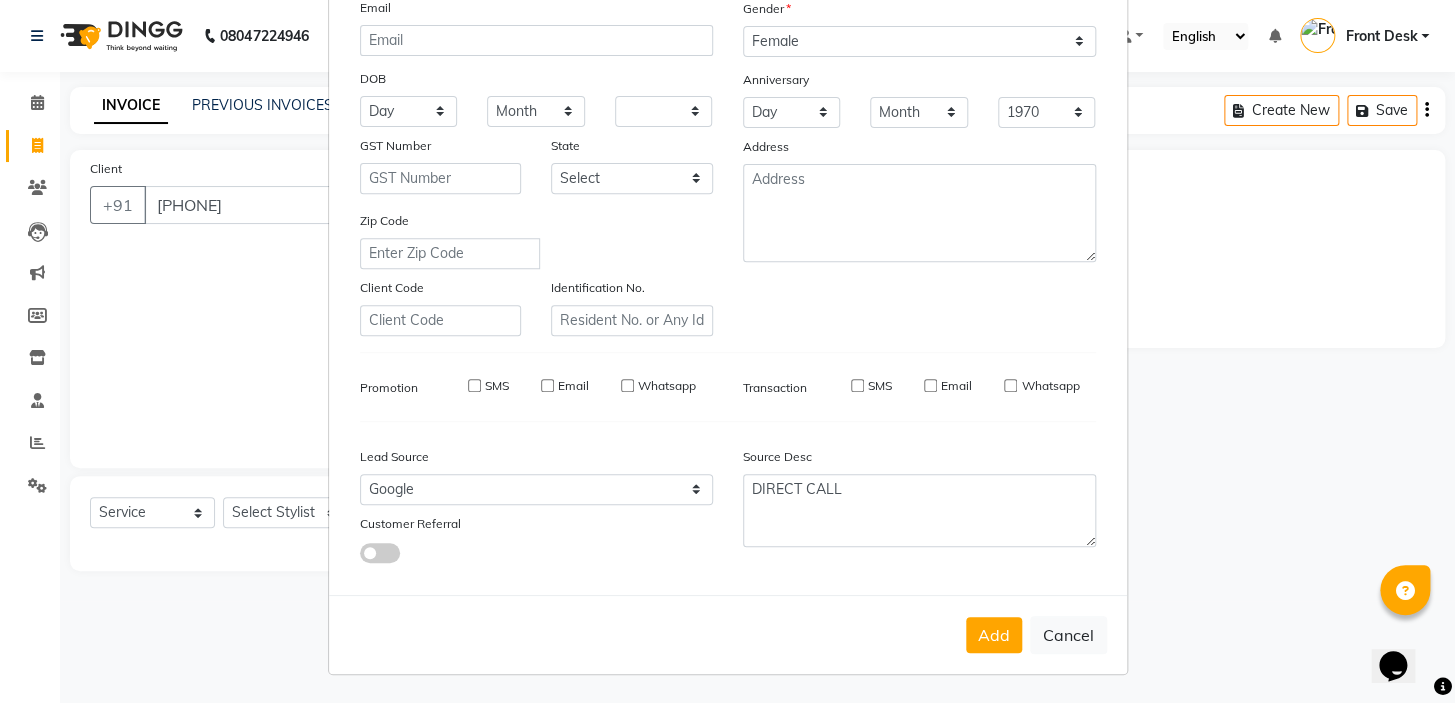 select 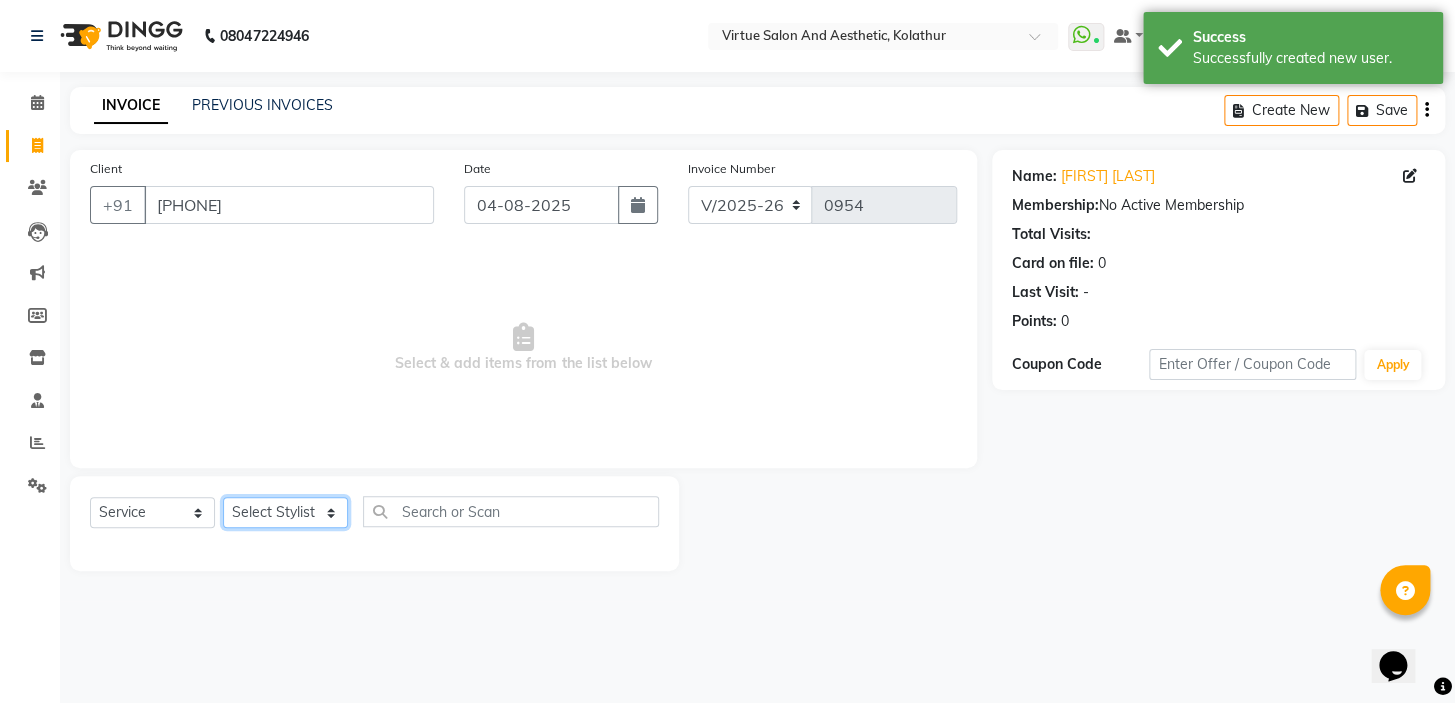 click on "Select Stylist BALAJI DIVYA FAMITHA Front Desk ILAKKIYA ISHWARYA MANISHA MILLI RAJAN RAMESH" 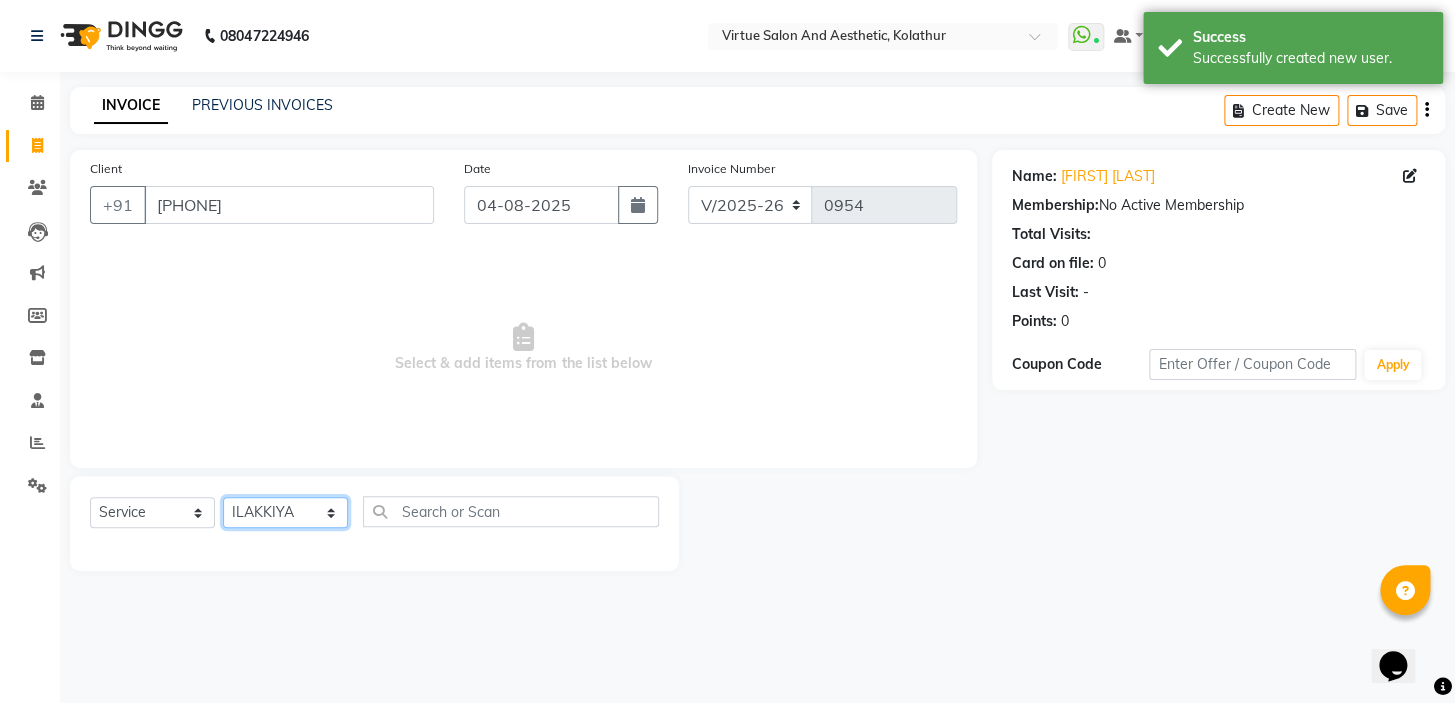 click on "Select Stylist BALAJI DIVYA FAMITHA Front Desk ILAKKIYA ISHWARYA MANISHA MILLI RAJAN RAMESH" 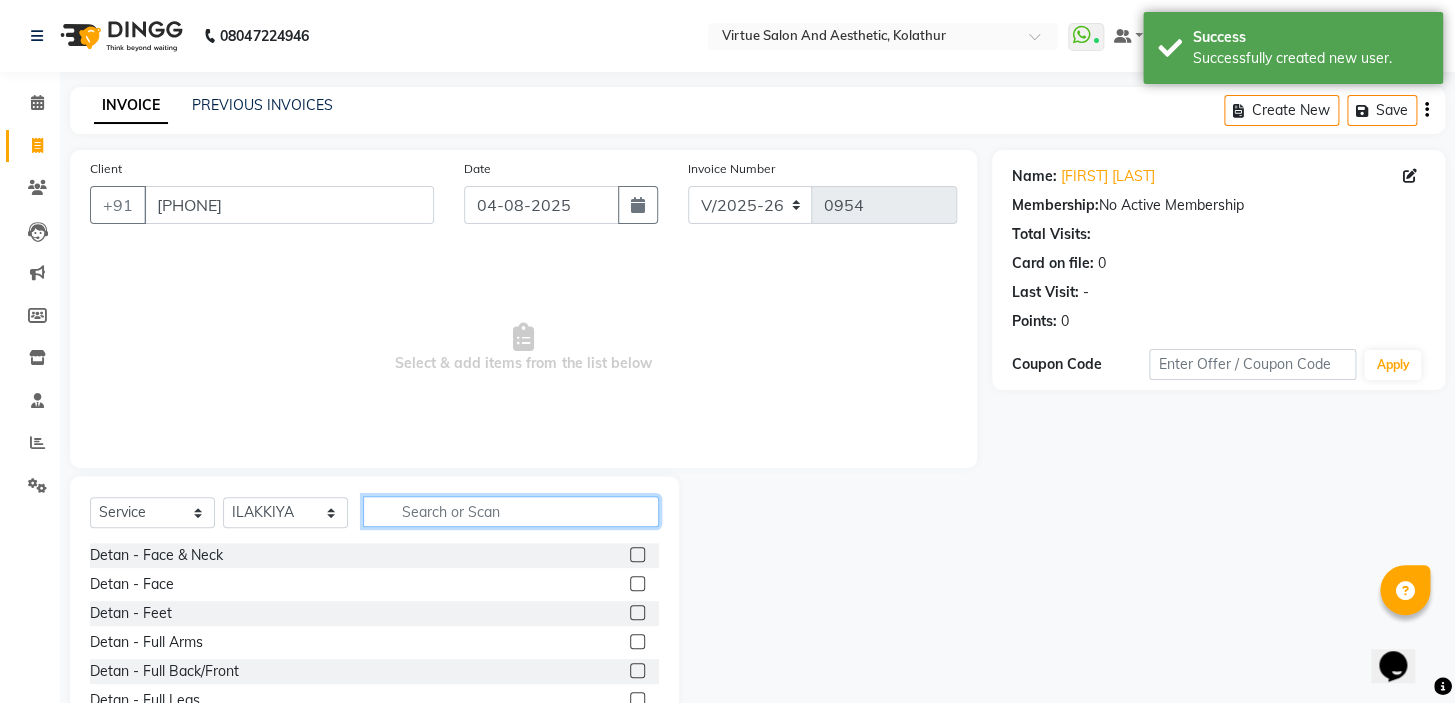 click 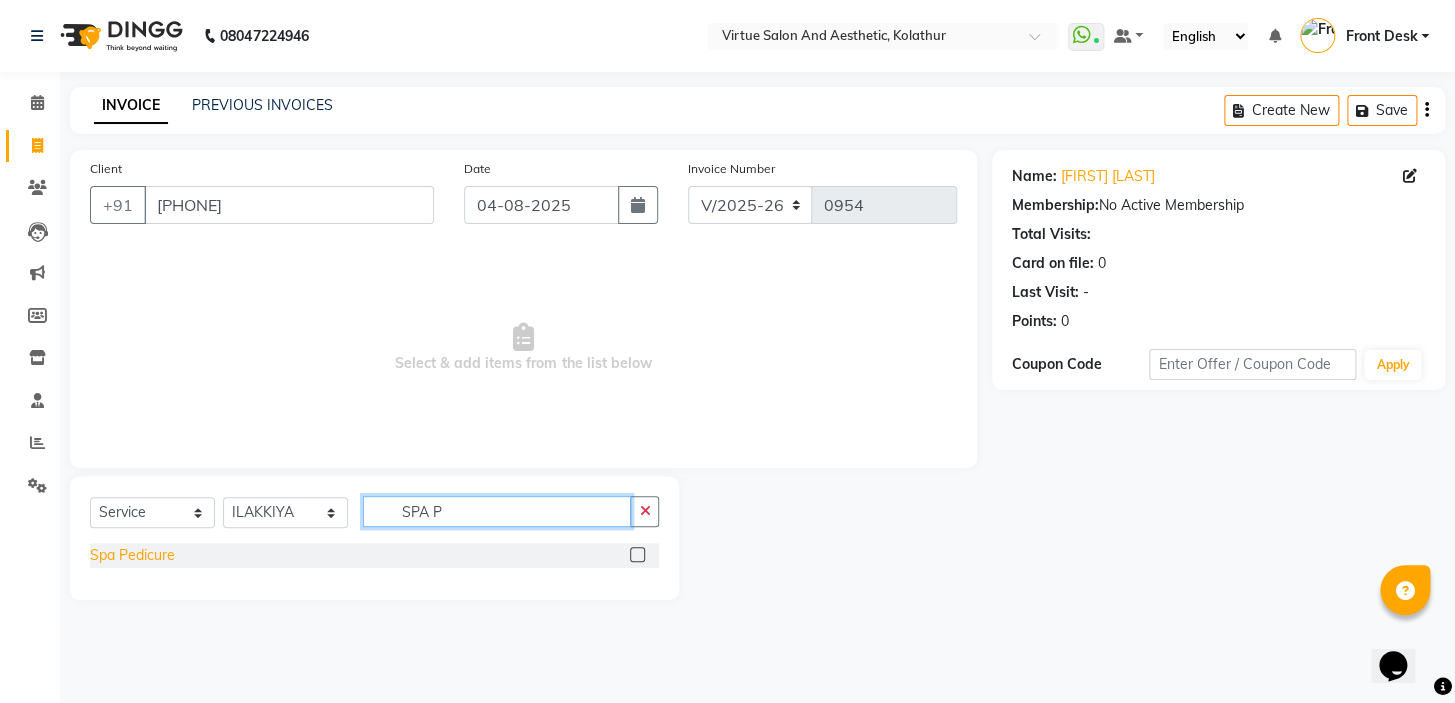 type on "SPA P" 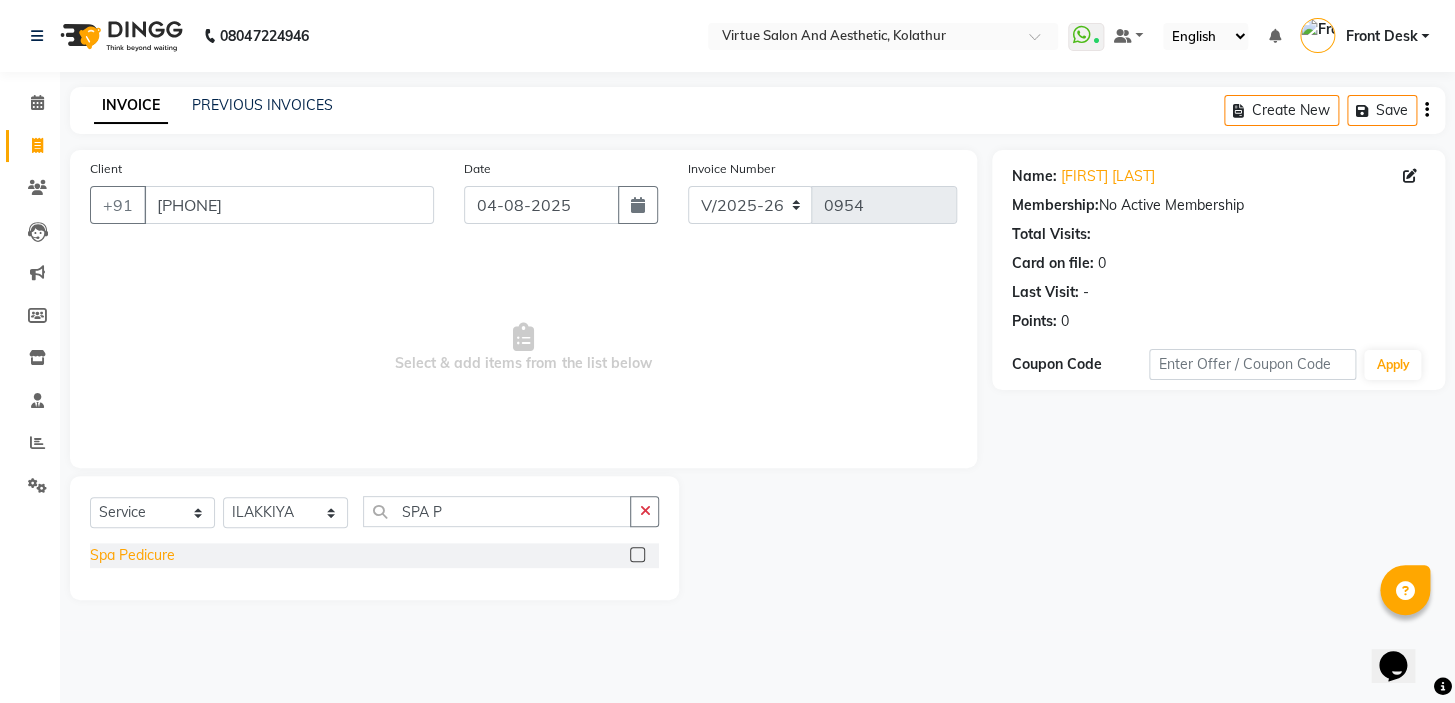 click on "Spa Pedicure" 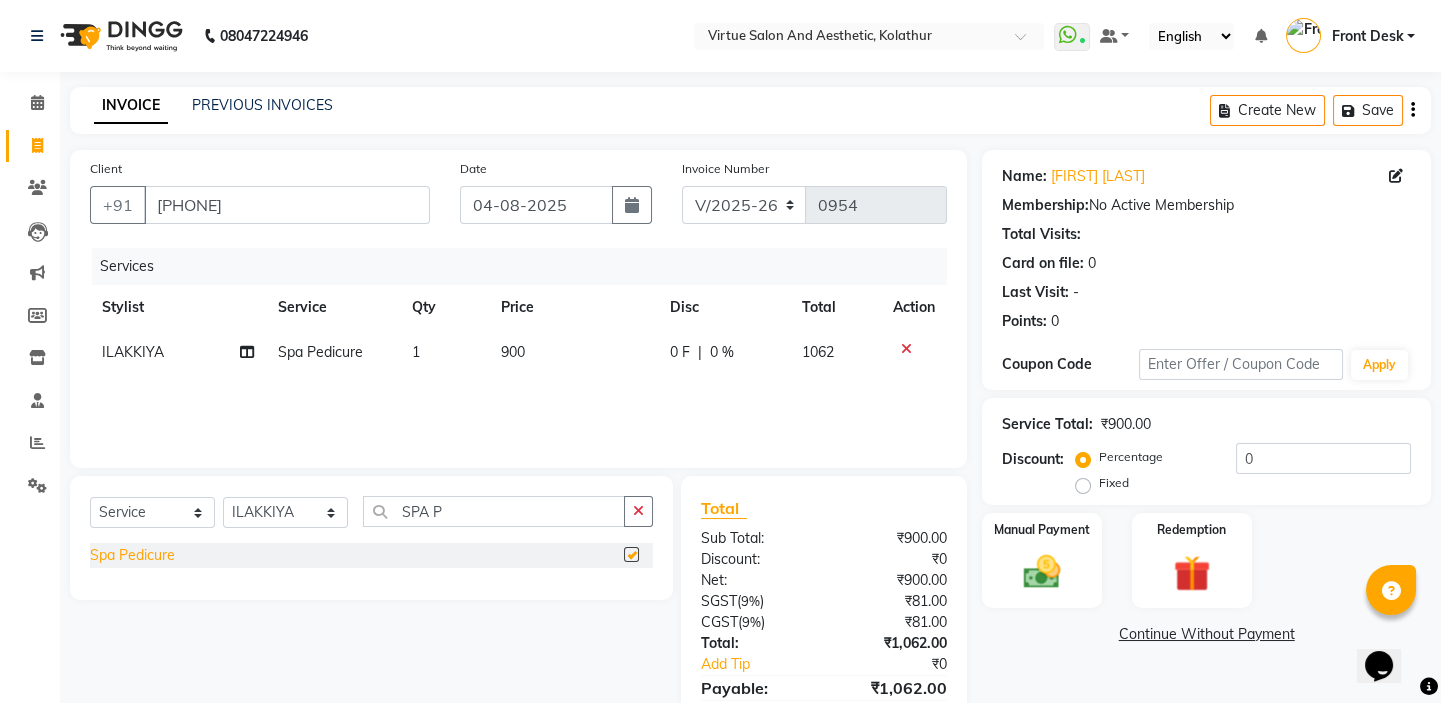 checkbox on "false" 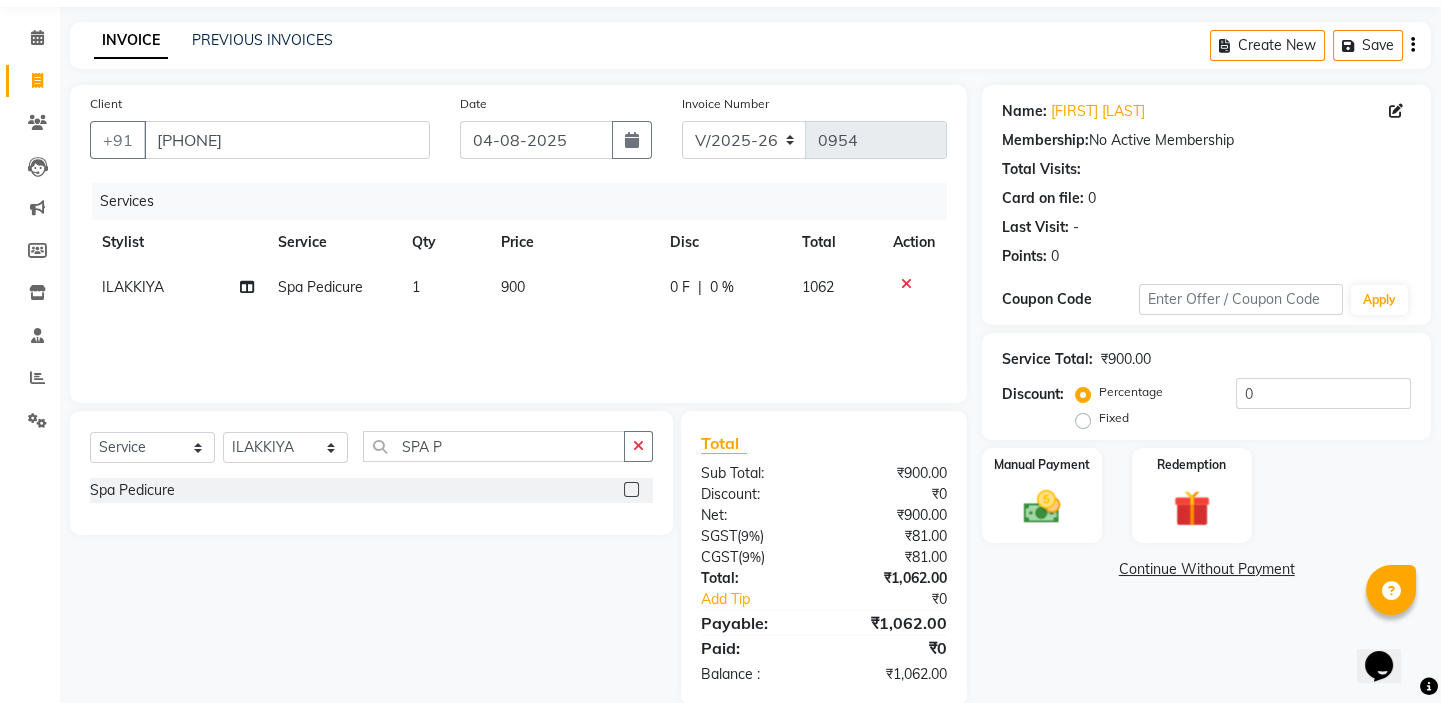 scroll, scrollTop: 98, scrollLeft: 0, axis: vertical 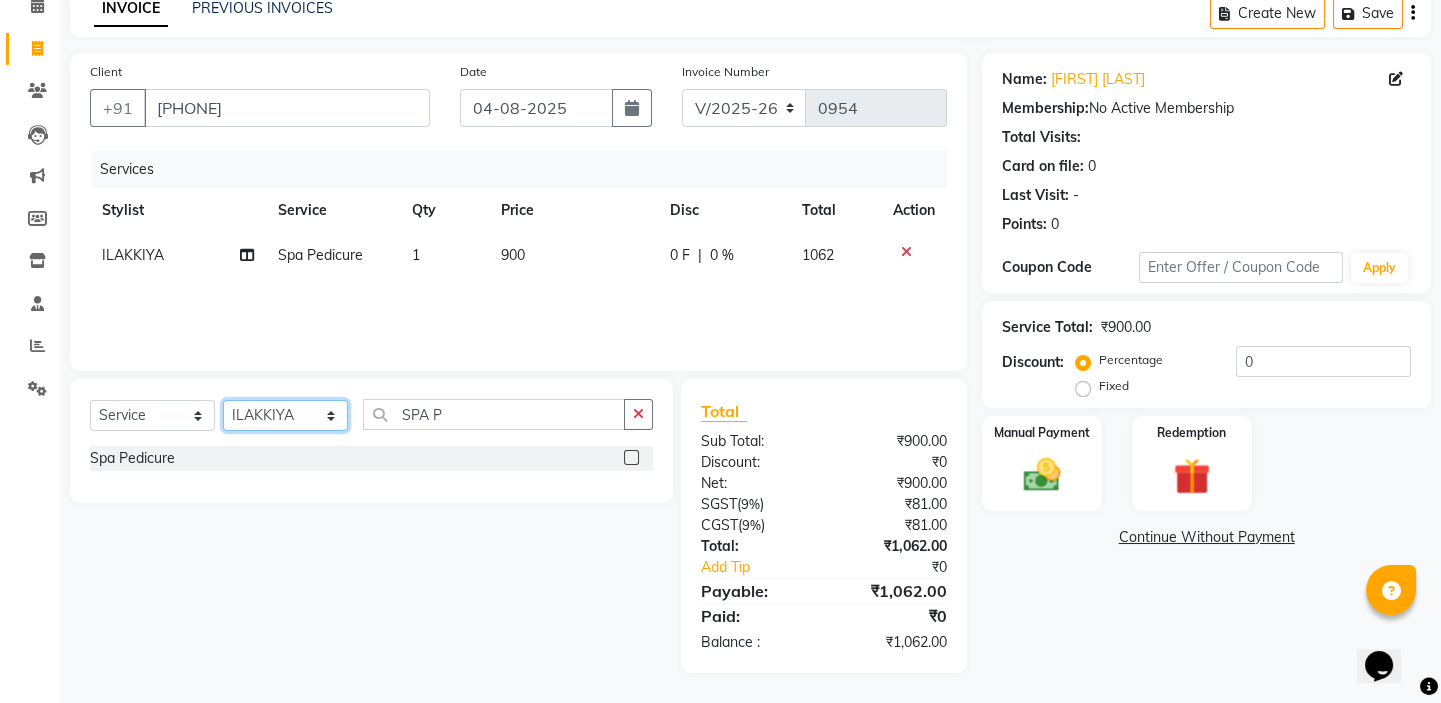click on "Select Stylist BALAJI DIVYA FAMITHA Front Desk ILAKKIYA ISHWARYA MANISHA MILLI RAJAN RAMESH" 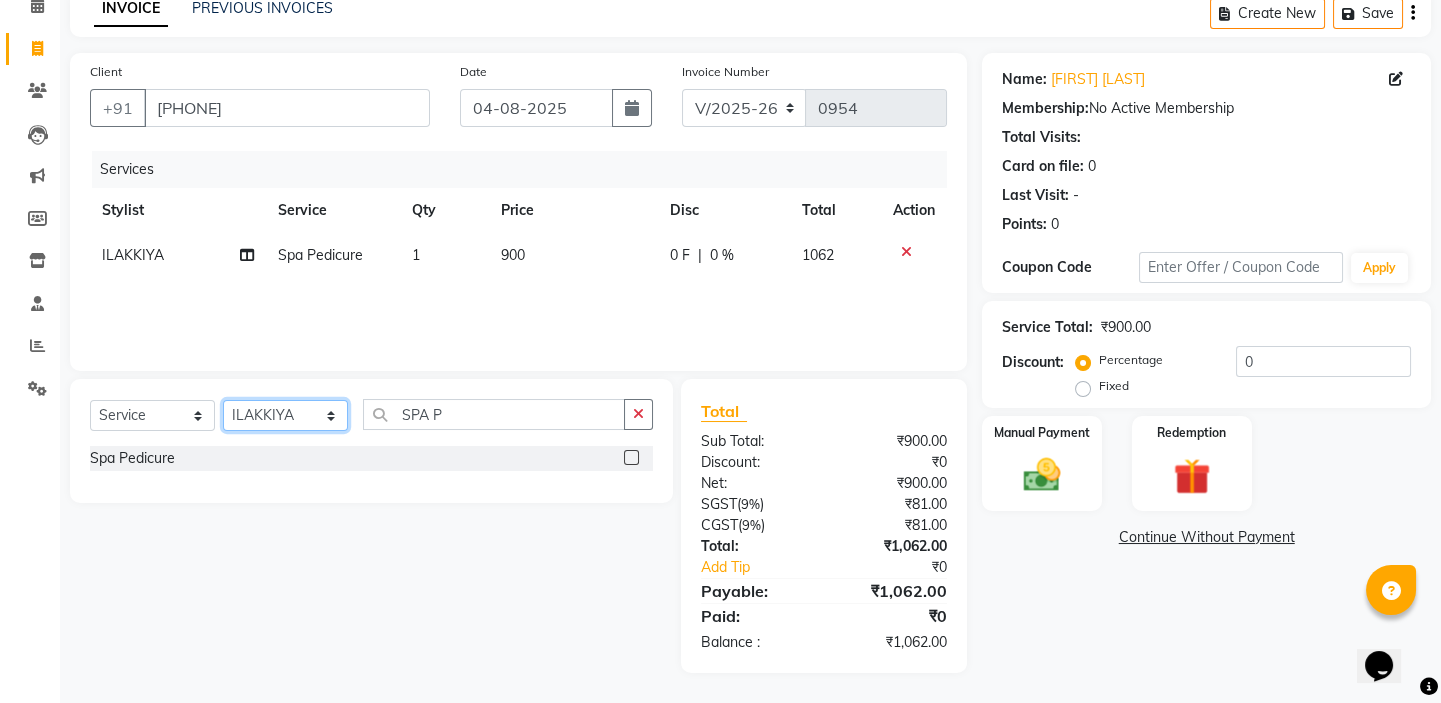 select on "59064" 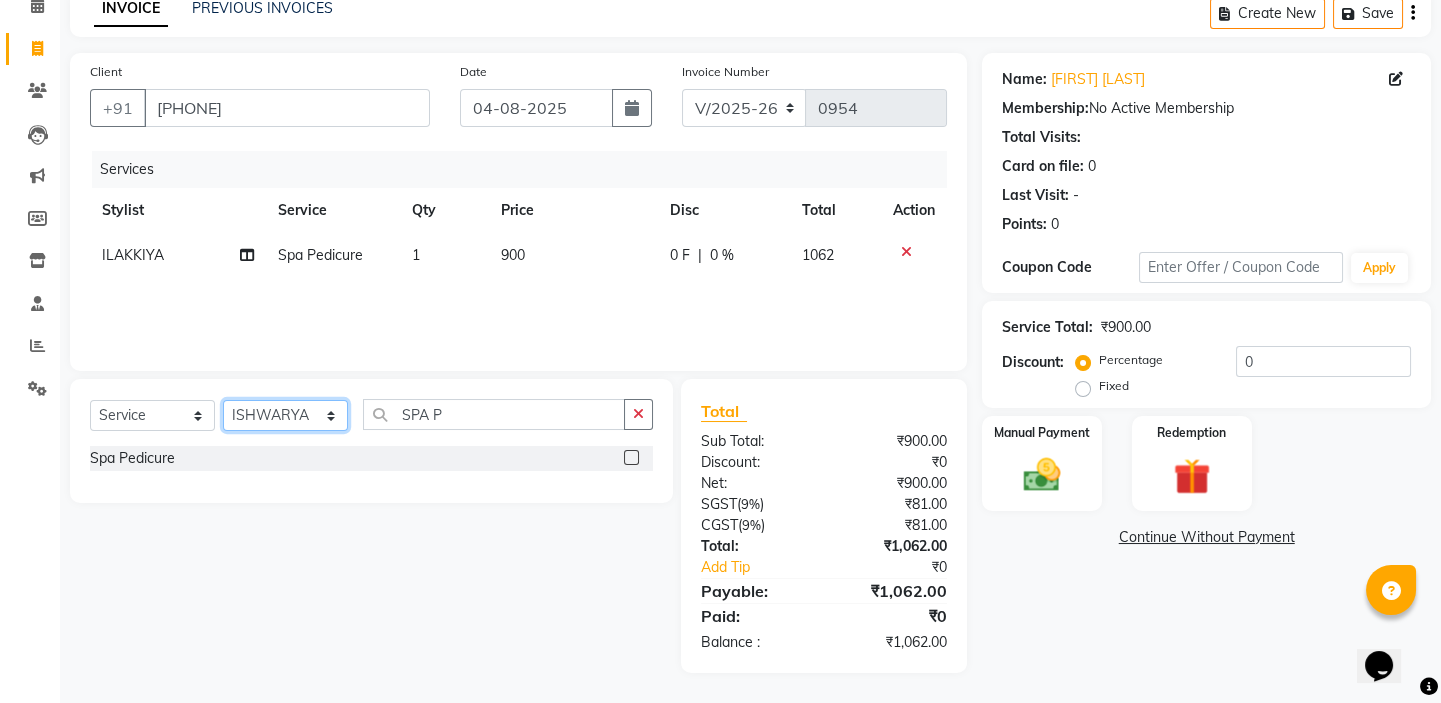 click on "Select Stylist BALAJI DIVYA FAMITHA Front Desk ILAKKIYA ISHWARYA MANISHA MILLI RAJAN RAMESH" 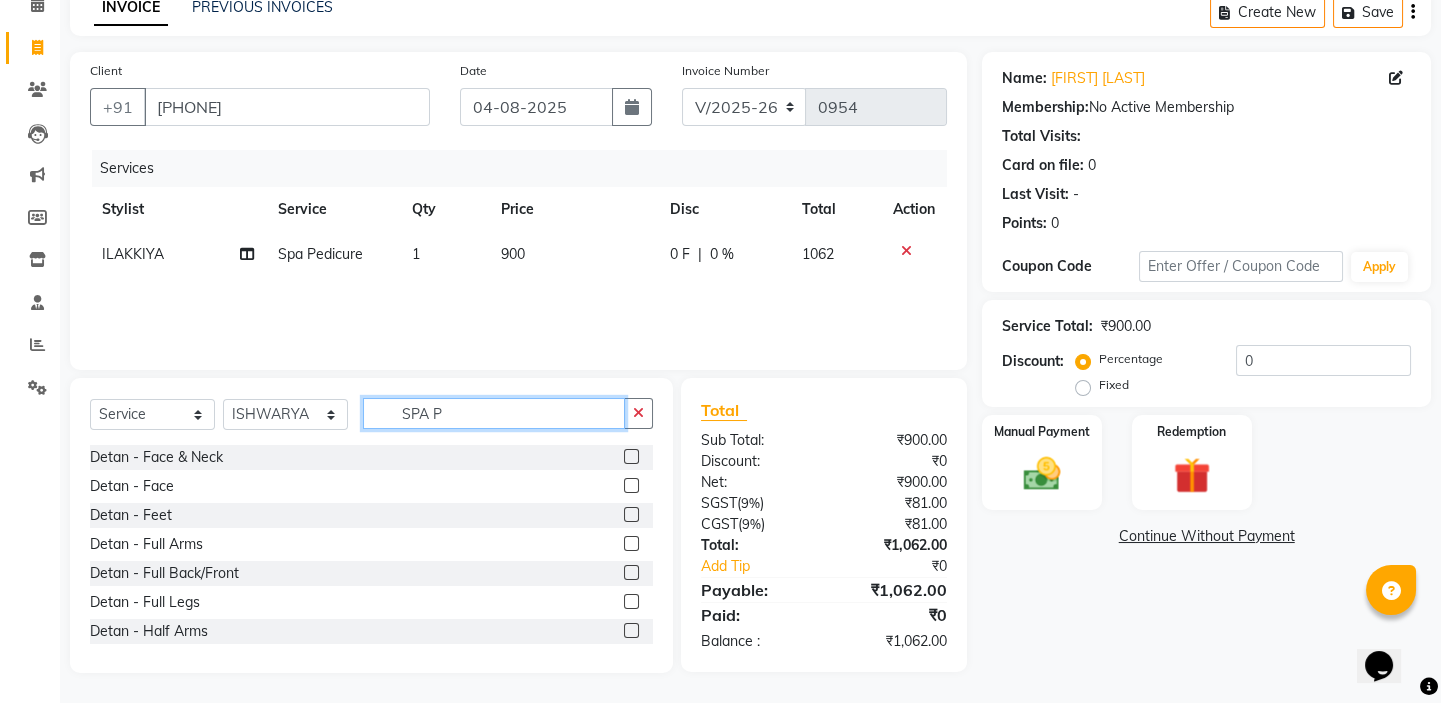 drag, startPoint x: 502, startPoint y: 415, endPoint x: 338, endPoint y: 392, distance: 165.60495 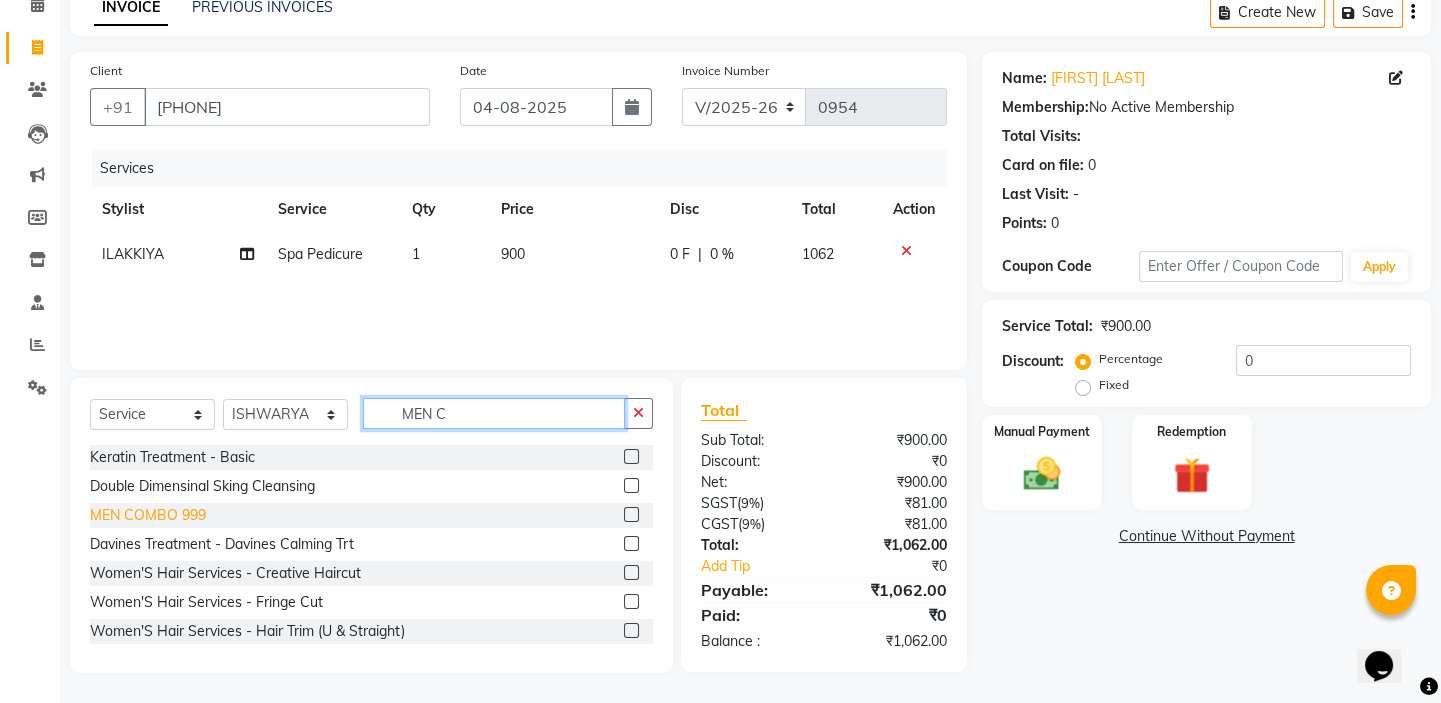 type on "MEN C" 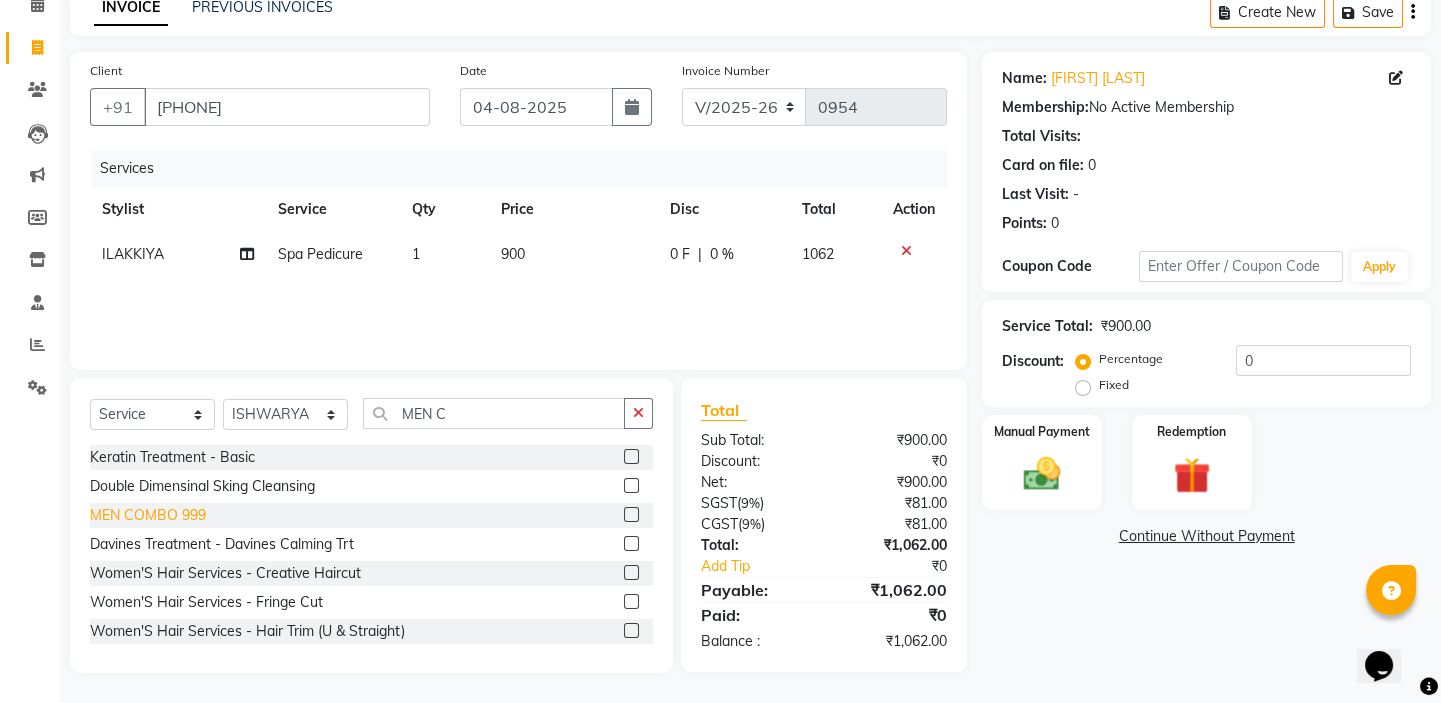 click on "MEN COMBO 999" 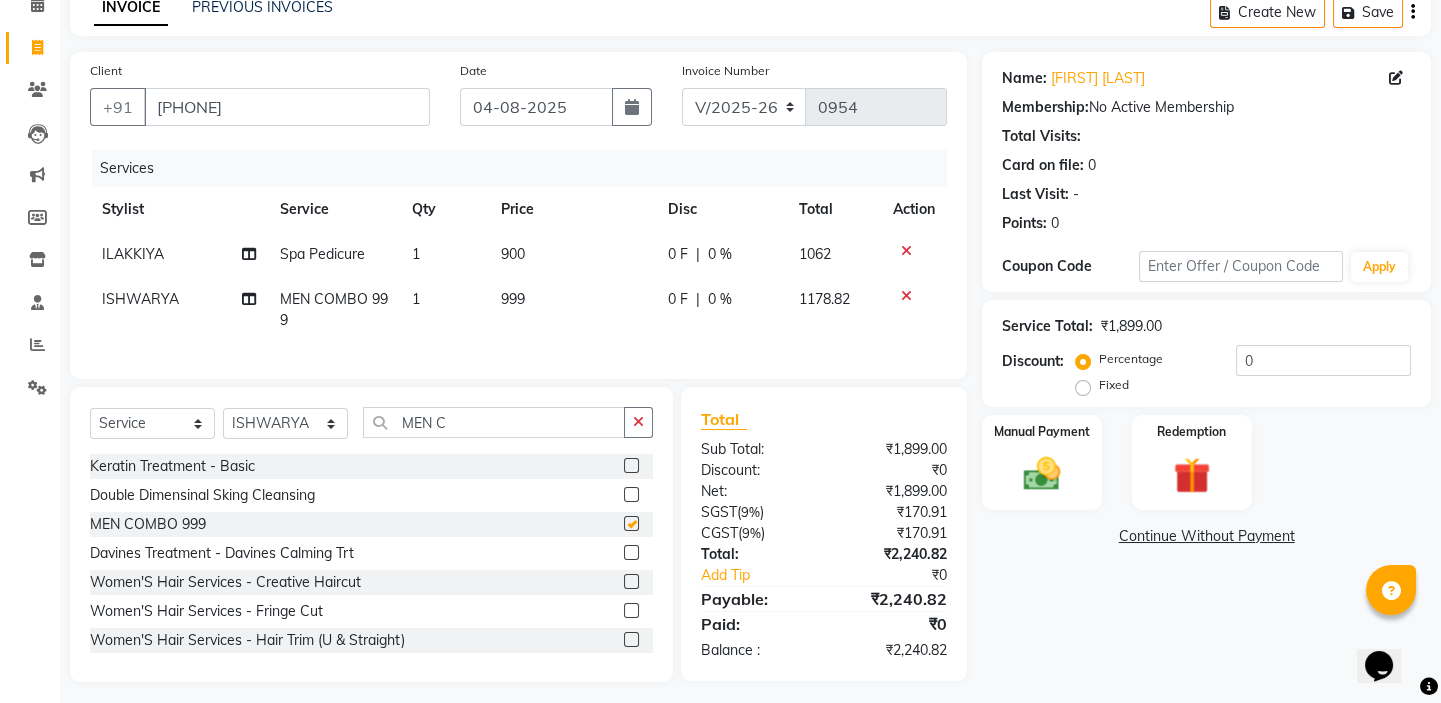 checkbox on "false" 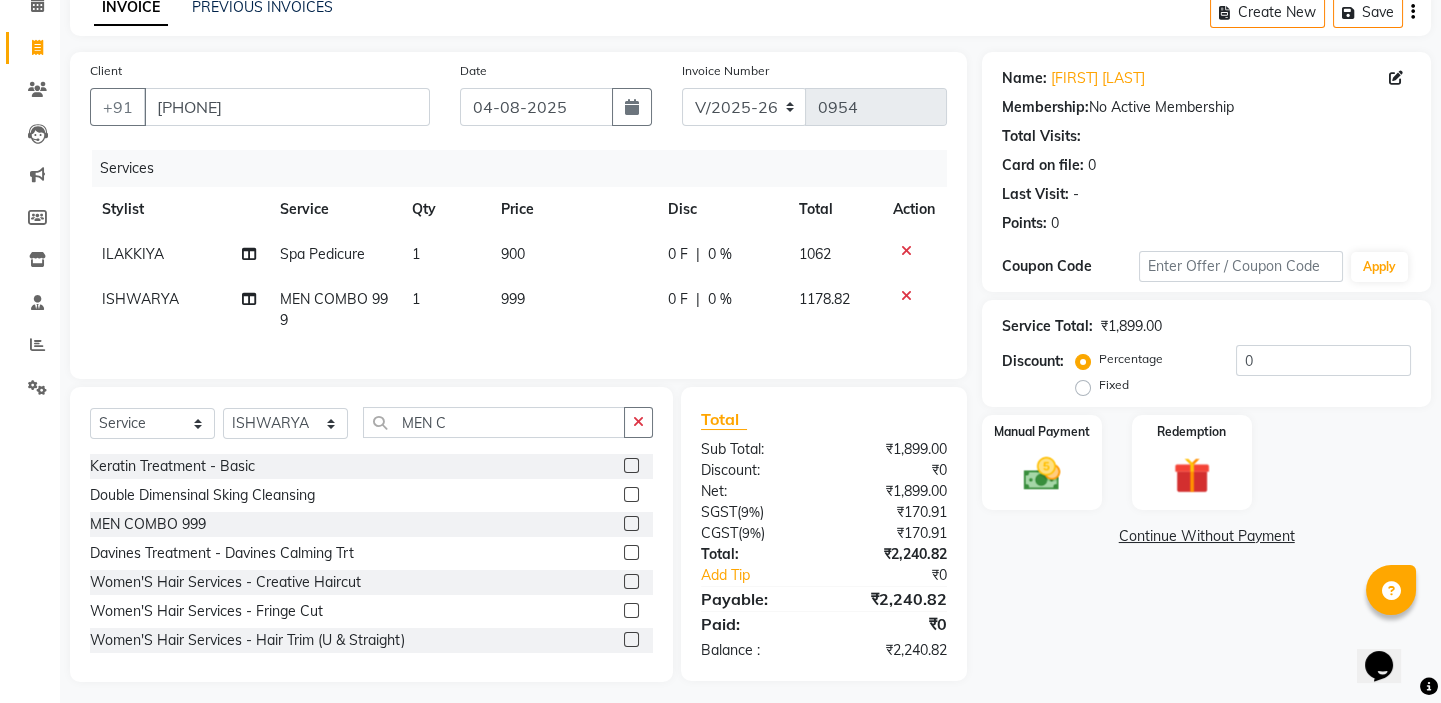 scroll, scrollTop: 120, scrollLeft: 0, axis: vertical 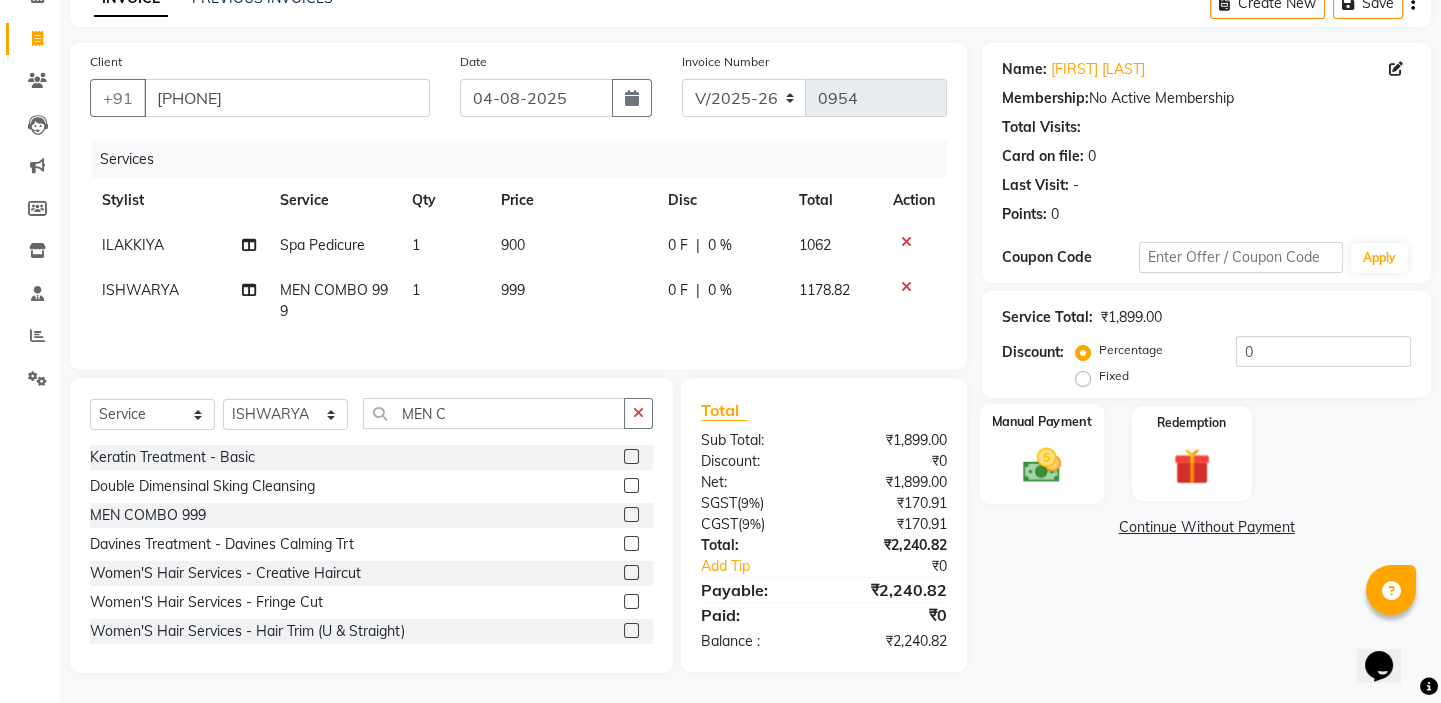 click on "Manual Payment" 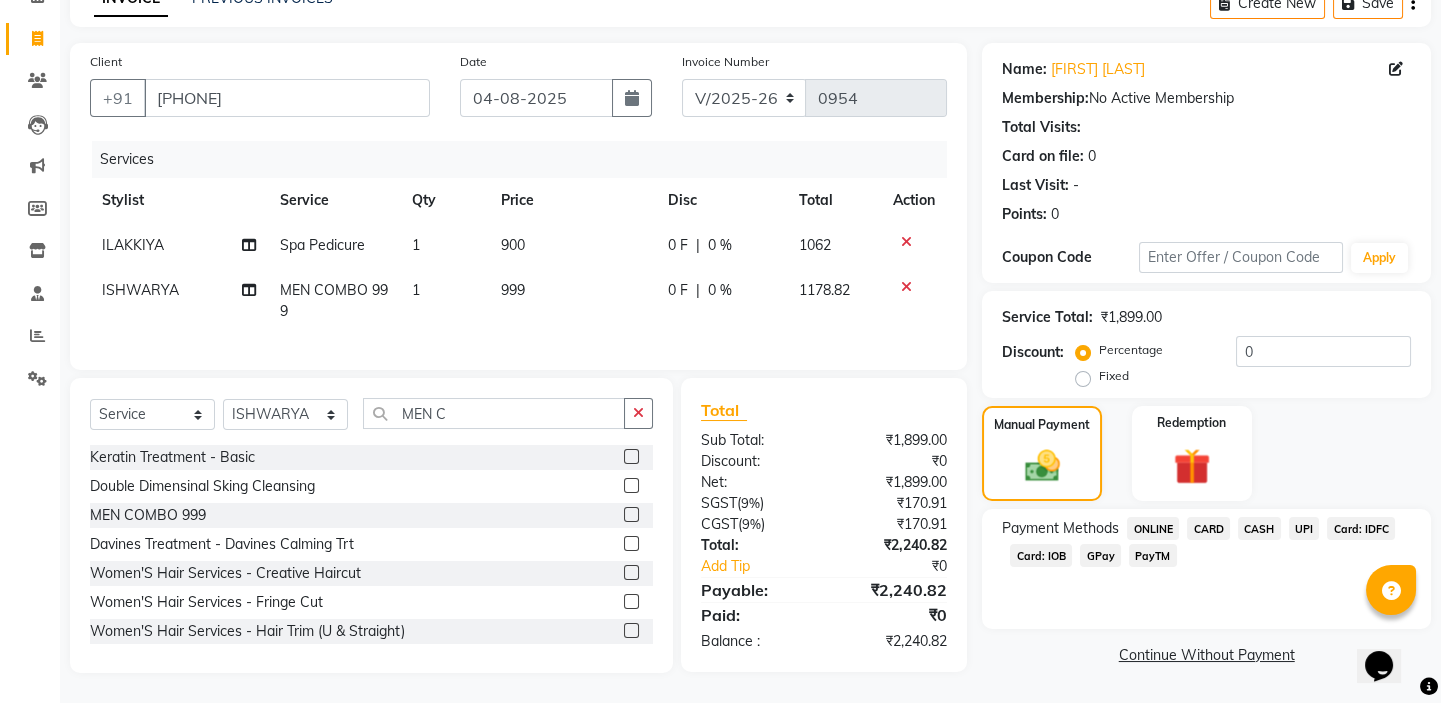 click on "UPI" 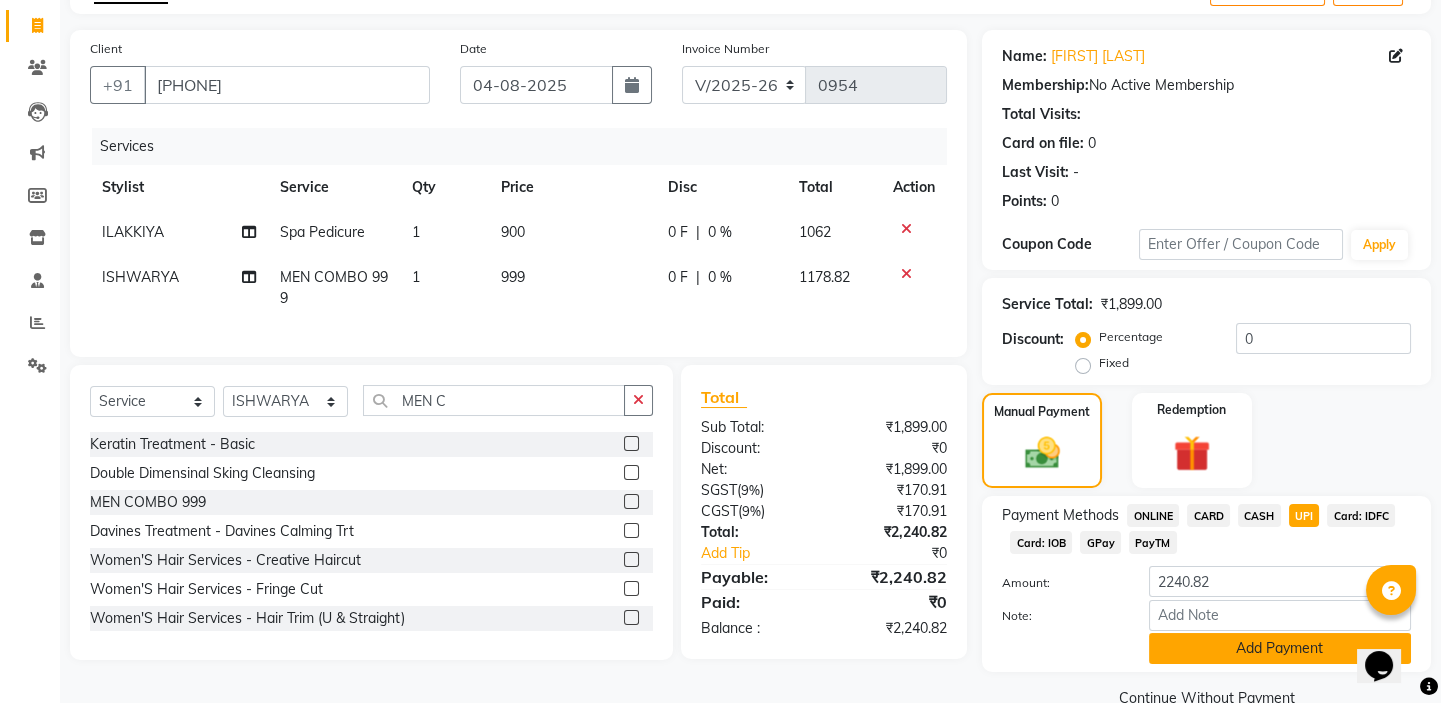 click on "Add Payment" 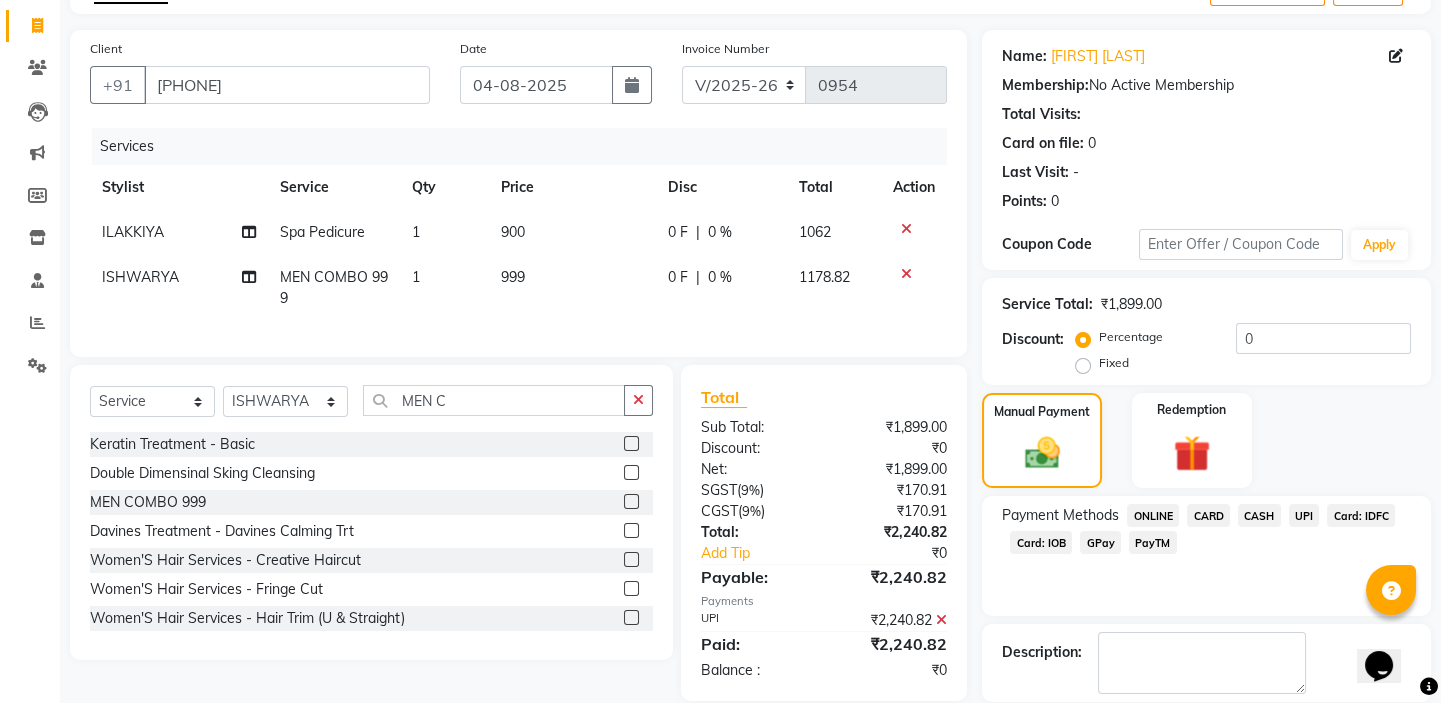 scroll, scrollTop: 216, scrollLeft: 0, axis: vertical 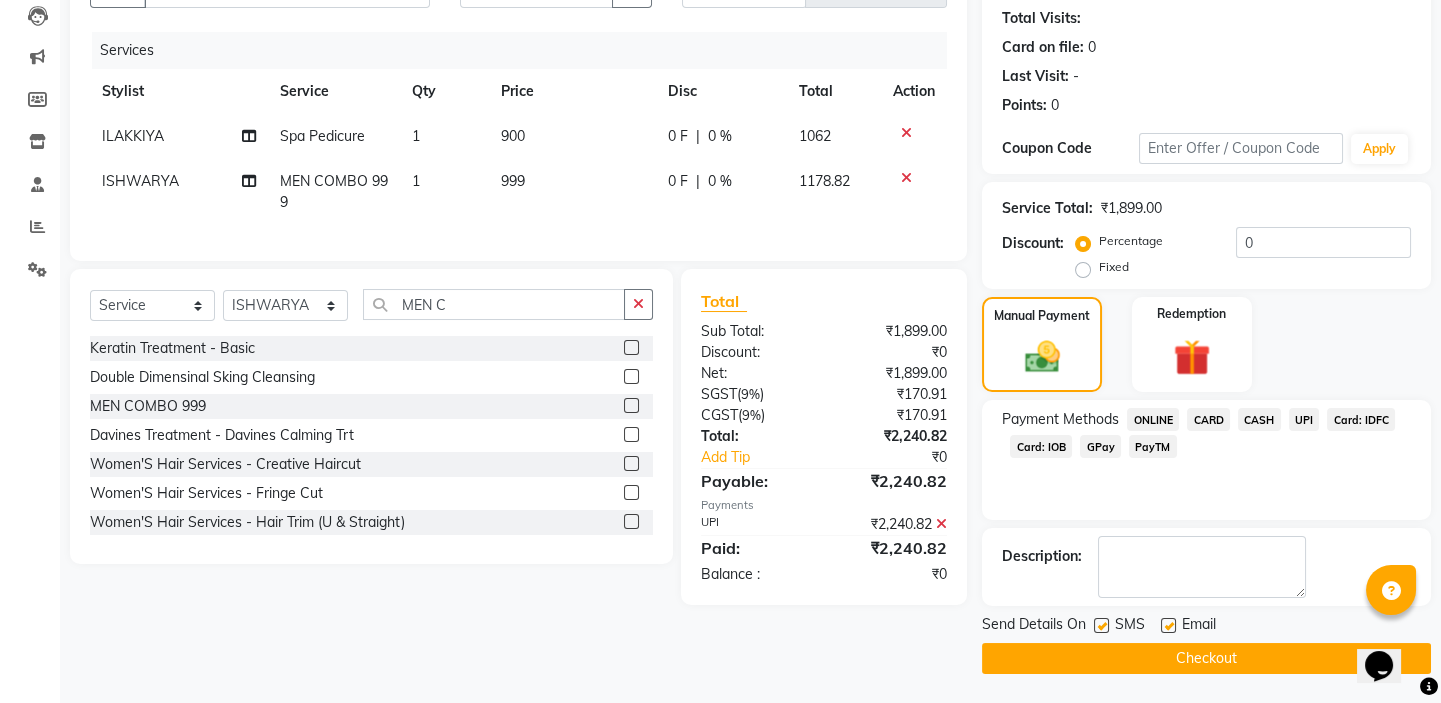 click on "Checkout" 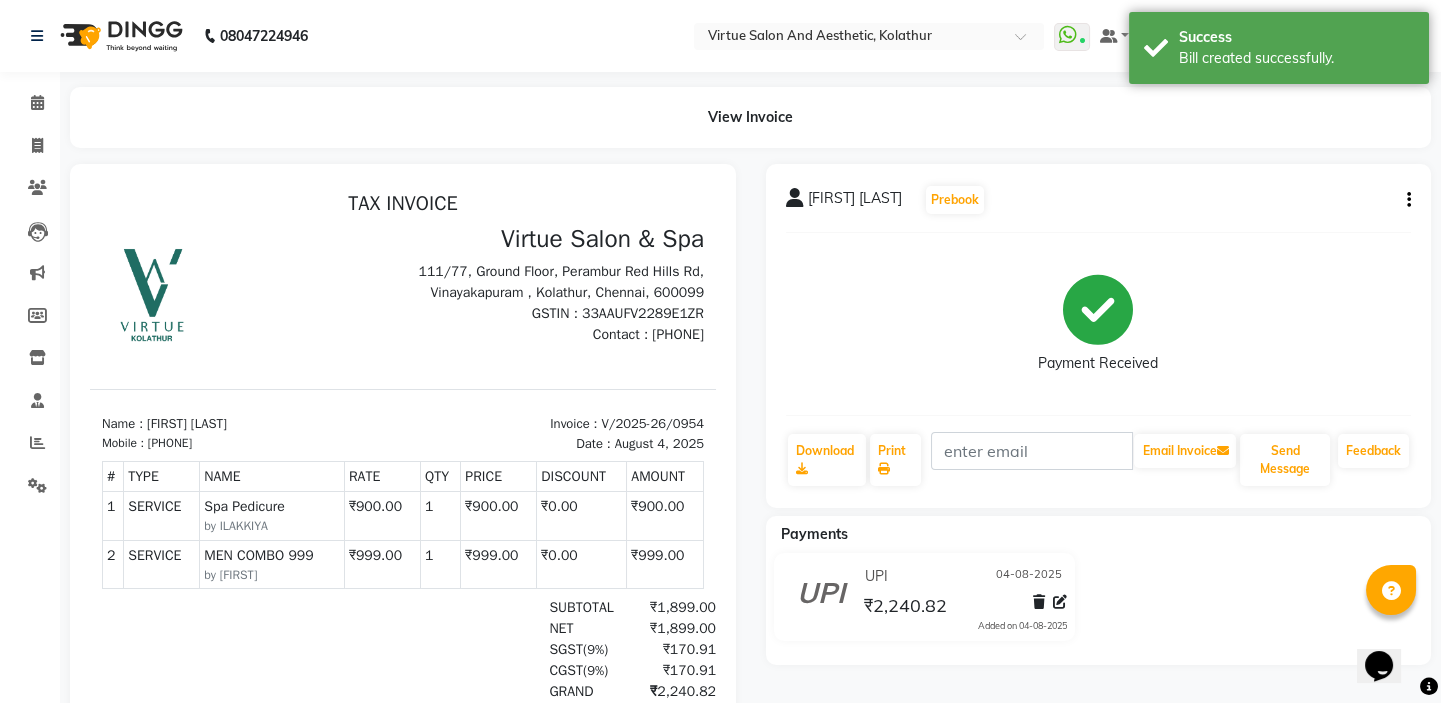 scroll, scrollTop: 0, scrollLeft: 0, axis: both 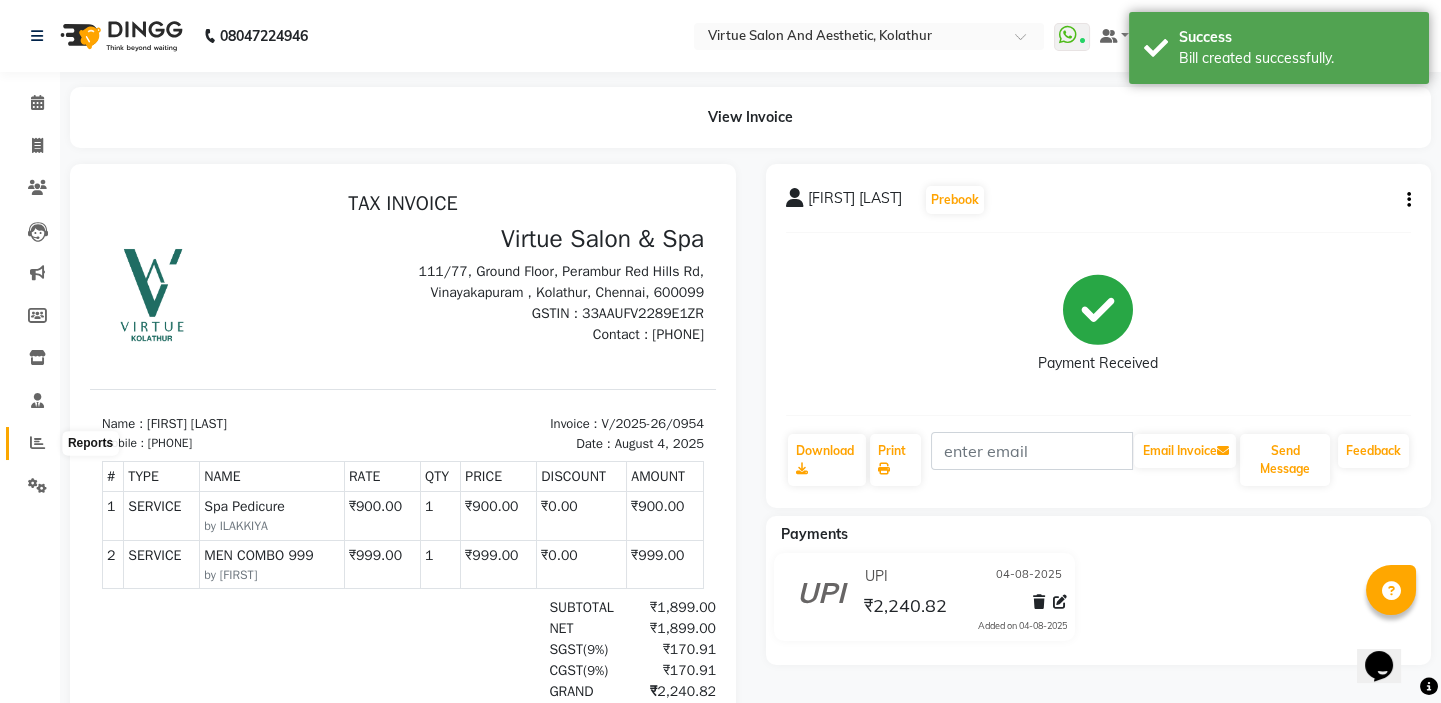 drag, startPoint x: 33, startPoint y: 443, endPoint x: 50, endPoint y: 426, distance: 24.04163 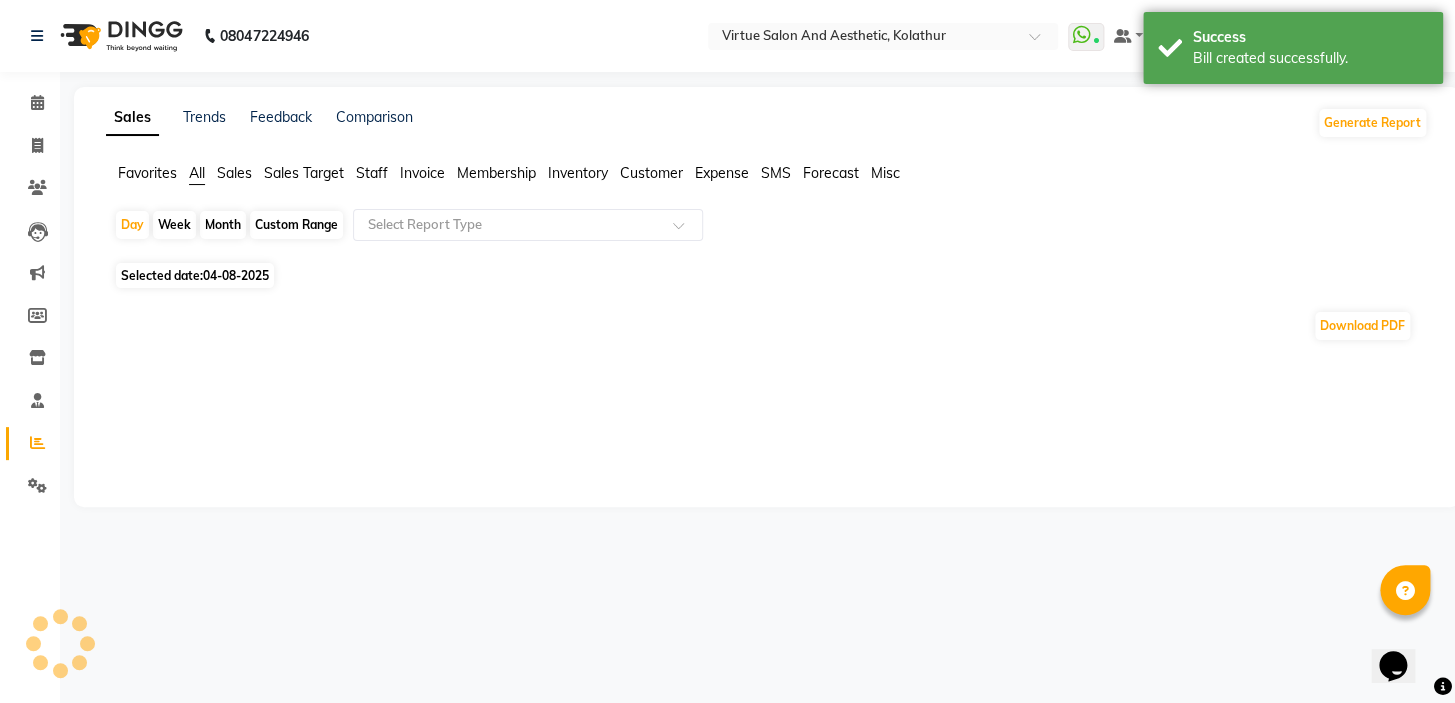 click on "Sales" 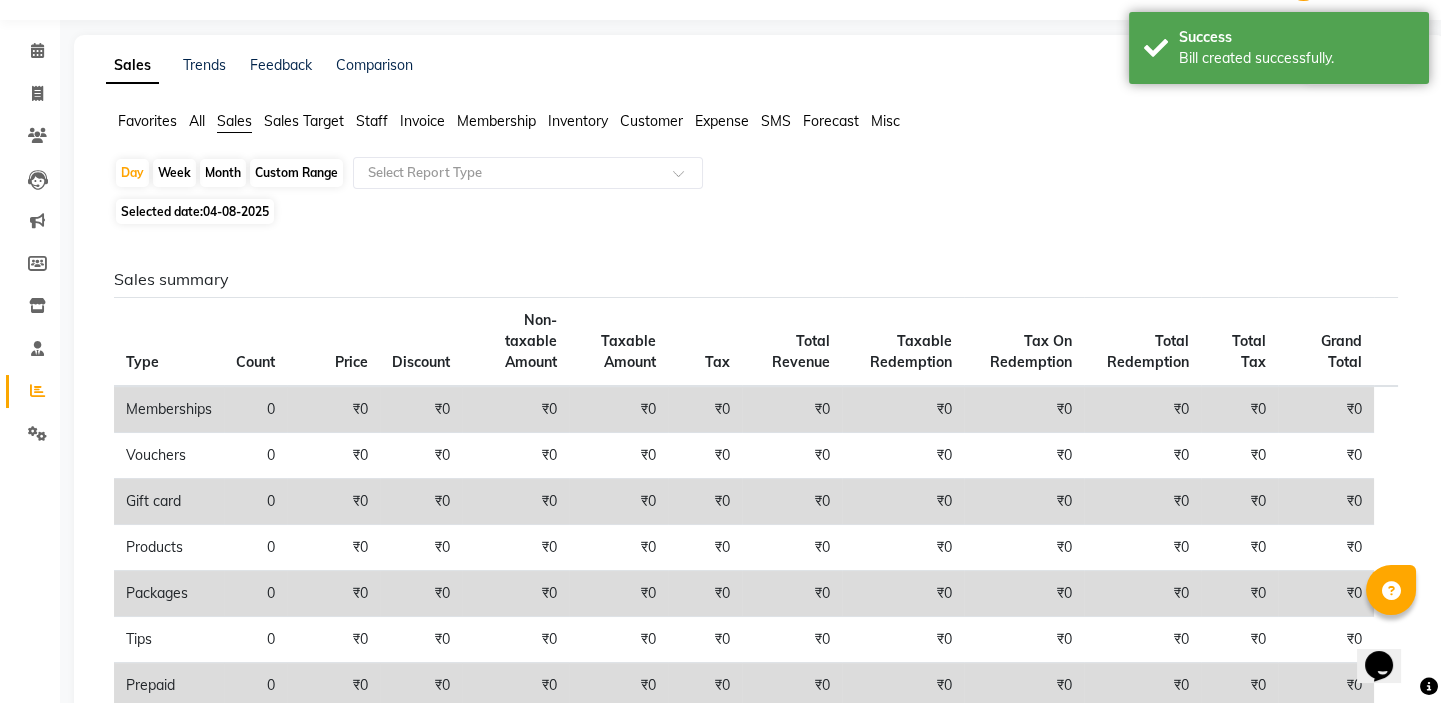 scroll, scrollTop: 0, scrollLeft: 0, axis: both 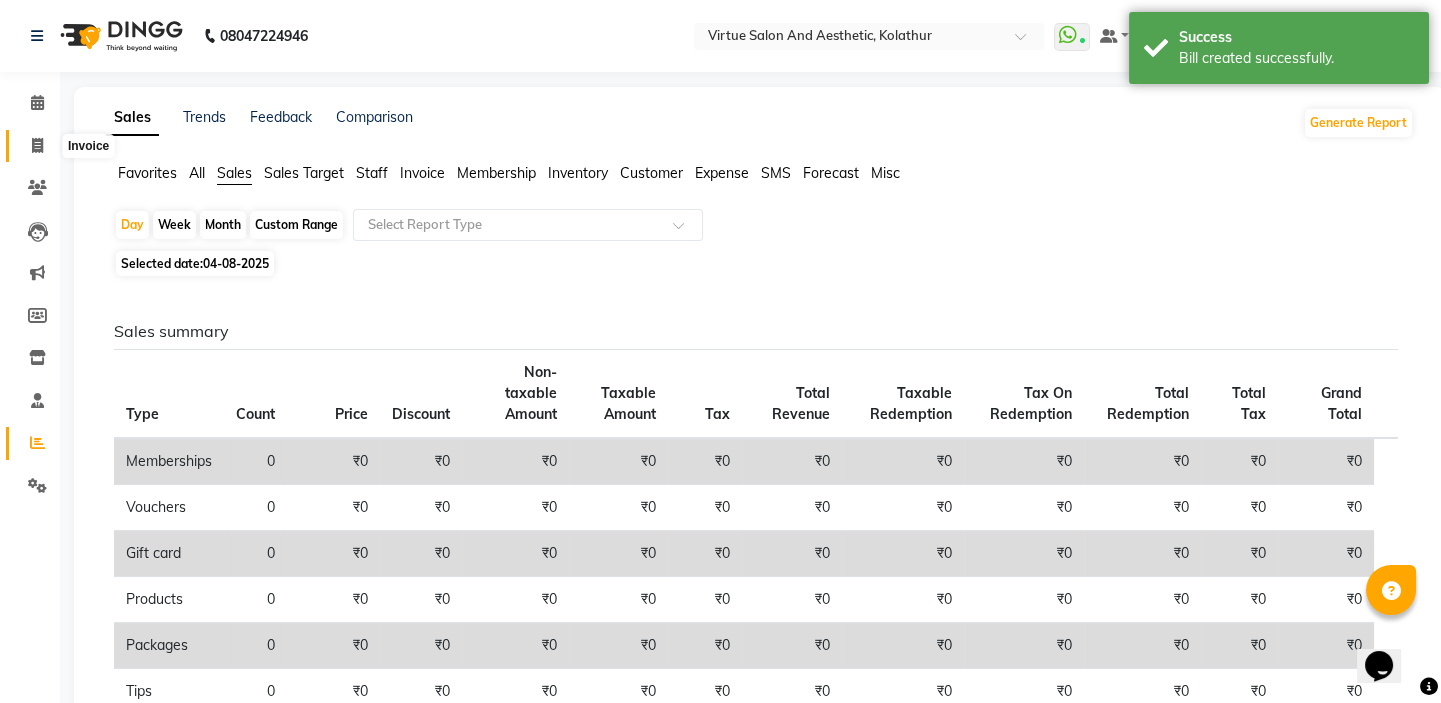 click 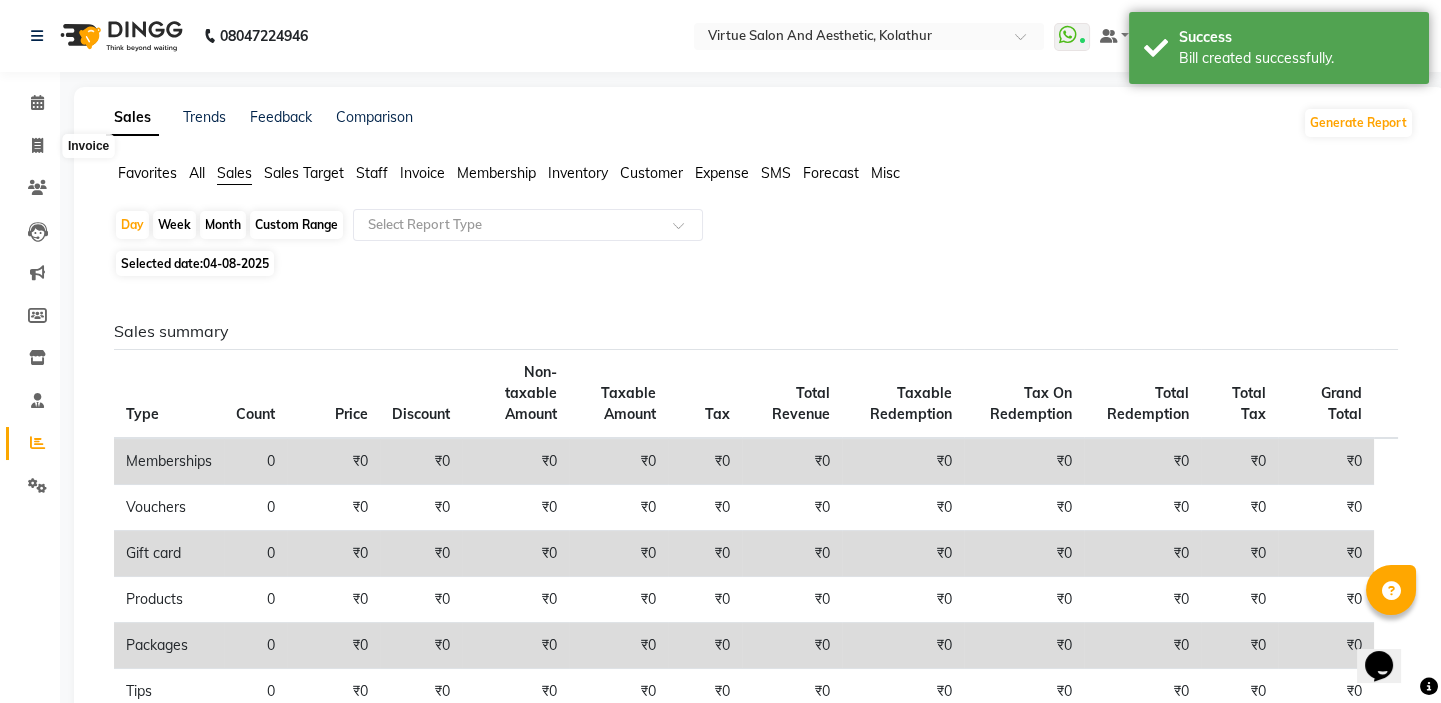 select on "7053" 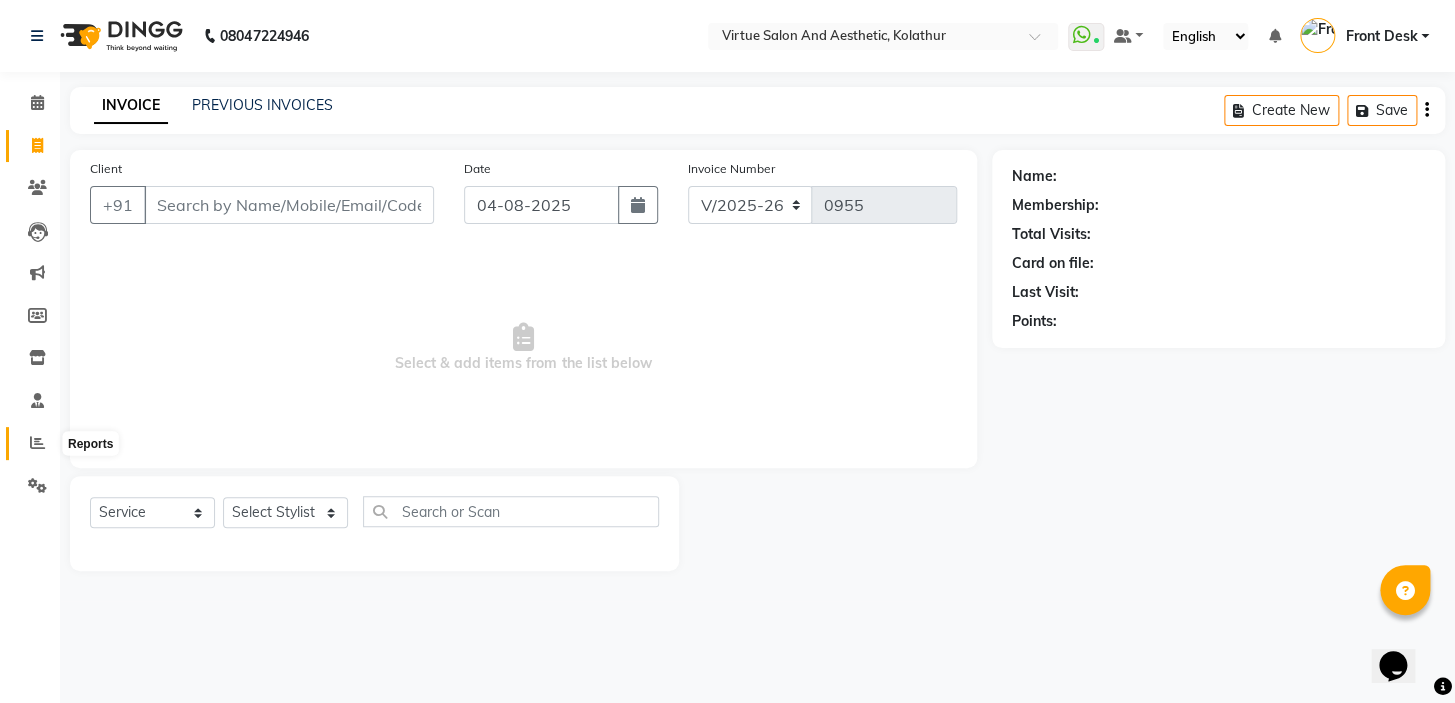 click 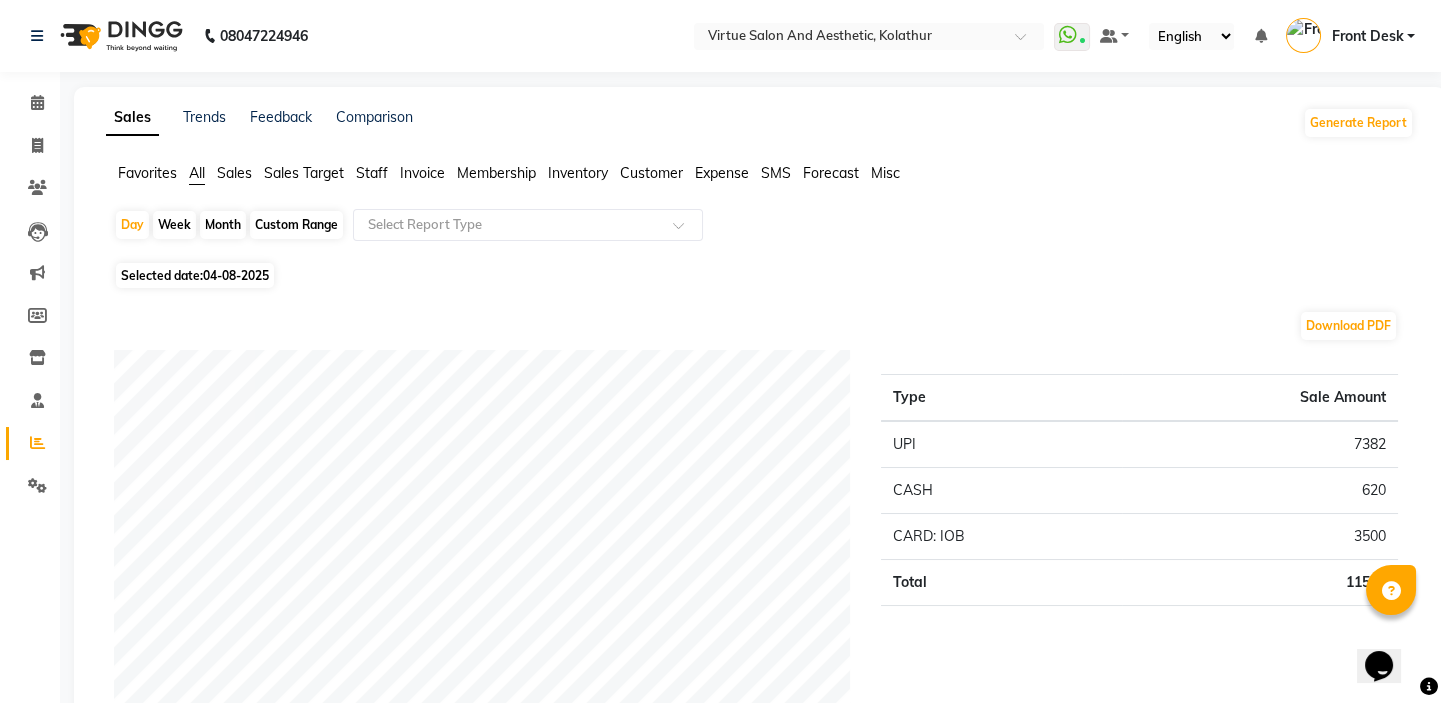 click on "Staff" 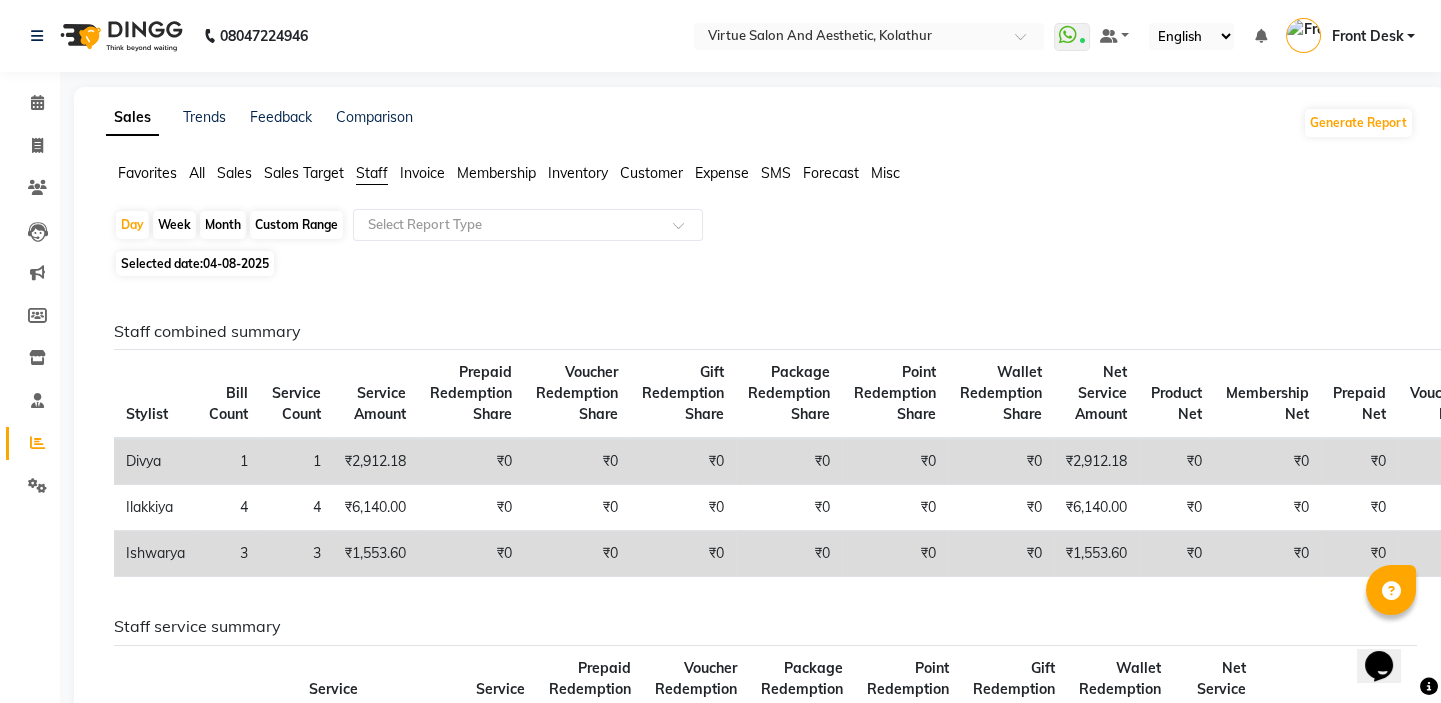 click on "Custom Range" 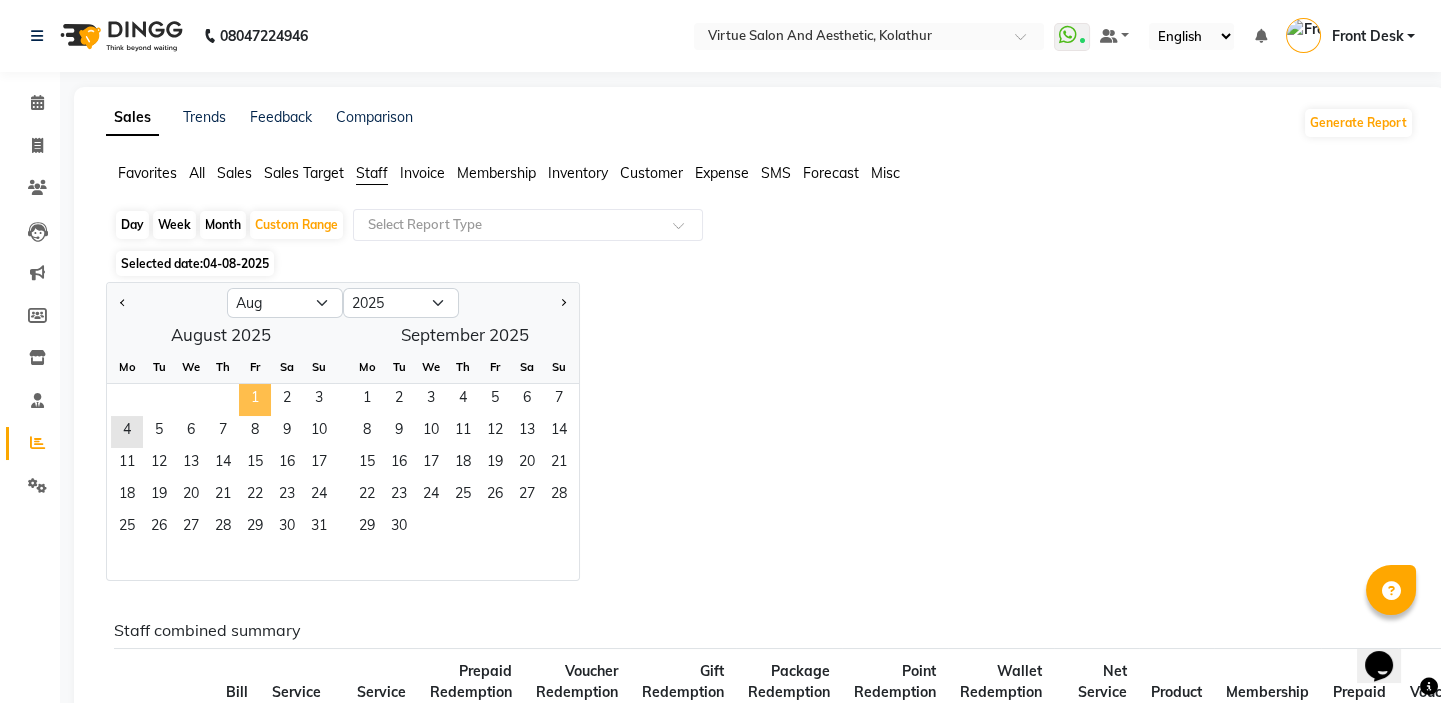 click on "1" 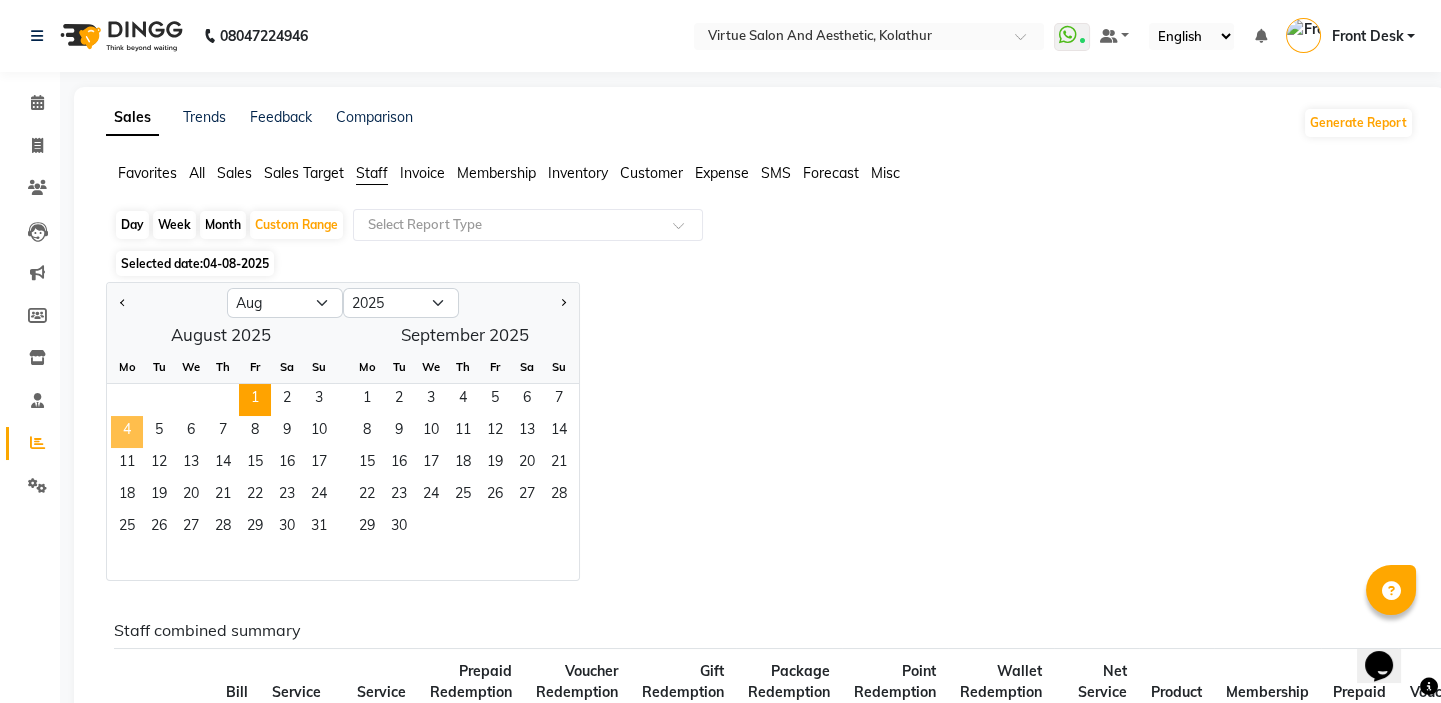 click on "4" 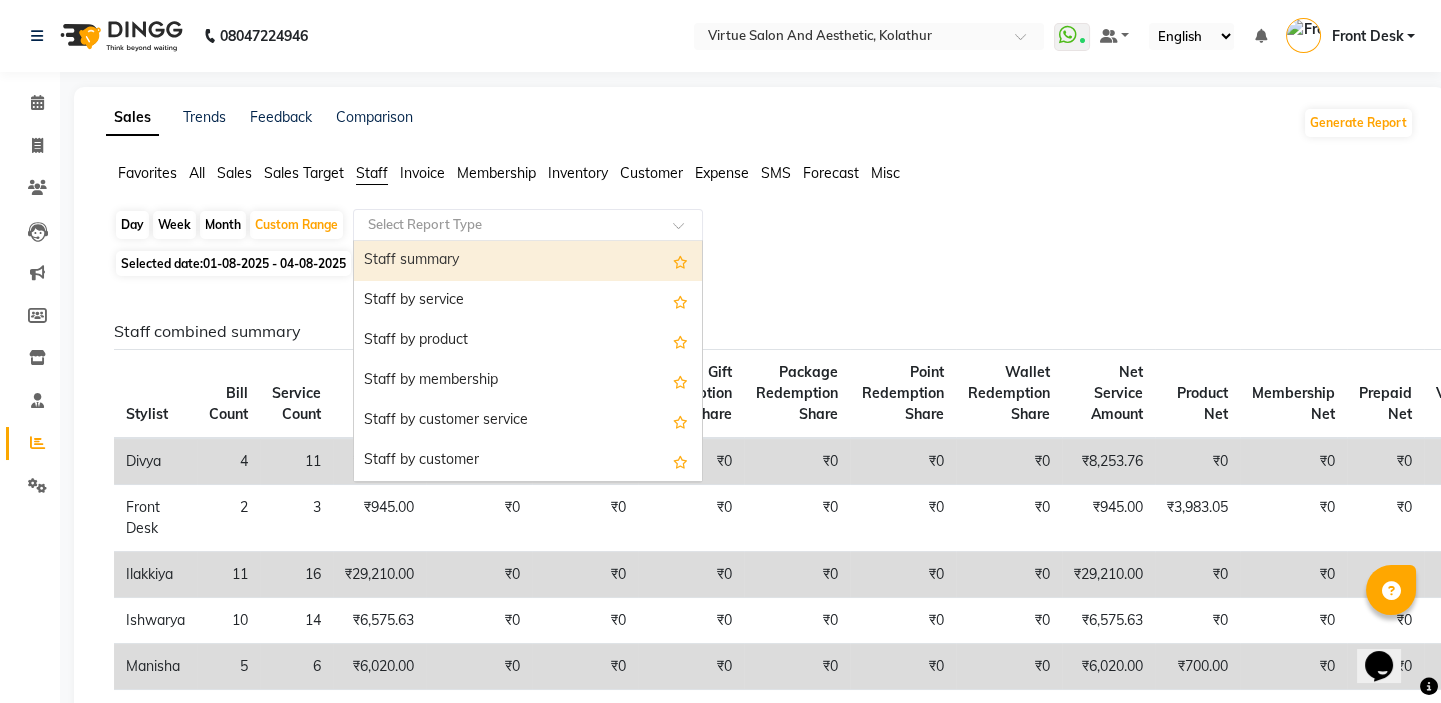 click 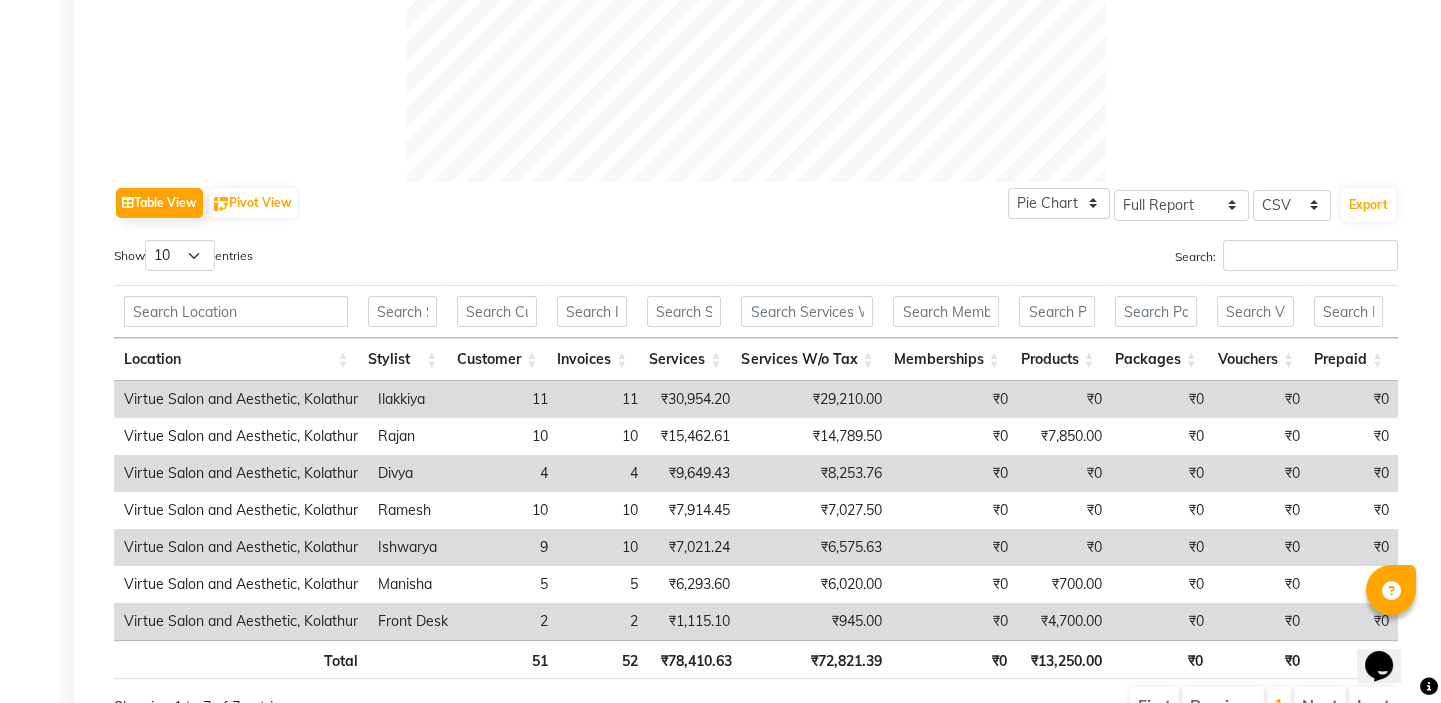 scroll, scrollTop: 909, scrollLeft: 0, axis: vertical 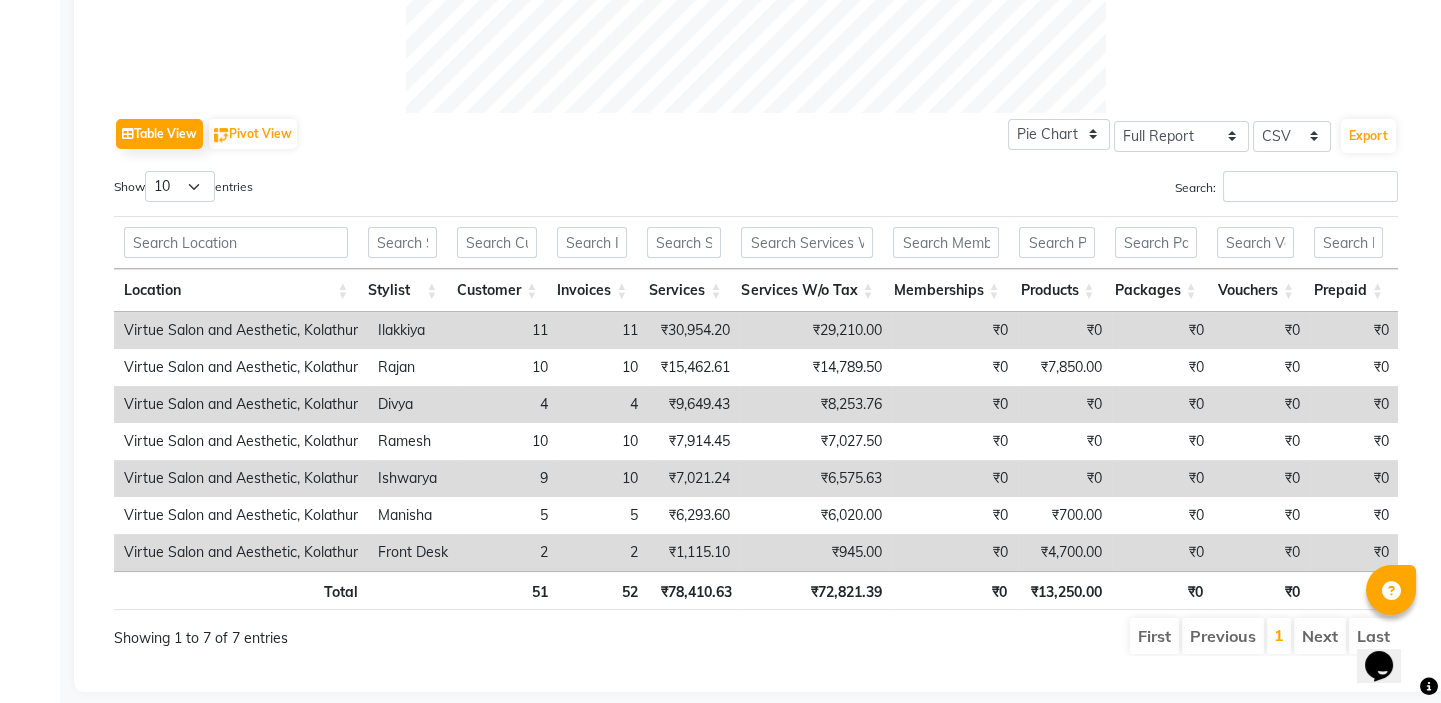 click on "Services W/o Tax" at bounding box center [807, 290] 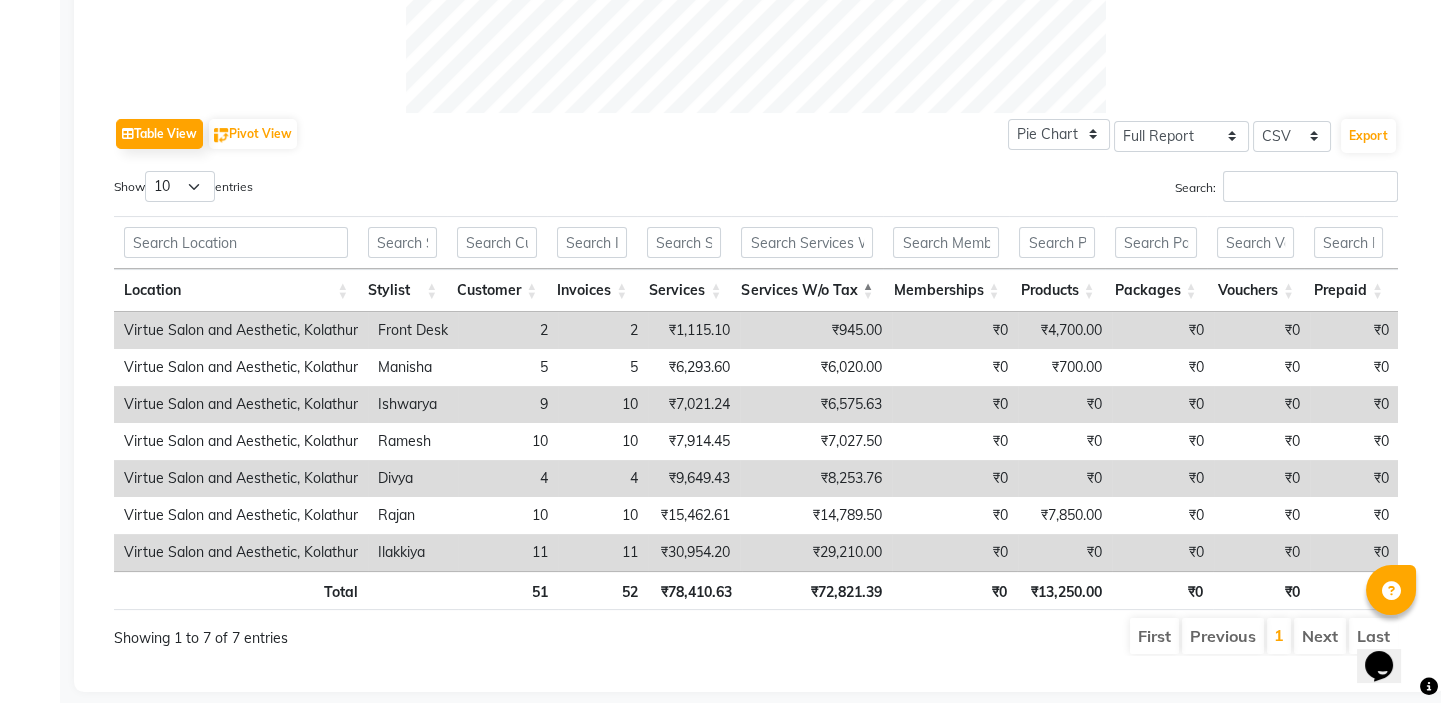 click on "Services W/o Tax" at bounding box center [807, 290] 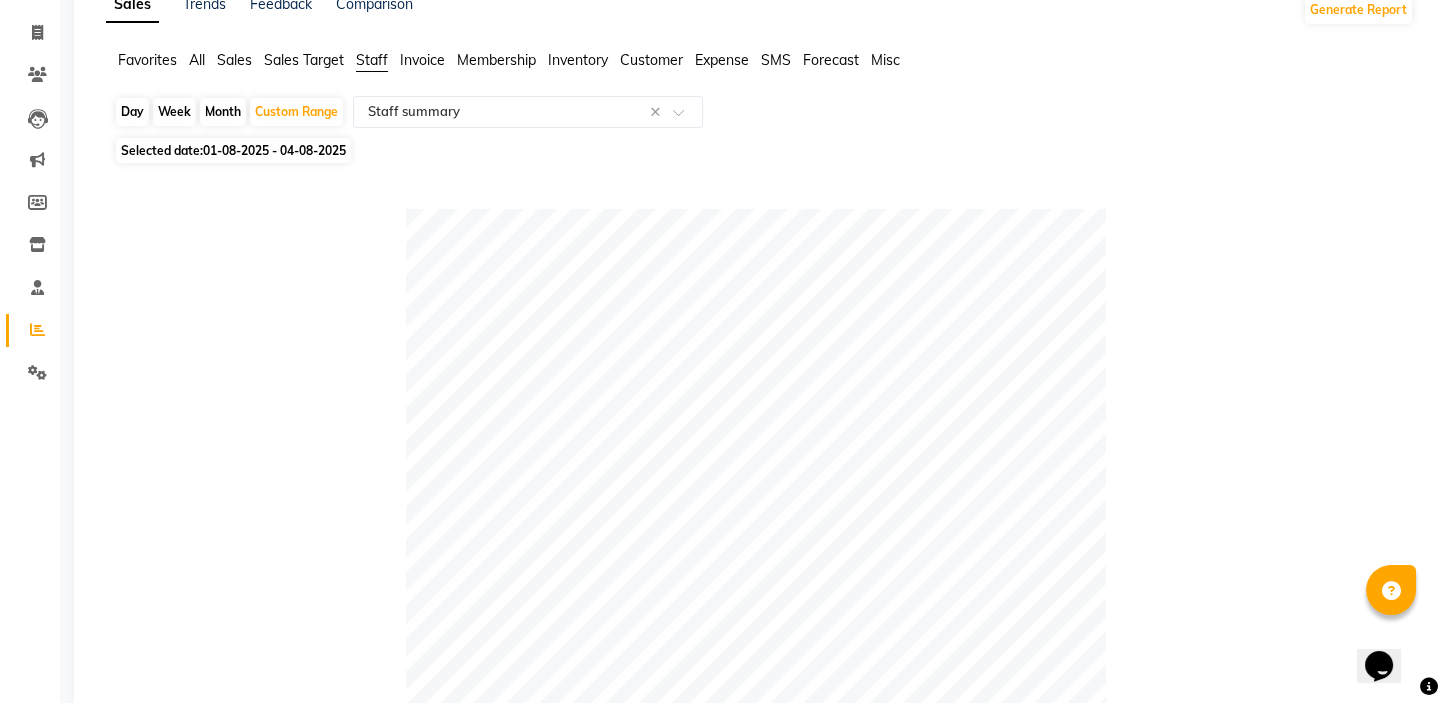 scroll, scrollTop: 0, scrollLeft: 0, axis: both 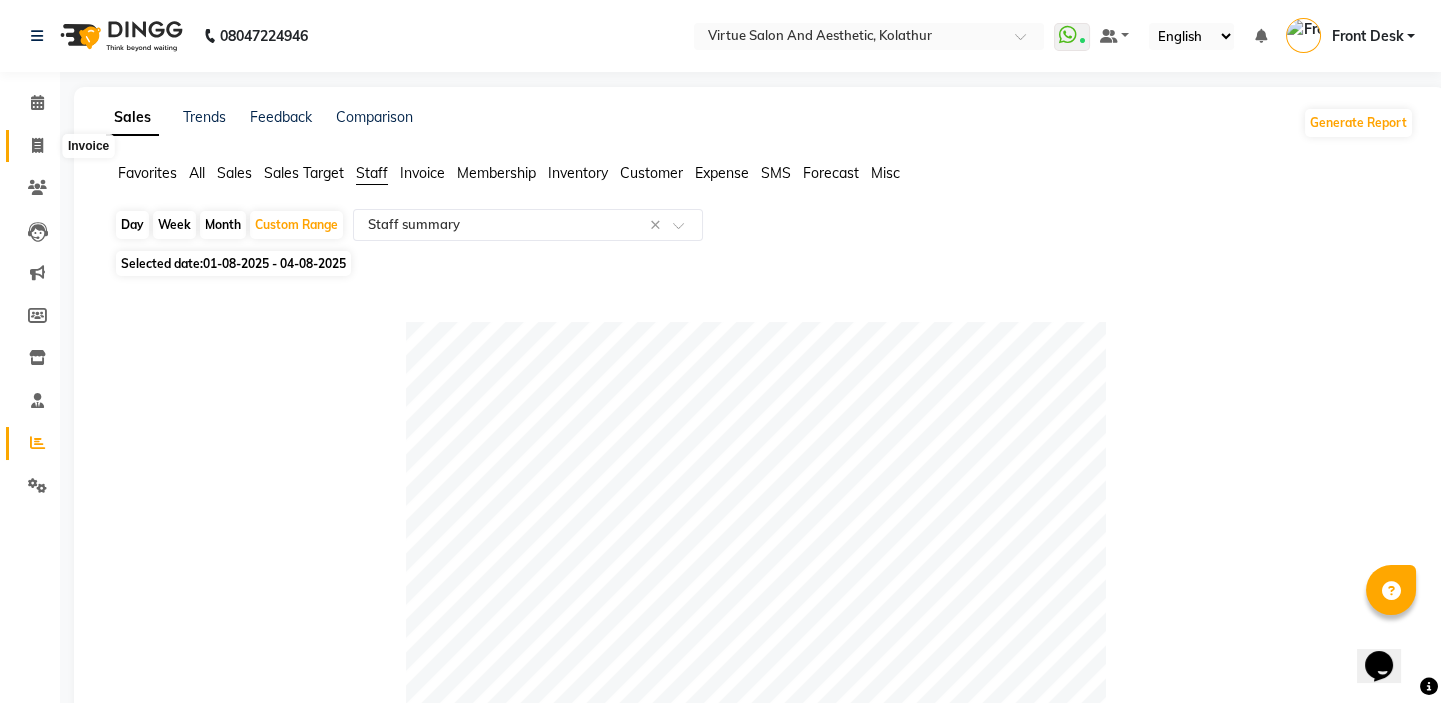 click 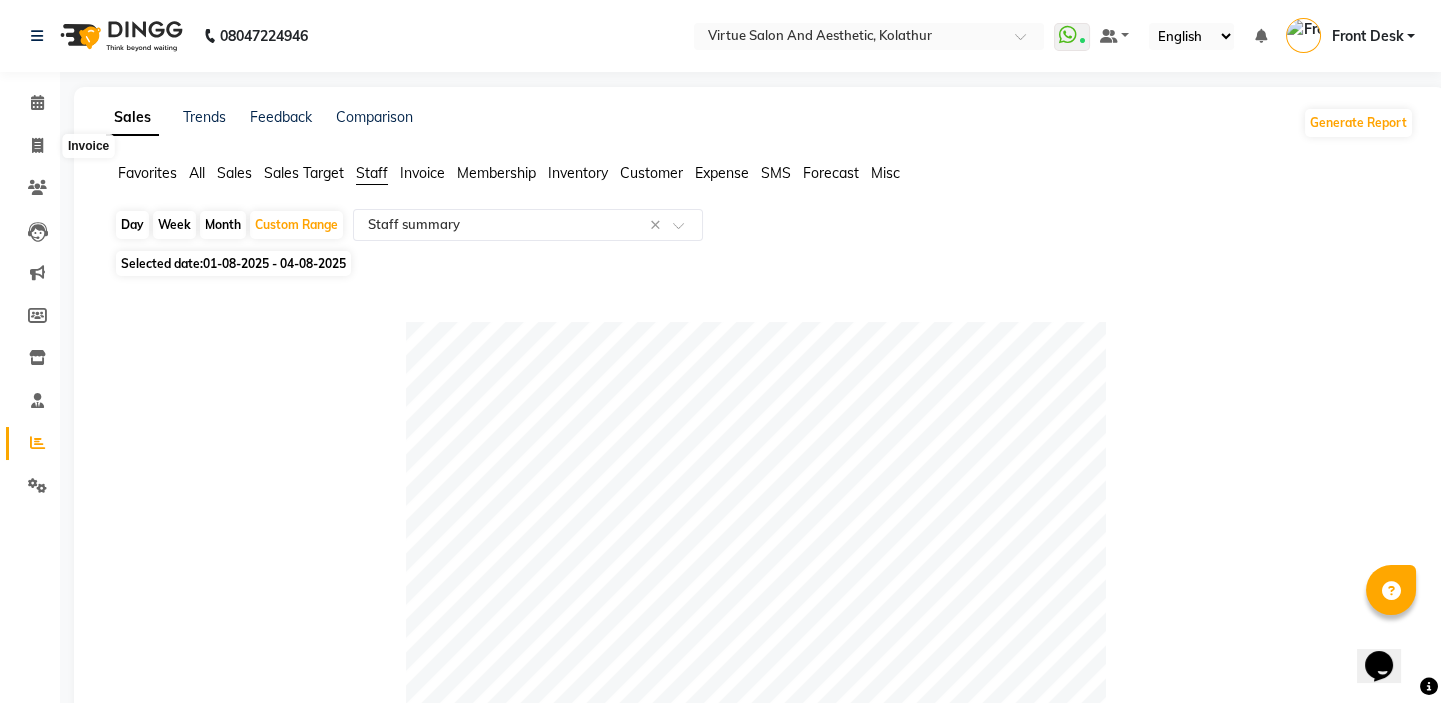select on "7053" 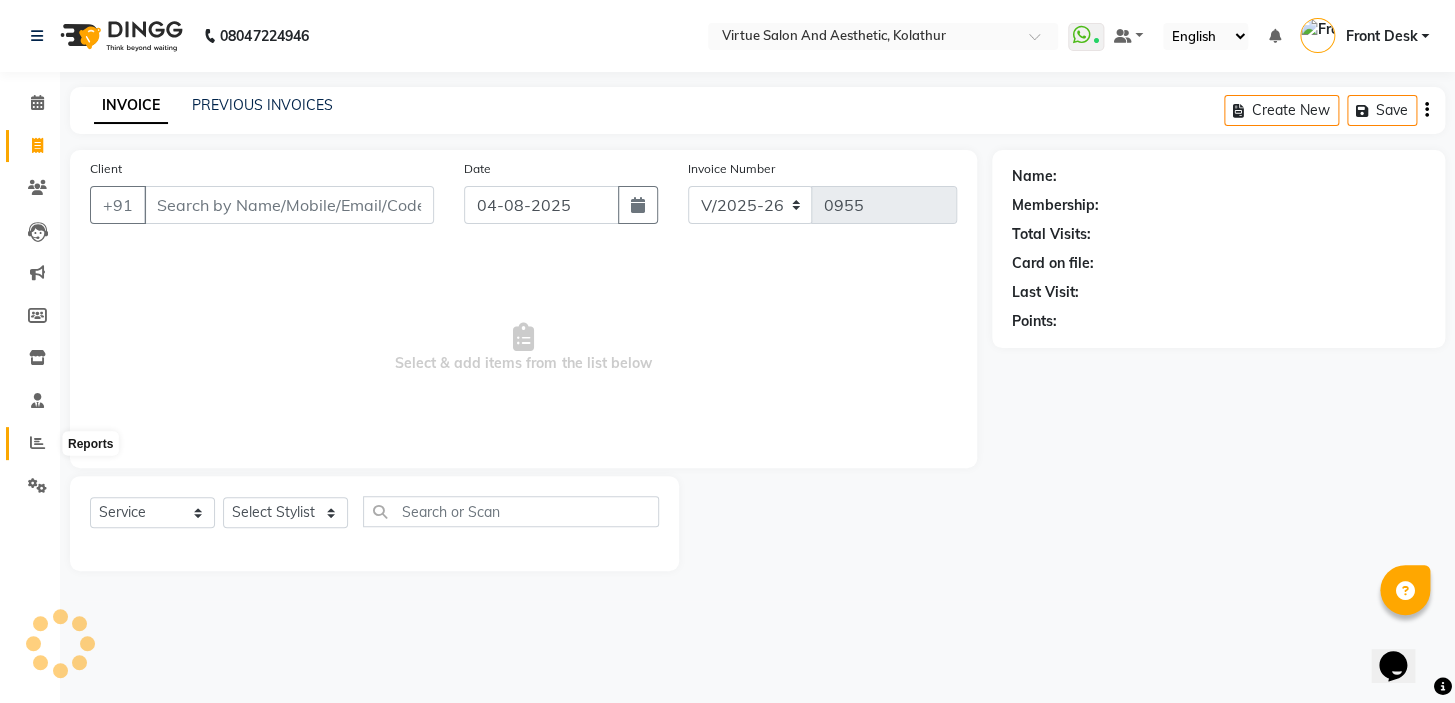 click 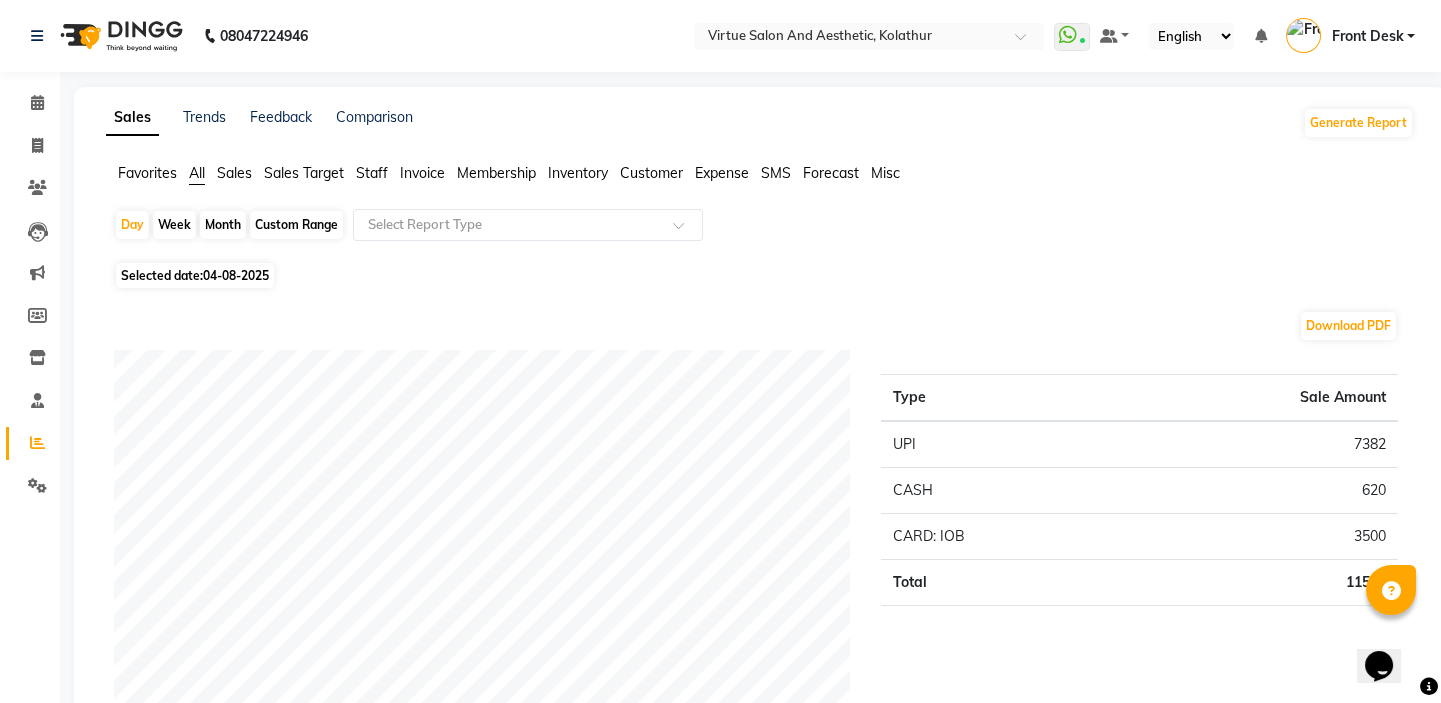 click on "Sales" 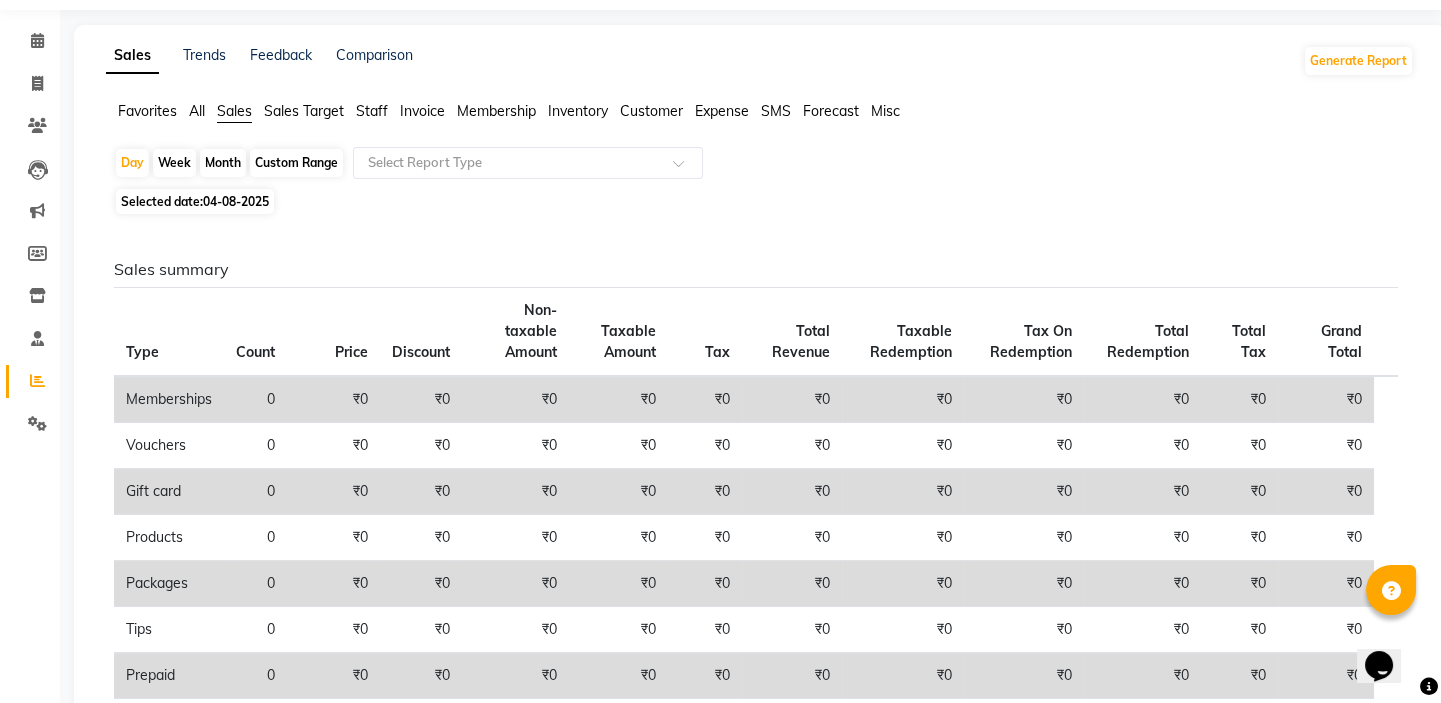 scroll, scrollTop: 0, scrollLeft: 0, axis: both 